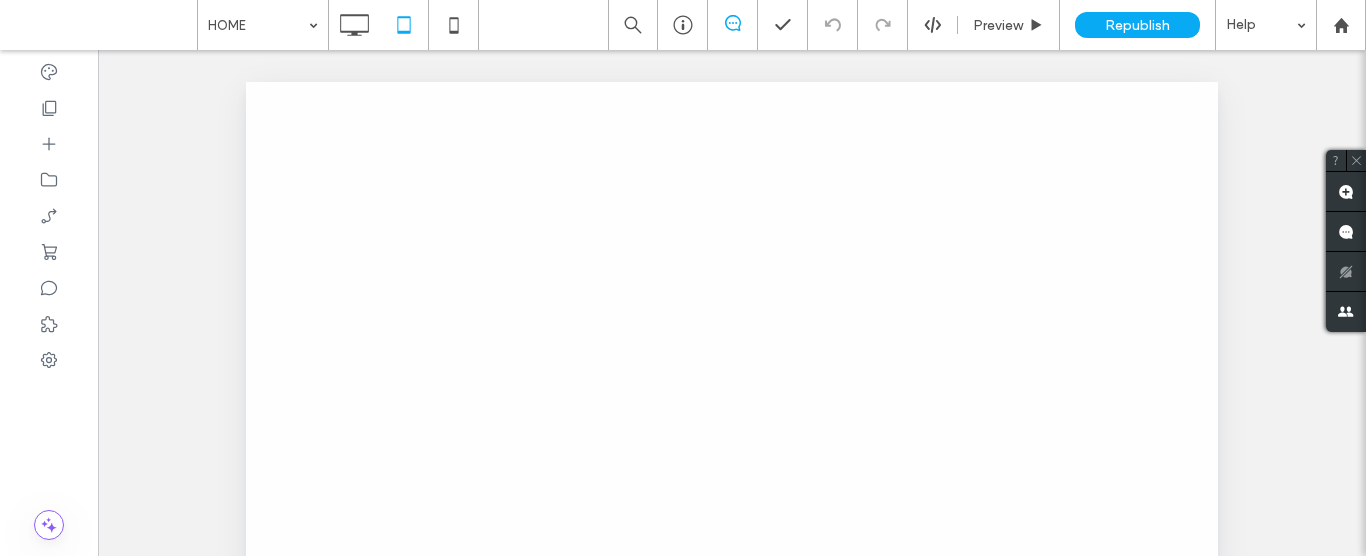 scroll, scrollTop: 0, scrollLeft: 0, axis: both 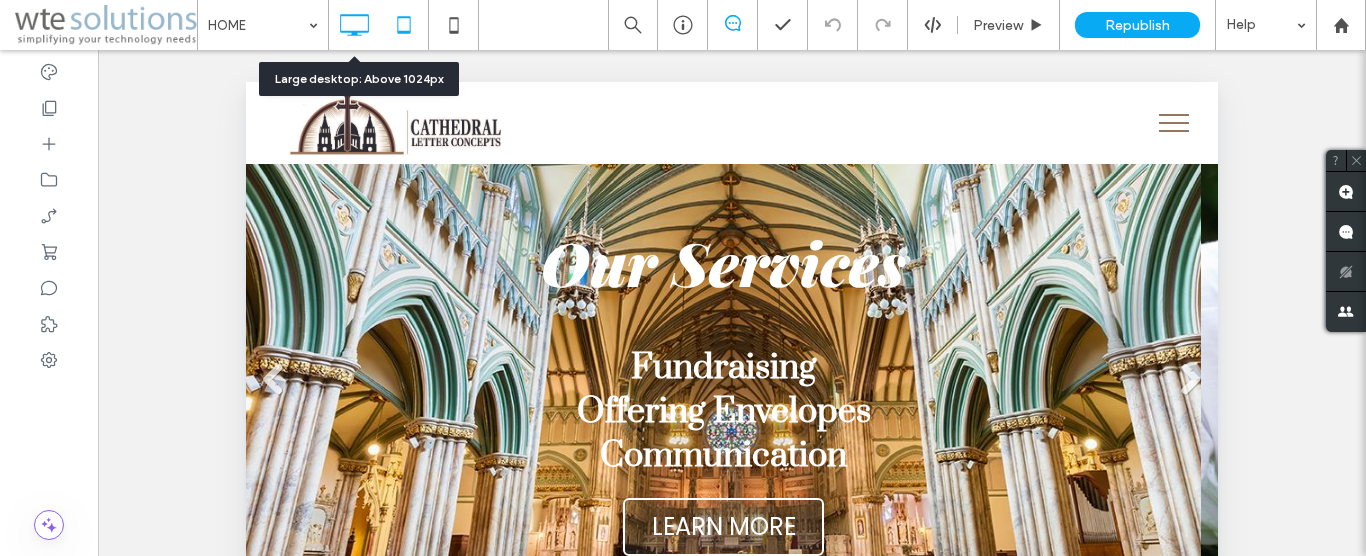 click 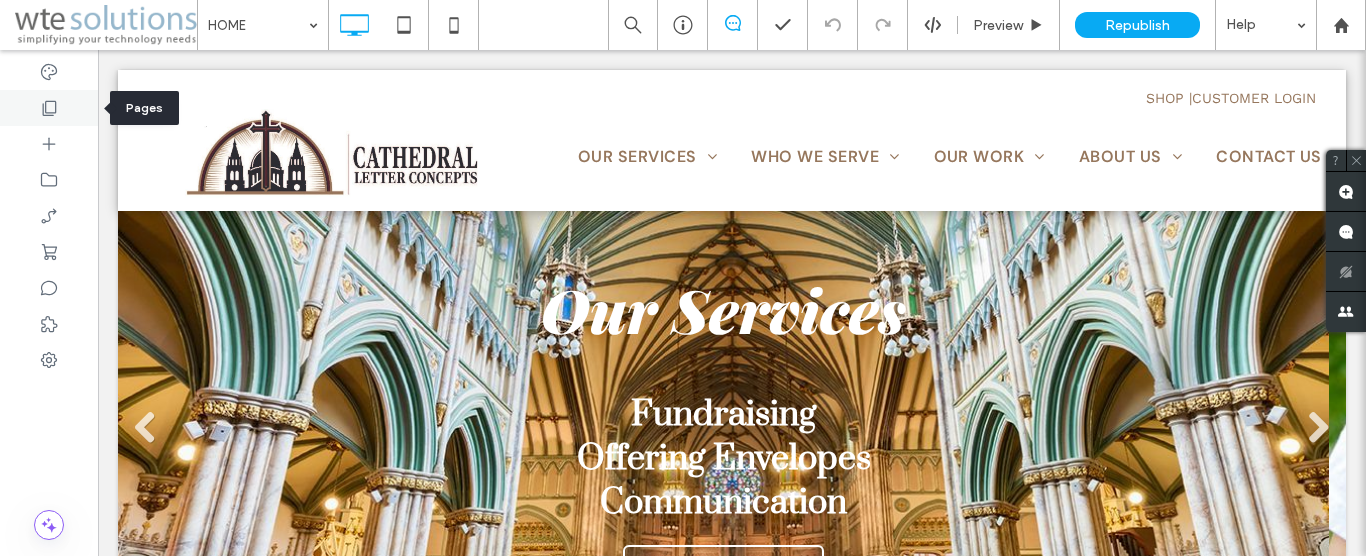 click 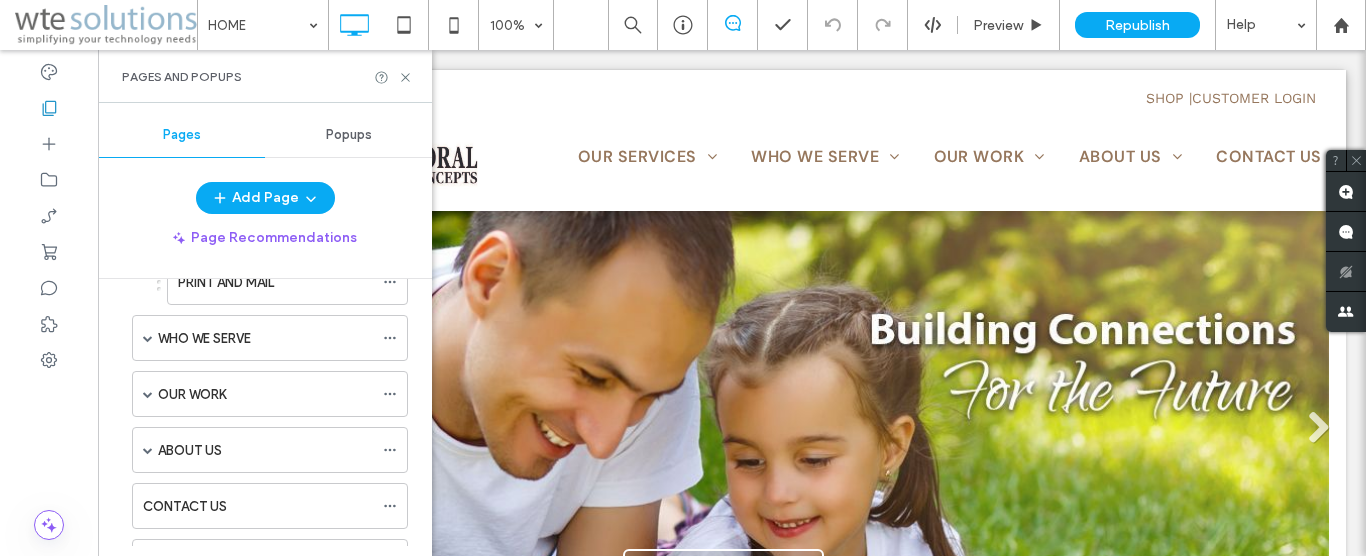scroll, scrollTop: 1021, scrollLeft: 0, axis: vertical 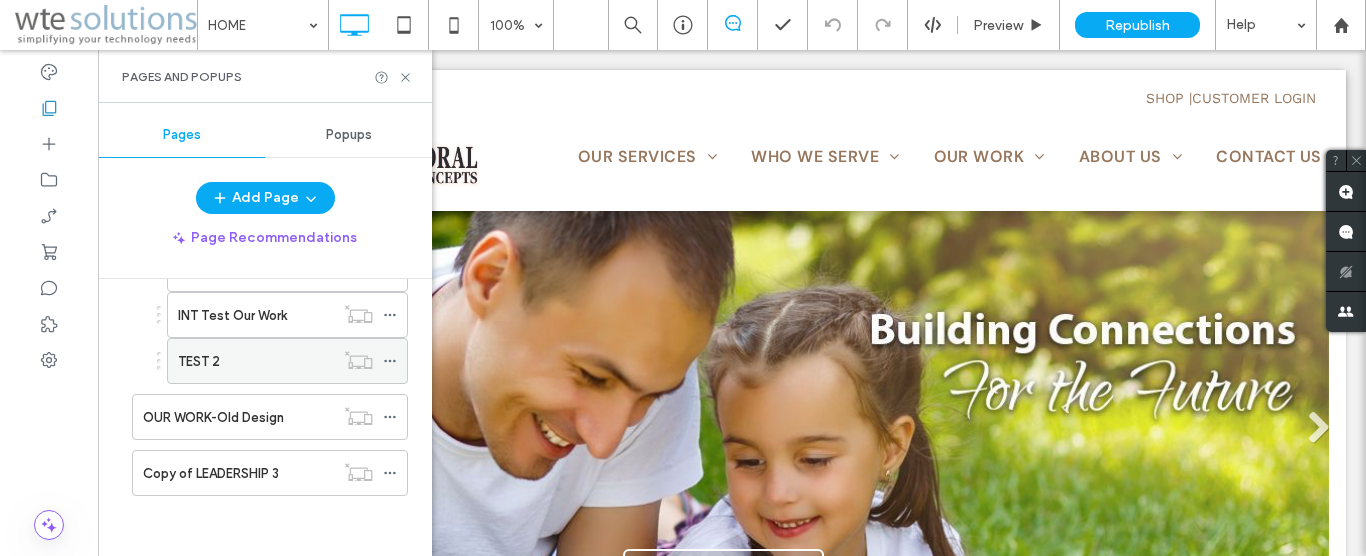 click on "TEST 2" at bounding box center [256, 361] 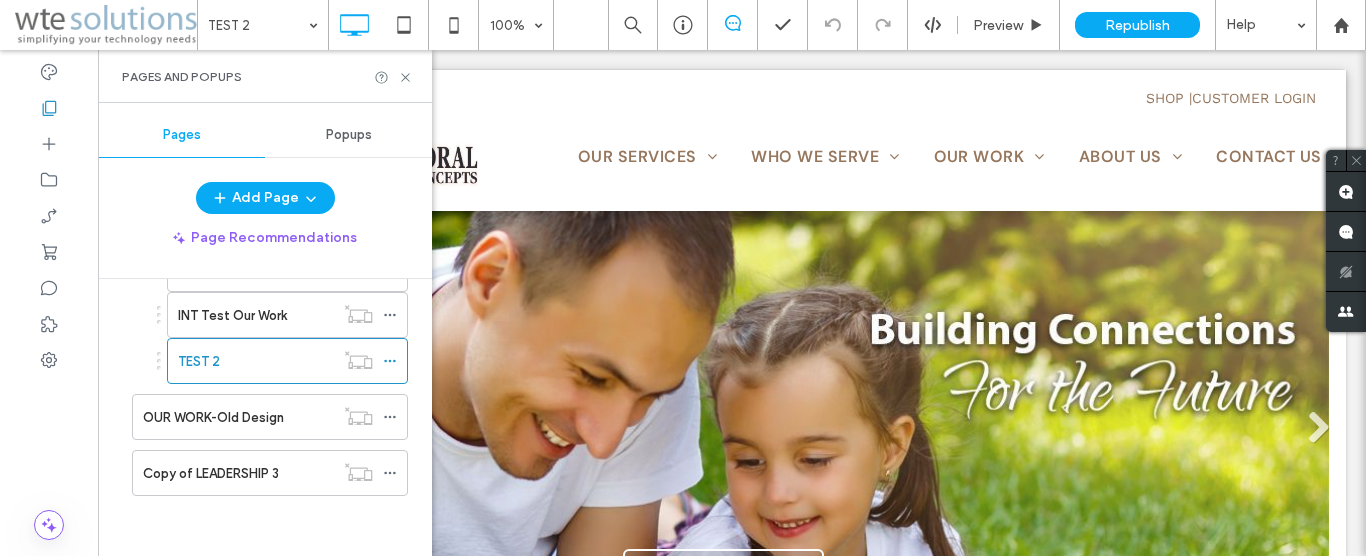 click at bounding box center (683, 278) 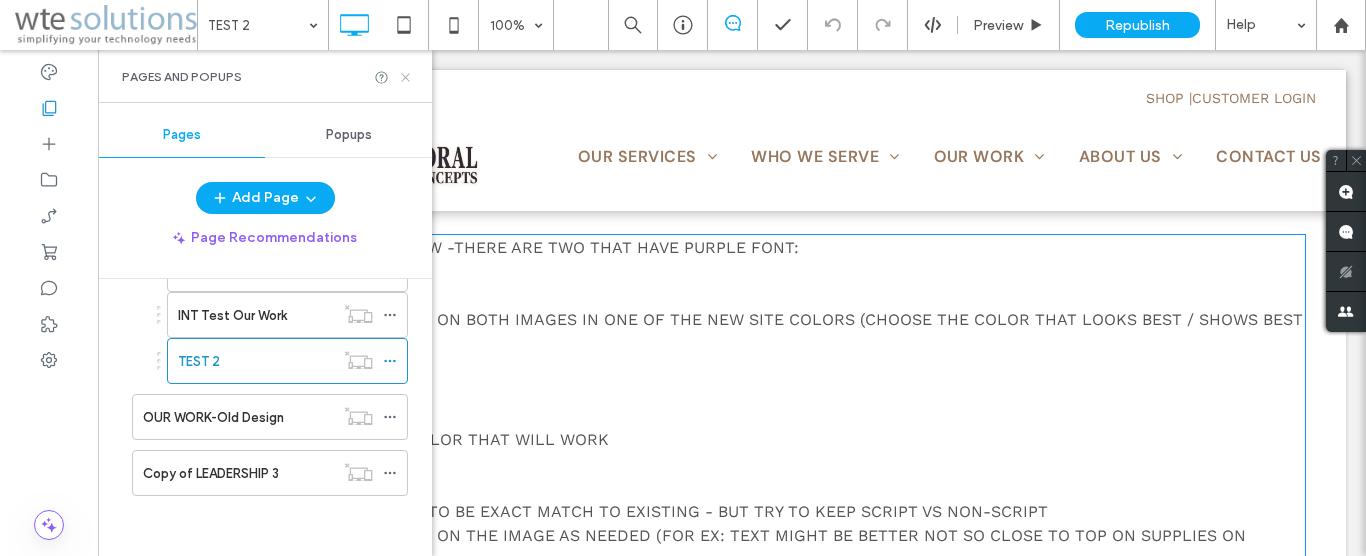 scroll, scrollTop: 0, scrollLeft: 0, axis: both 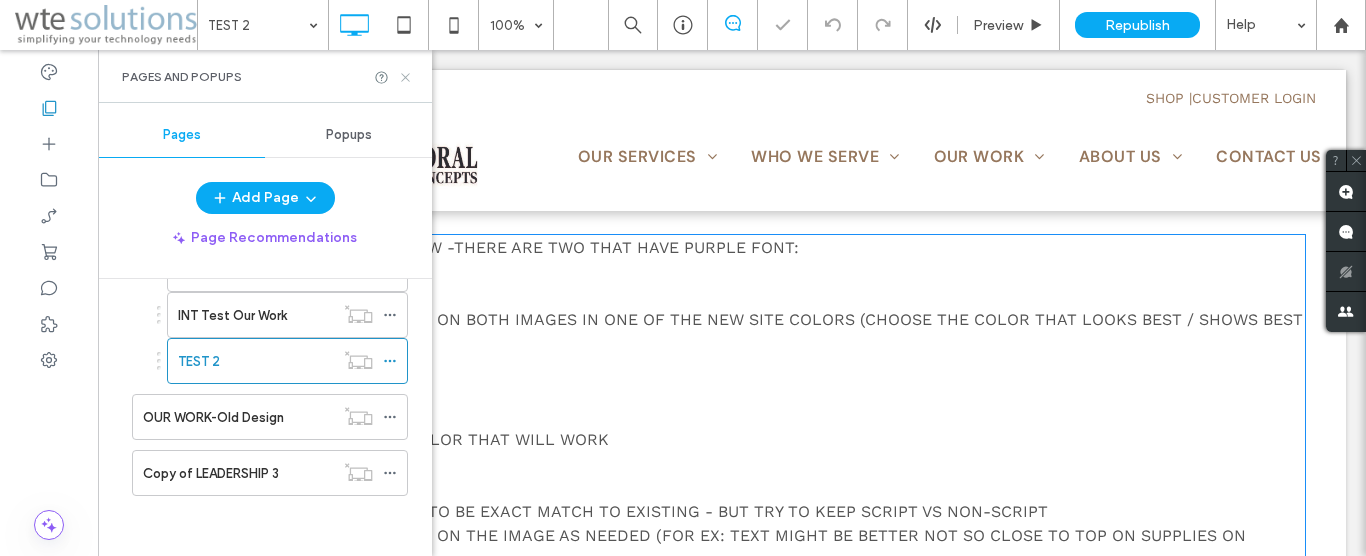 click 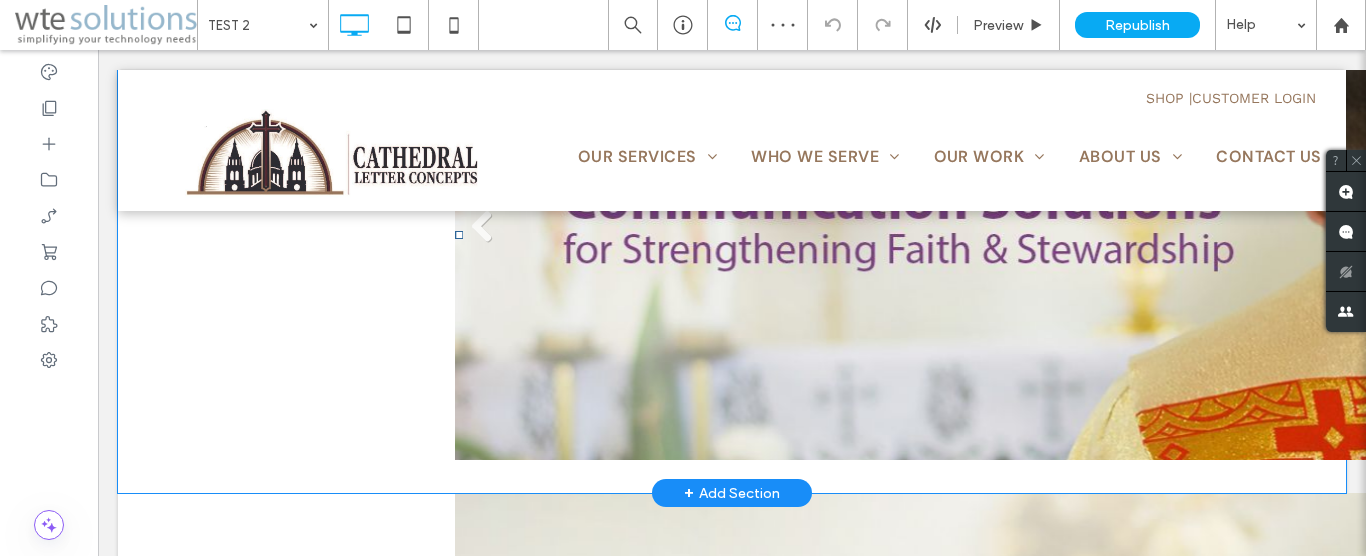 scroll, scrollTop: 408, scrollLeft: 0, axis: vertical 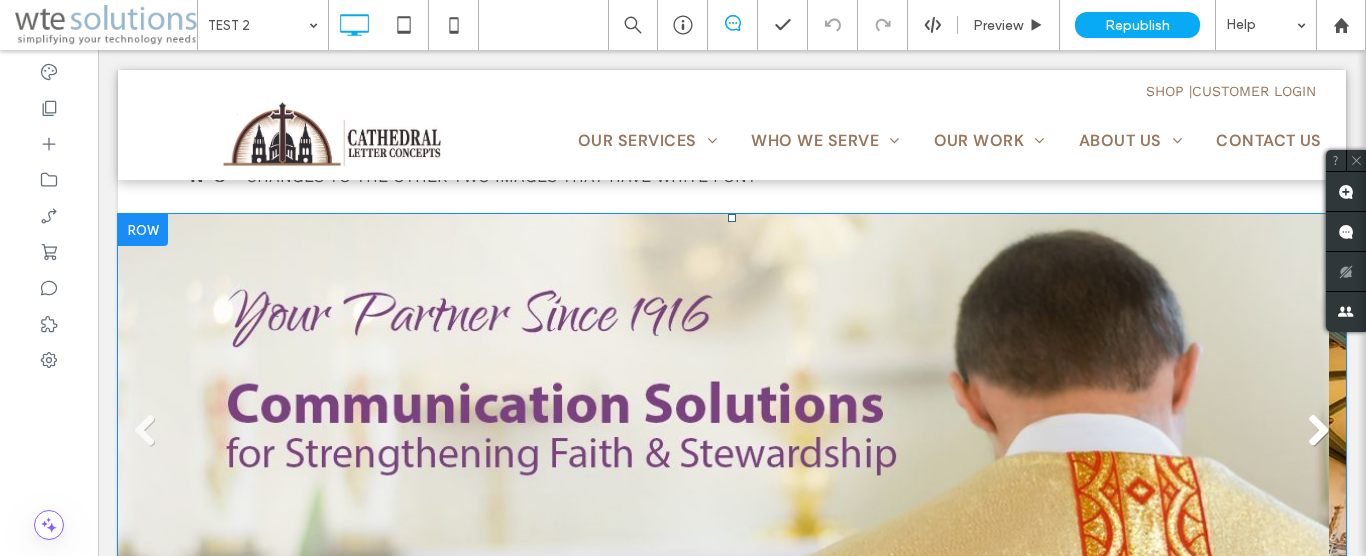 click at bounding box center (1318, 431) 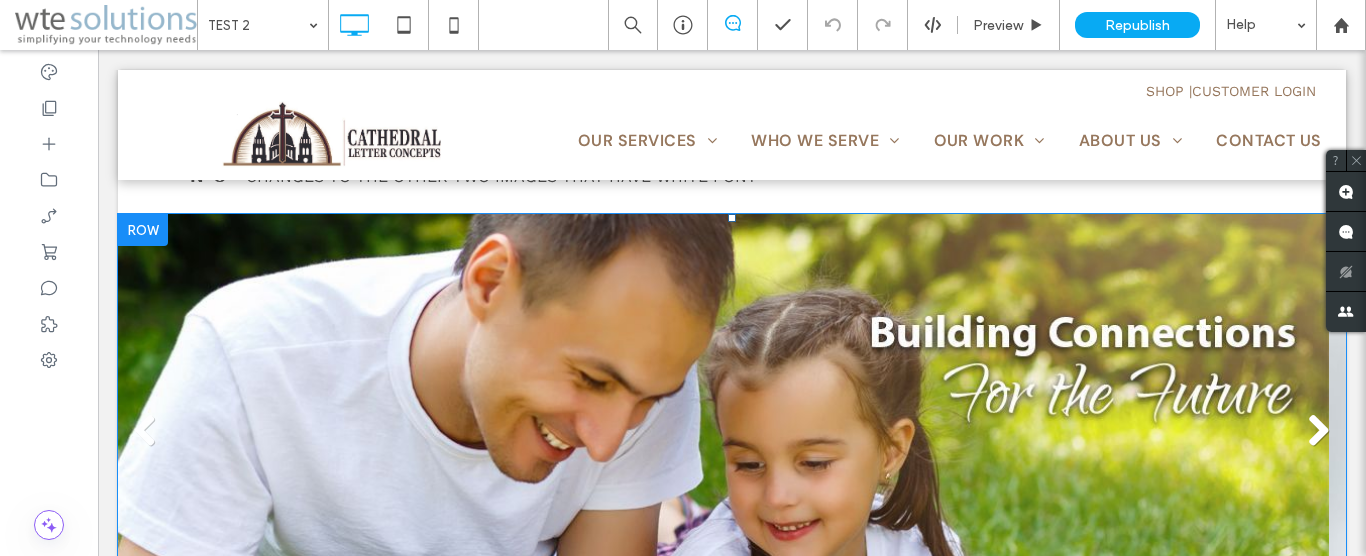 click at bounding box center (1318, 431) 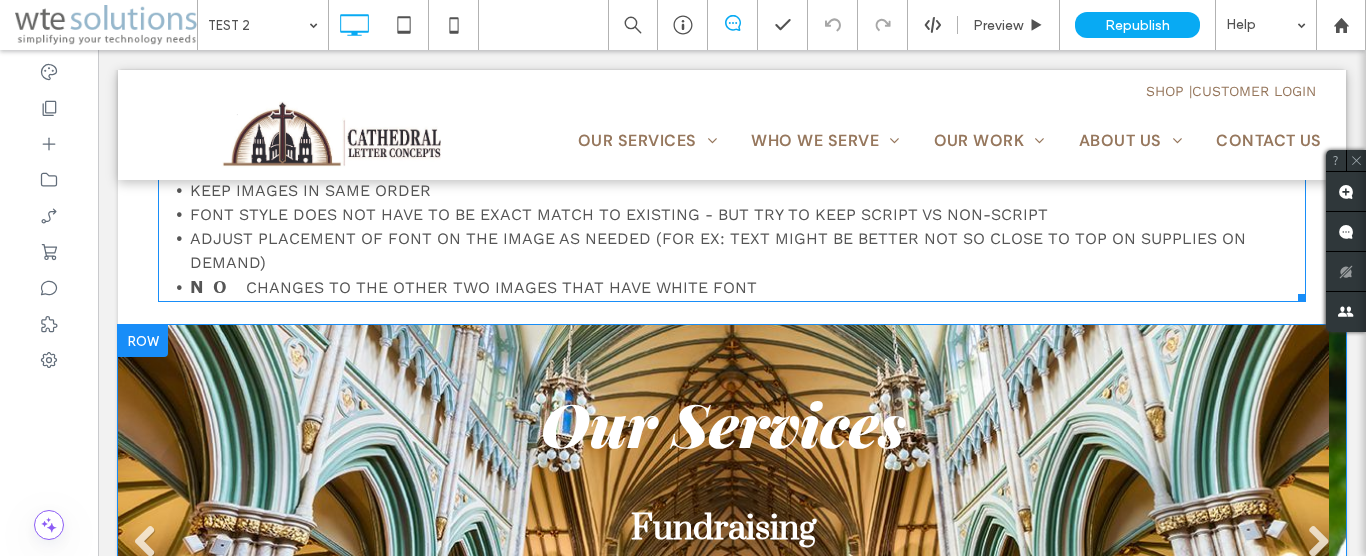 scroll, scrollTop: 306, scrollLeft: 0, axis: vertical 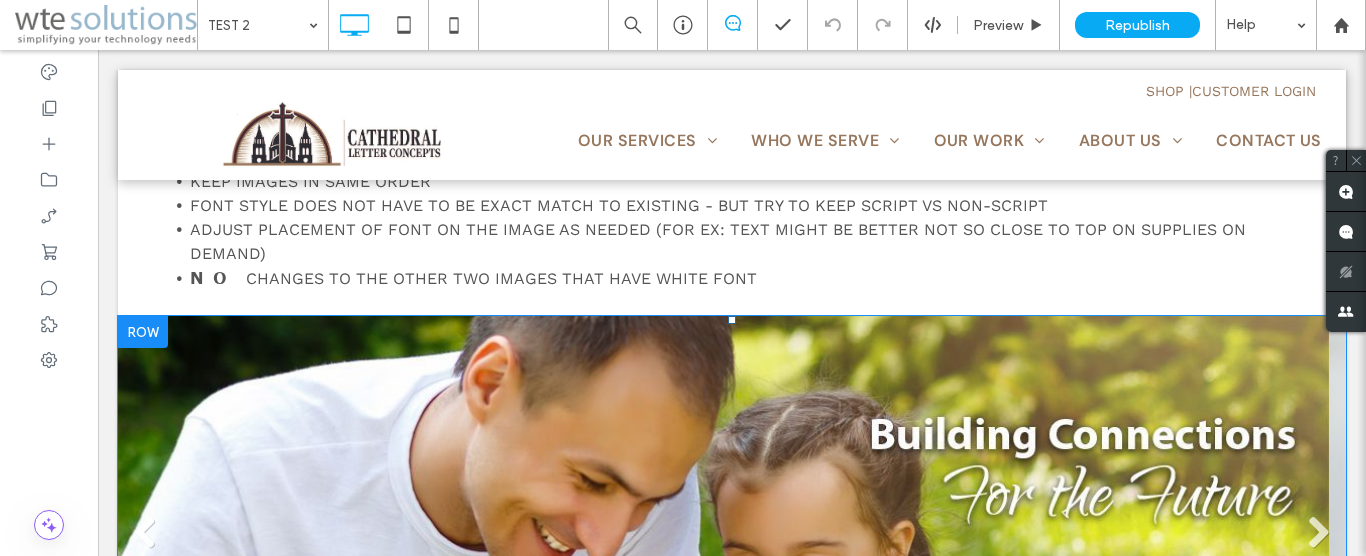 click at bounding box center (723, 541) 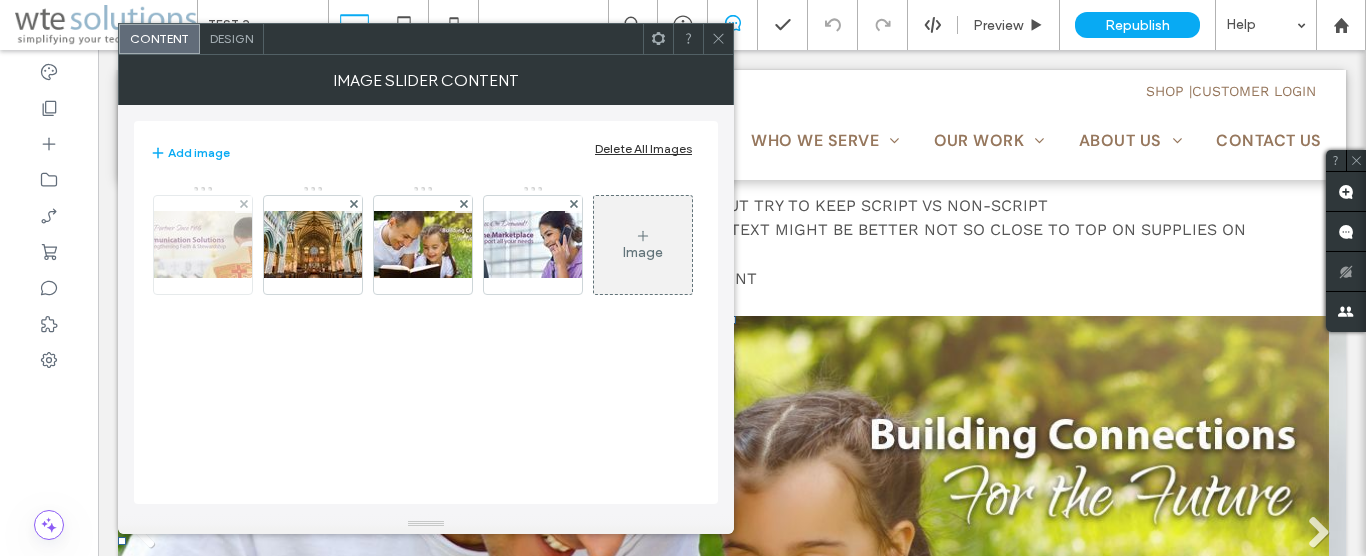 click at bounding box center (203, 244) 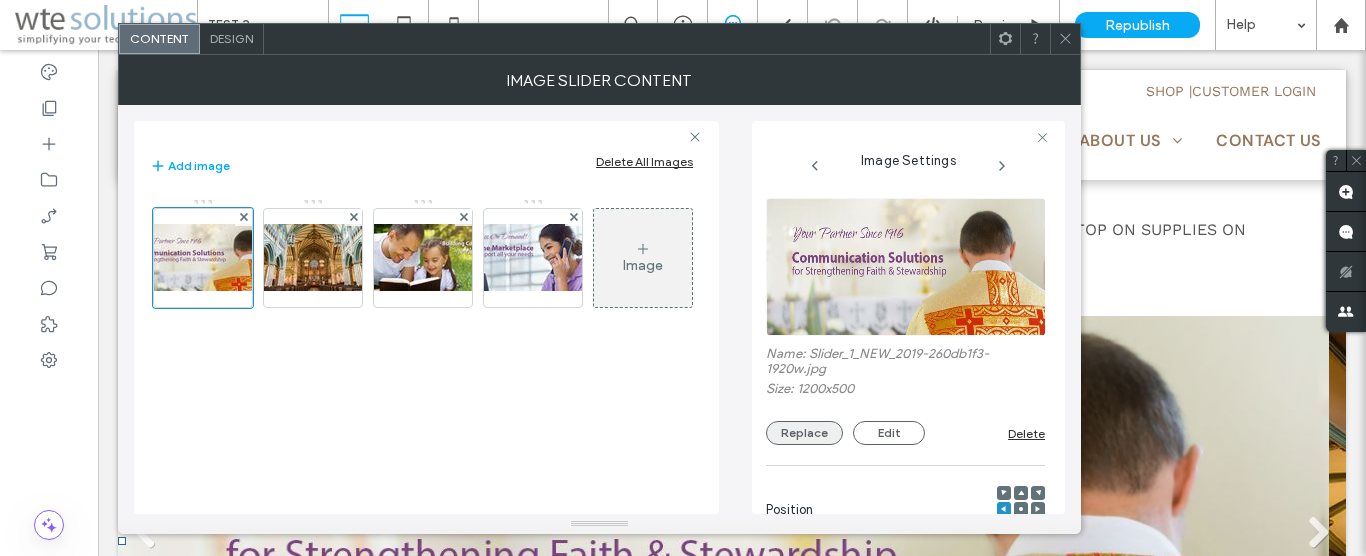 click on "Replace" at bounding box center (804, 433) 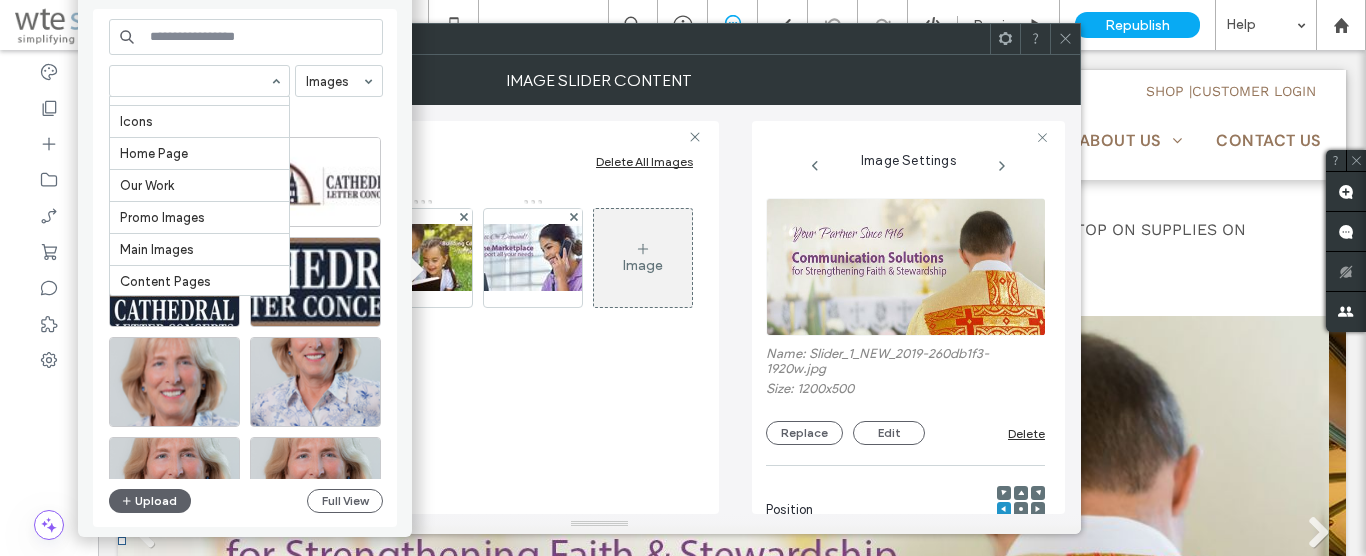 scroll, scrollTop: 180, scrollLeft: 0, axis: vertical 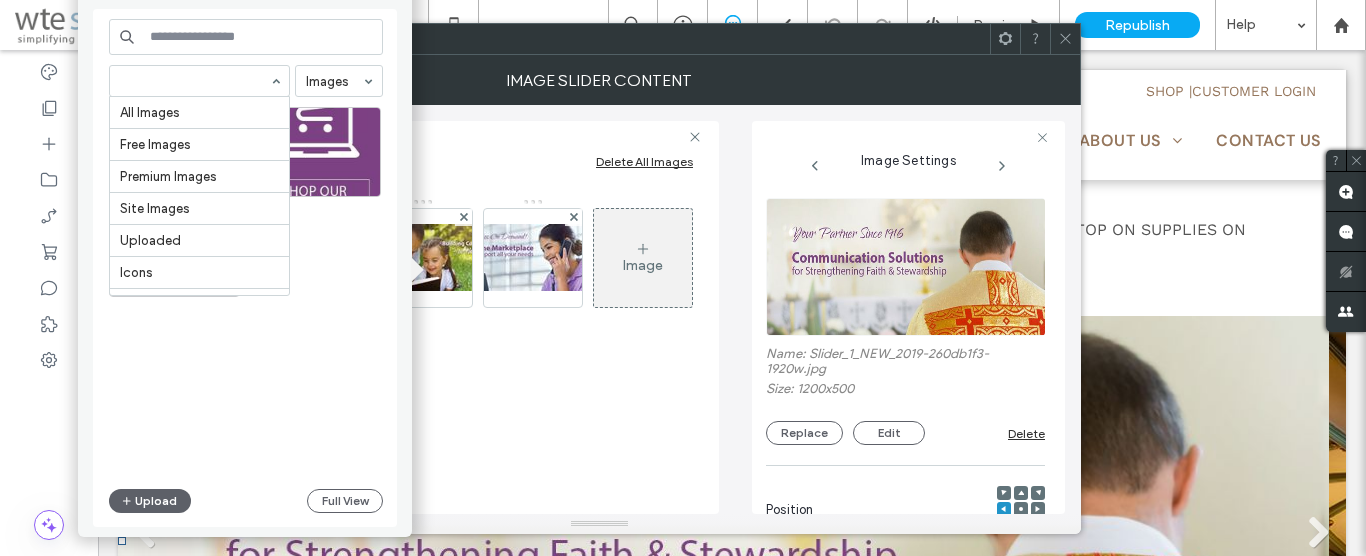 click at bounding box center (194, 81) 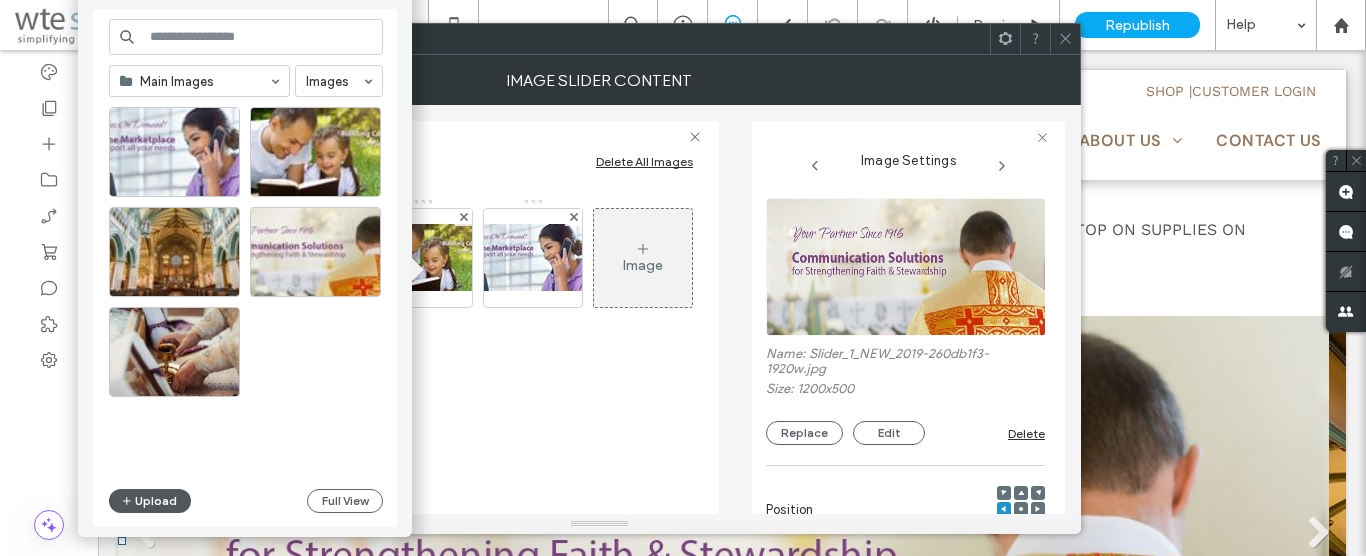 click on "Upload" at bounding box center (150, 501) 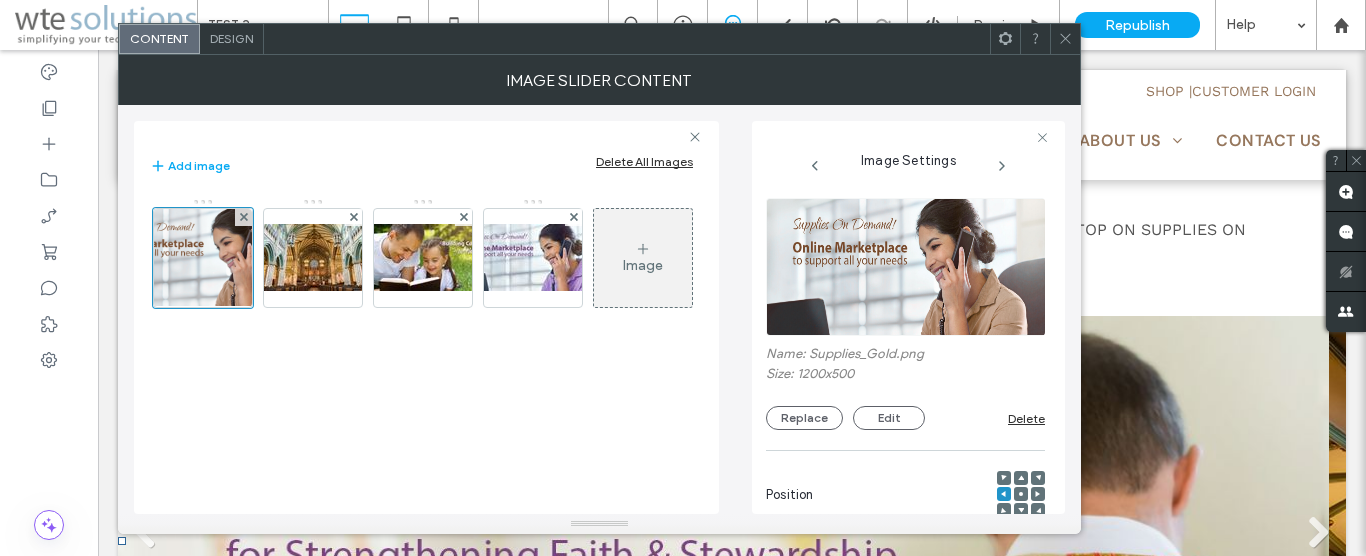 click at bounding box center (1065, 39) 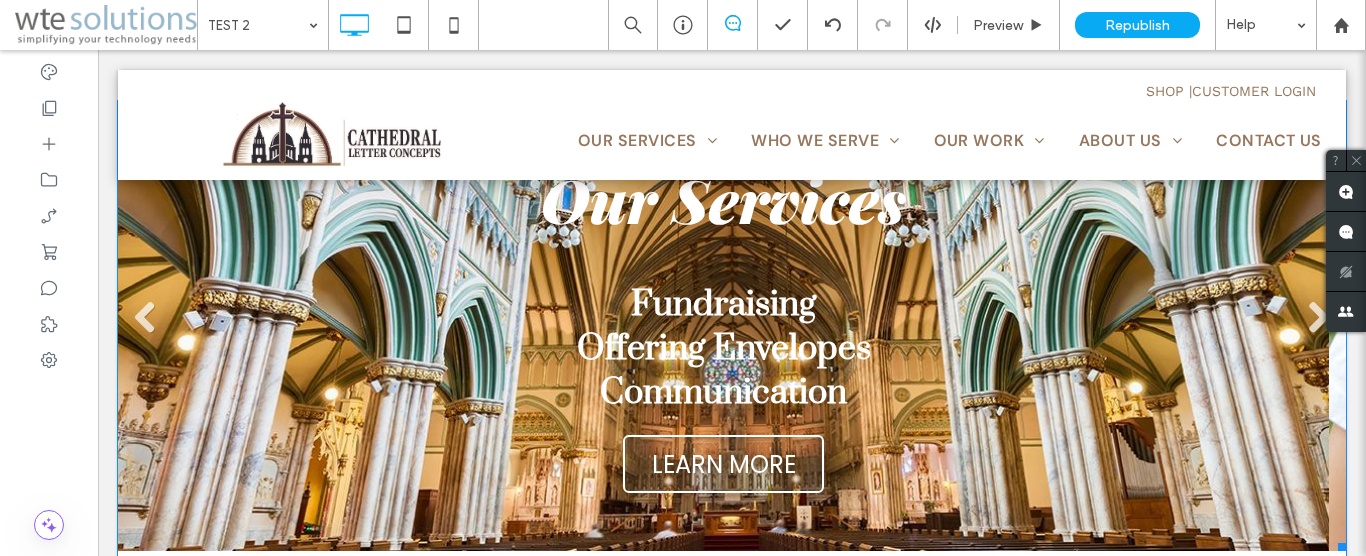 scroll, scrollTop: 612, scrollLeft: 0, axis: vertical 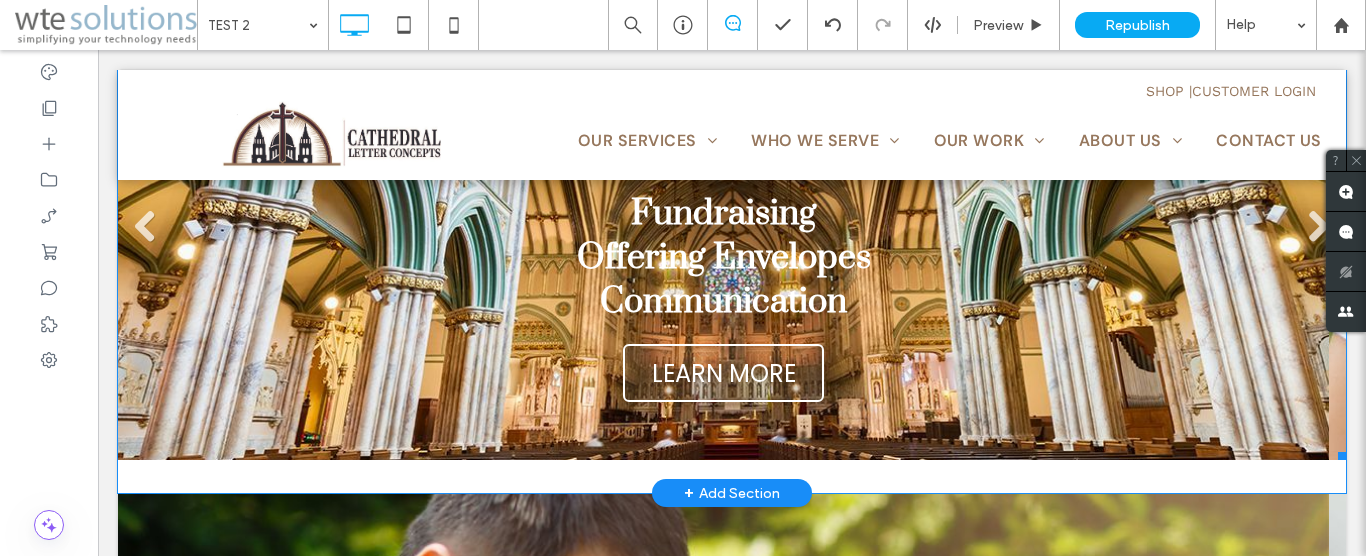 click at bounding box center [723, 235] 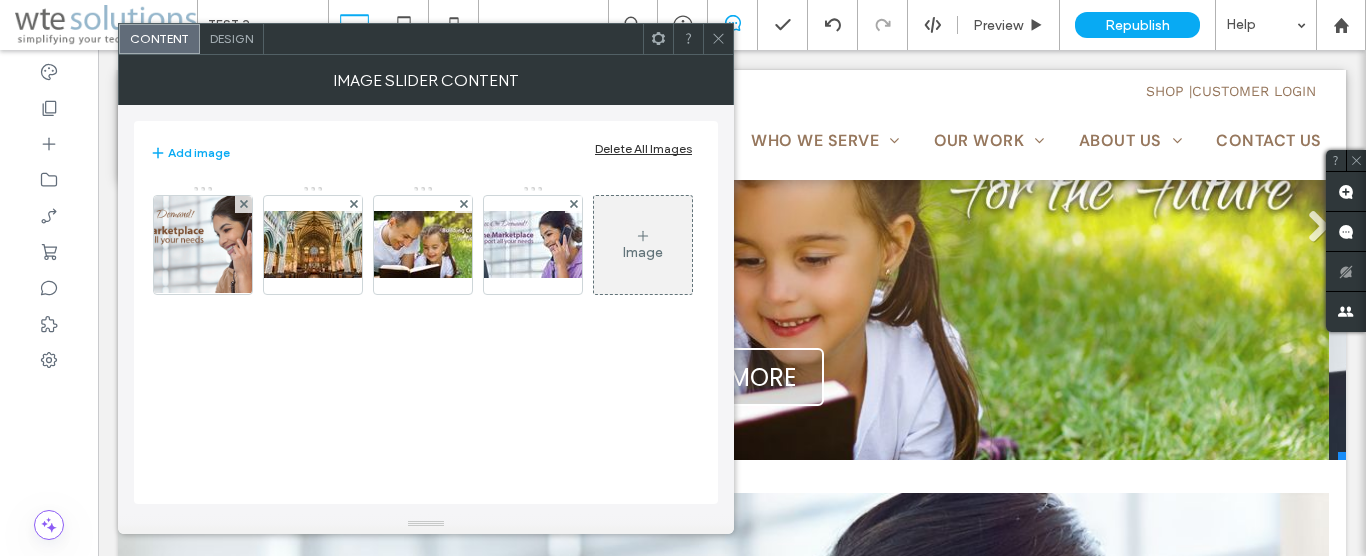 click 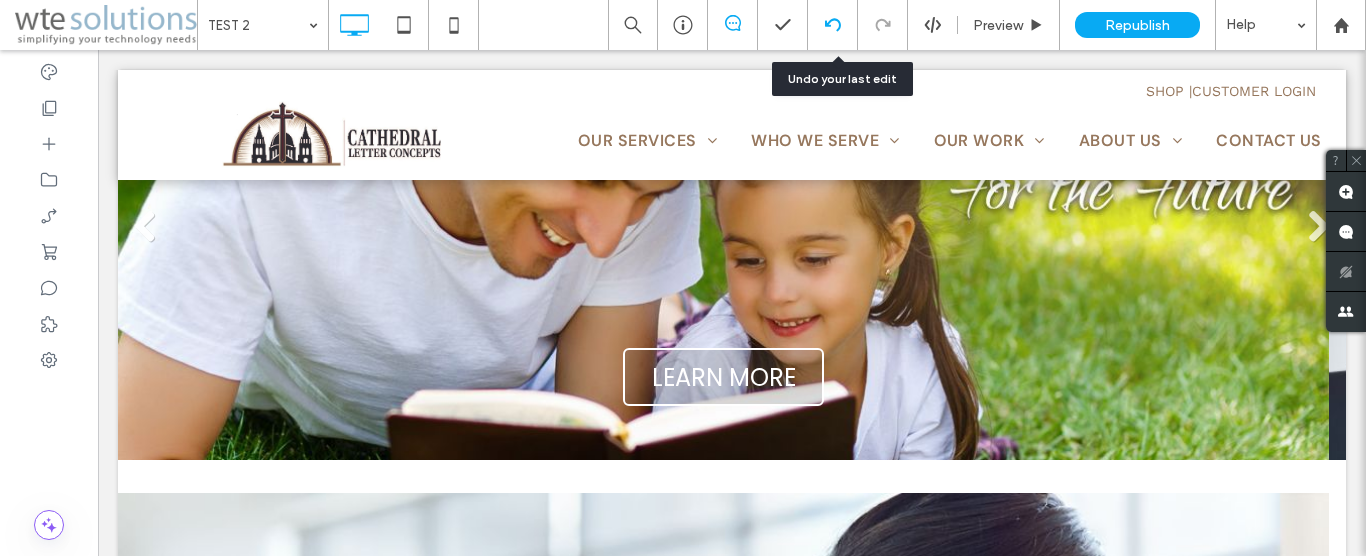 click 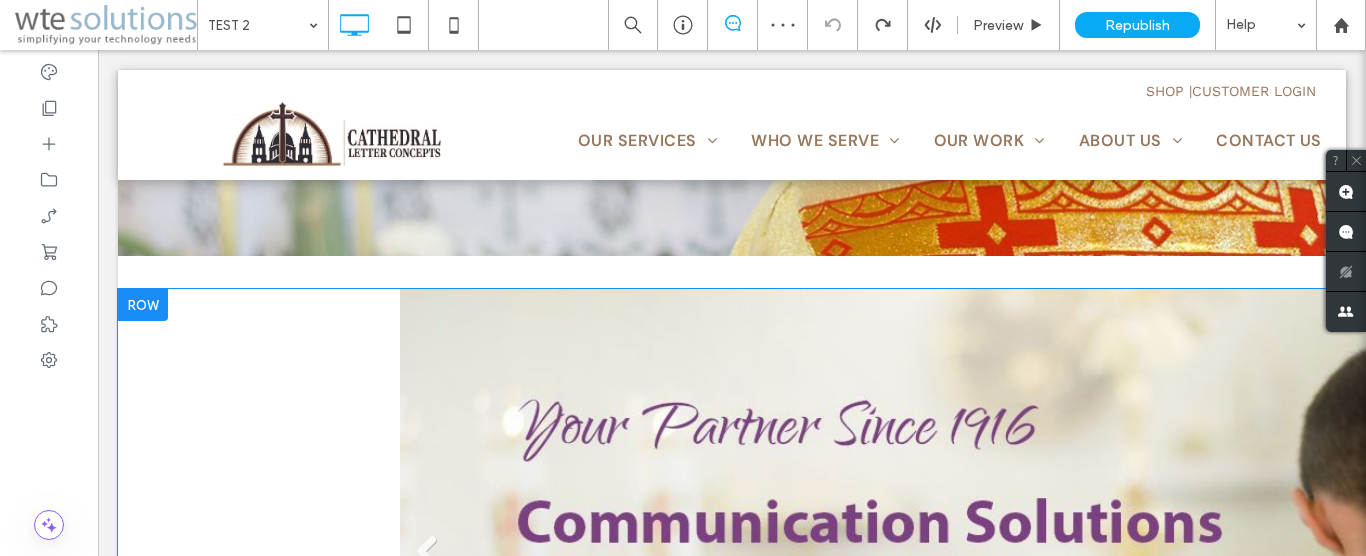 scroll, scrollTop: 408, scrollLeft: 0, axis: vertical 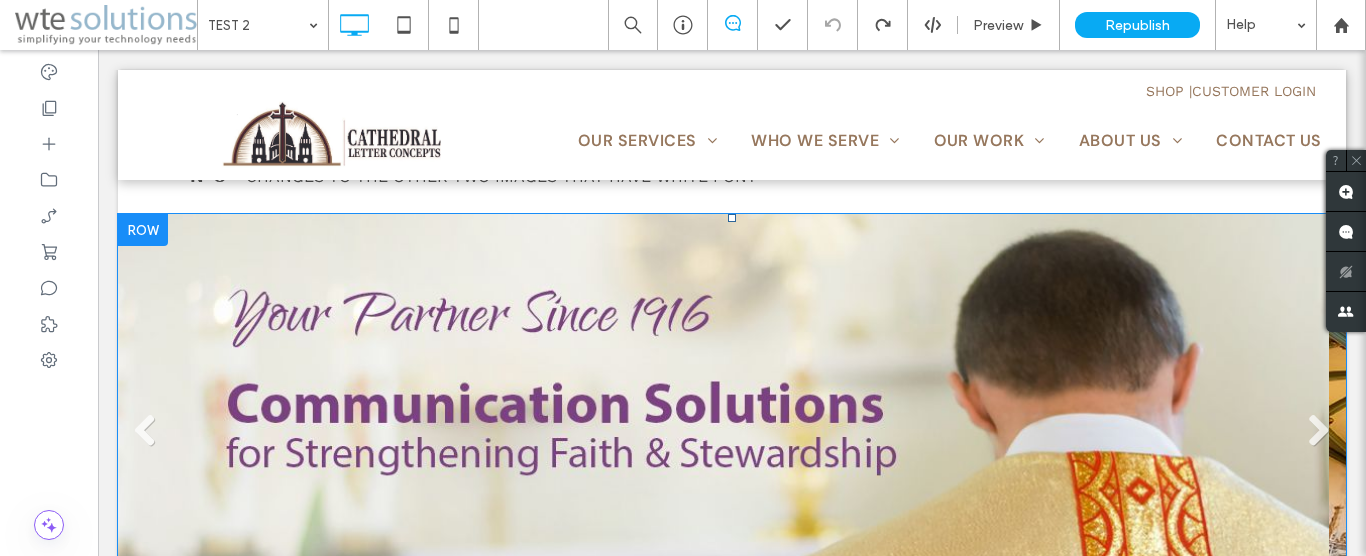 click at bounding box center [723, 439] 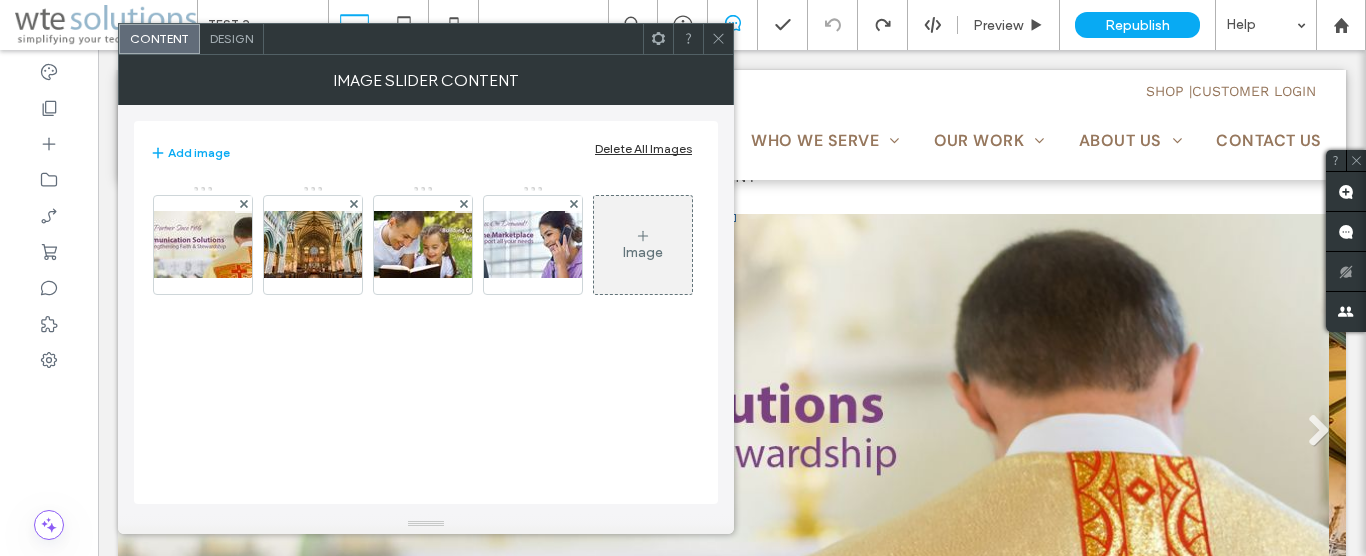 click at bounding box center (718, 39) 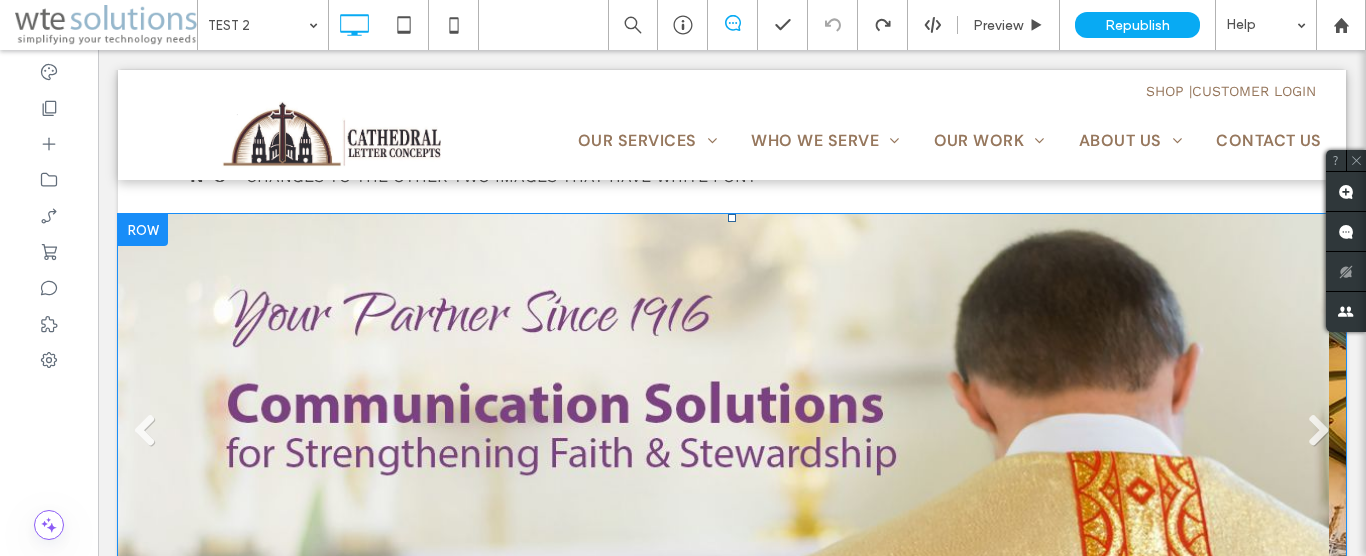 click at bounding box center (723, 439) 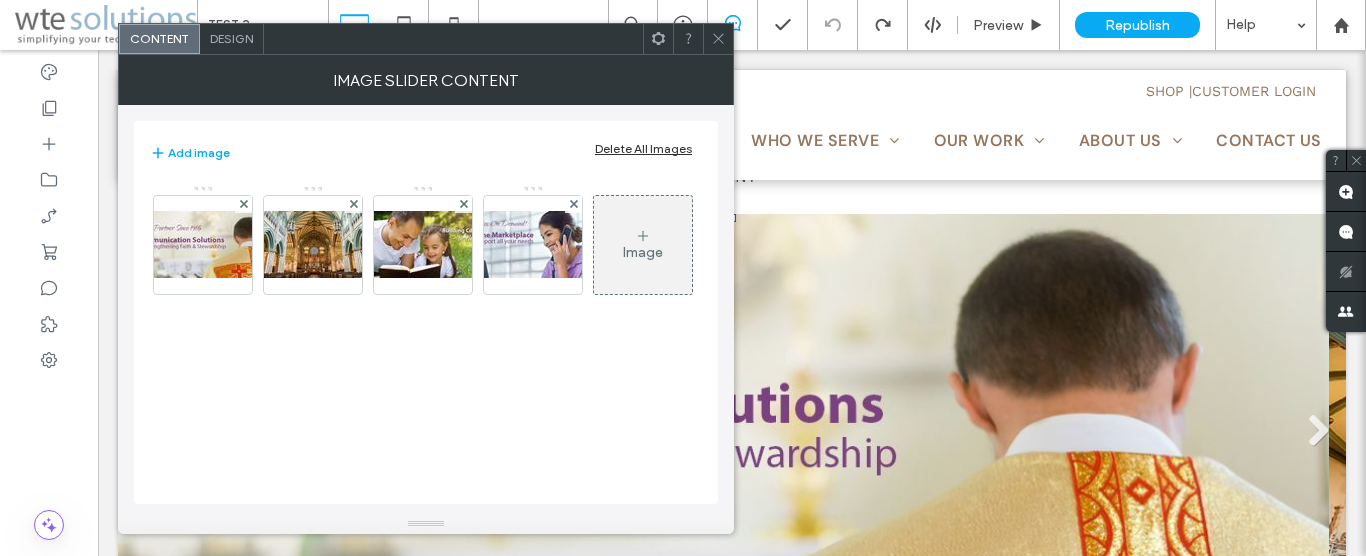 click on "Design" at bounding box center [232, 39] 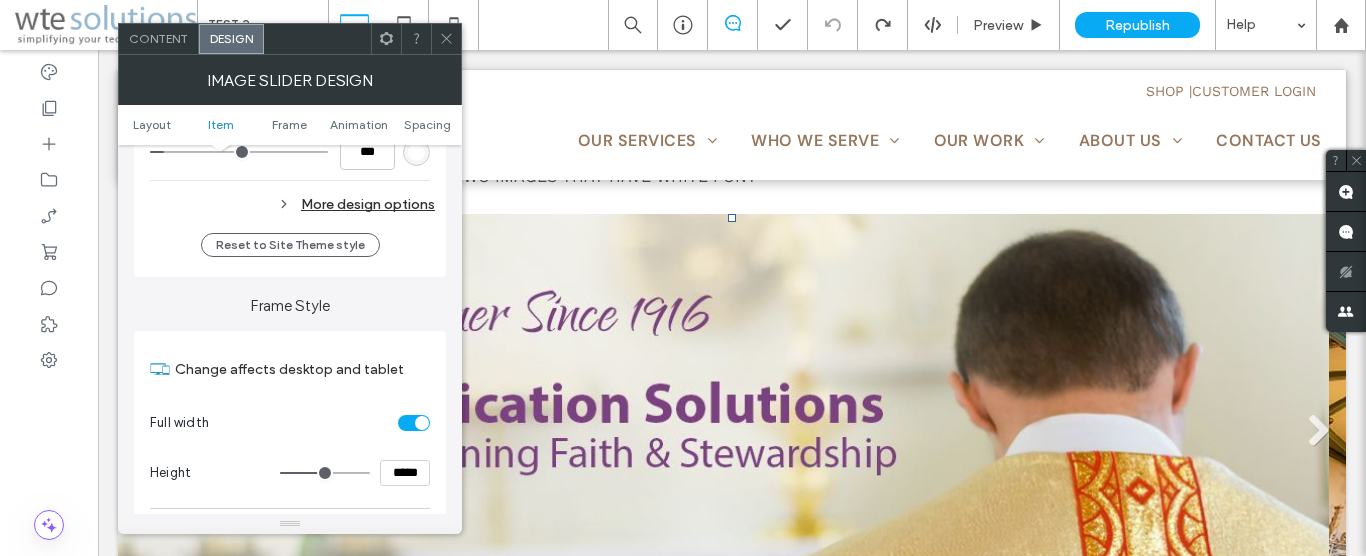 scroll, scrollTop: 1976, scrollLeft: 0, axis: vertical 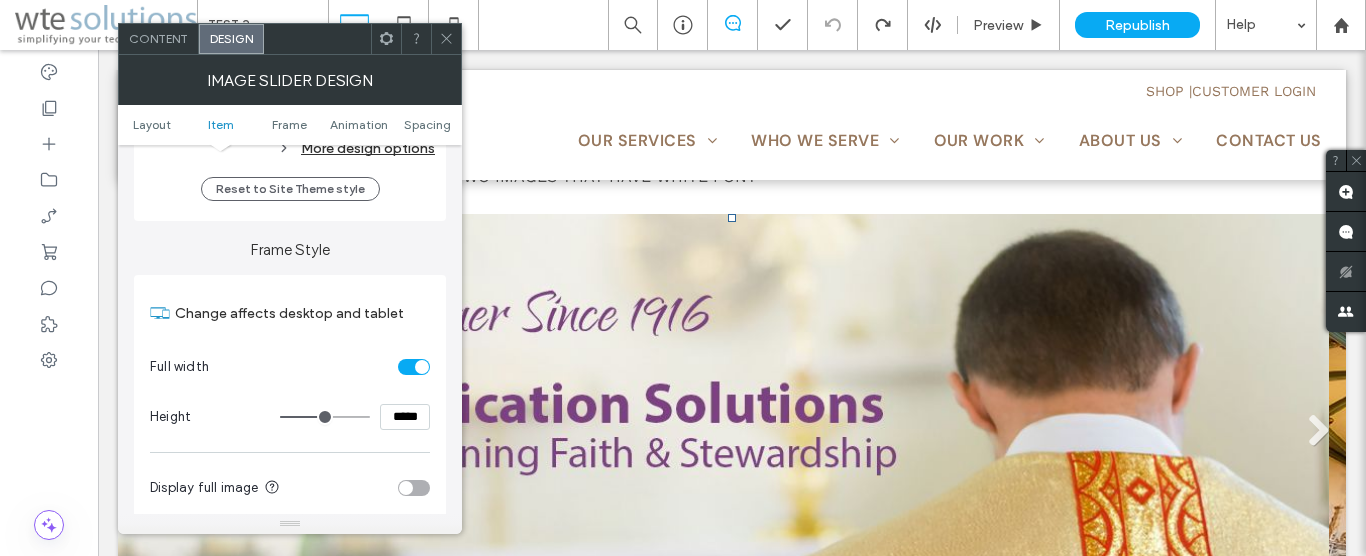 click 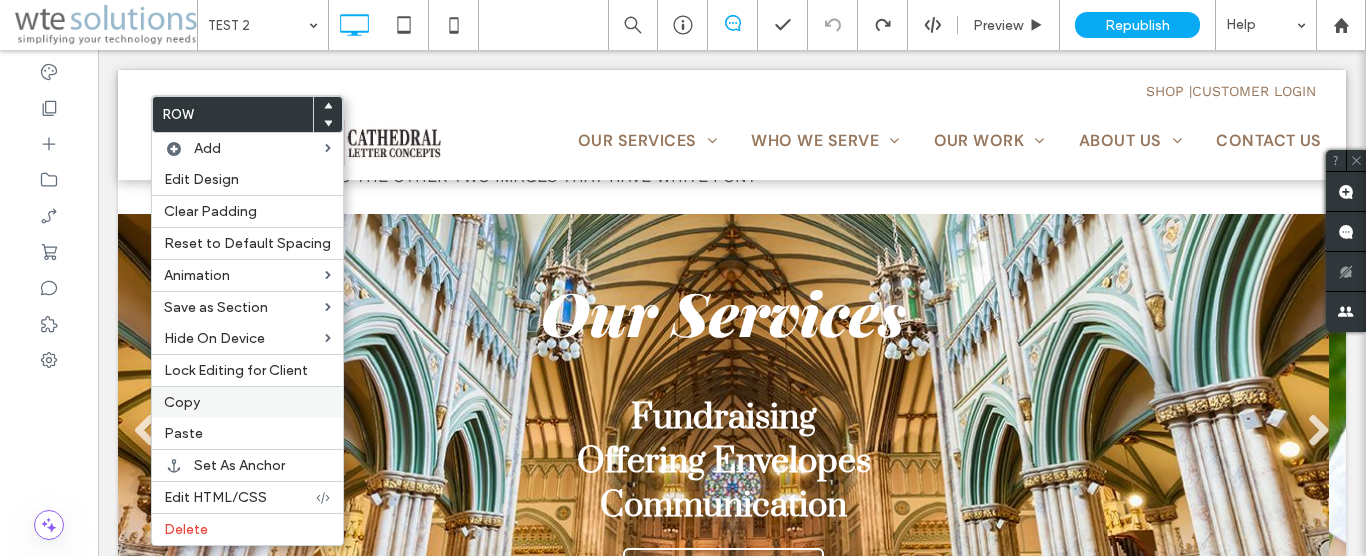 click on "Copy" at bounding box center [182, 402] 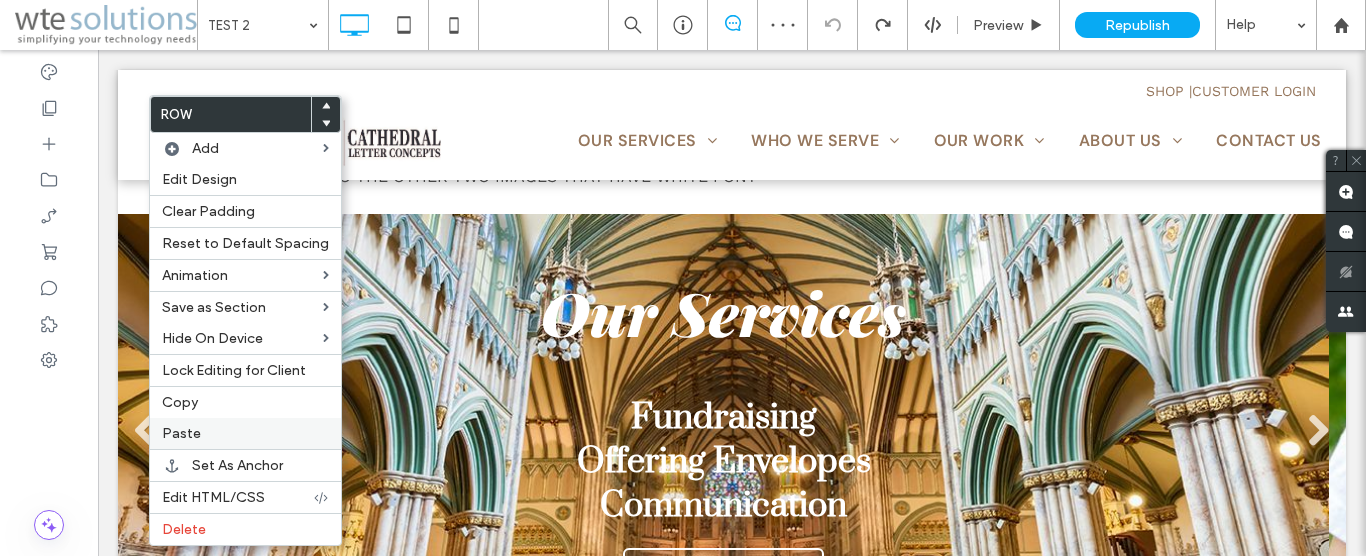 click on "Paste" at bounding box center (181, 433) 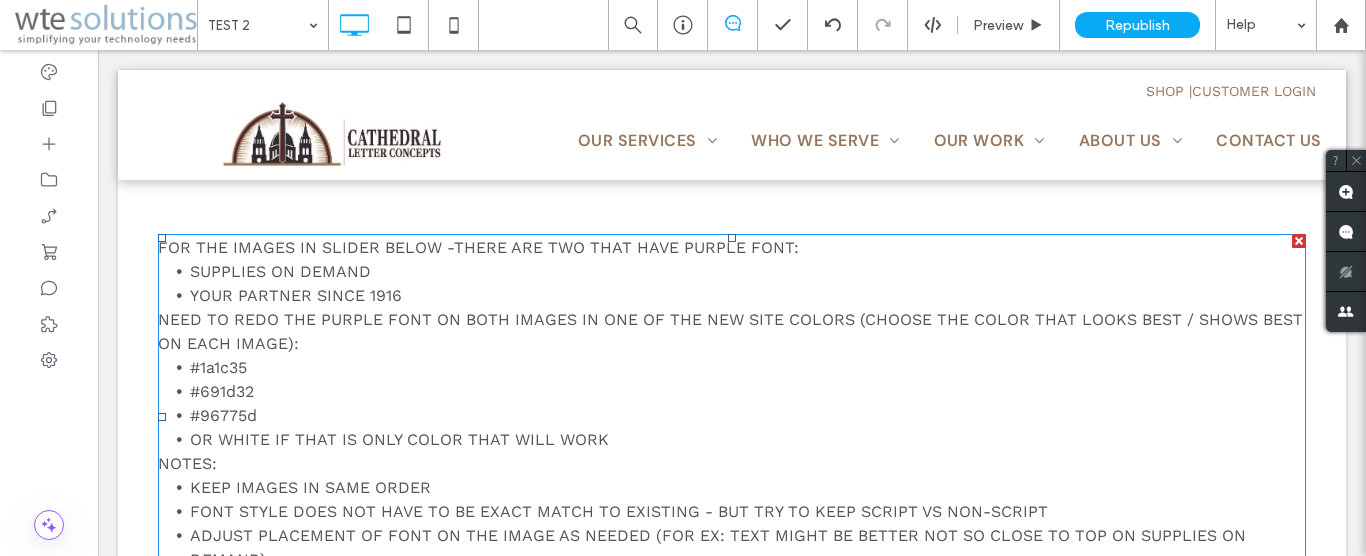scroll, scrollTop: 306, scrollLeft: 0, axis: vertical 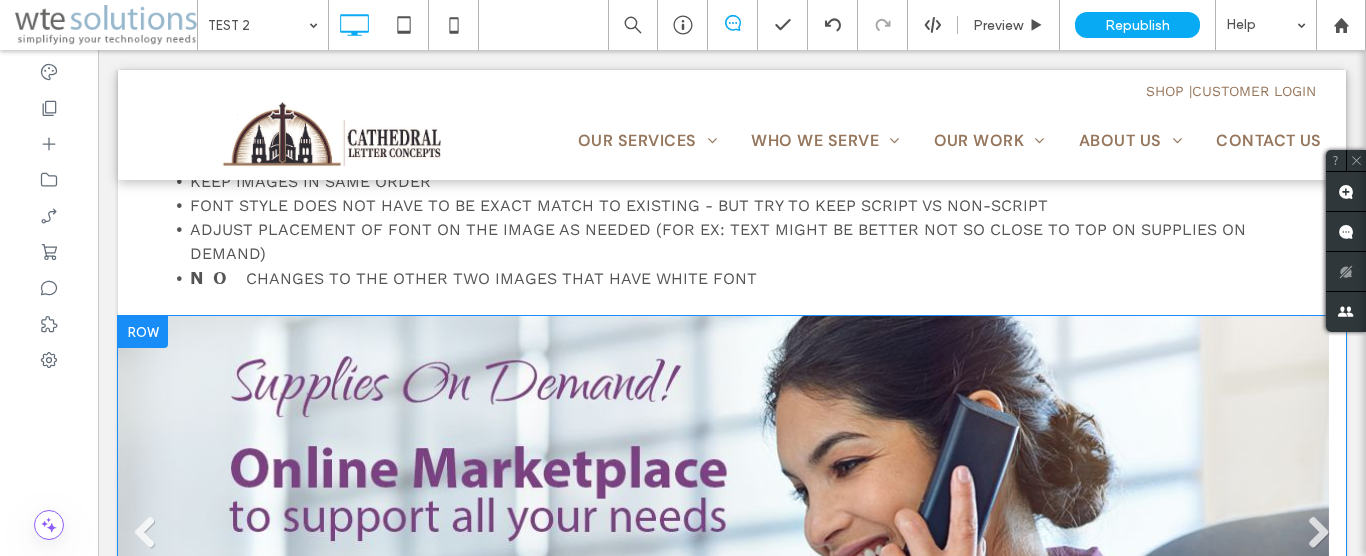 click at bounding box center (143, 332) 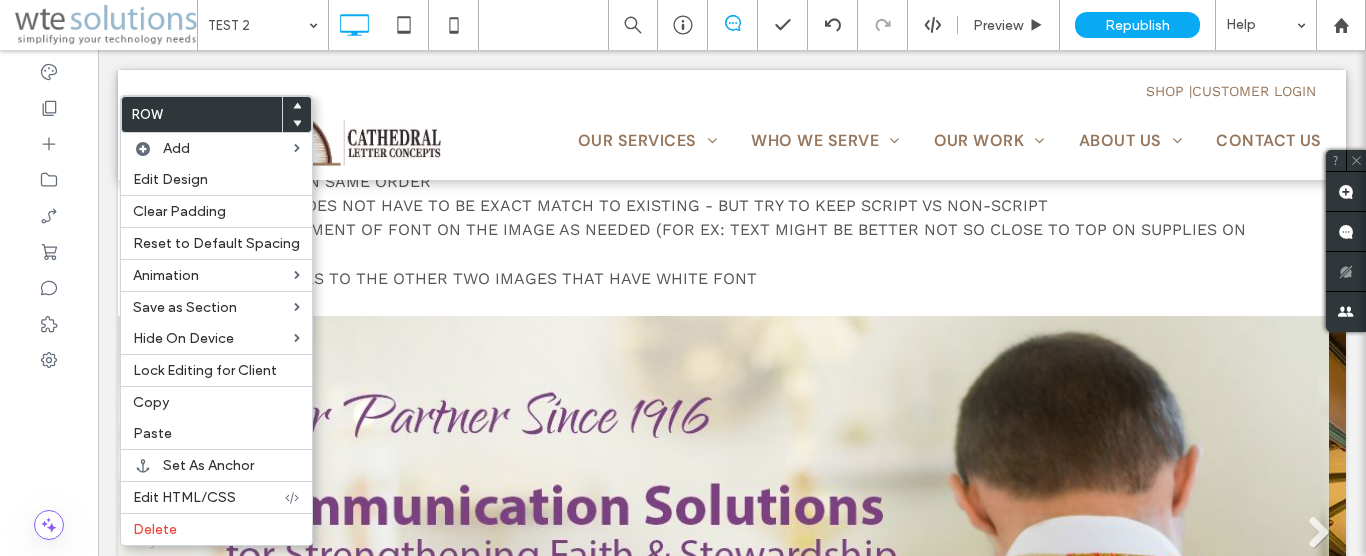 click at bounding box center (723, 541) 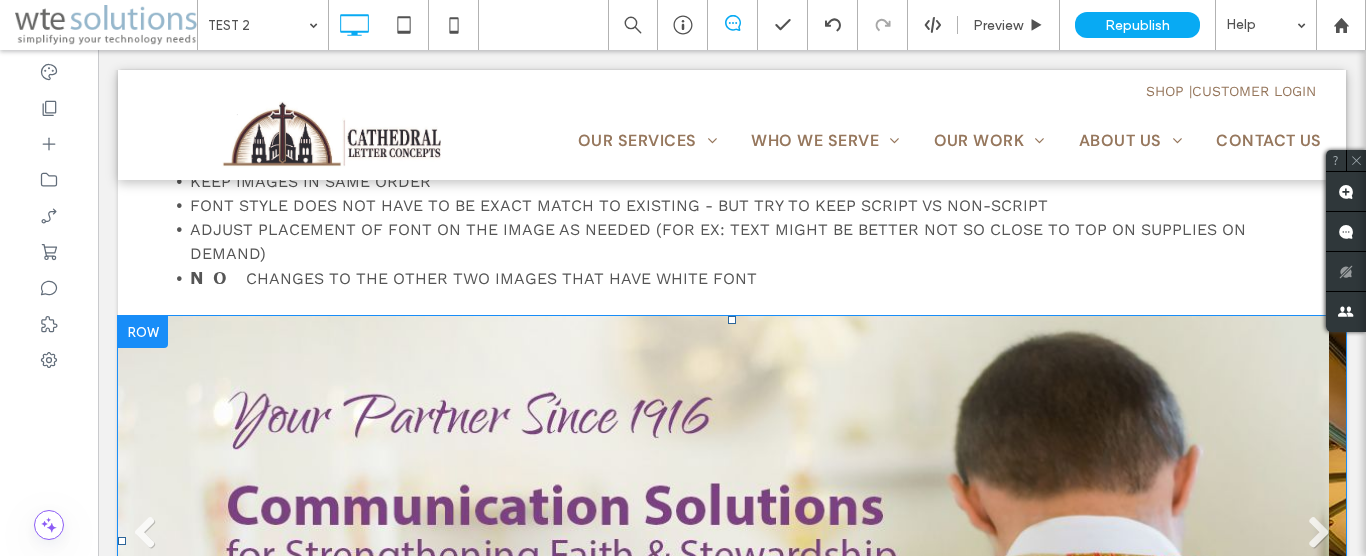 click at bounding box center (723, 541) 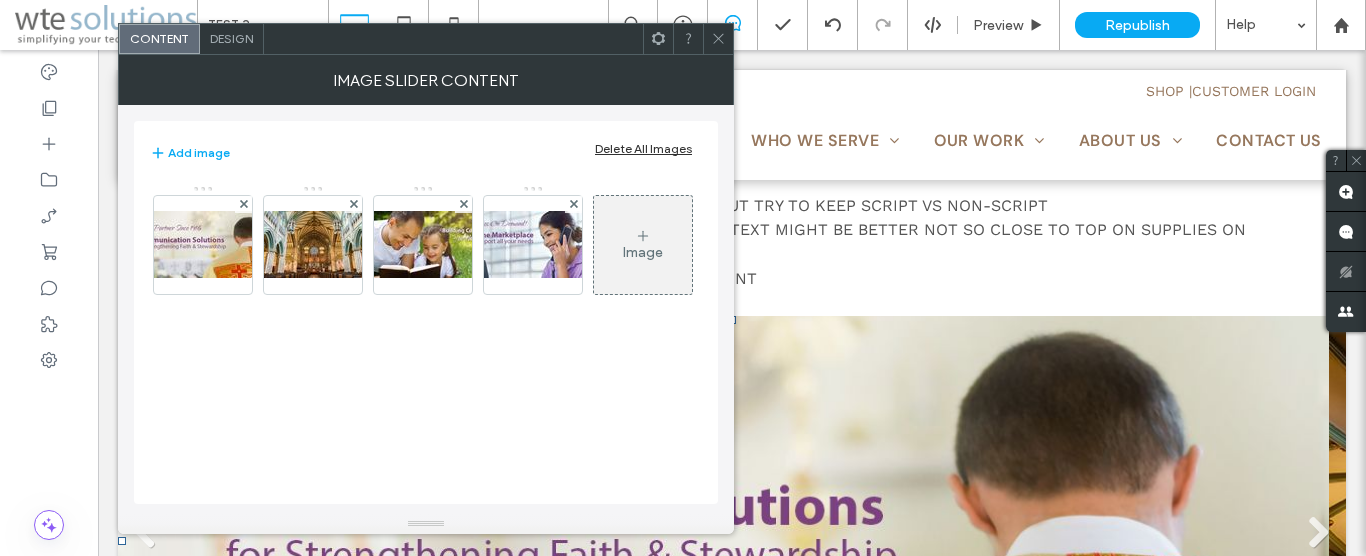 click on "Design" at bounding box center [231, 38] 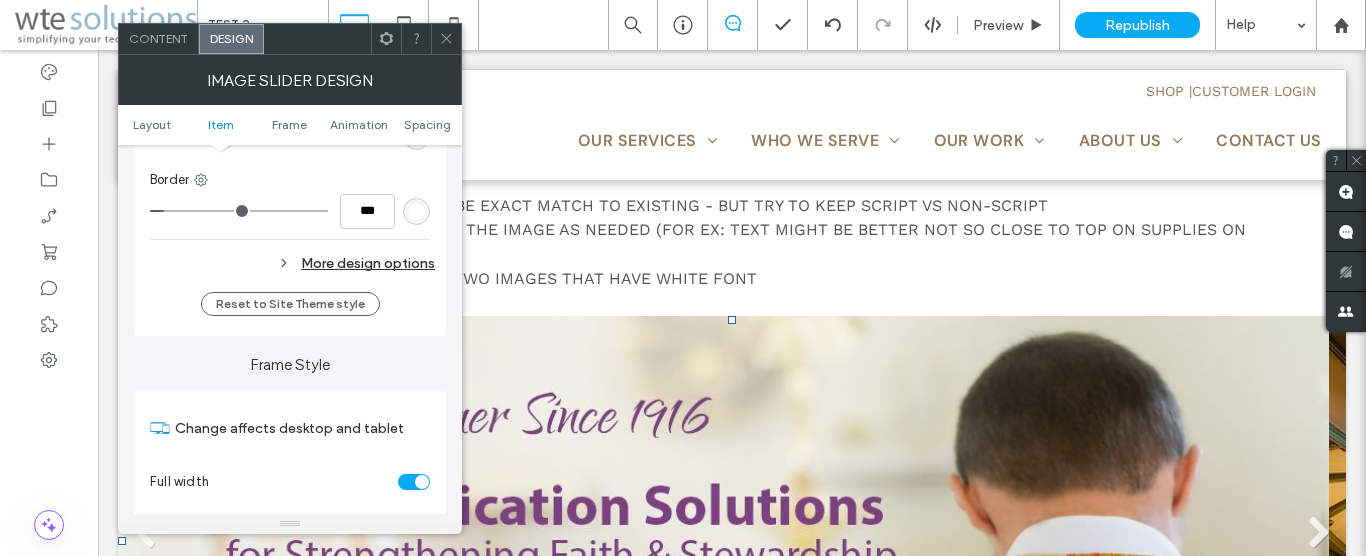 scroll, scrollTop: 1938, scrollLeft: 0, axis: vertical 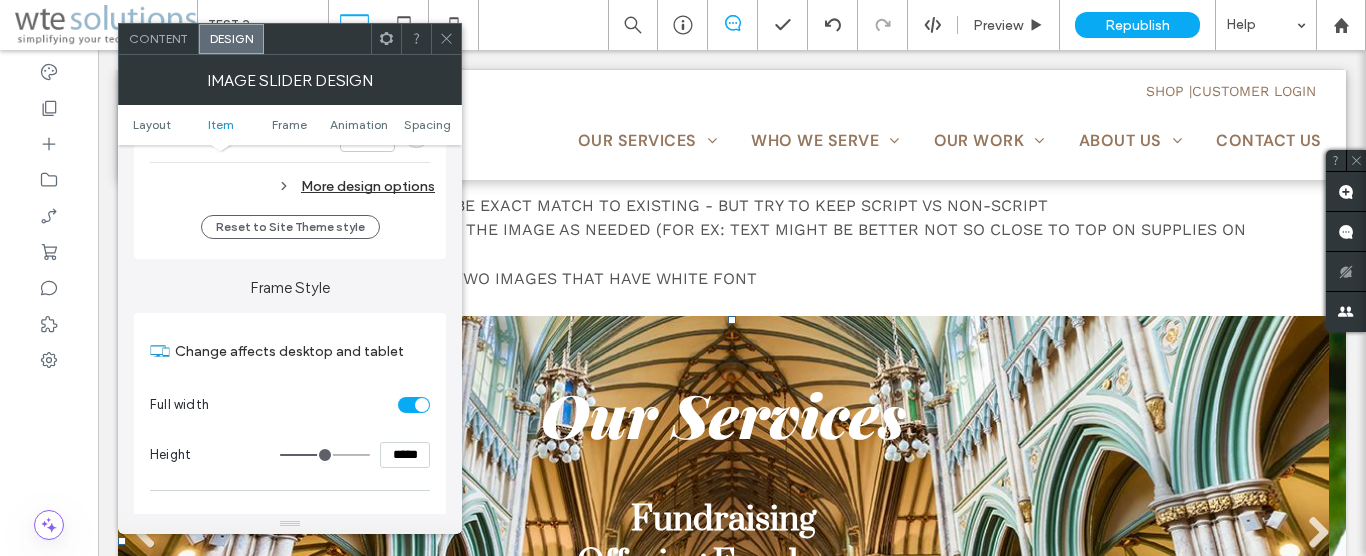 click on "Content" at bounding box center (158, 38) 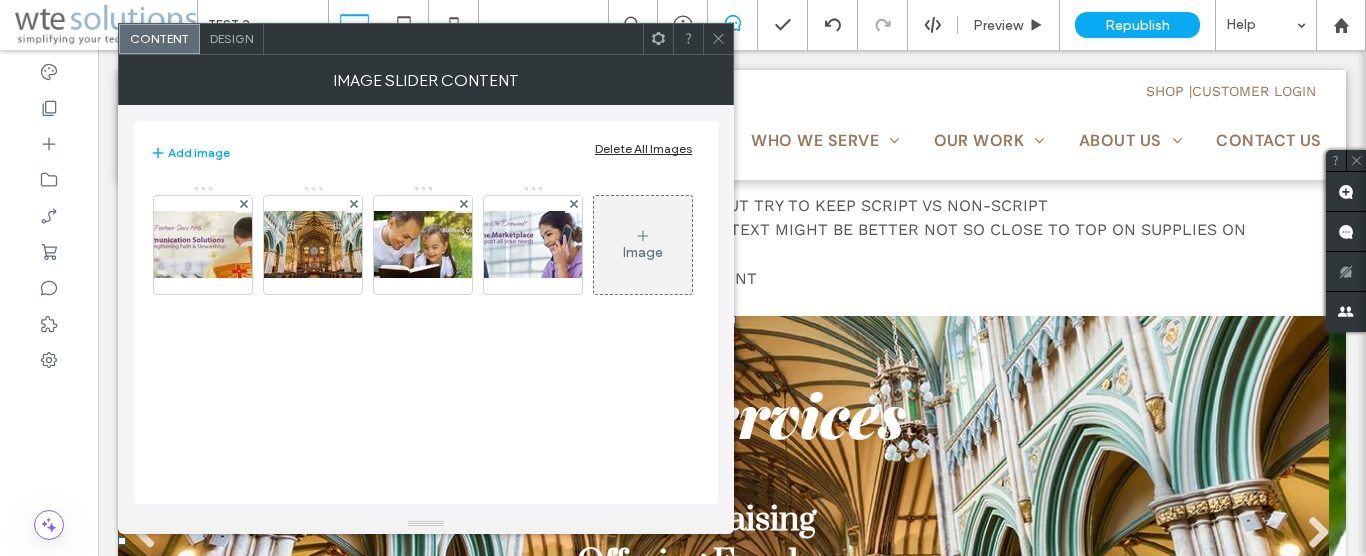 click 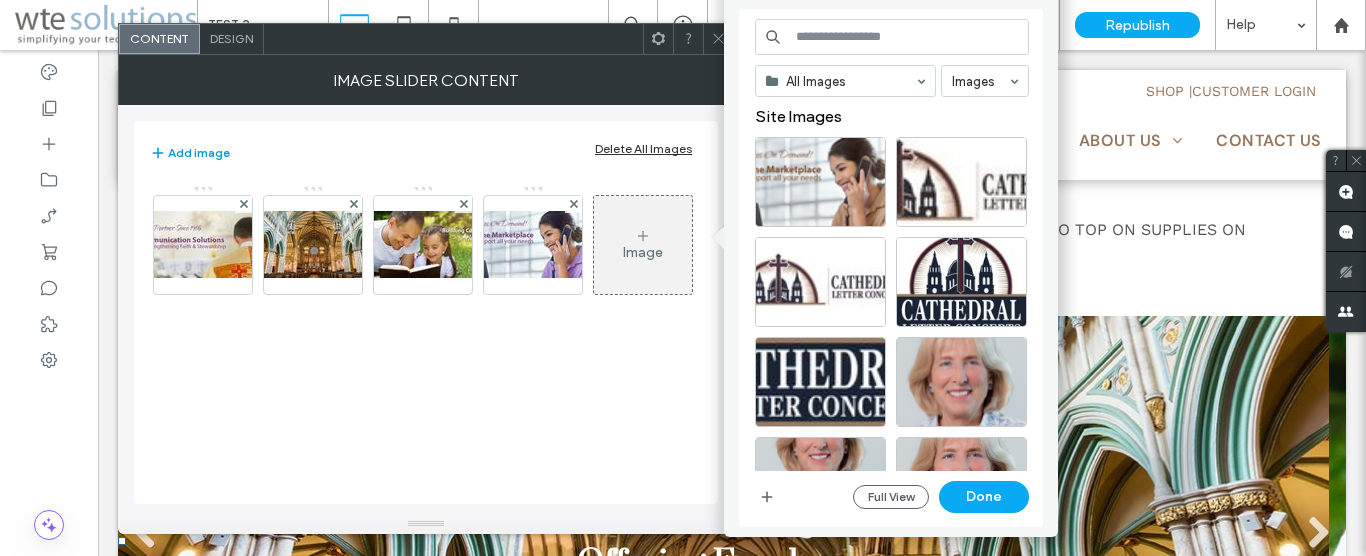 click on "Add image" at bounding box center (190, 153) 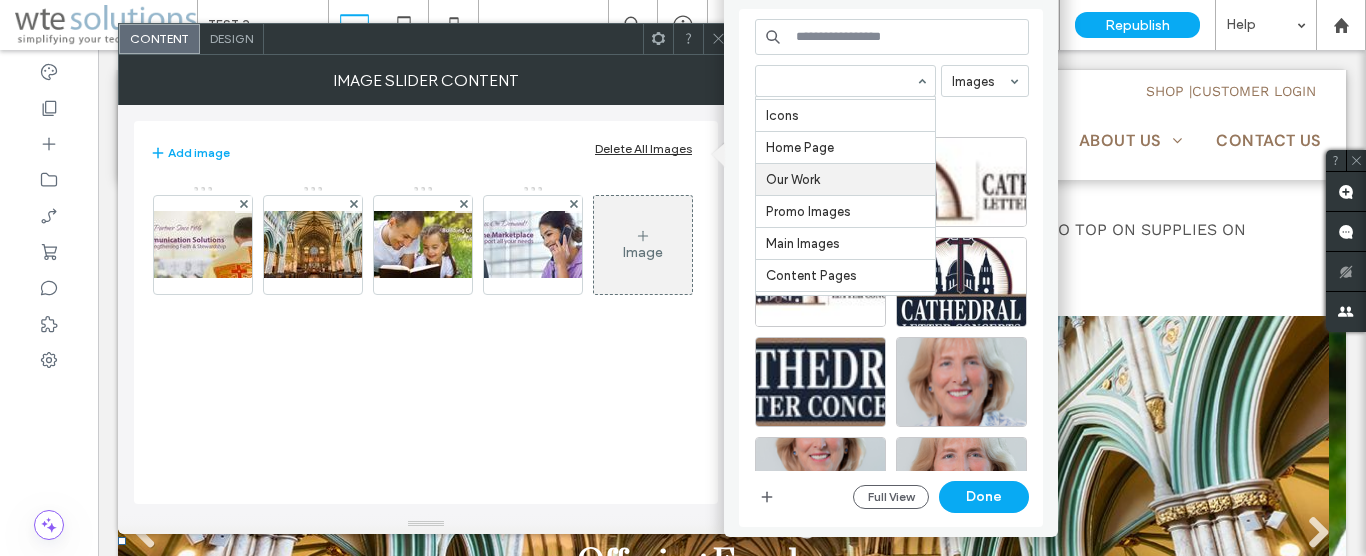 scroll, scrollTop: 180, scrollLeft: 0, axis: vertical 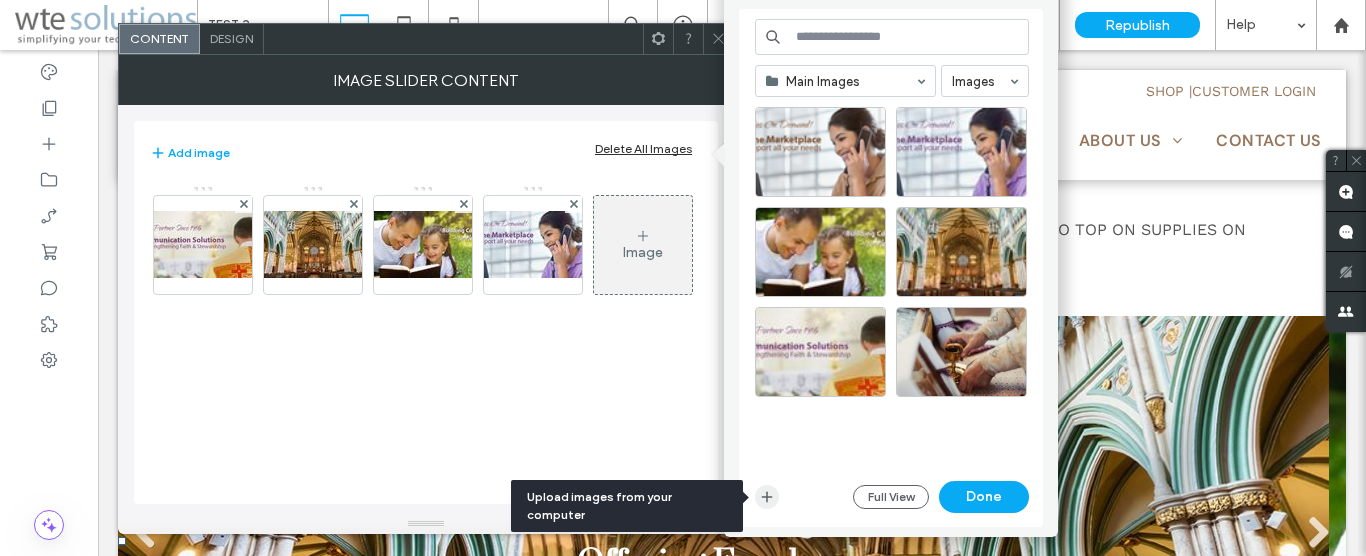 click 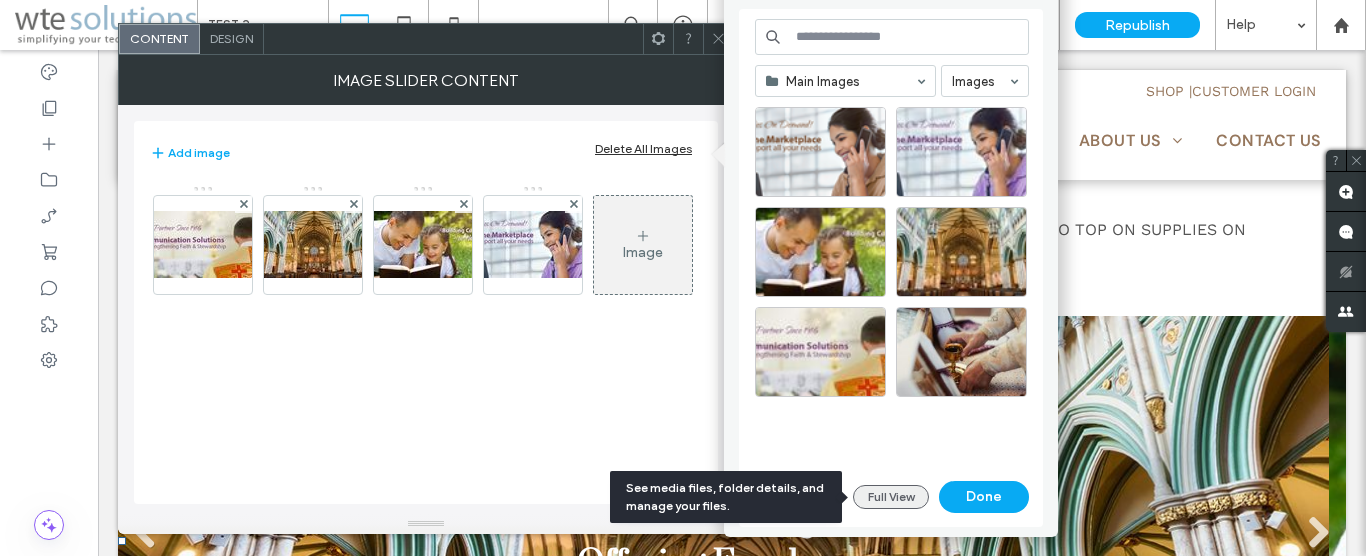 click on "Full View" at bounding box center (891, 497) 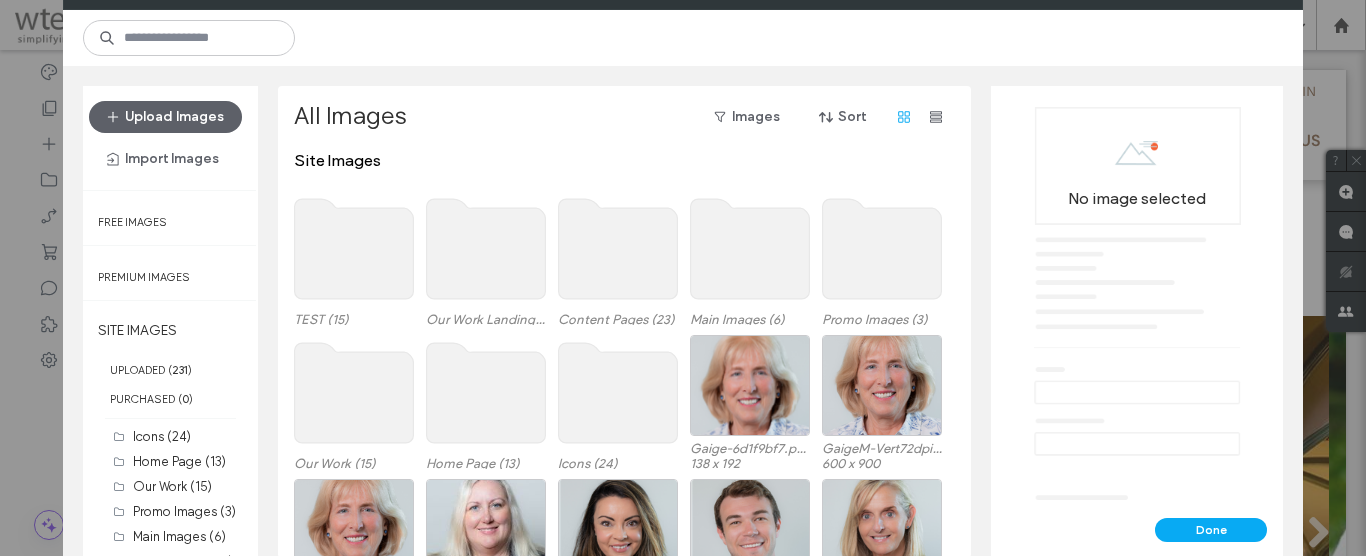 click 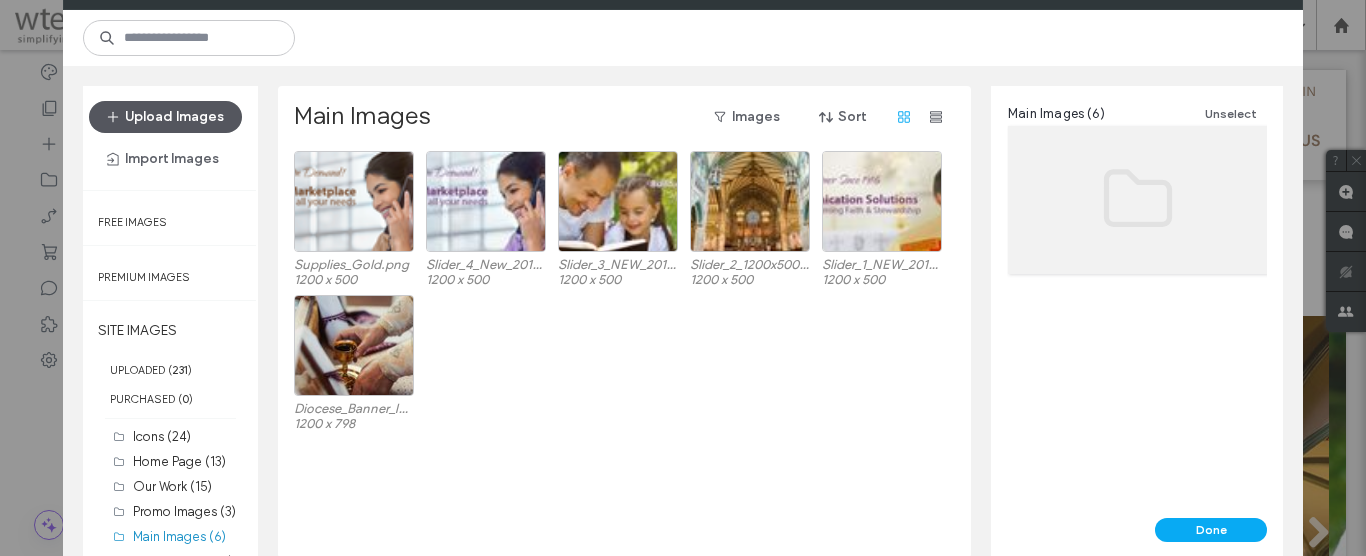click on "Upload Images" at bounding box center (165, 117) 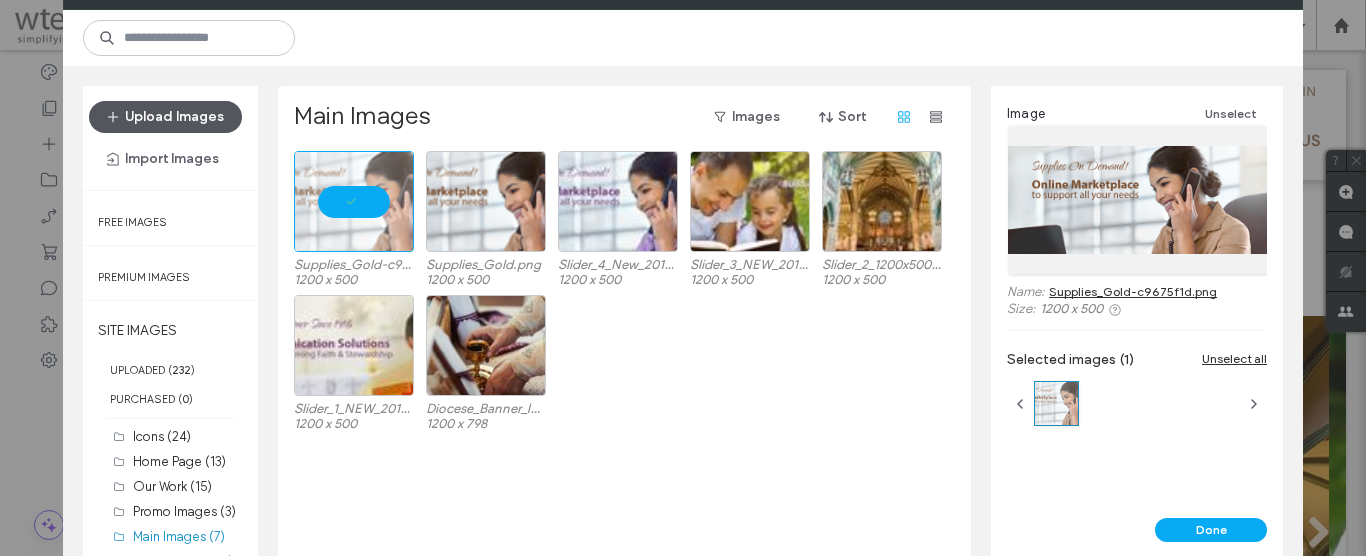 click on "Upload Images" at bounding box center [165, 117] 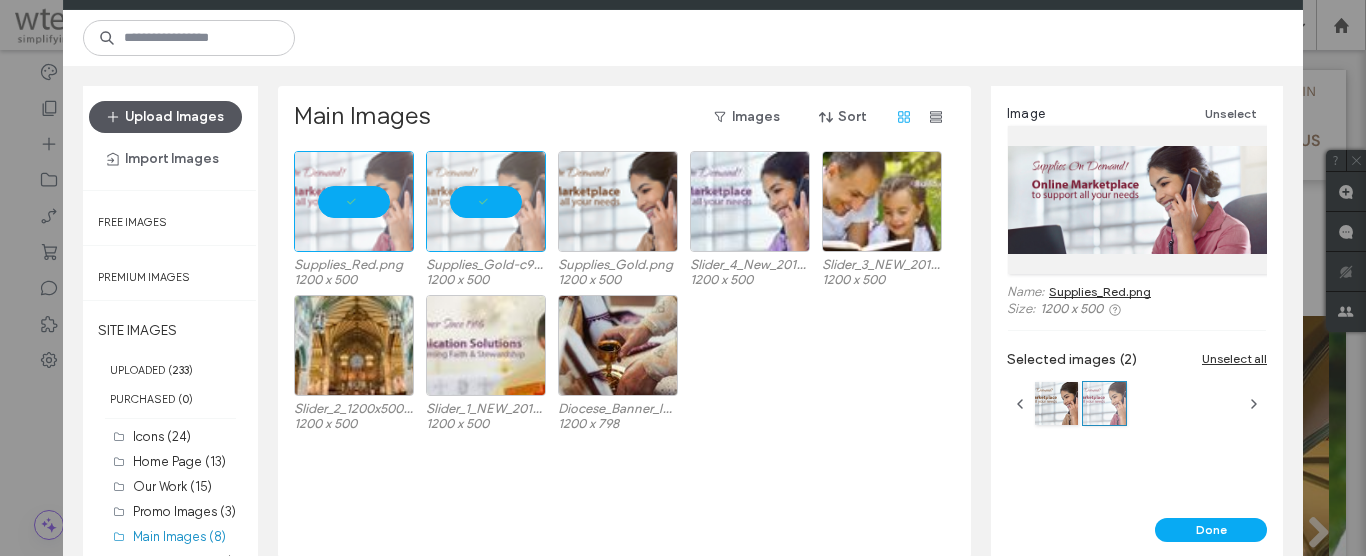 click on "Upload Images" at bounding box center [165, 117] 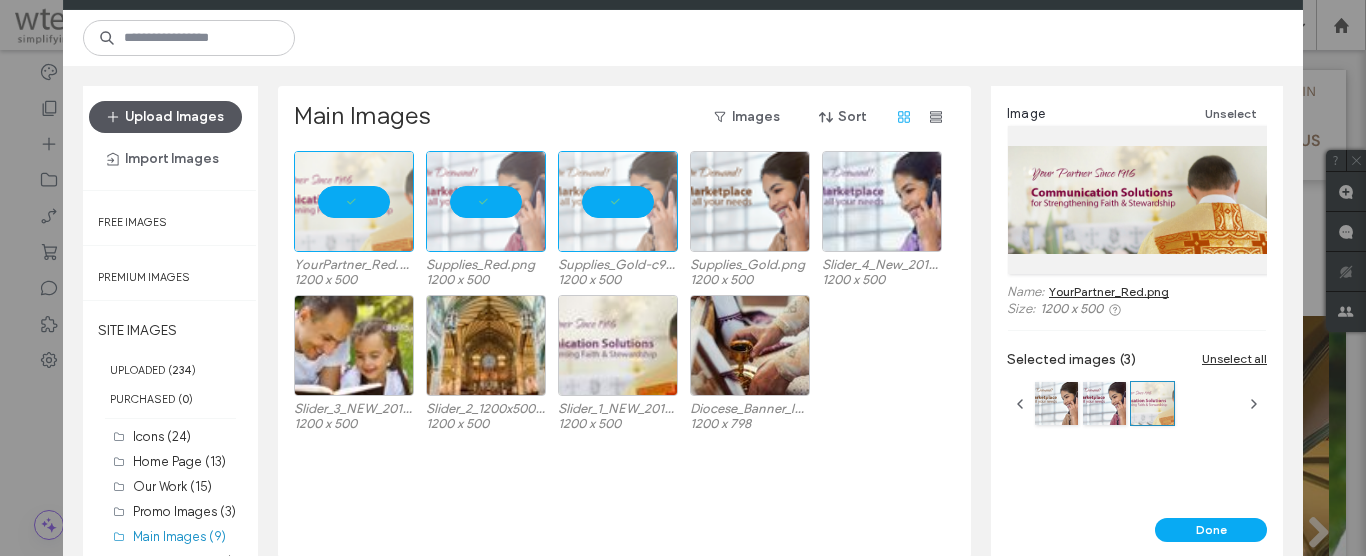 click on "Upload Images" at bounding box center [165, 117] 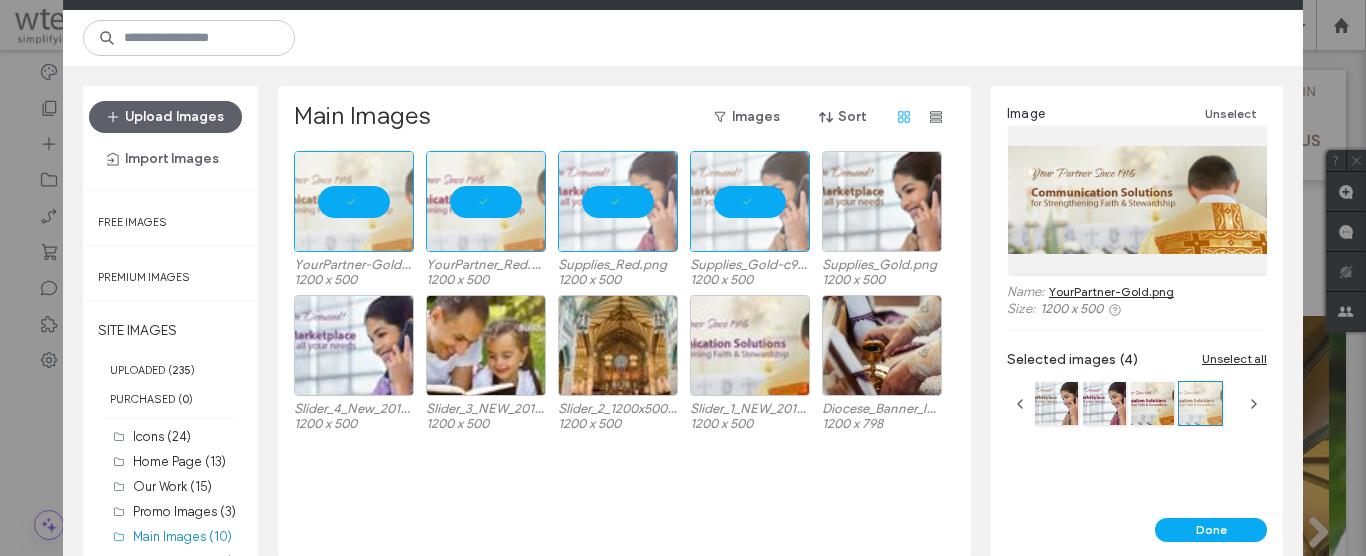 click on "Unselect all" at bounding box center [1234, 358] 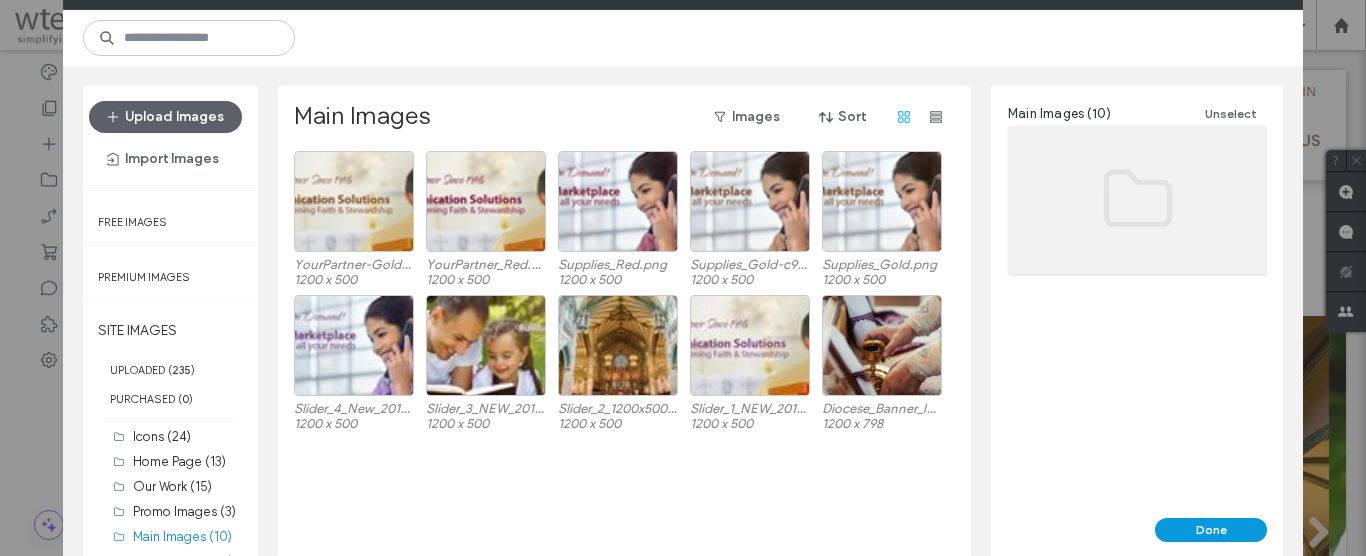 click on "Done" at bounding box center [1211, 530] 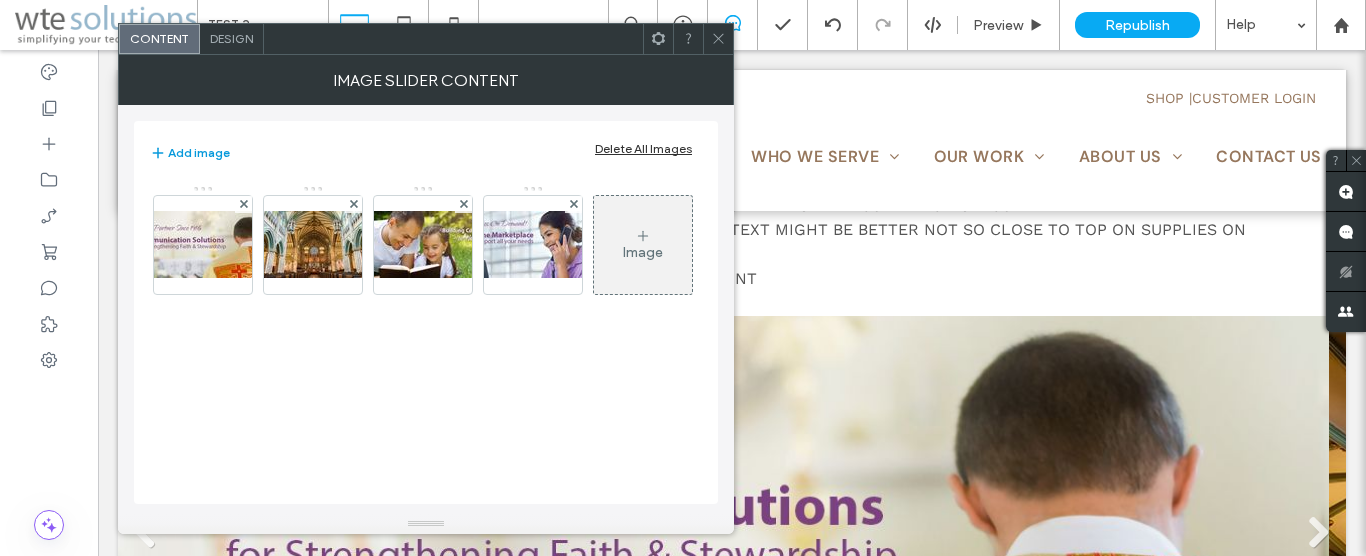 click on "Add image" at bounding box center (190, 153) 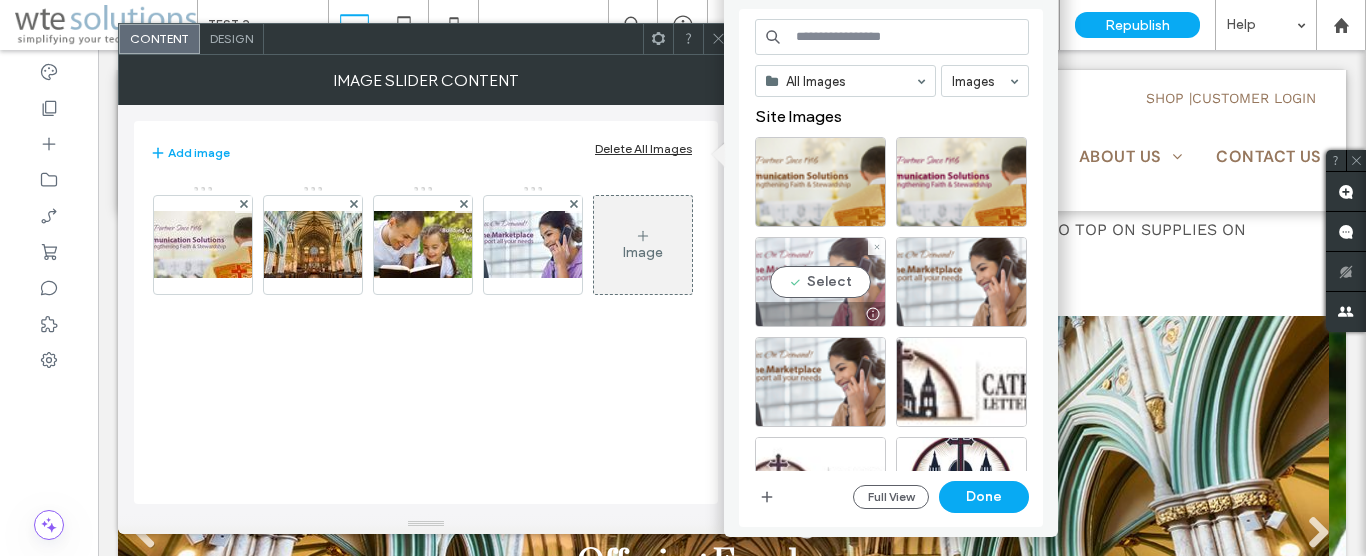 click on "Select" at bounding box center (820, 282) 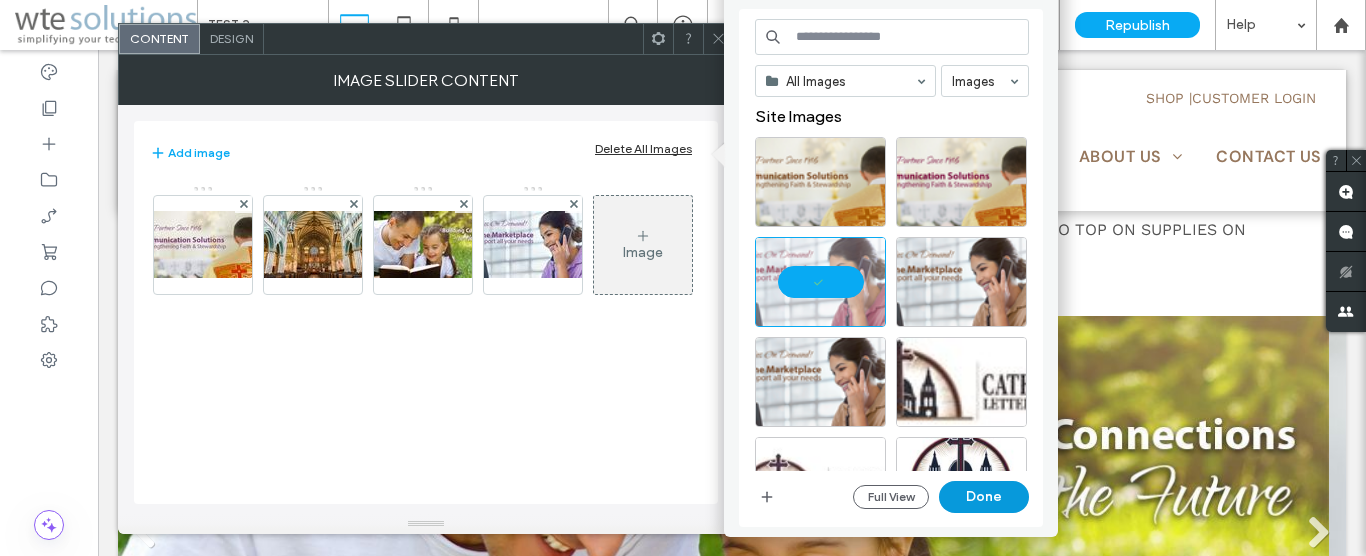 click on "Done" at bounding box center [984, 497] 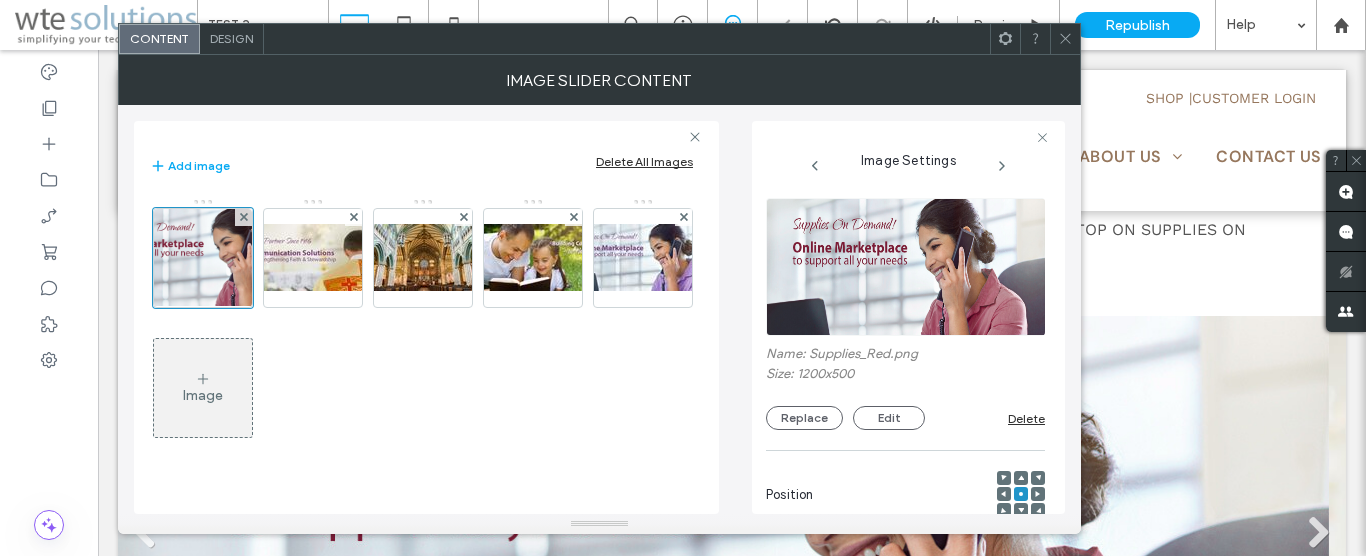 scroll, scrollTop: 0, scrollLeft: 26, axis: horizontal 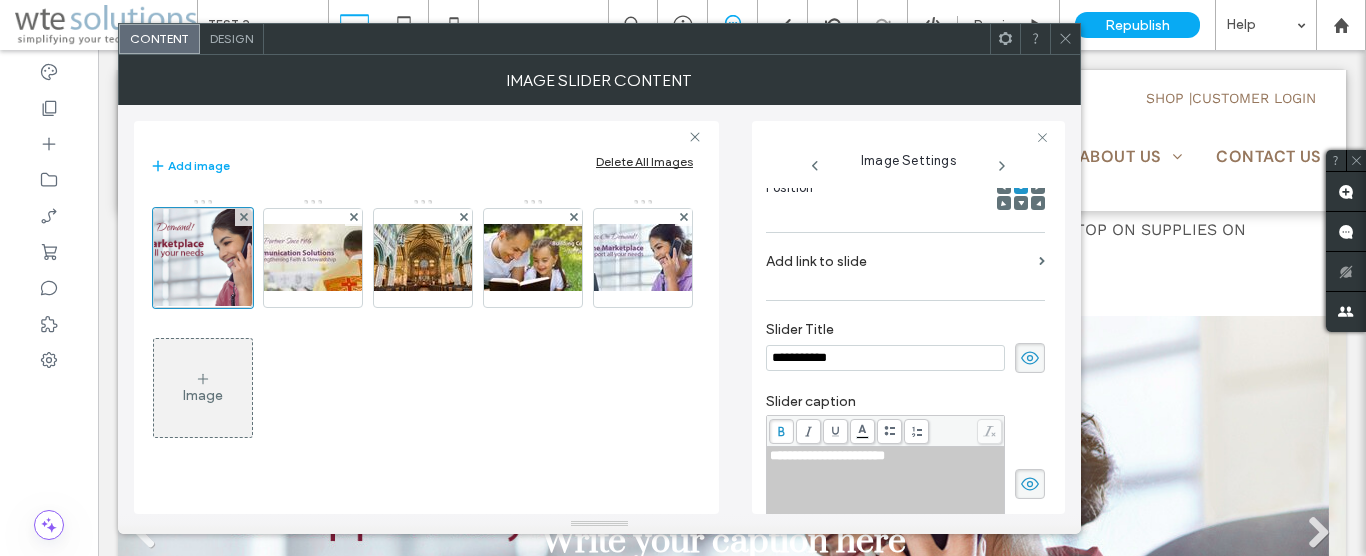 click on "**********" at bounding box center [886, 456] 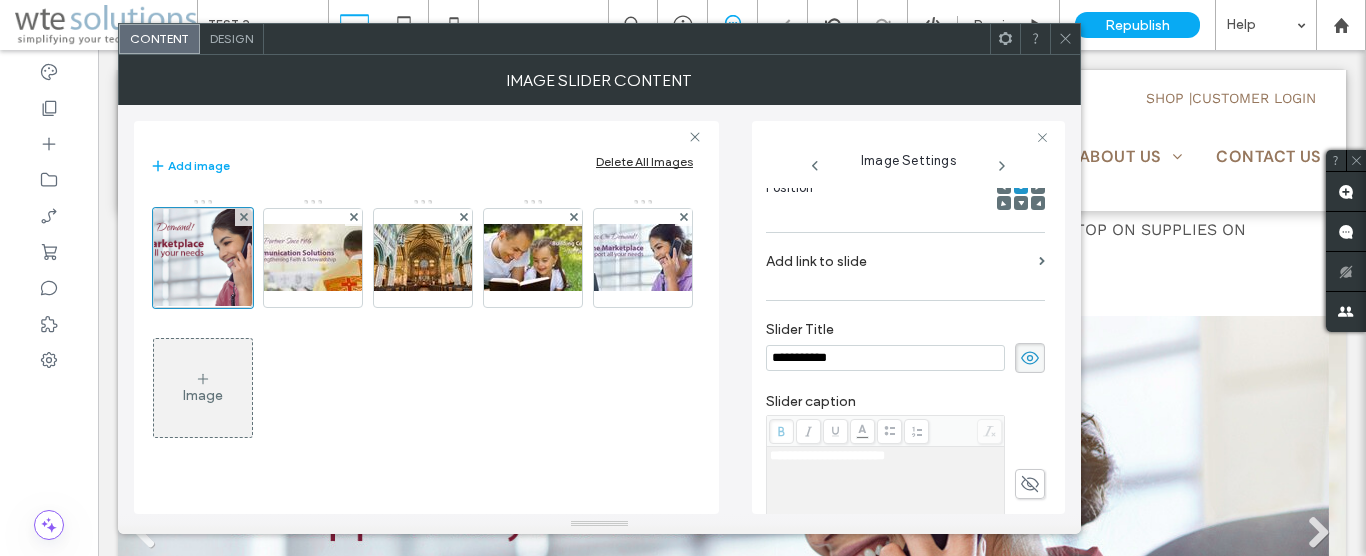 click 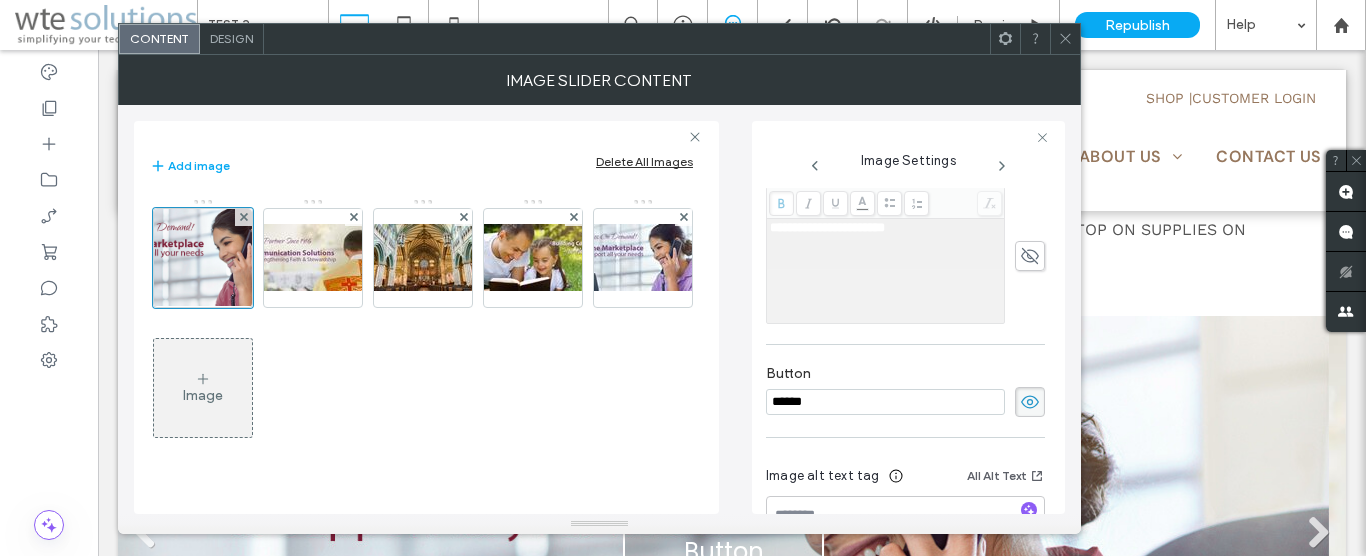 scroll, scrollTop: 599, scrollLeft: 0, axis: vertical 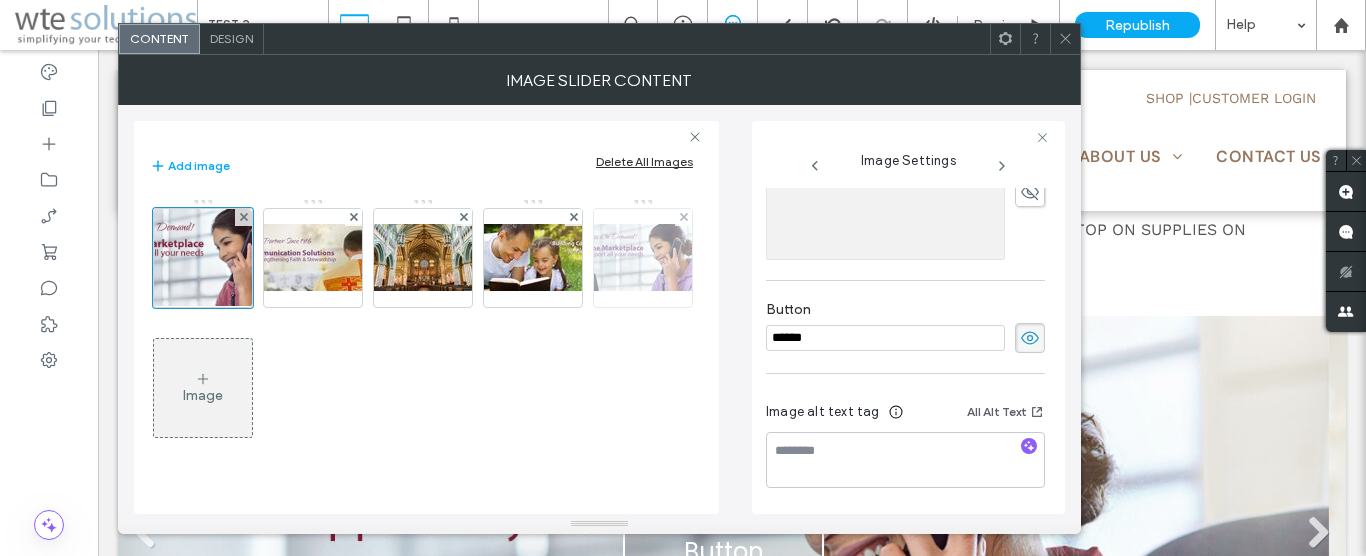 click at bounding box center (643, 257) 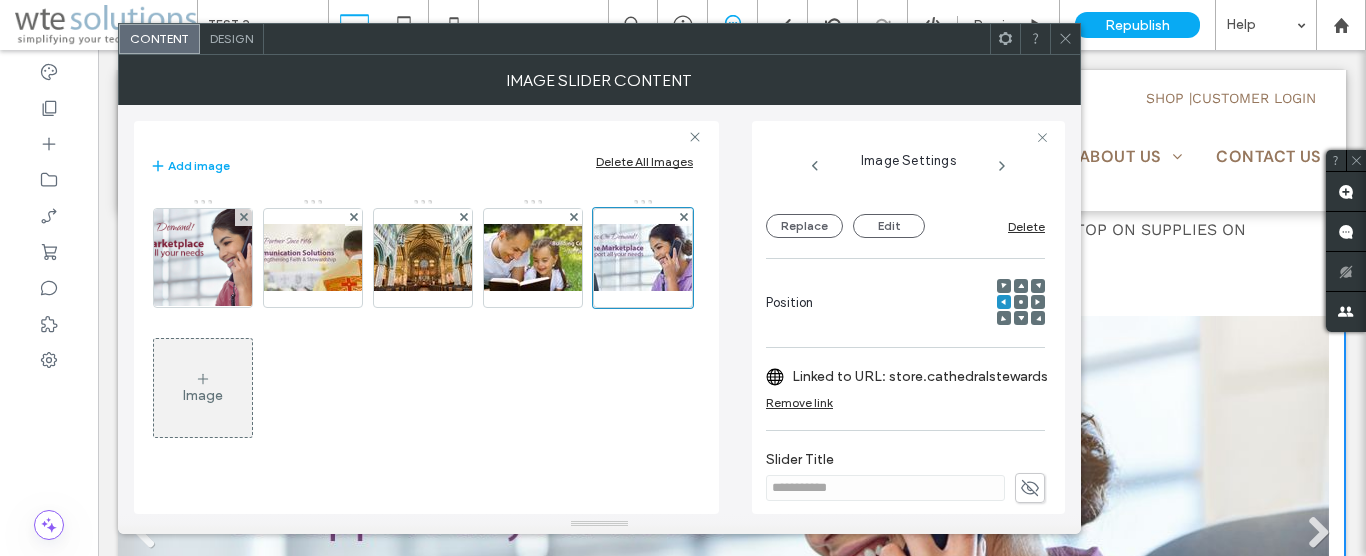 scroll, scrollTop: 228, scrollLeft: 0, axis: vertical 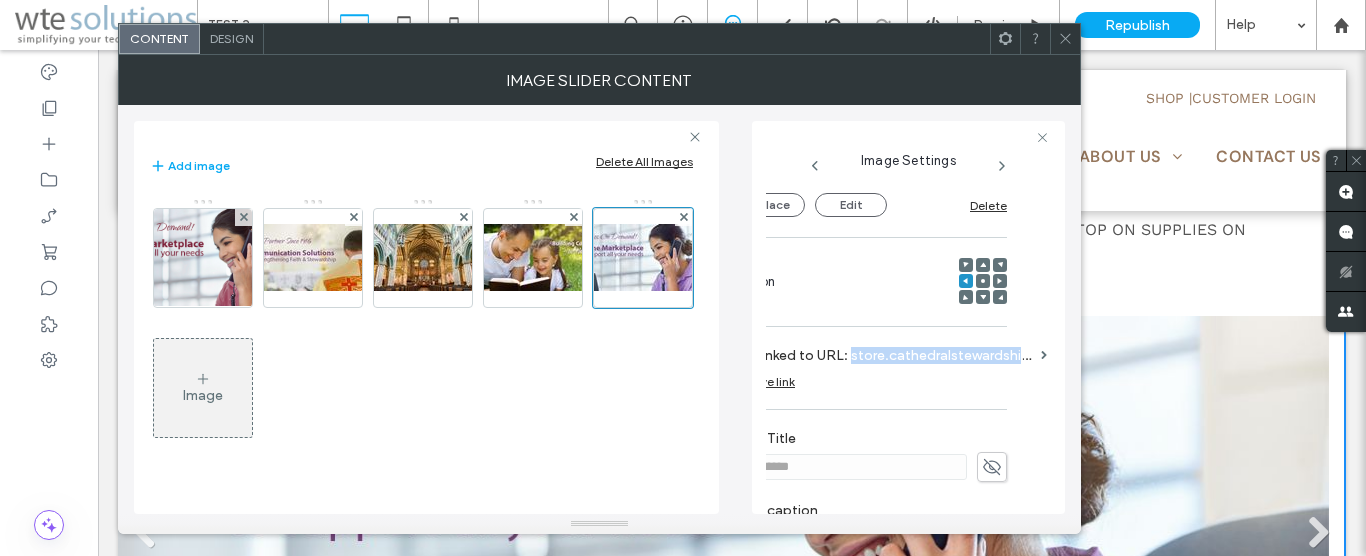 drag, startPoint x: 886, startPoint y: 356, endPoint x: 1026, endPoint y: 351, distance: 140.08926 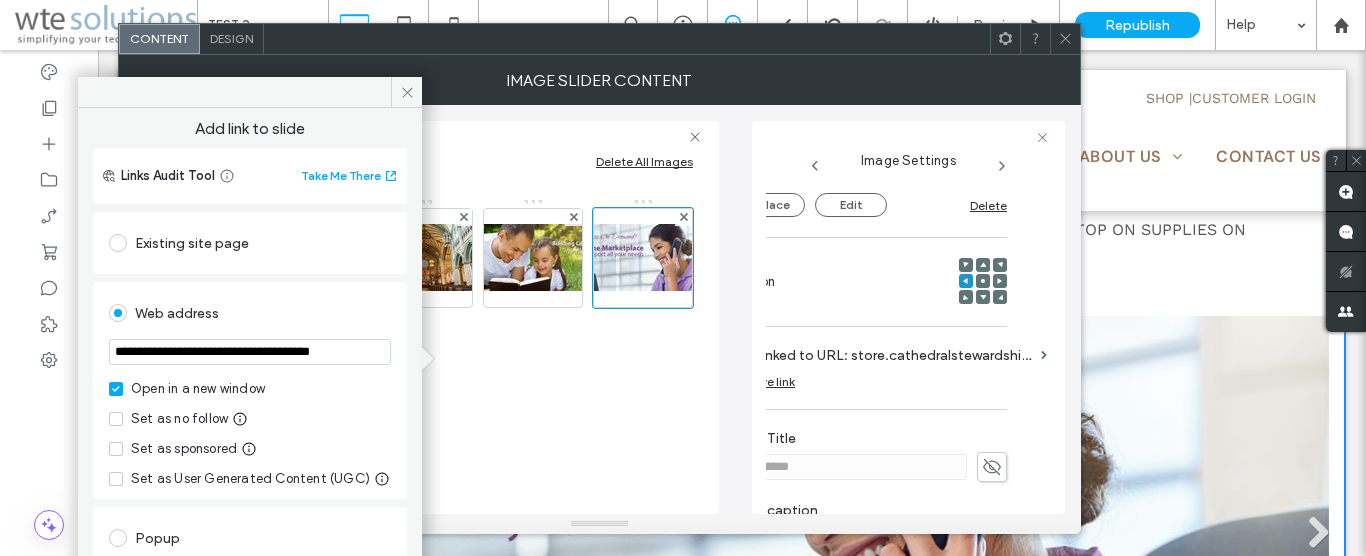 click on "**********" at bounding box center [250, 352] 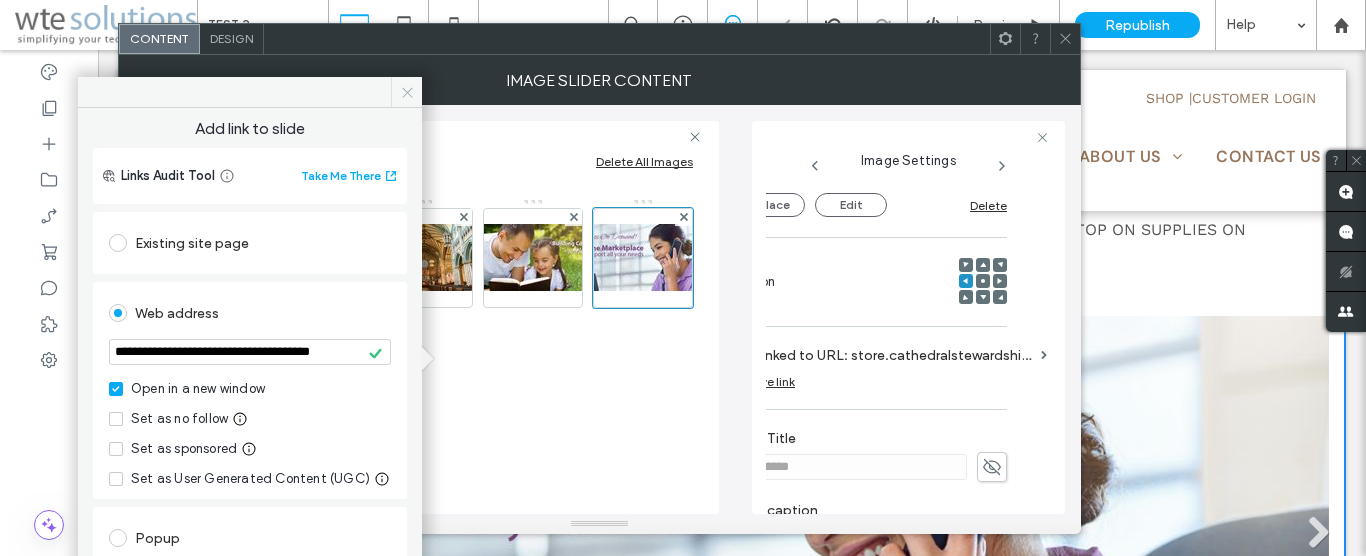 click 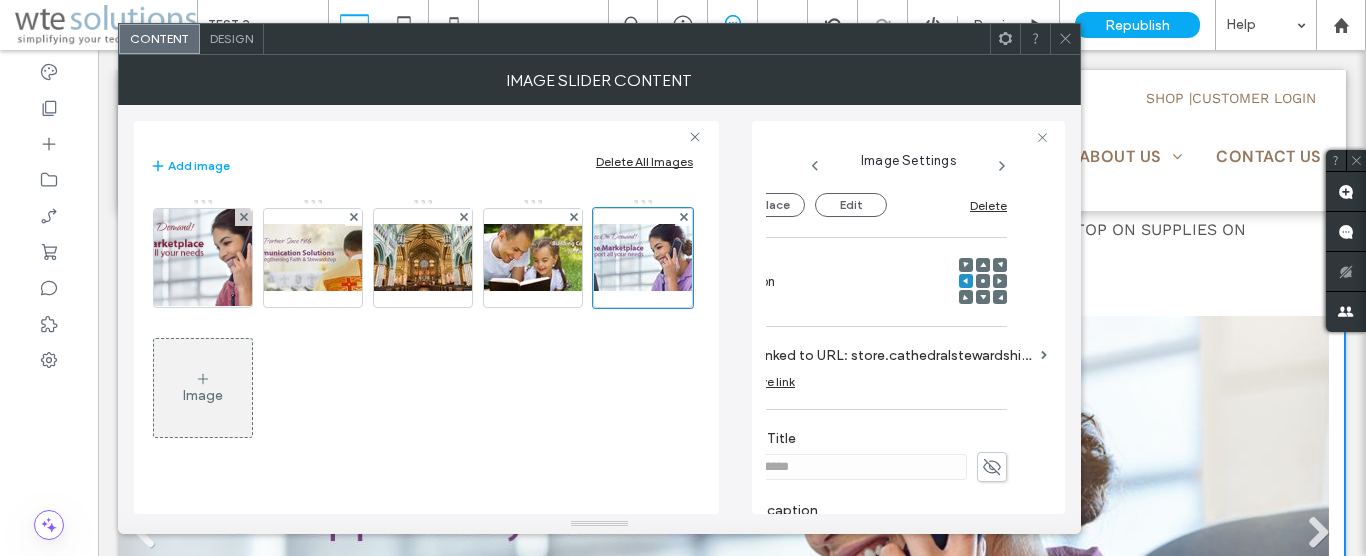 scroll, scrollTop: 228, scrollLeft: 0, axis: vertical 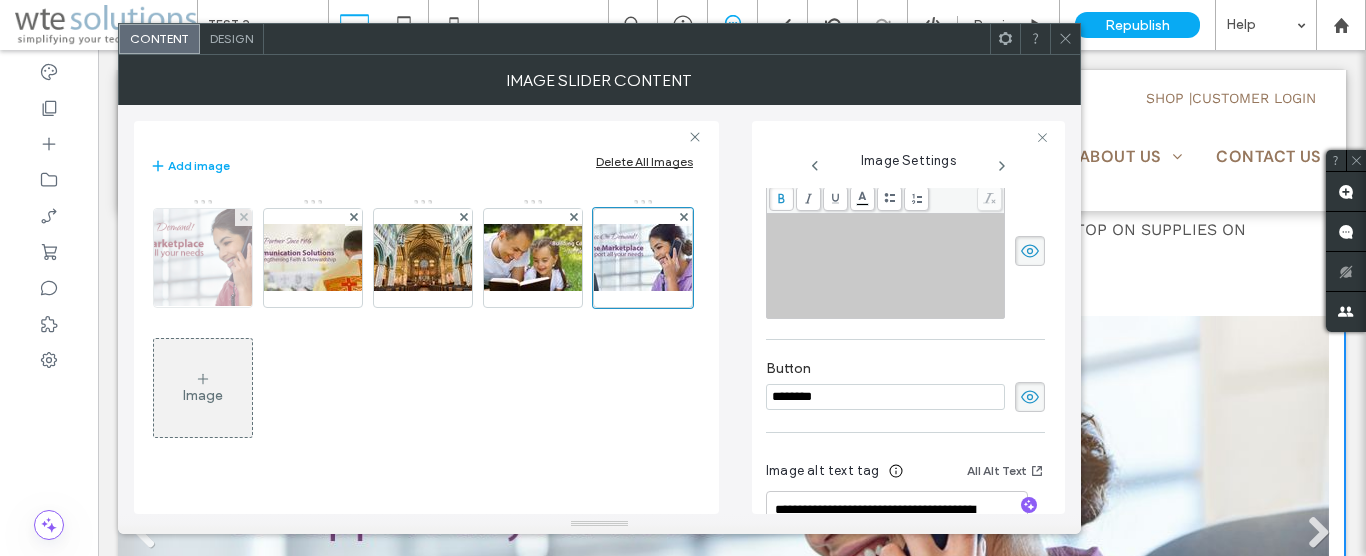 click at bounding box center [202, 258] 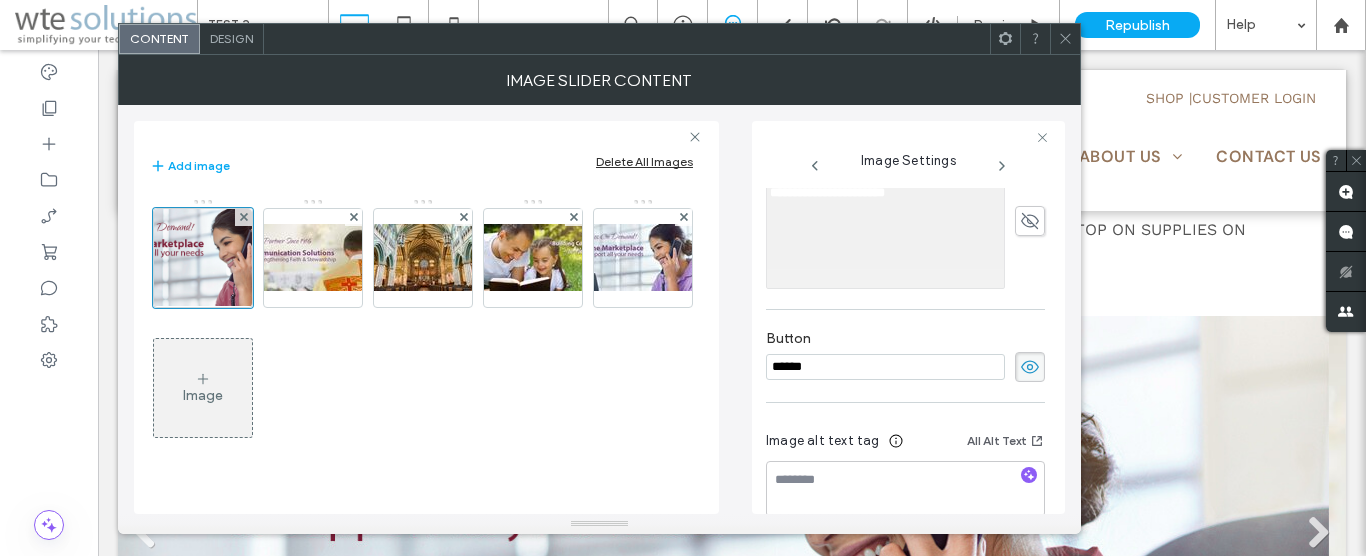 scroll, scrollTop: 540, scrollLeft: 0, axis: vertical 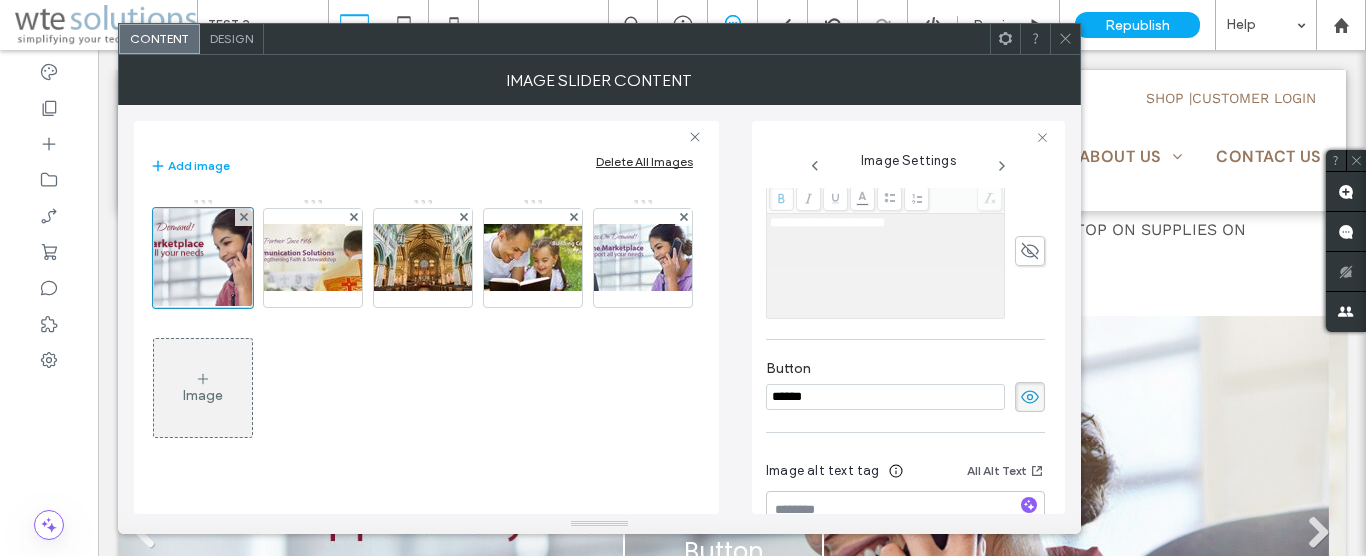 click on "******" at bounding box center [885, 397] 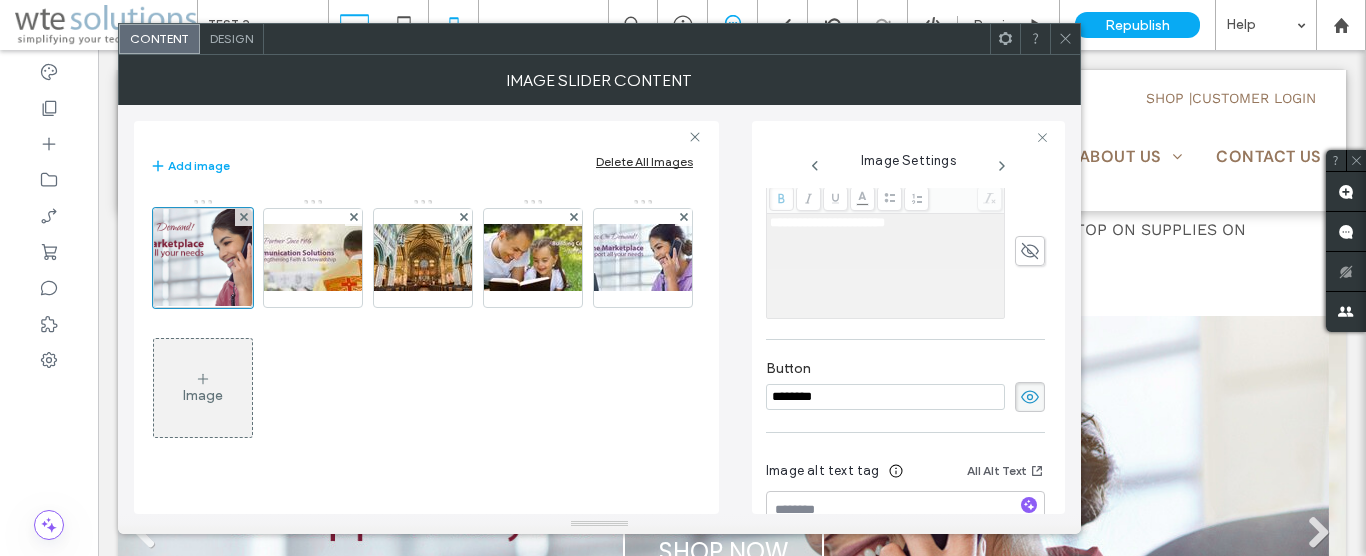 type on "********" 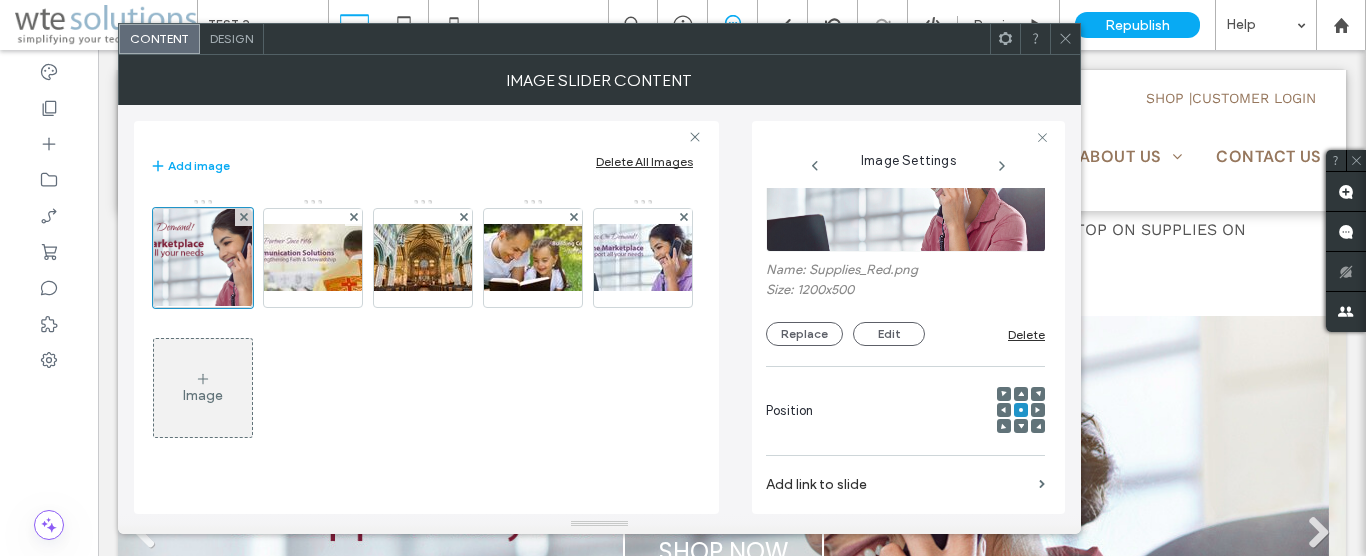 scroll, scrollTop: 198, scrollLeft: 0, axis: vertical 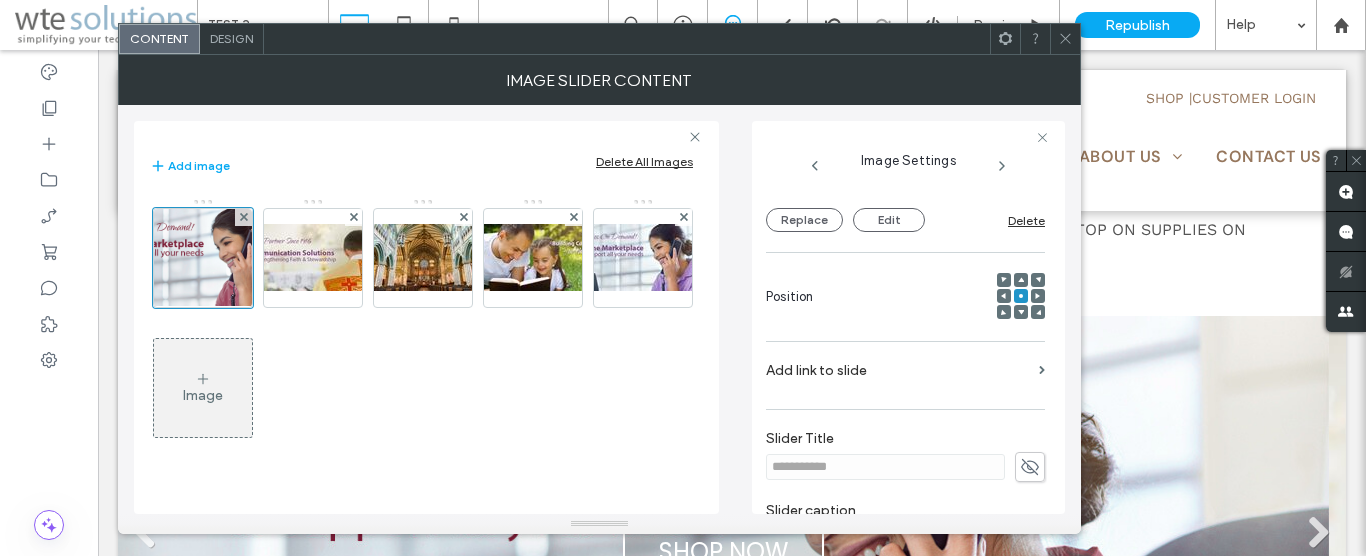 click on "Add link to slide" at bounding box center [898, 370] 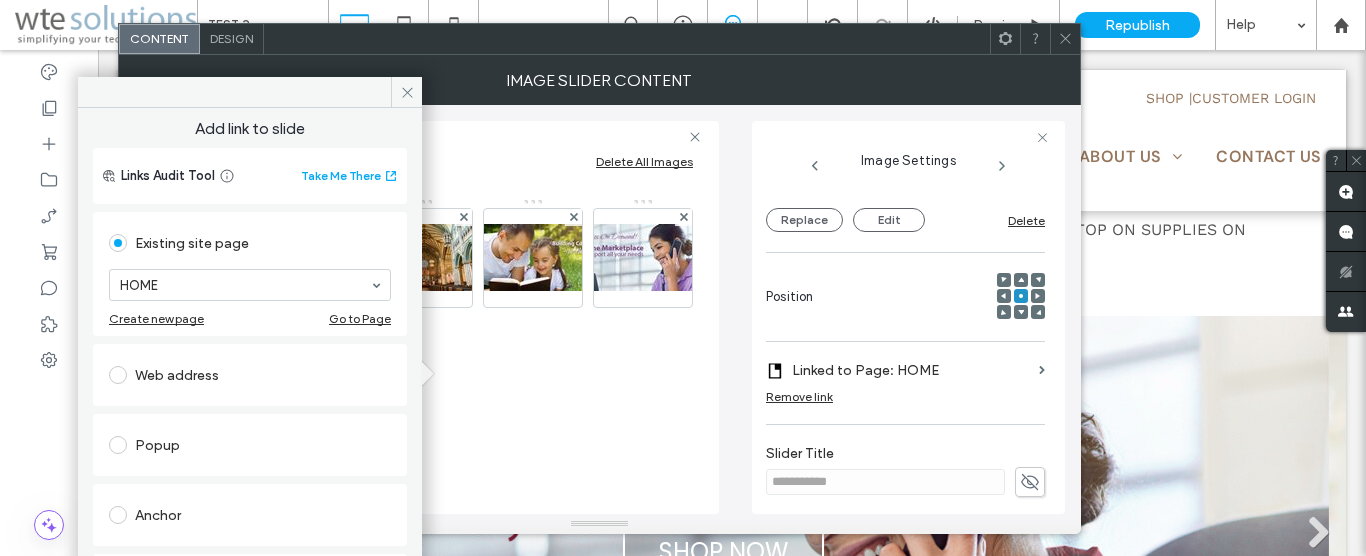 click at bounding box center (118, 375) 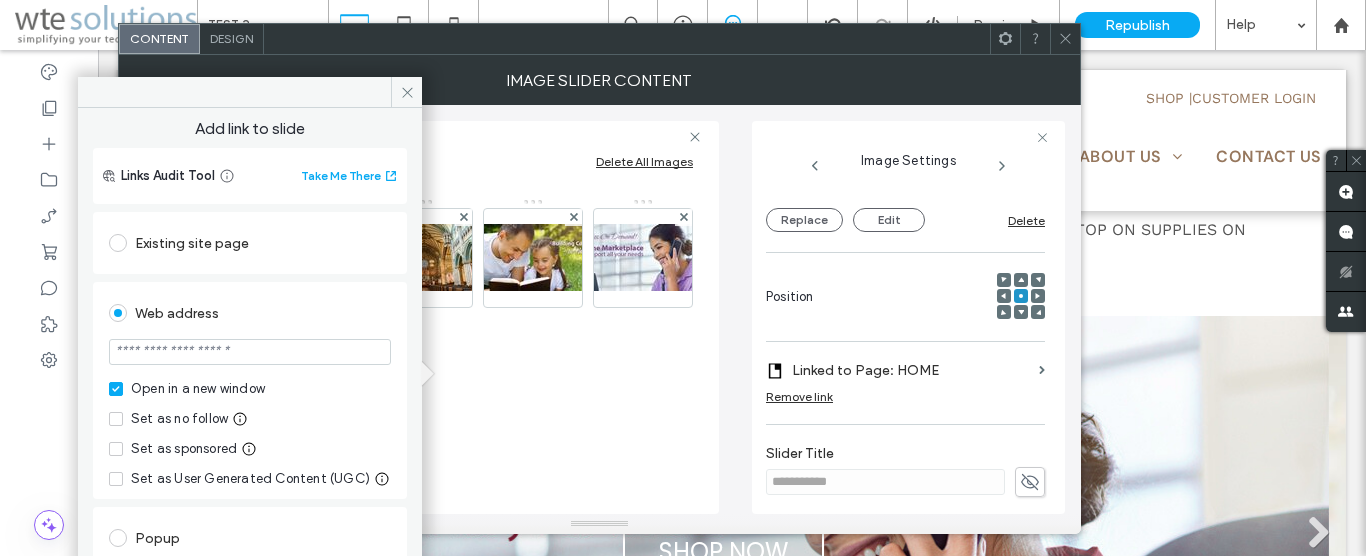 click at bounding box center (250, 352) 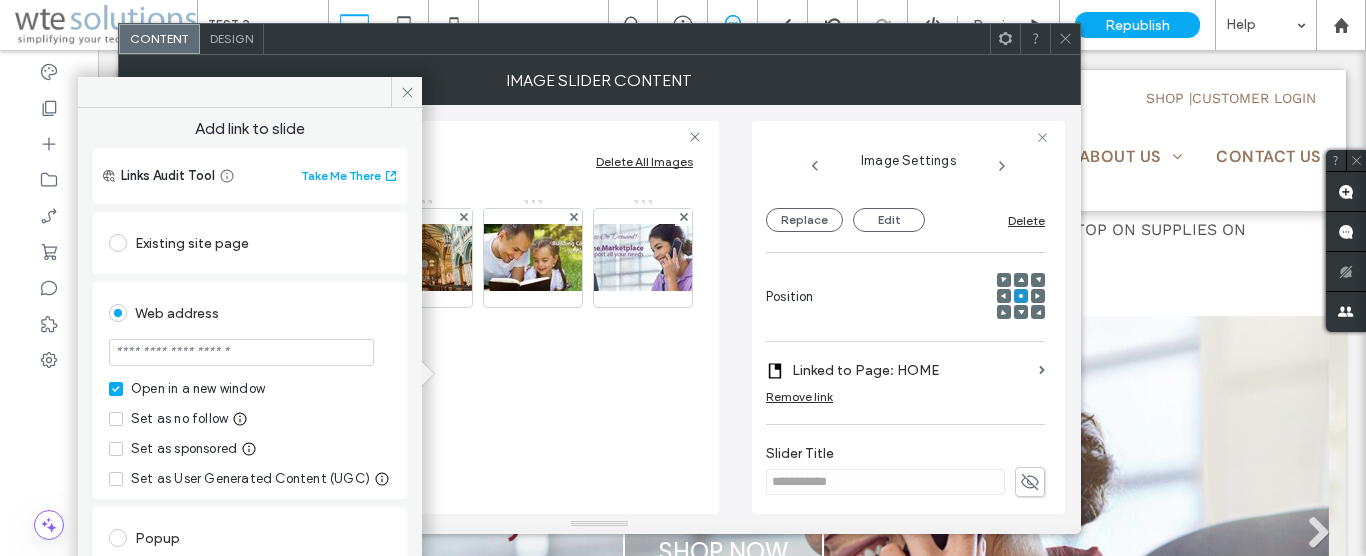 scroll, scrollTop: 0, scrollLeft: 0, axis: both 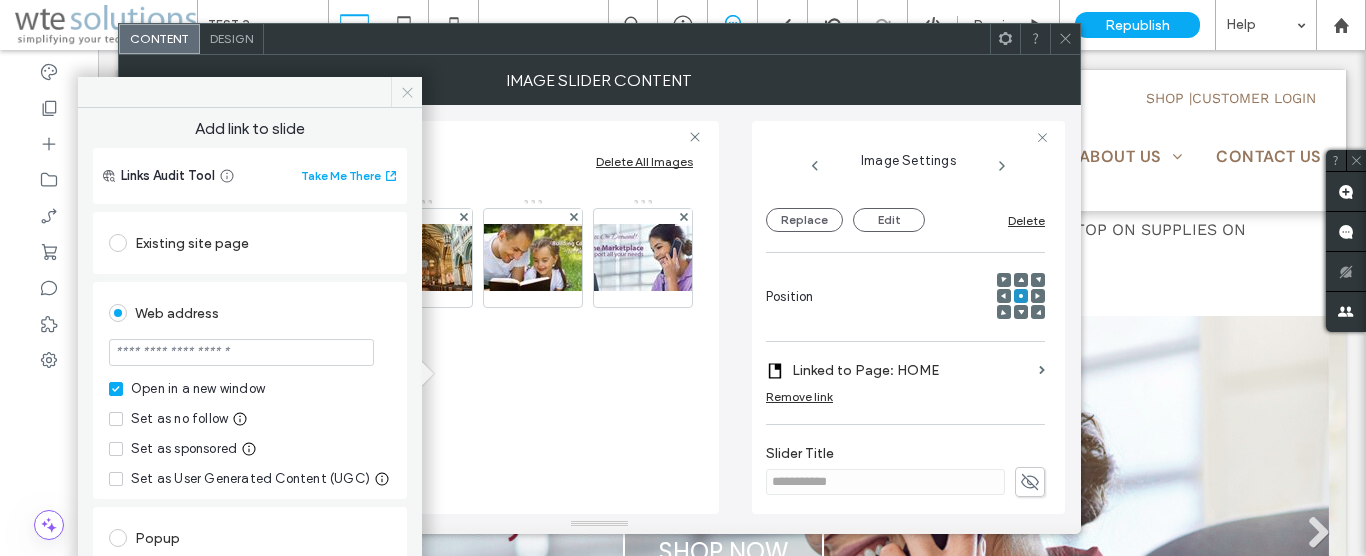 type on "*******" 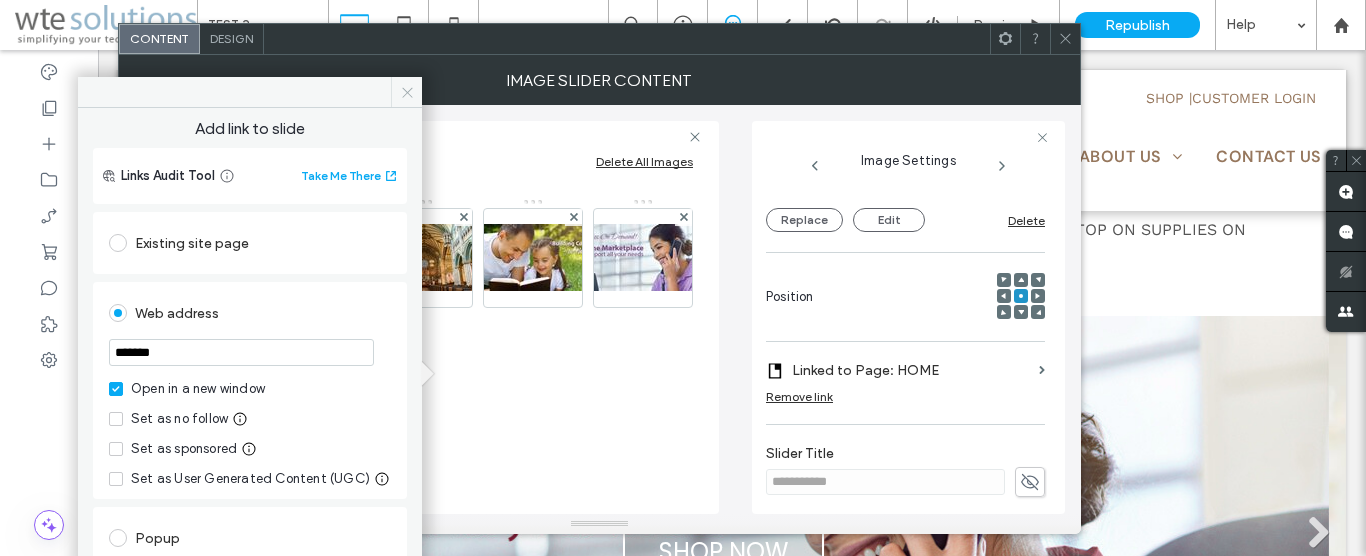 click 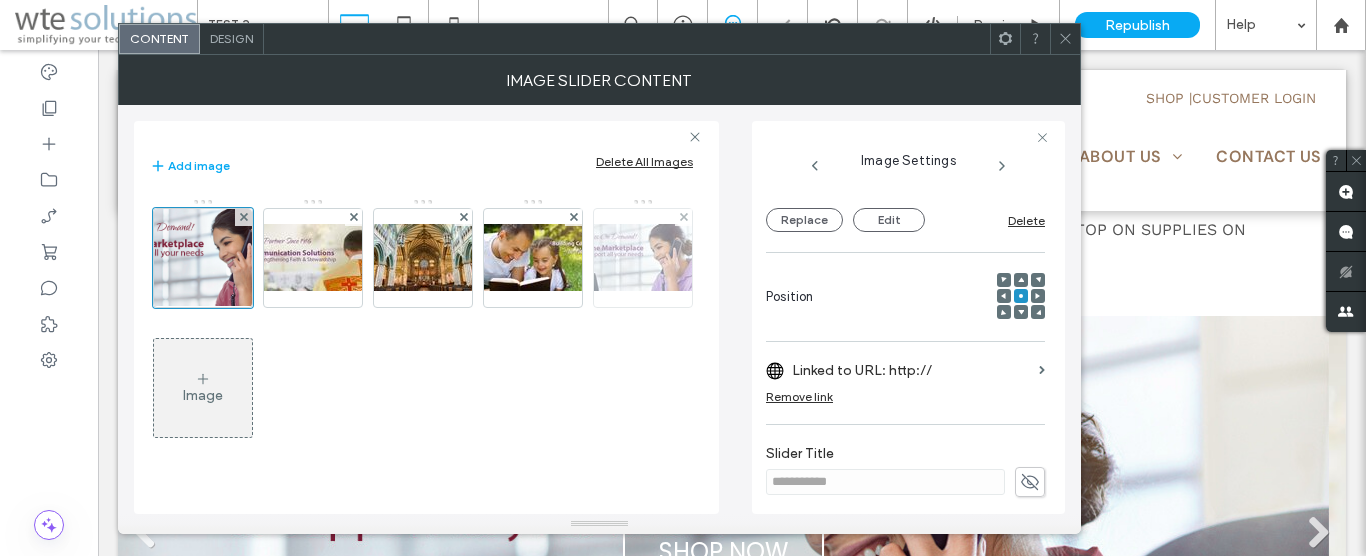 click at bounding box center [643, 257] 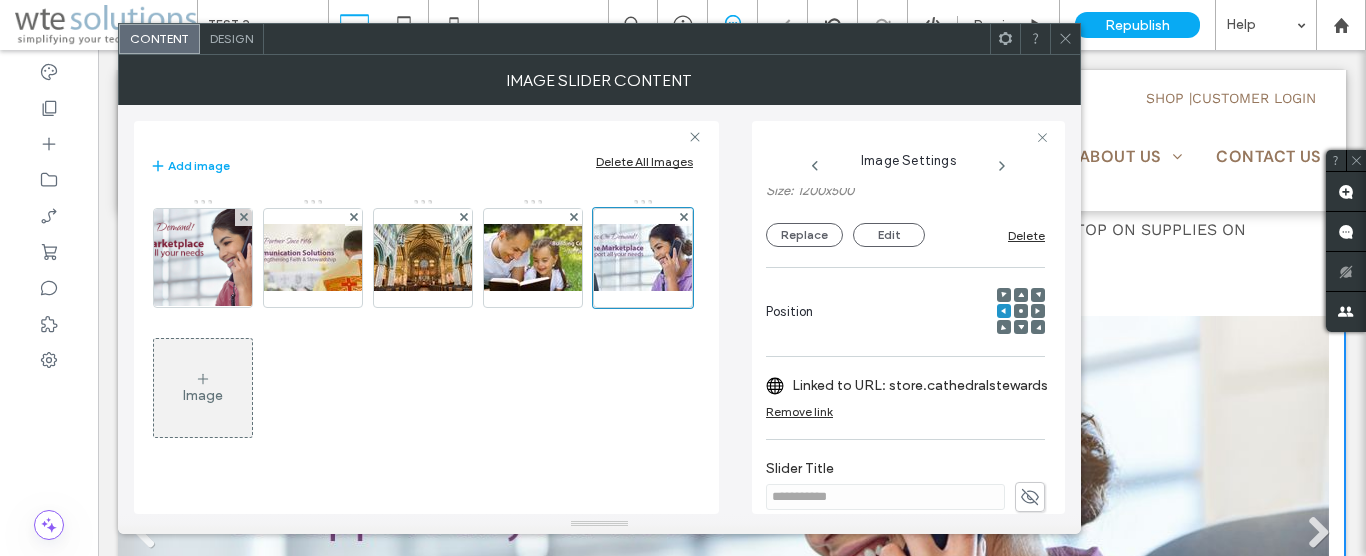 scroll, scrollTop: 213, scrollLeft: 0, axis: vertical 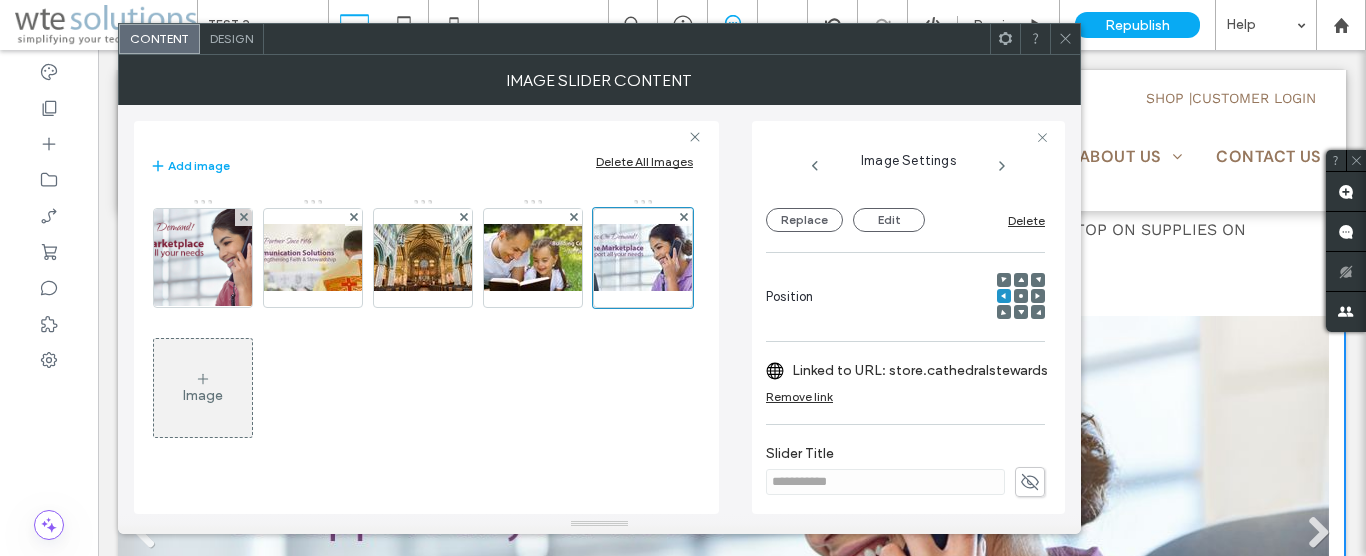 click on "Linked to URL: store.cathedralstewardship.com/" at bounding box center (931, 370) 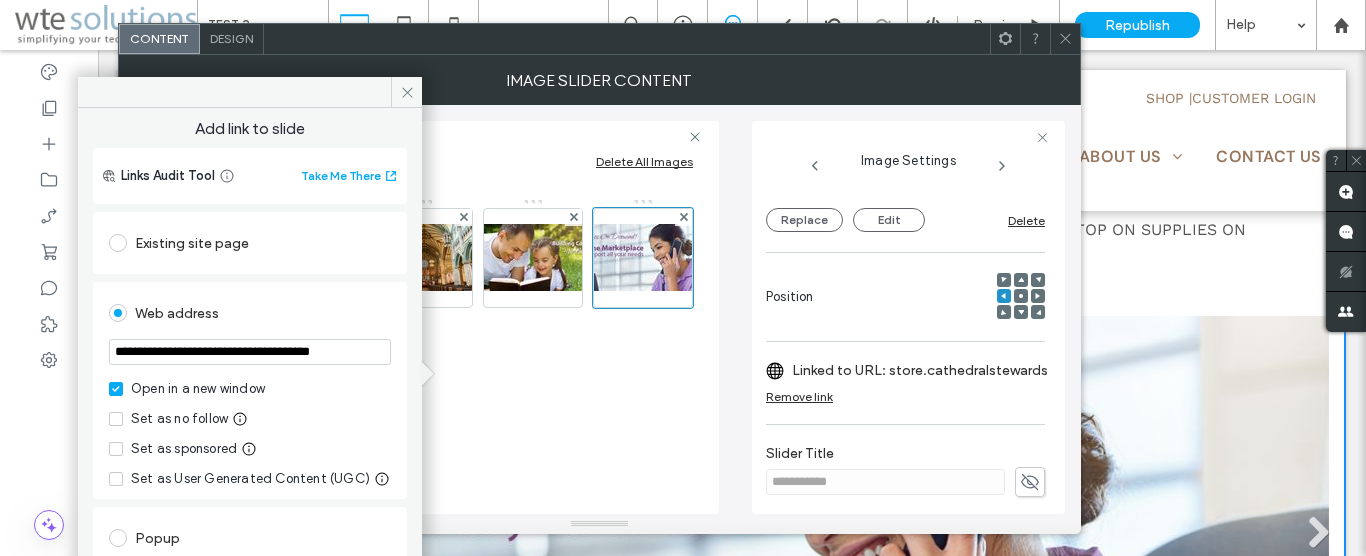 click on "**********" at bounding box center (250, 352) 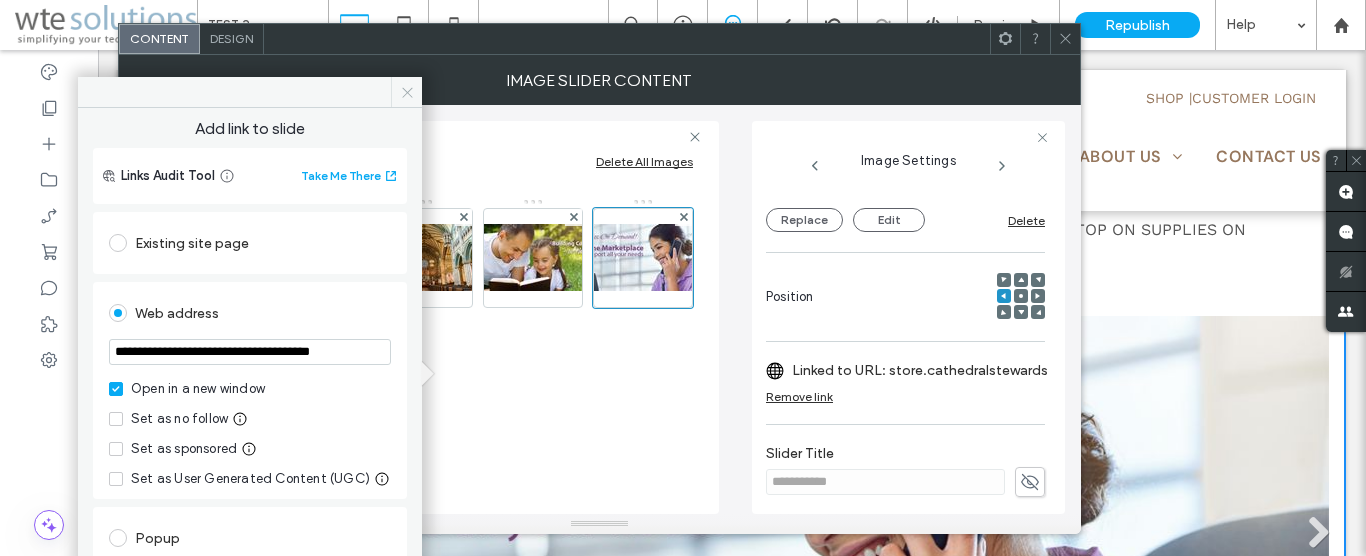 click 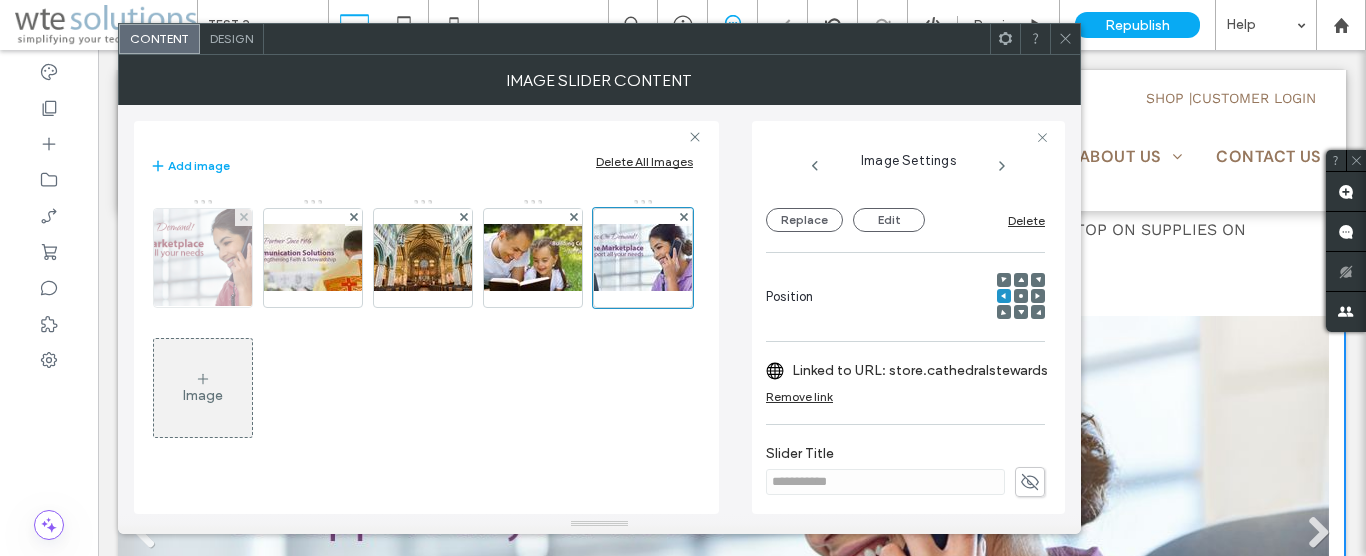 click at bounding box center [202, 258] 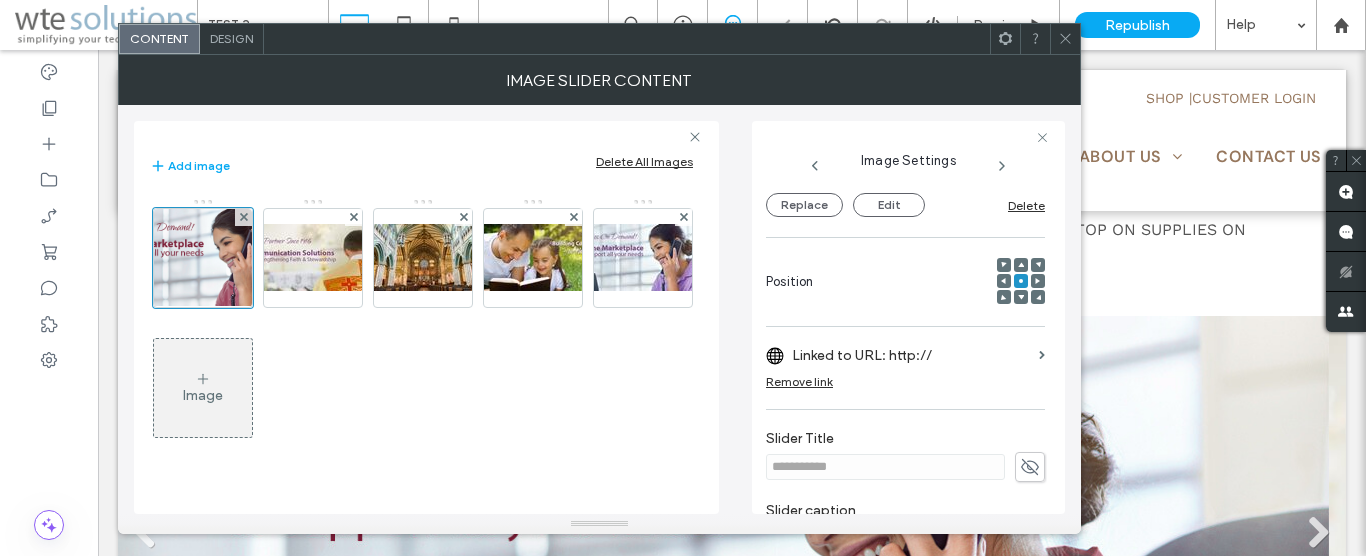 scroll, scrollTop: 198, scrollLeft: 0, axis: vertical 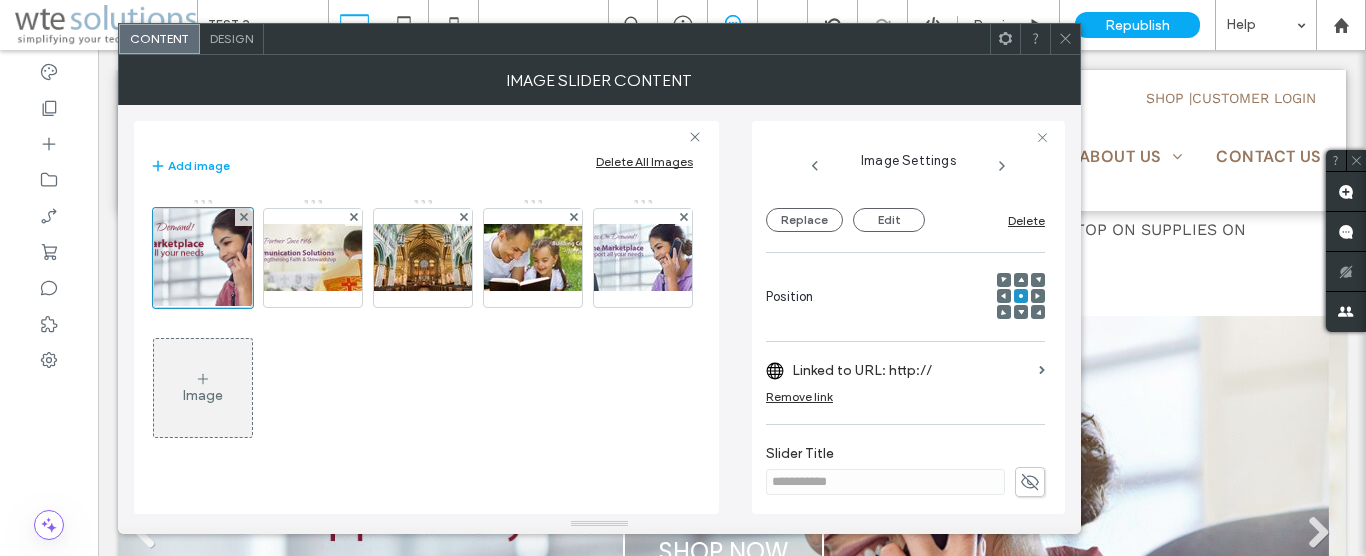 click on "Remove link" at bounding box center (799, 396) 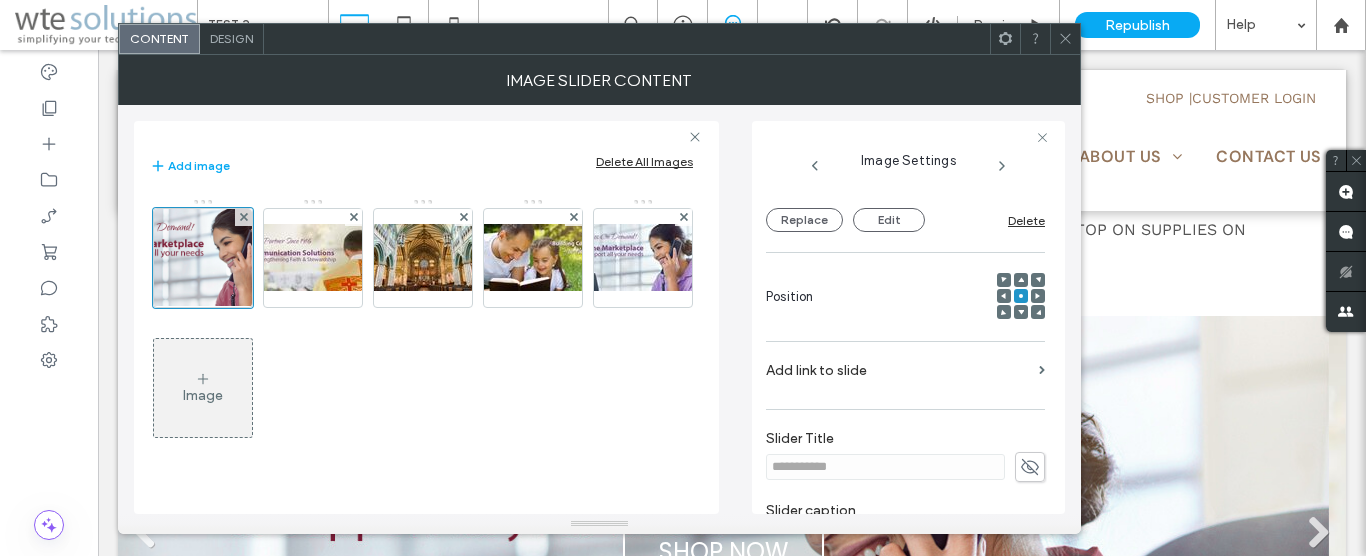 click on "Add link to slide" at bounding box center [898, 370] 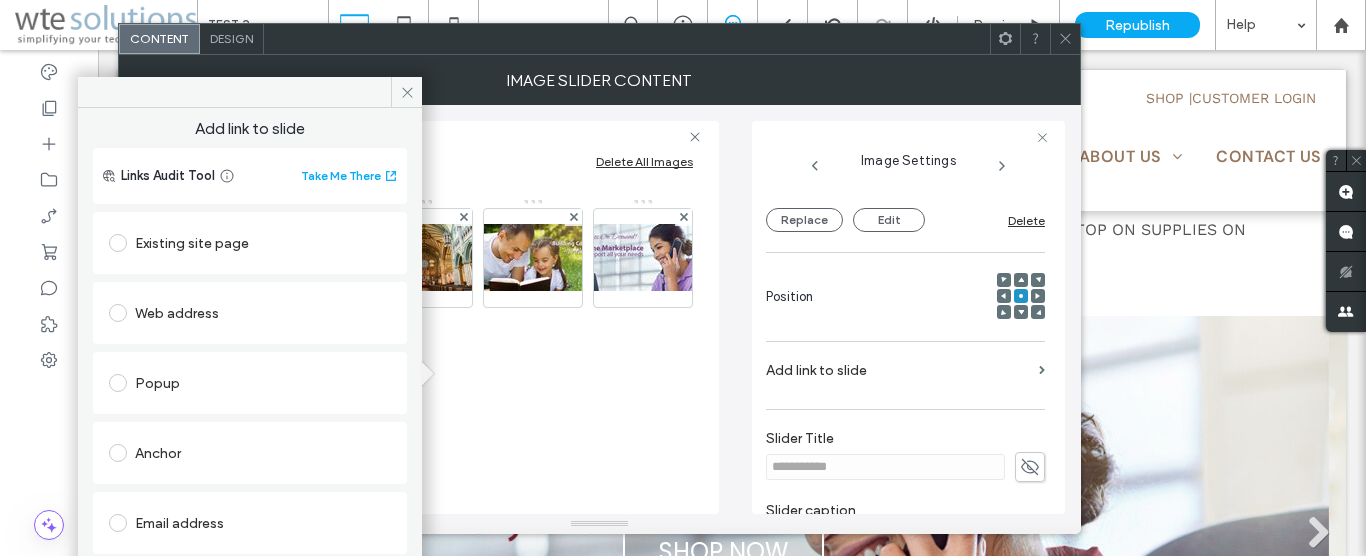 click at bounding box center [118, 313] 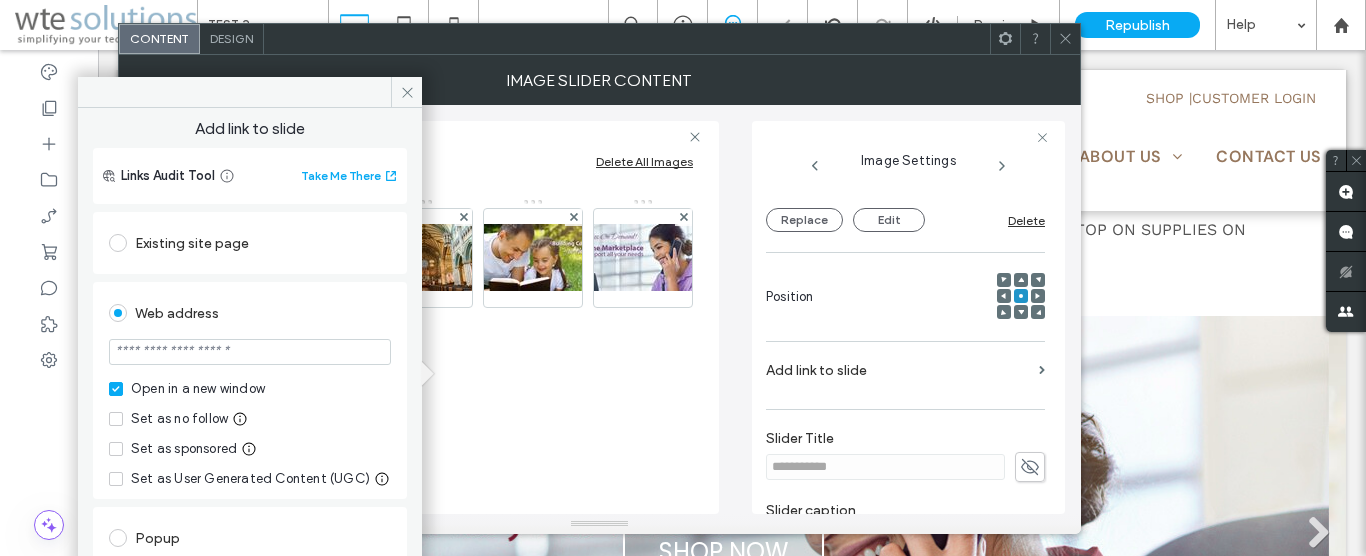 click at bounding box center (250, 352) 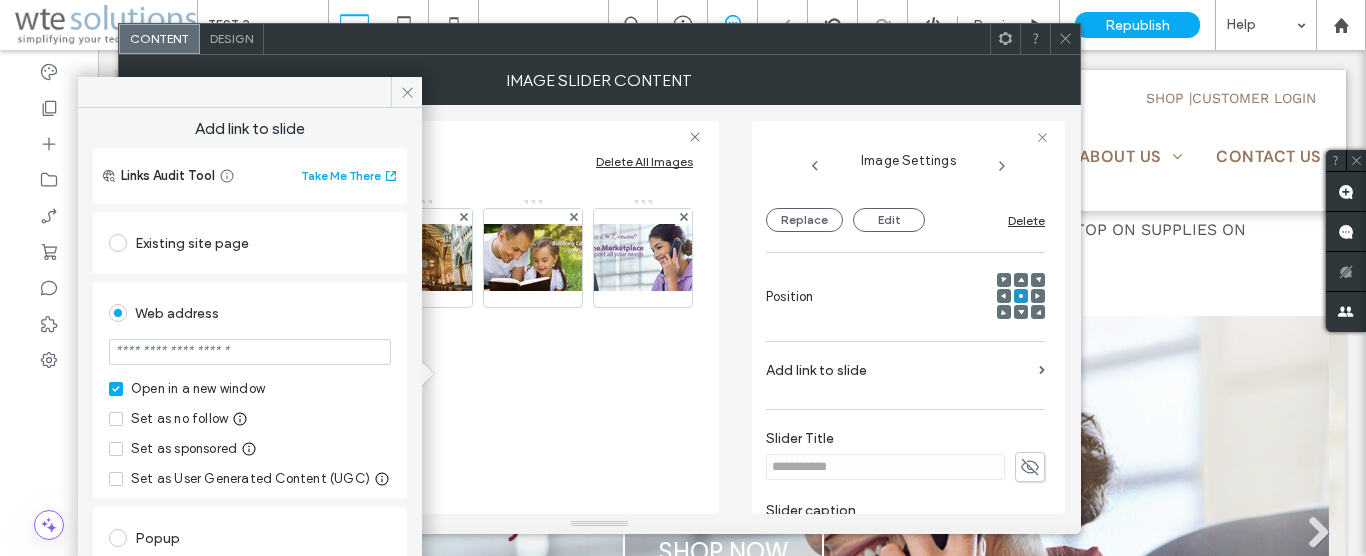 paste on "**********" 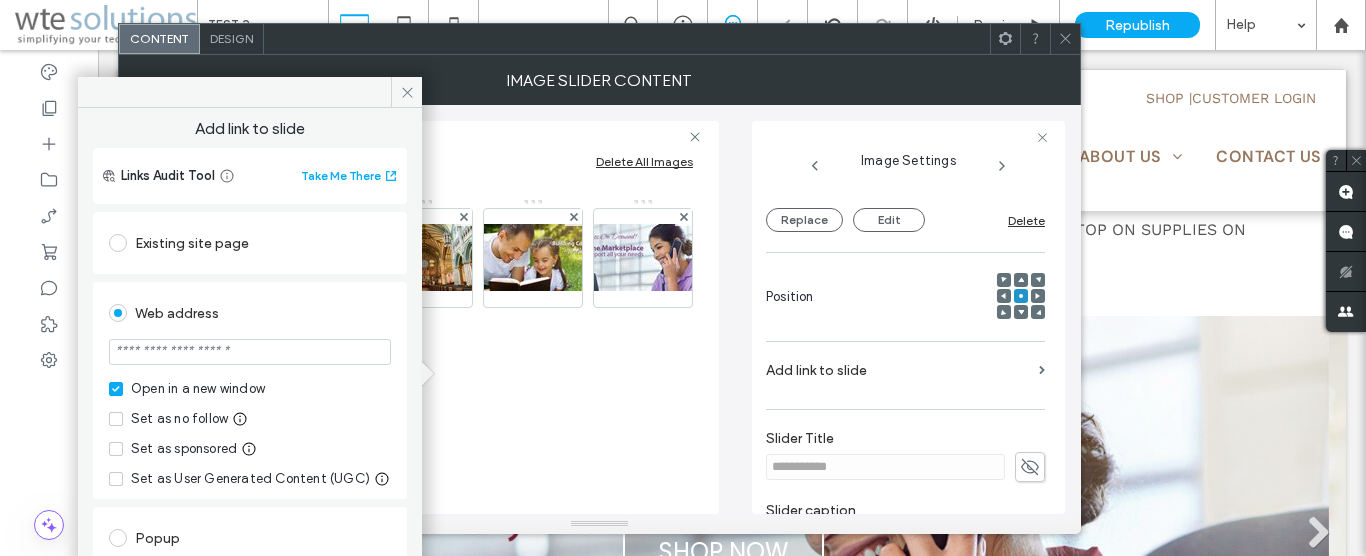 type on "**********" 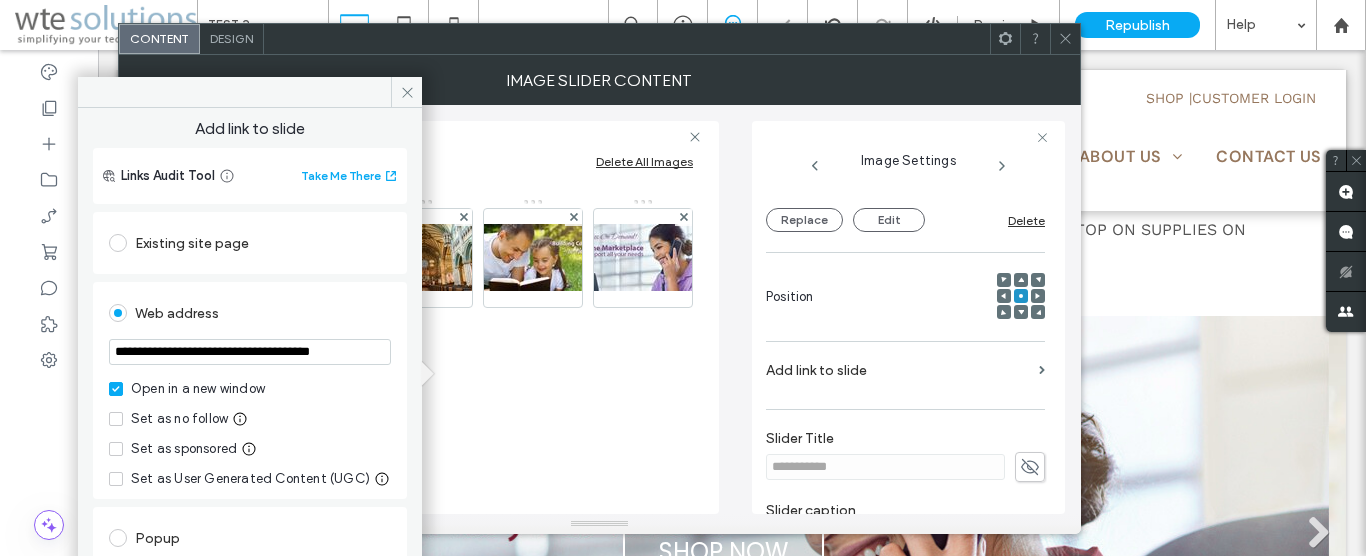 scroll, scrollTop: 0, scrollLeft: 11, axis: horizontal 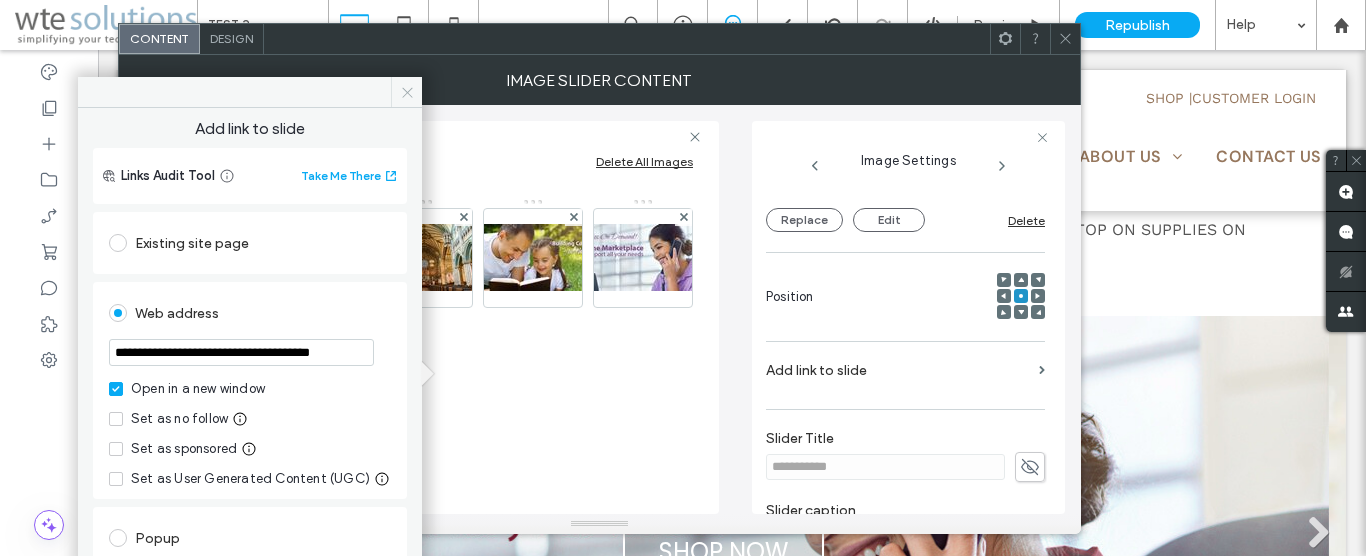 click 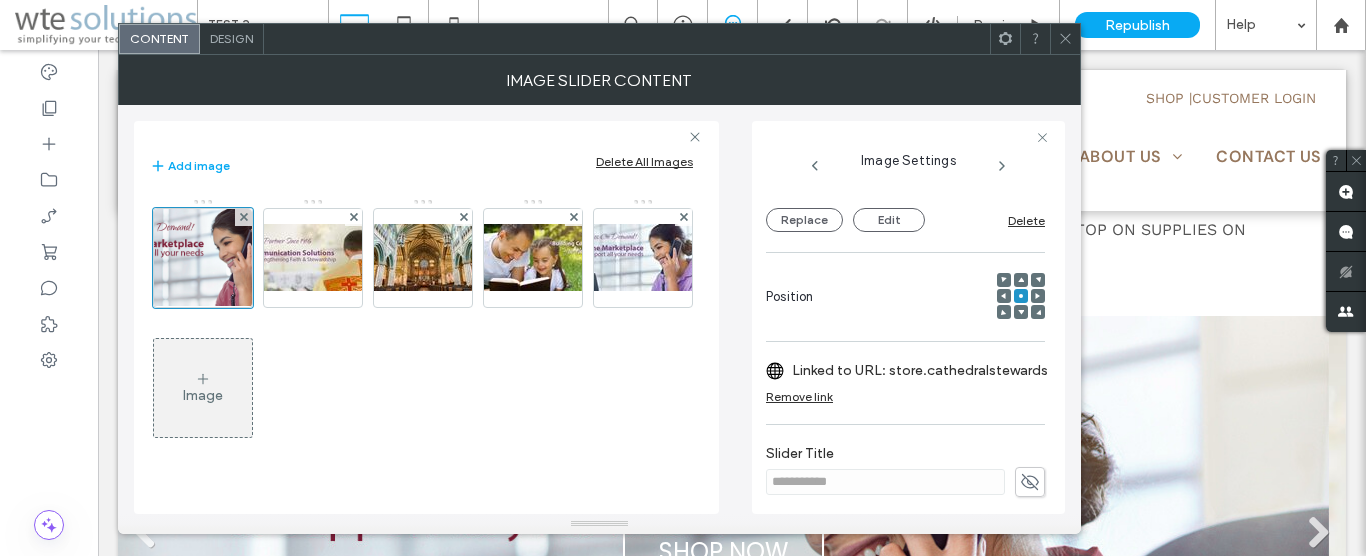 click 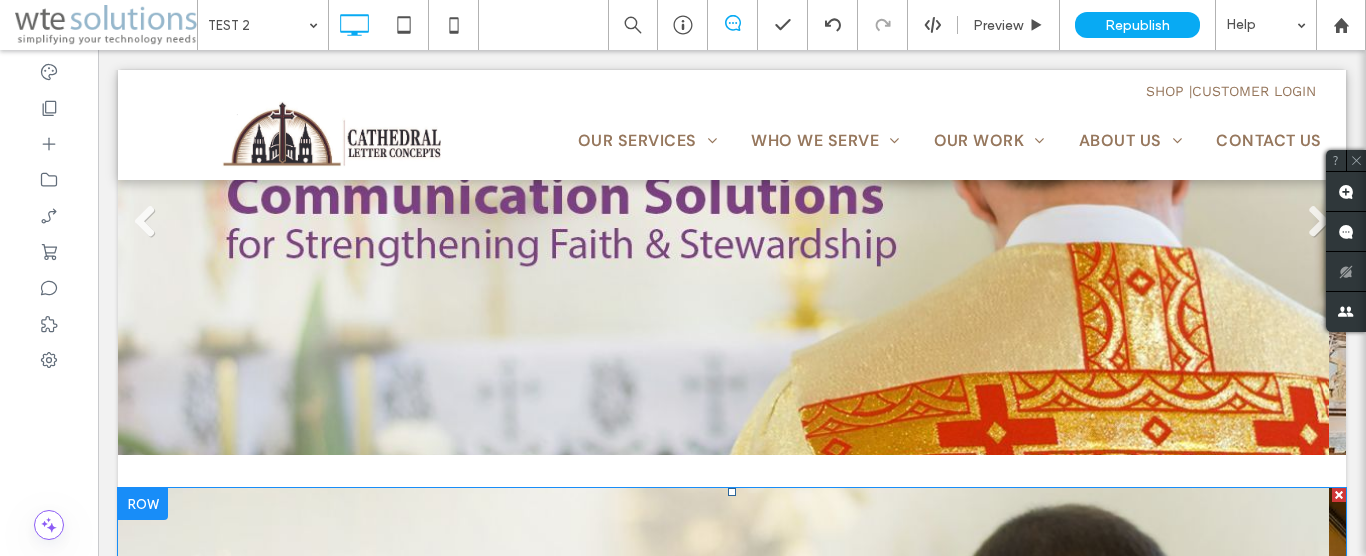 scroll, scrollTop: 510, scrollLeft: 0, axis: vertical 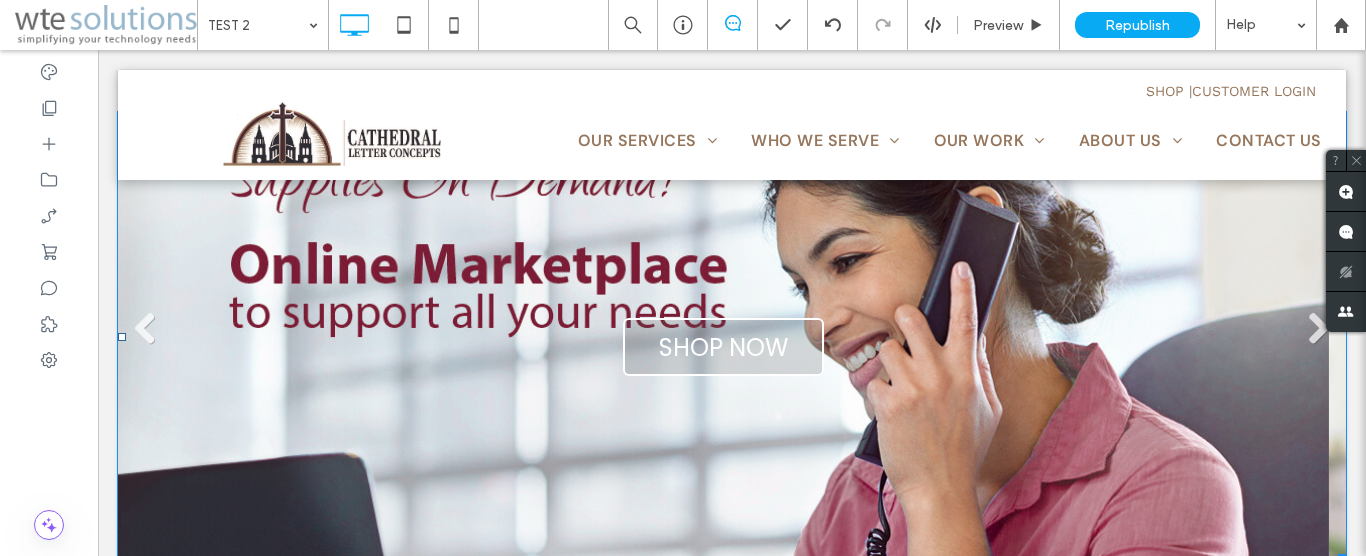 click at bounding box center [723, 337] 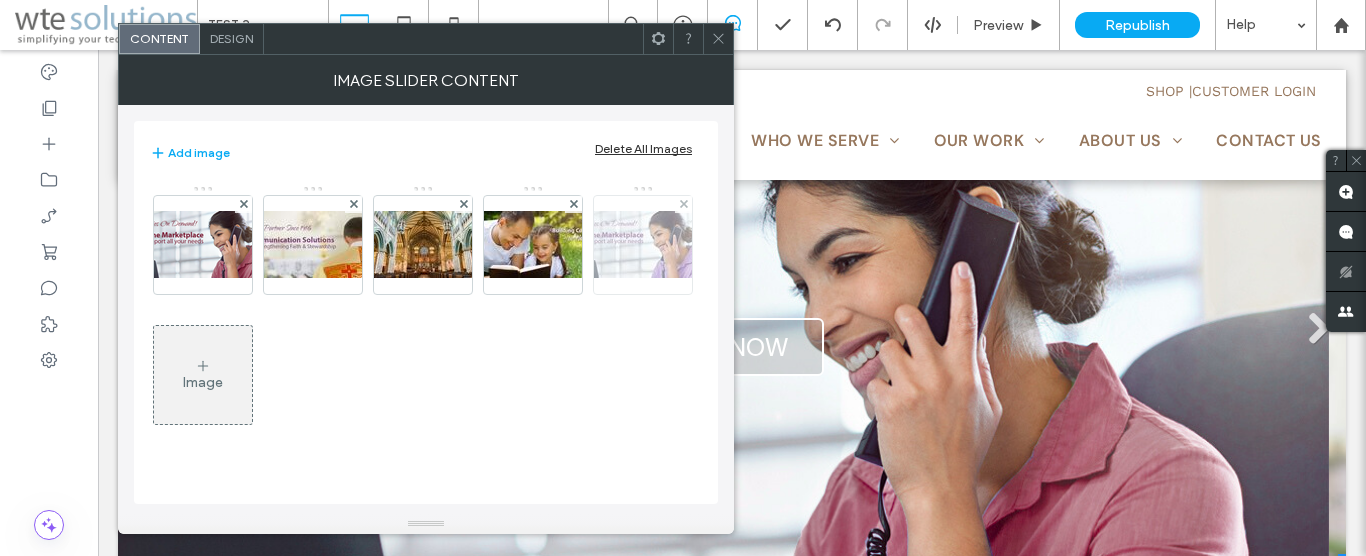 click at bounding box center (643, 244) 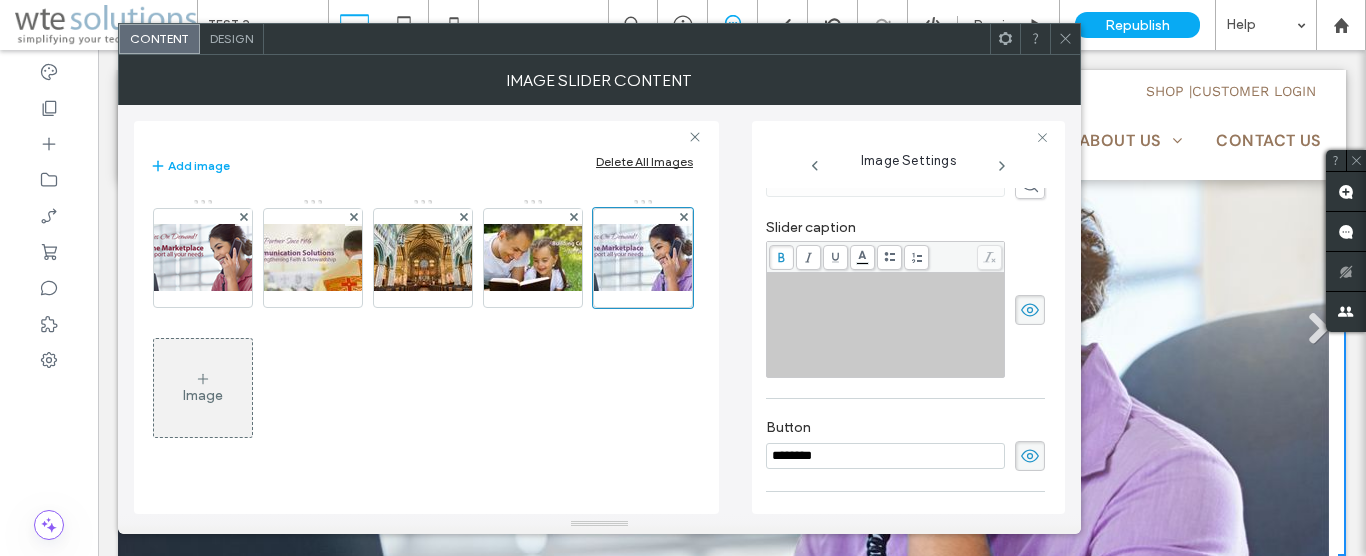 scroll, scrollTop: 418, scrollLeft: 0, axis: vertical 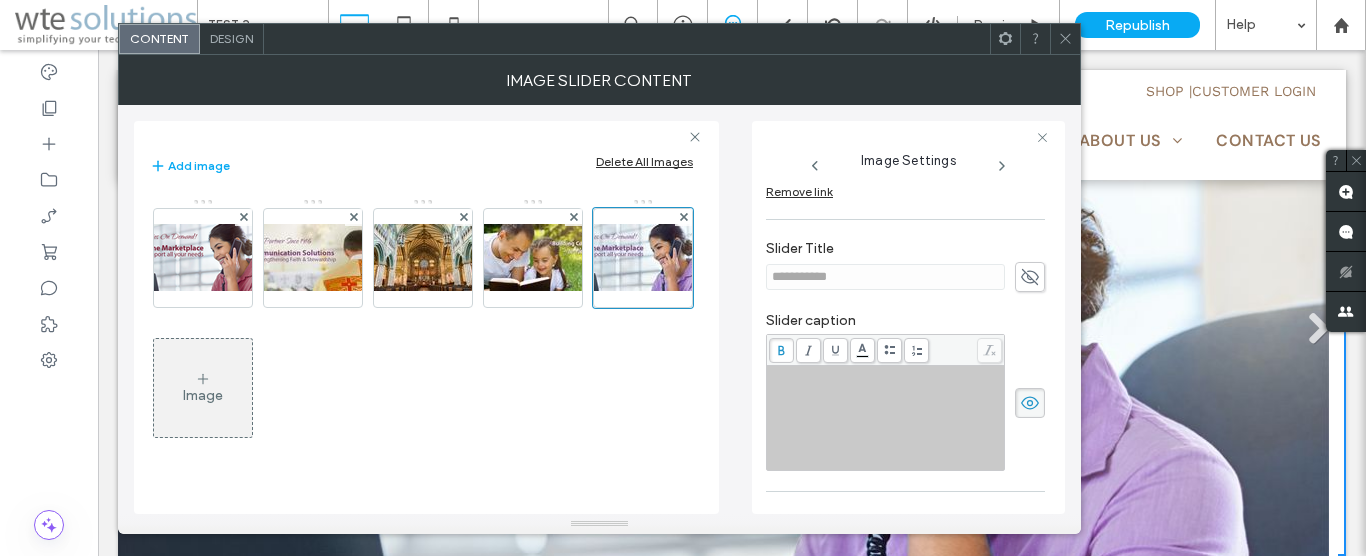 click at bounding box center [886, 417] 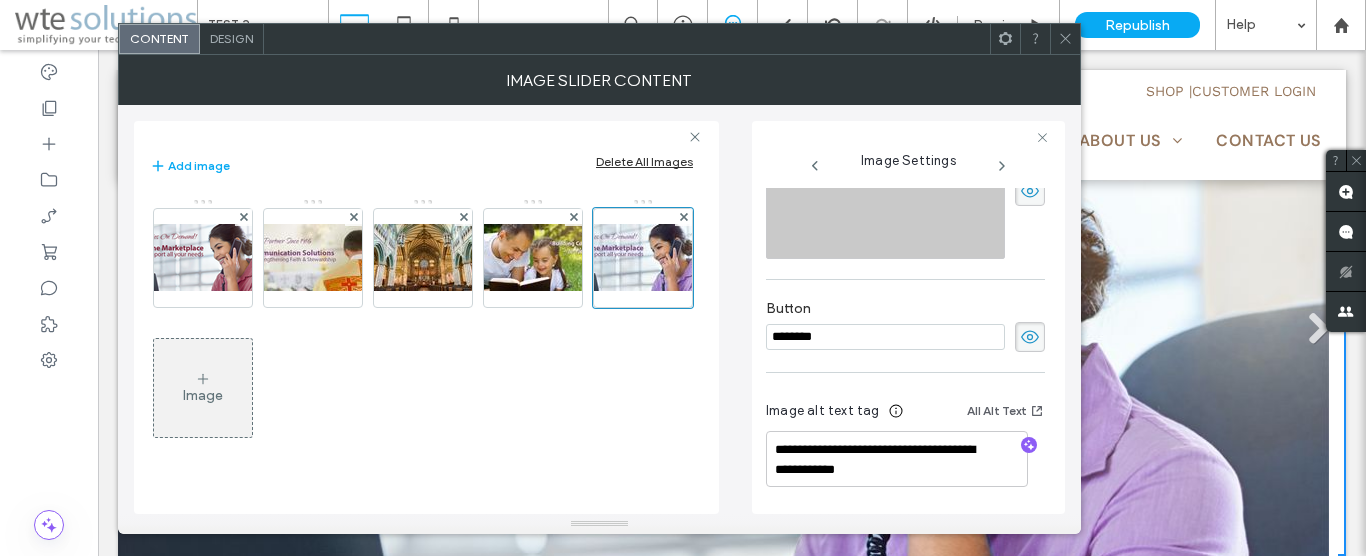 scroll, scrollTop: 532, scrollLeft: 0, axis: vertical 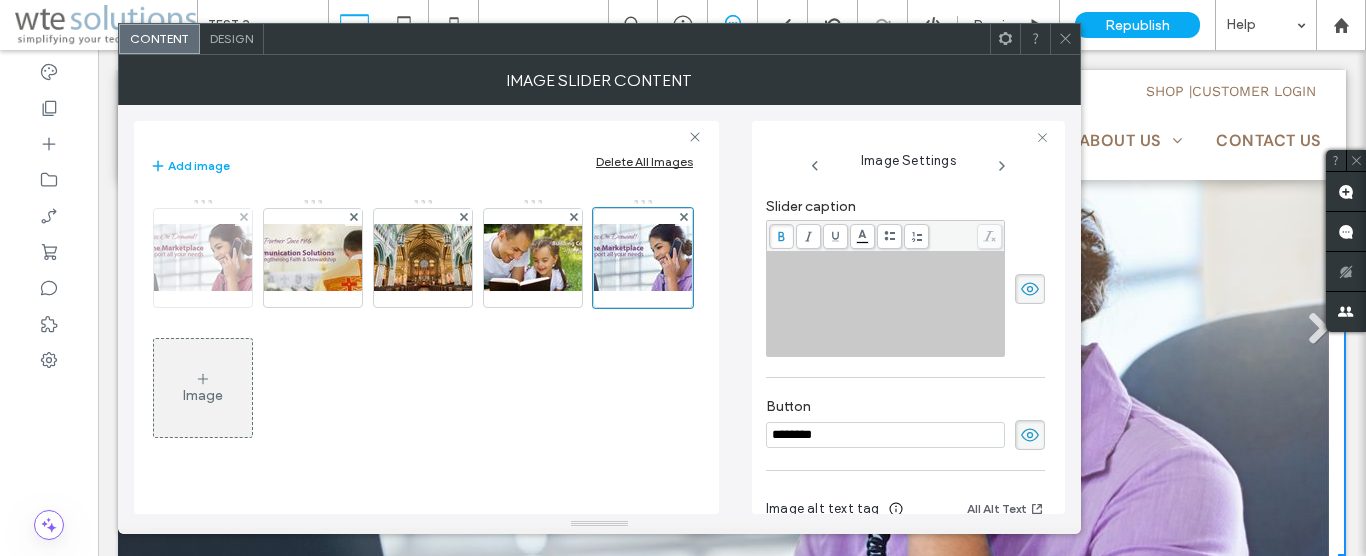 click at bounding box center (203, 257) 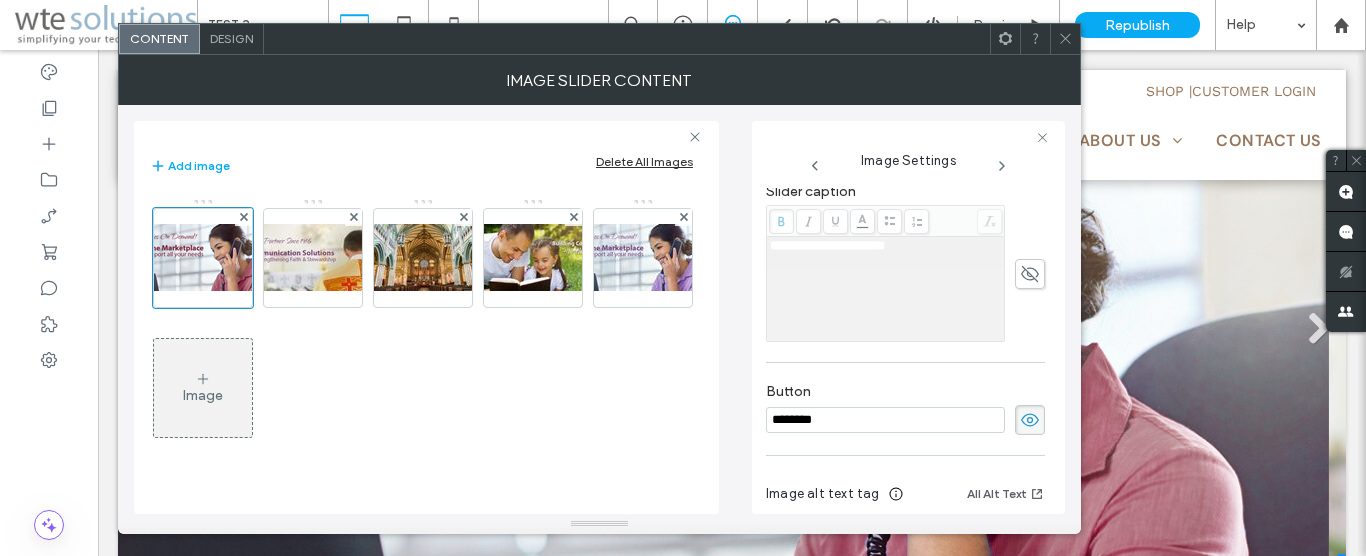 scroll, scrollTop: 517, scrollLeft: 0, axis: vertical 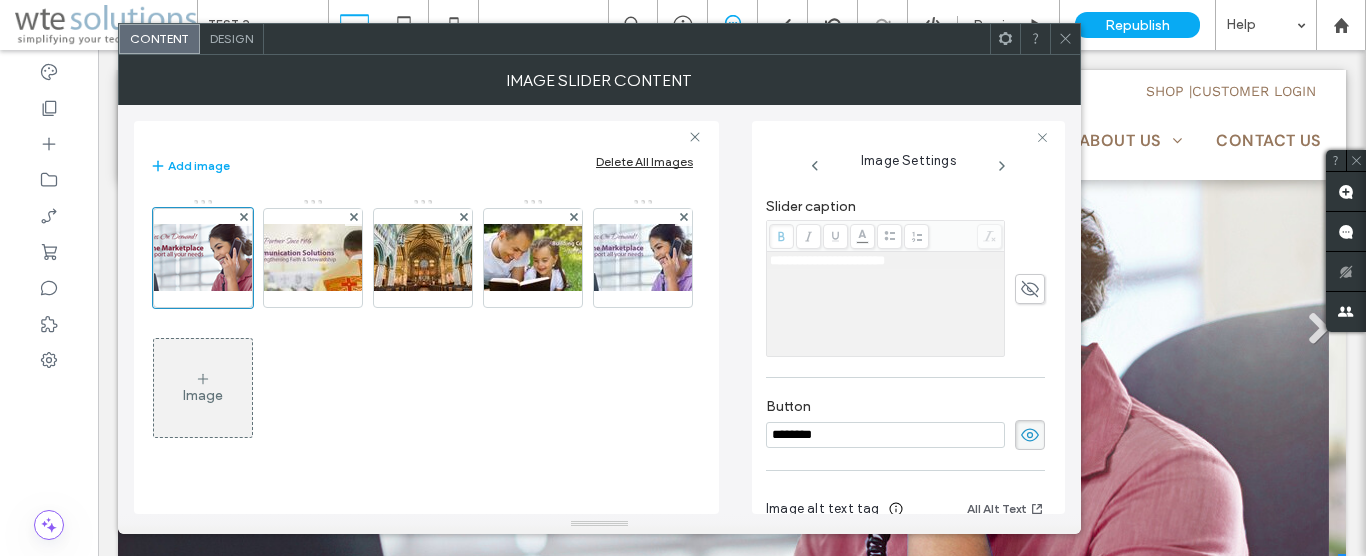 click 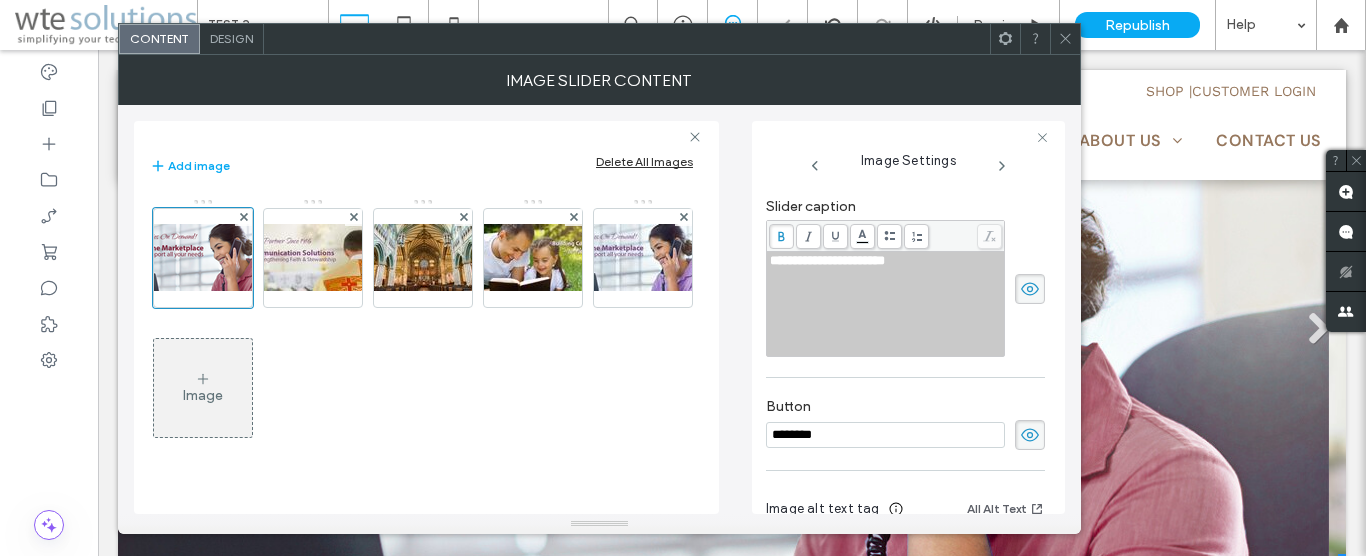 click on "**********" at bounding box center (886, 261) 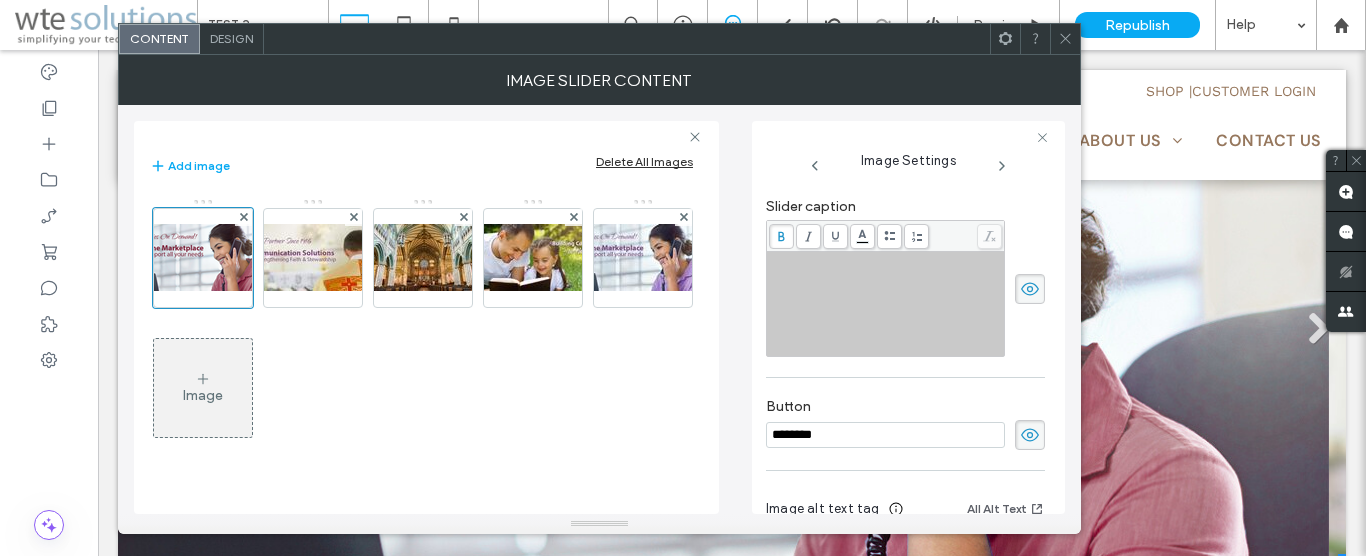 click 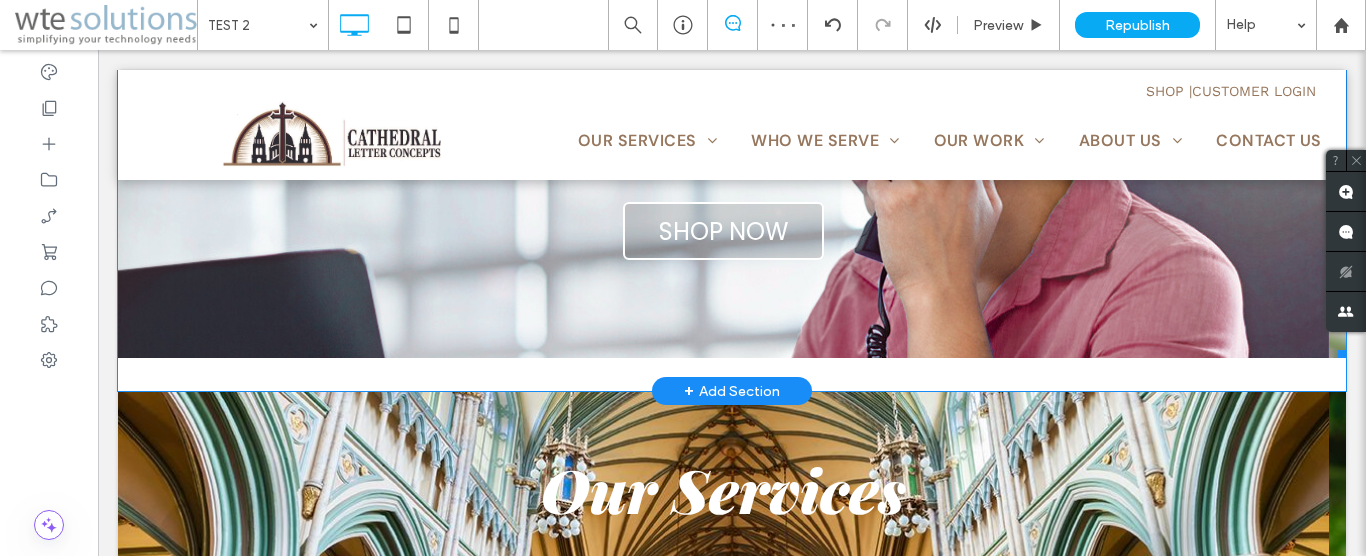 scroll, scrollTop: 510, scrollLeft: 0, axis: vertical 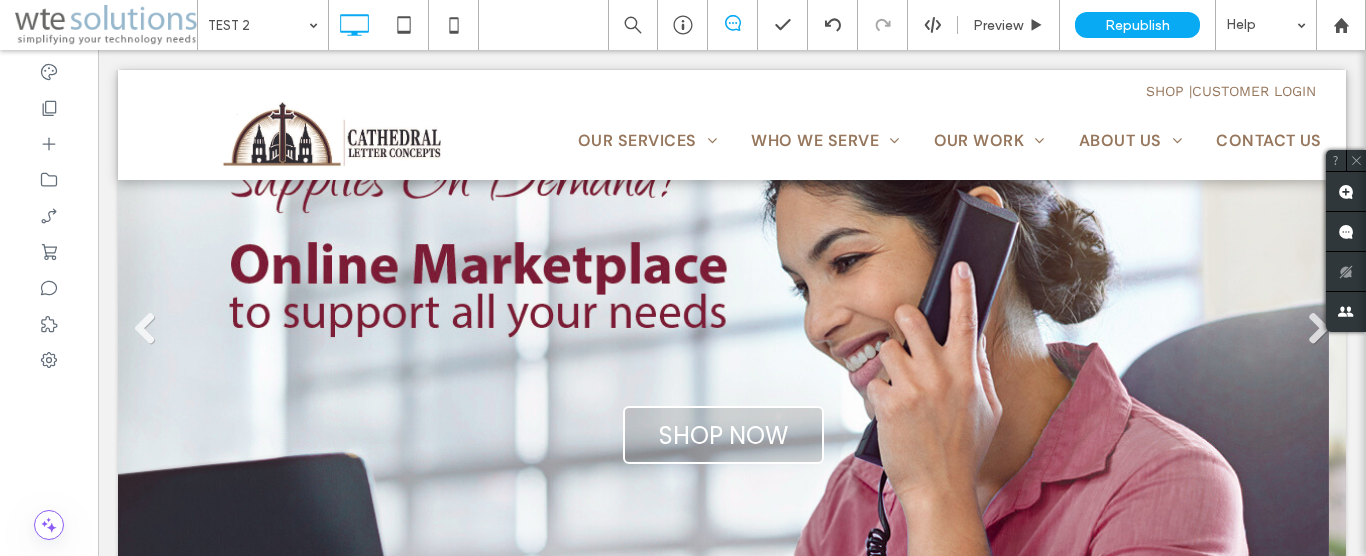 click on "SHOP    |   CUSTOMER LOGIN
Click To Paste
Click To Paste
OUR SERVICES
FUNDRAISING SOLUTIONS
INCREASED OFFERTORY
CAPITAL CAMPAIGNS
DIOCESAN ANNUAL APPEALS
RELIGIOUS ORGANIZATIONS
PLEDGE REDEMPTION
OFFERING ENVELOPES
ENVELOPE MAILING PROGRAM
BILINGUAL PRODUCTS
BOXED SETS
BULK ENVELOPES
CHILDREN AND YOUTH SETS
SPECIAL COLLECTION ENVELOPES
STEWARDSHIP MOTIVATORS
THE LITURGICAL SERIES
TIME, TALENT AND TREASURE SERIES
BAR CODING
CONTRIBUTION RECORDING SERVICE
SPECIAL MAILINGS
ONLINE SERVICES
ONLINE GIVING
ONLINE LIST MAINTENANCE" at bounding box center [732, 150] 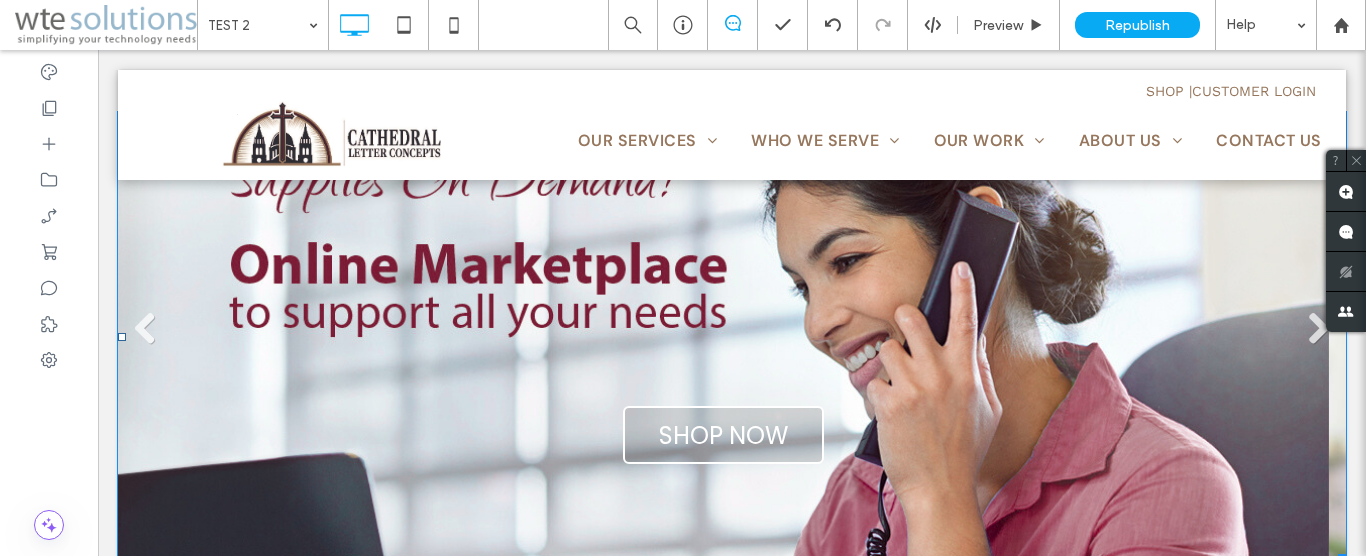 click at bounding box center [723, 337] 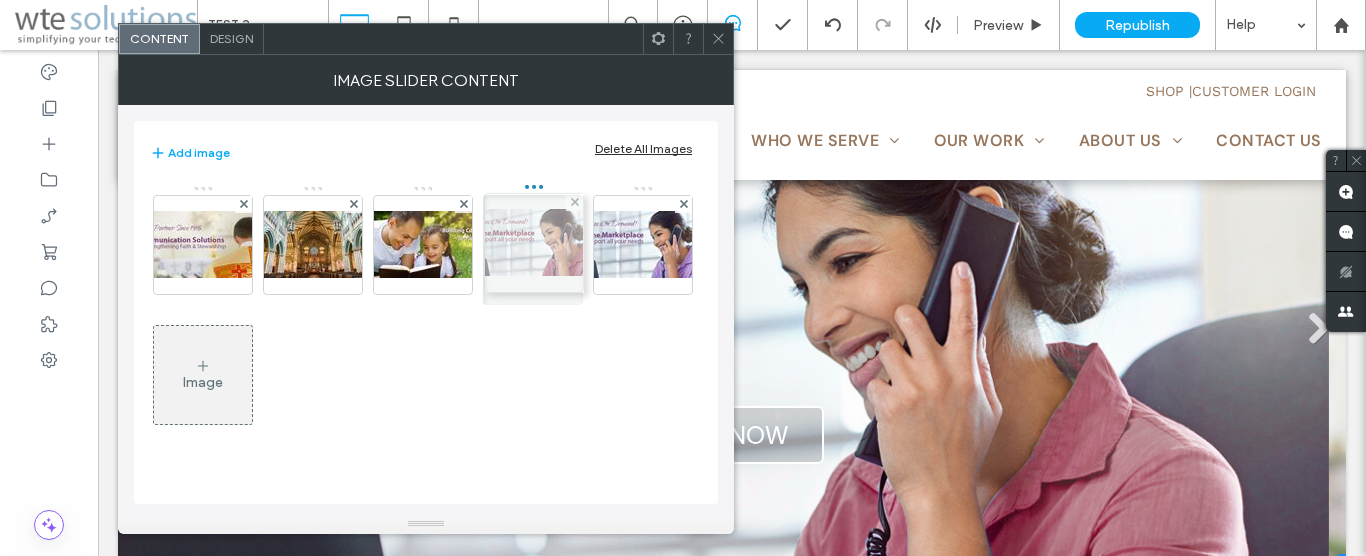 drag, startPoint x: 181, startPoint y: 237, endPoint x: 507, endPoint y: 235, distance: 326.00613 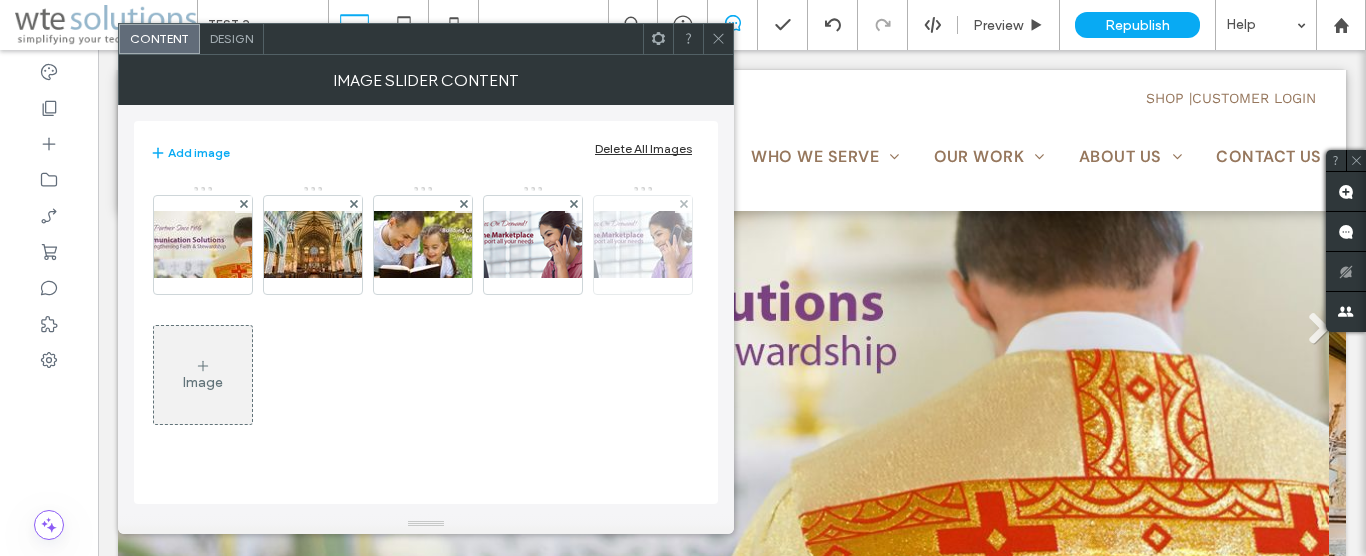 click at bounding box center [643, 244] 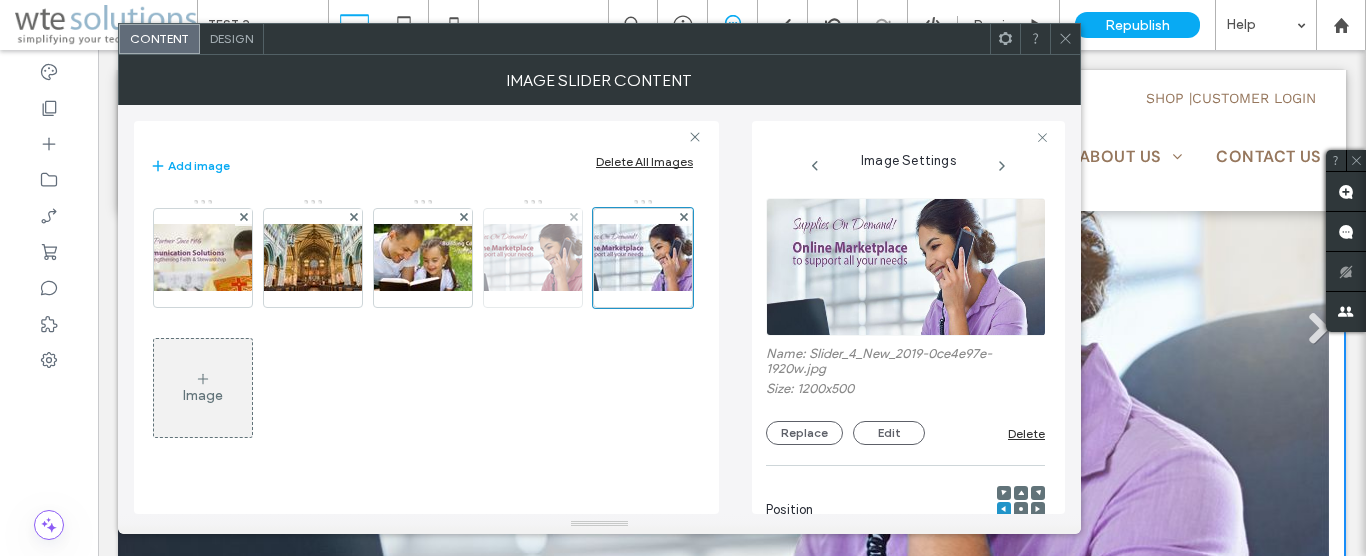 click at bounding box center (533, 257) 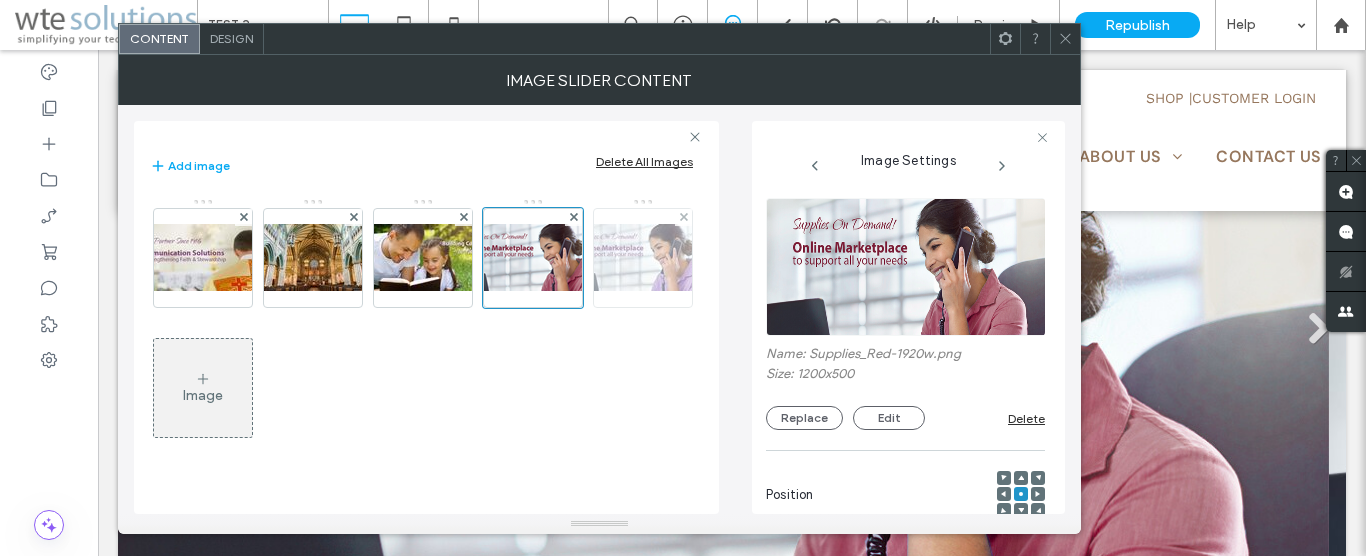 click at bounding box center (643, 257) 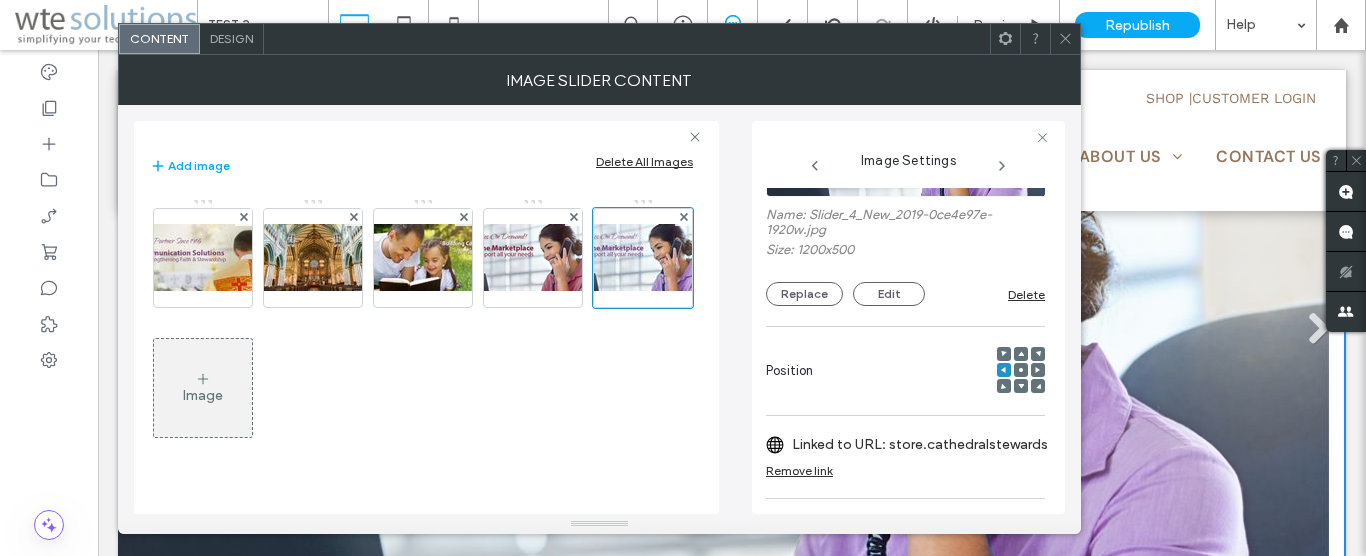 scroll, scrollTop: 76, scrollLeft: 0, axis: vertical 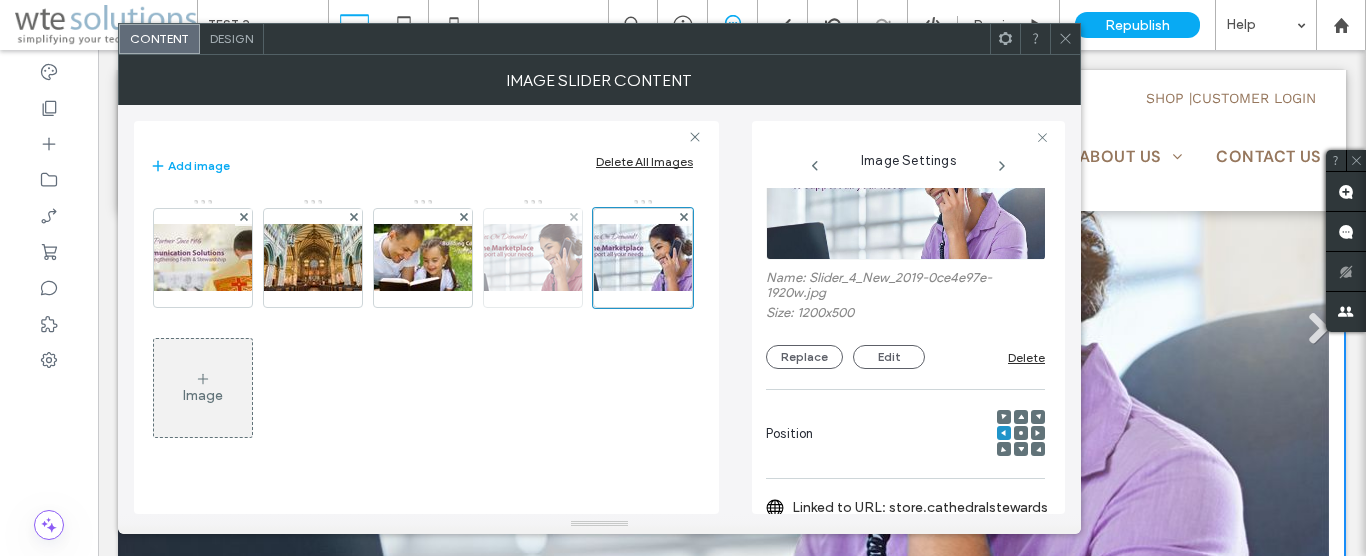 click at bounding box center [533, 257] 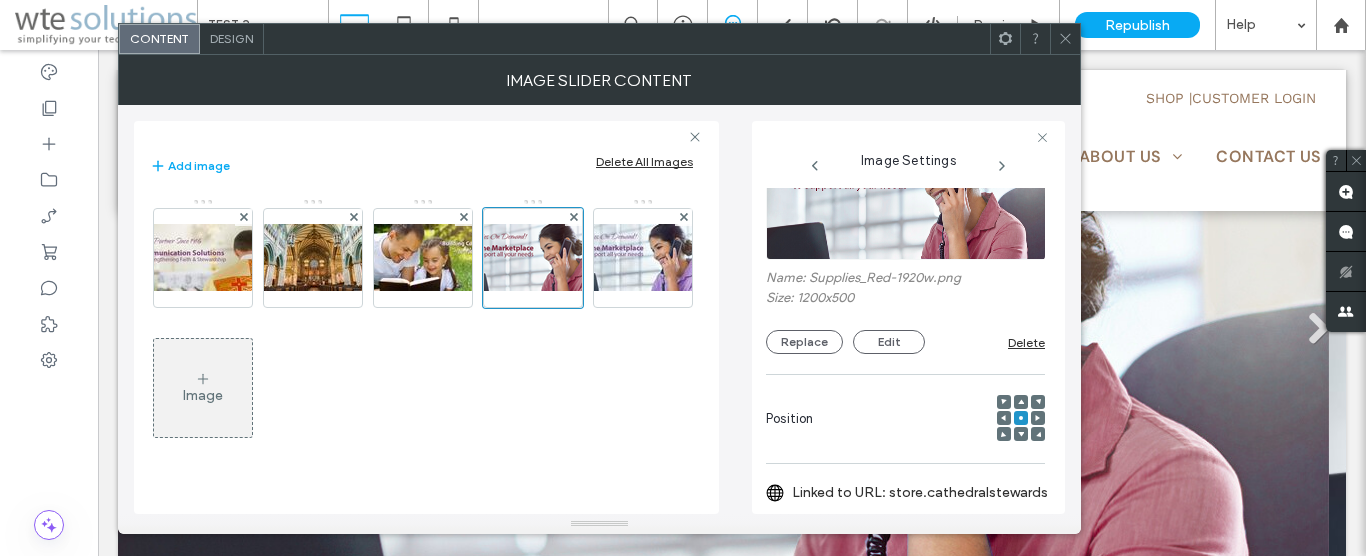 click at bounding box center [1004, 418] 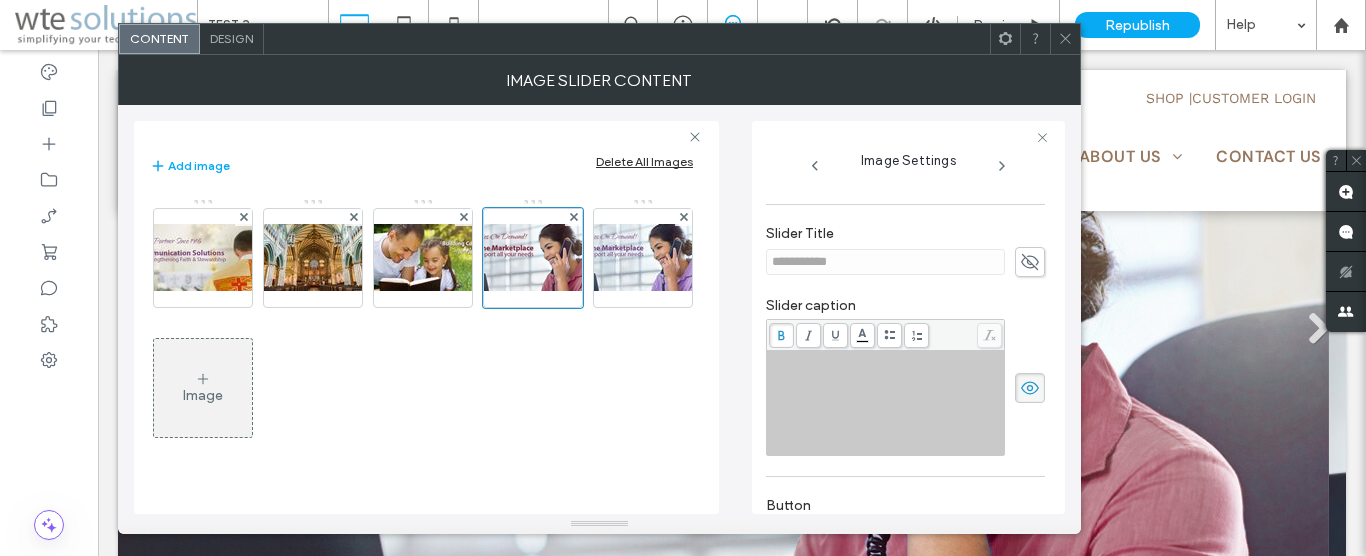 scroll, scrollTop: 631, scrollLeft: 0, axis: vertical 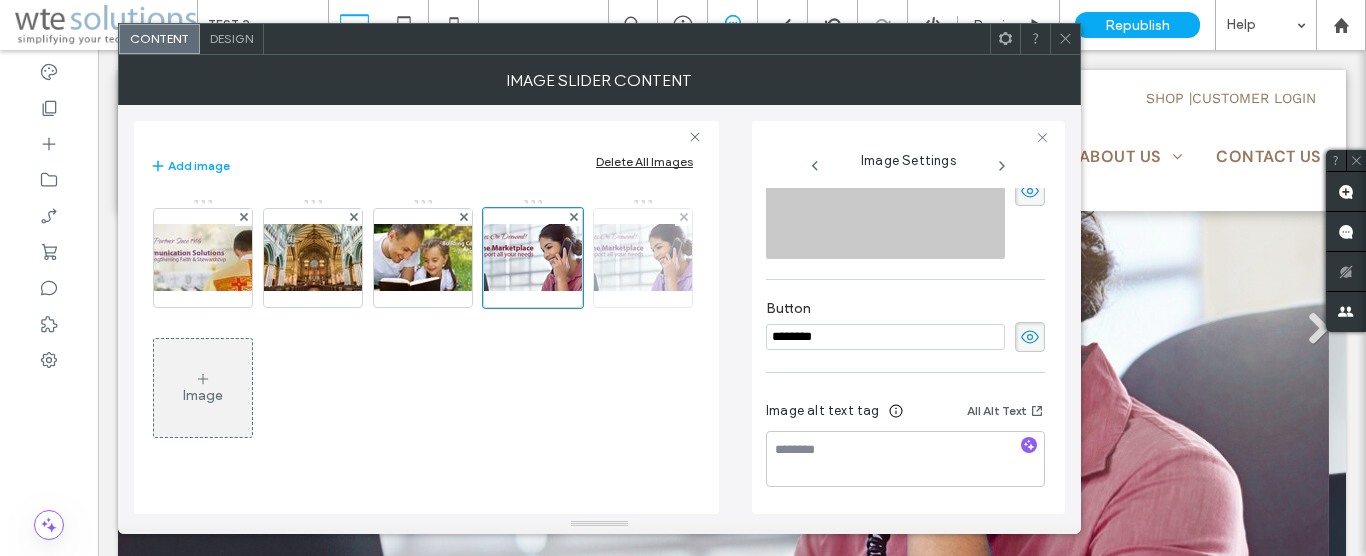 click at bounding box center [643, 257] 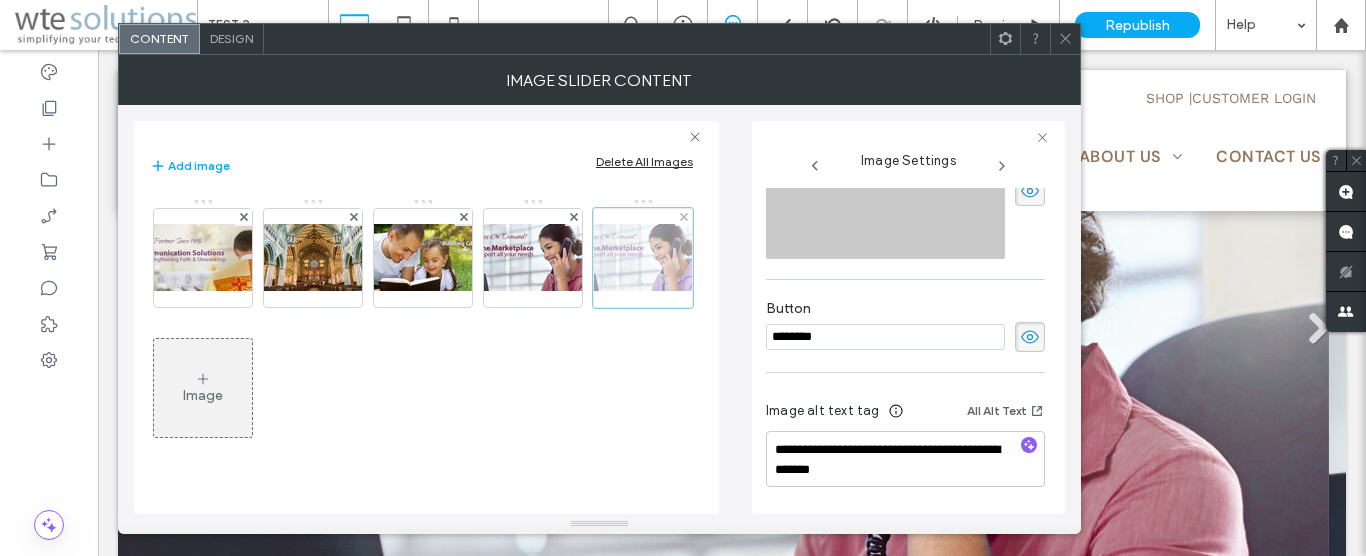 scroll, scrollTop: 646, scrollLeft: 0, axis: vertical 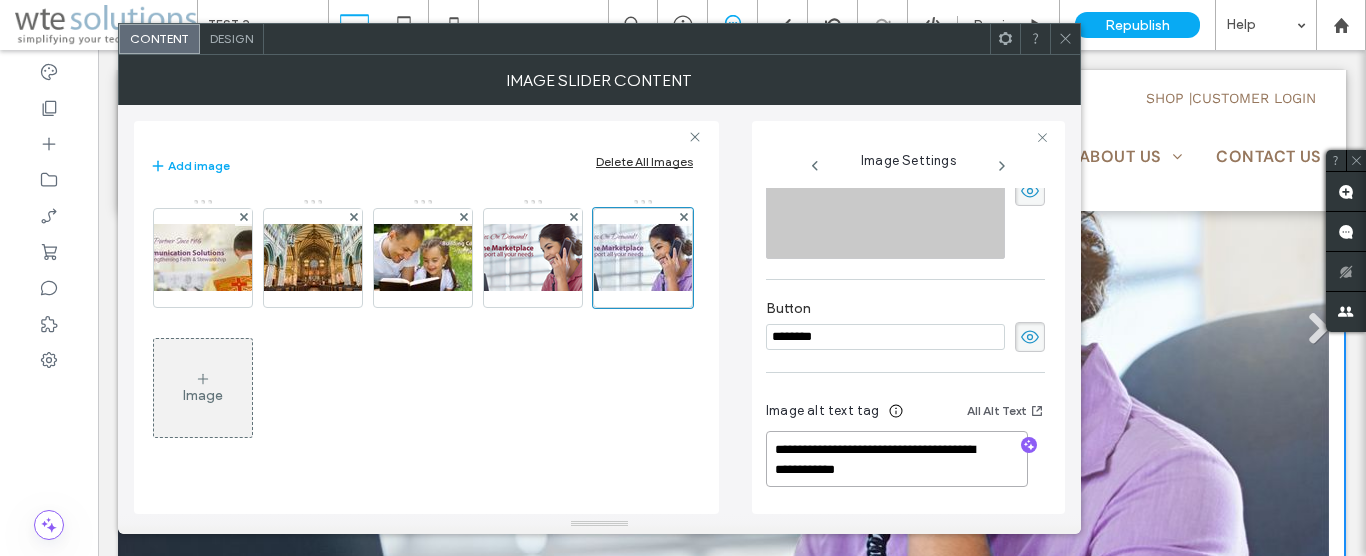 drag, startPoint x: 880, startPoint y: 451, endPoint x: 772, endPoint y: 426, distance: 110.85576 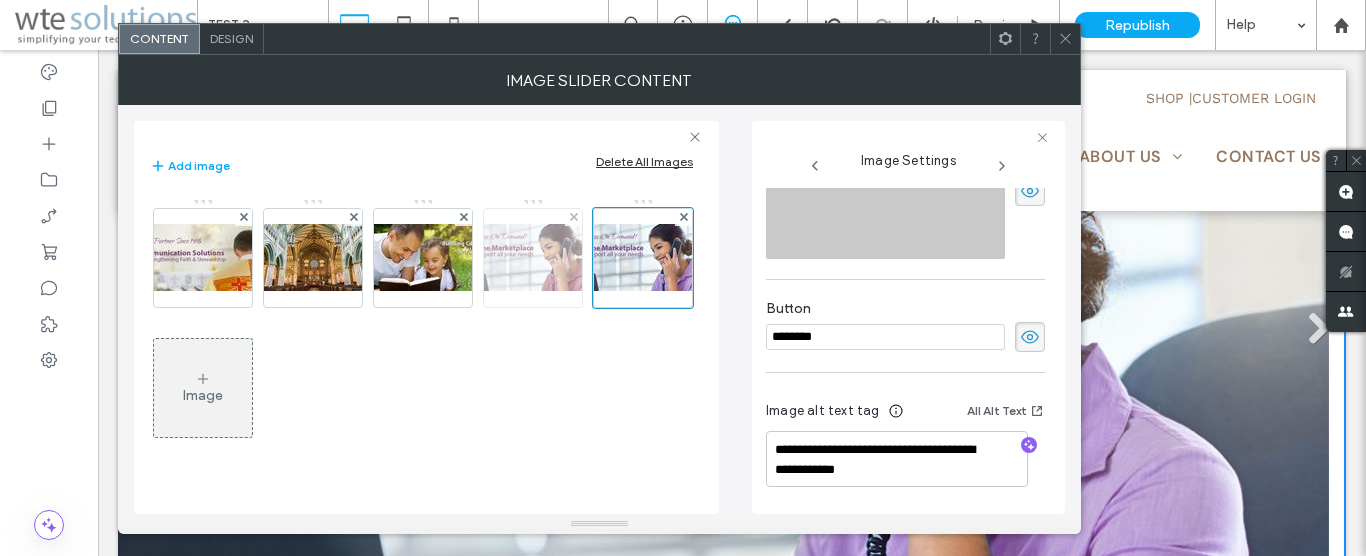 click at bounding box center (533, 257) 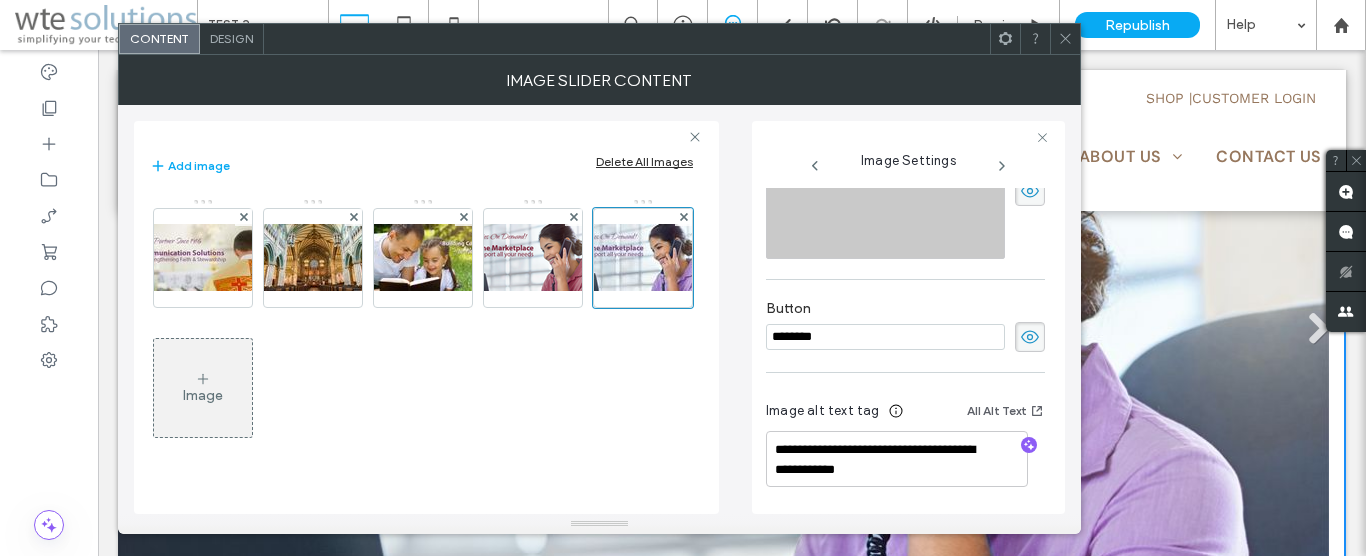 scroll, scrollTop: 631, scrollLeft: 0, axis: vertical 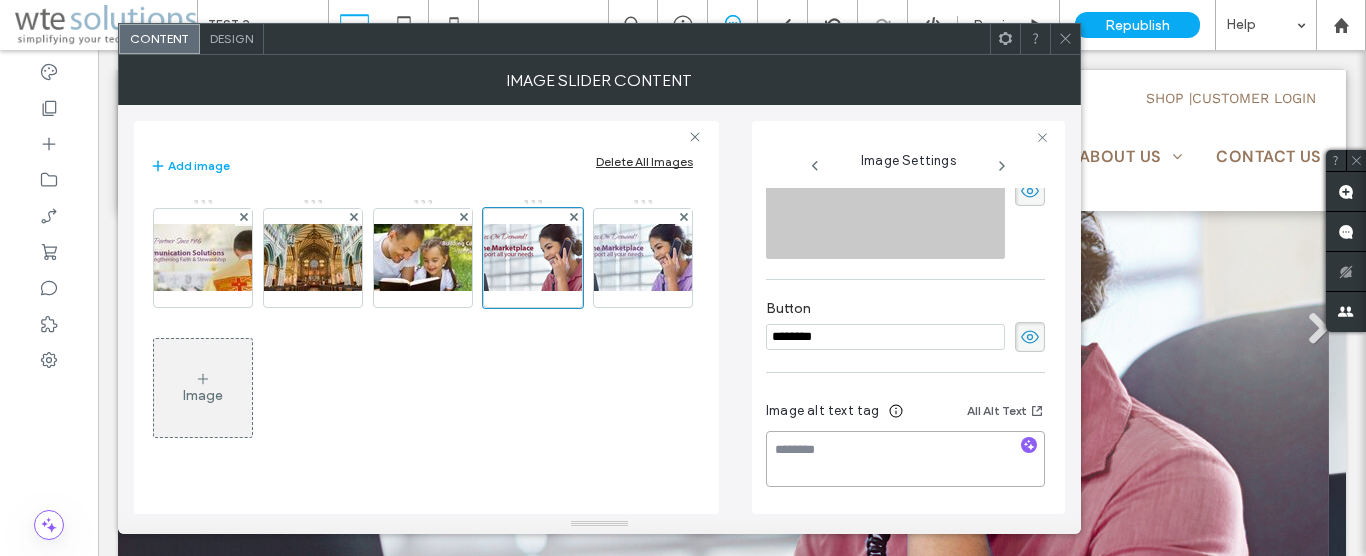 click at bounding box center [905, 459] 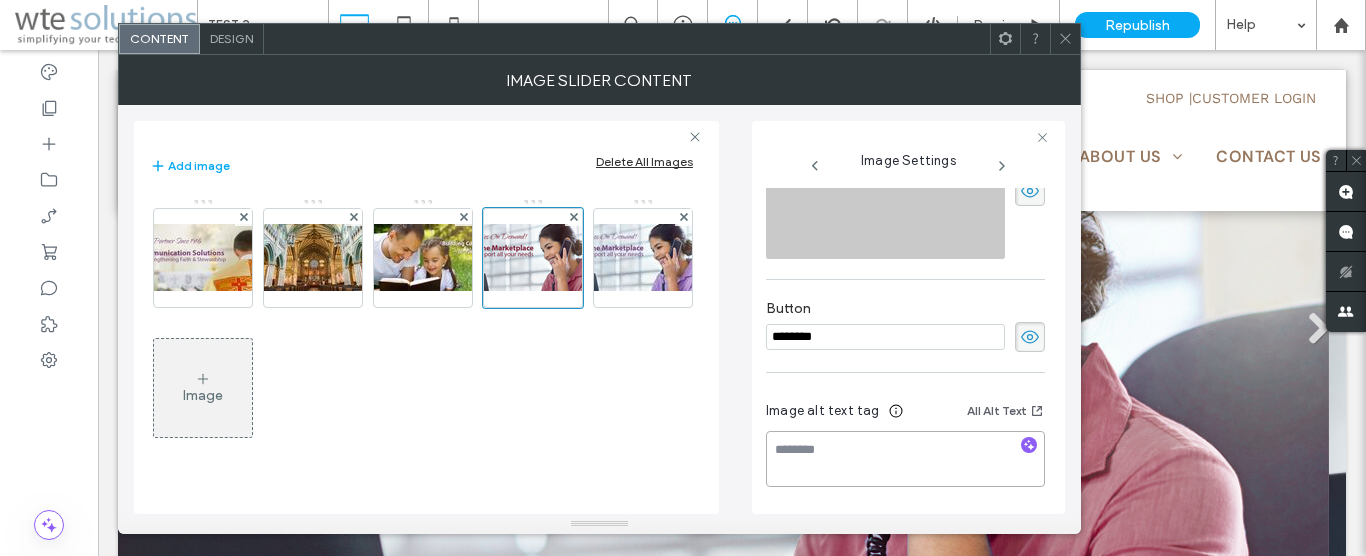 paste on "**********" 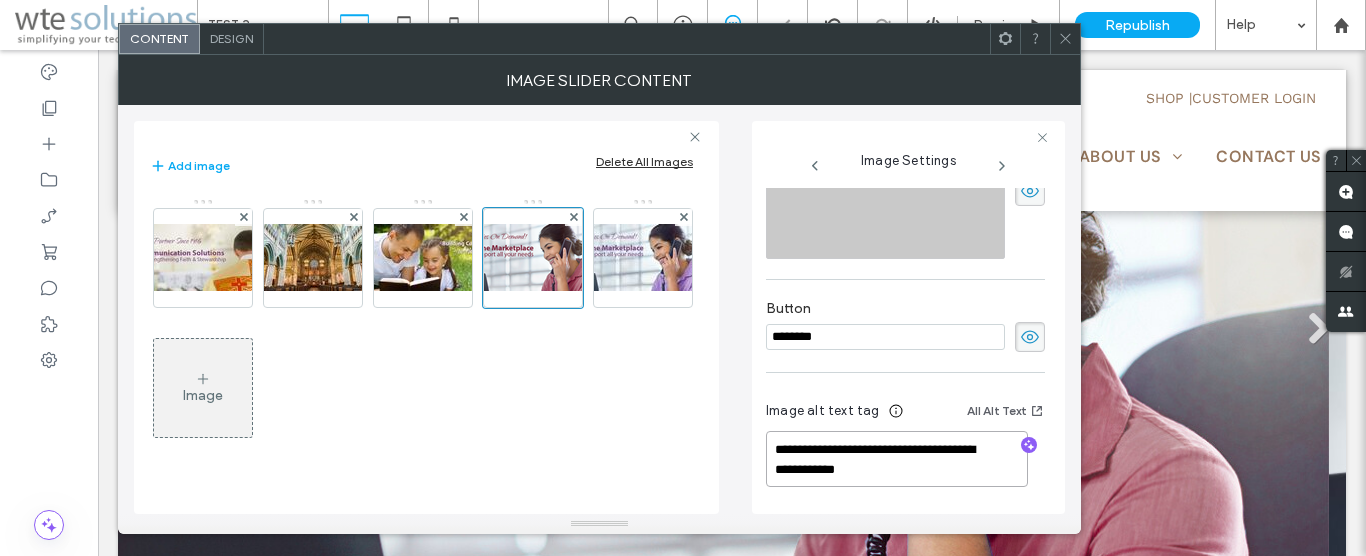 click on "**********" at bounding box center (897, 459) 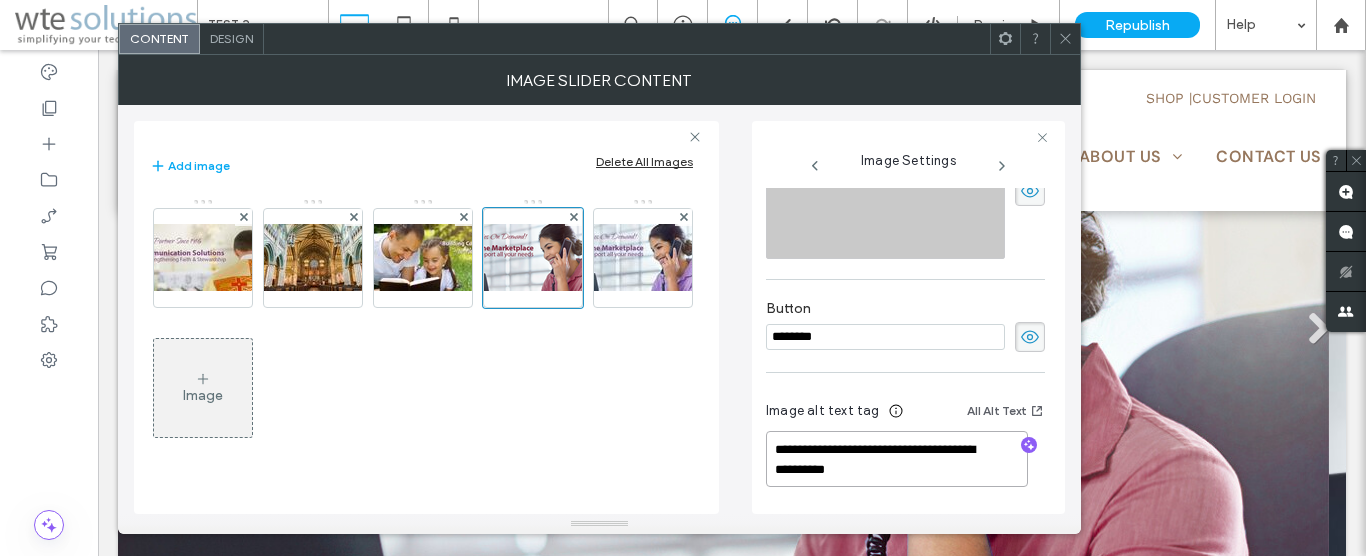 type on "**********" 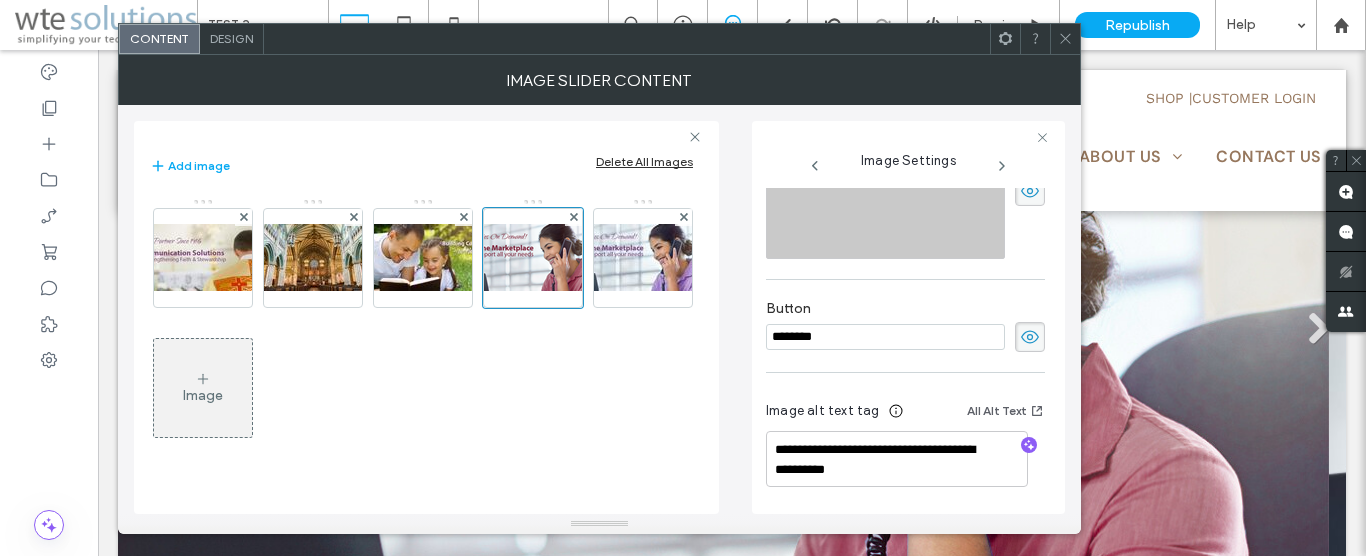 click 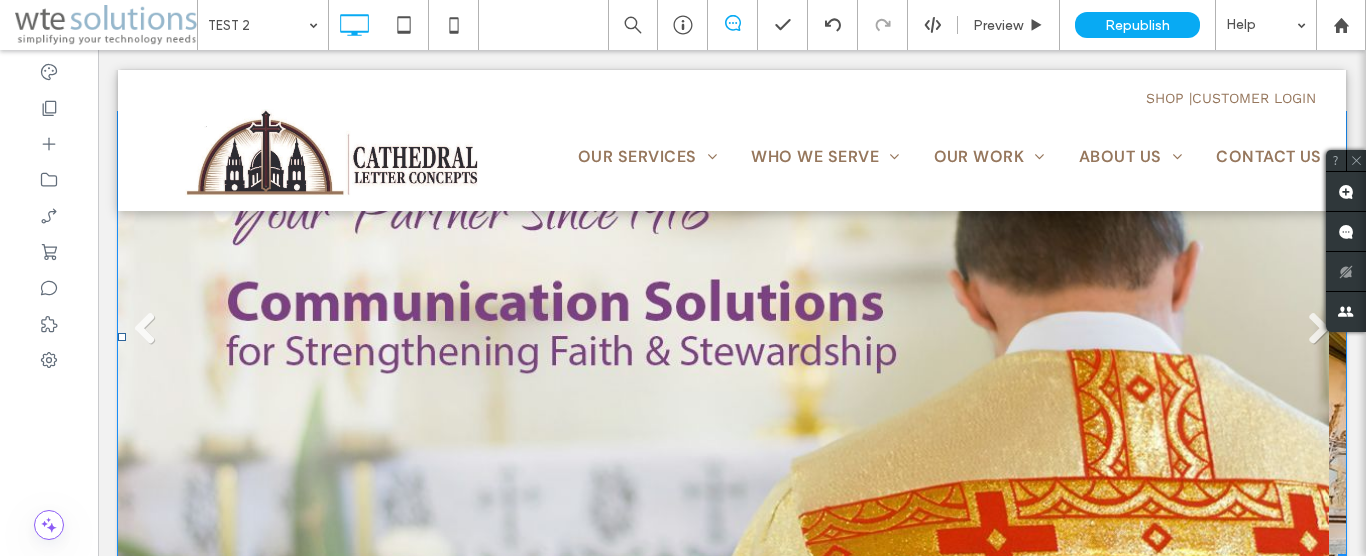click at bounding box center [723, 337] 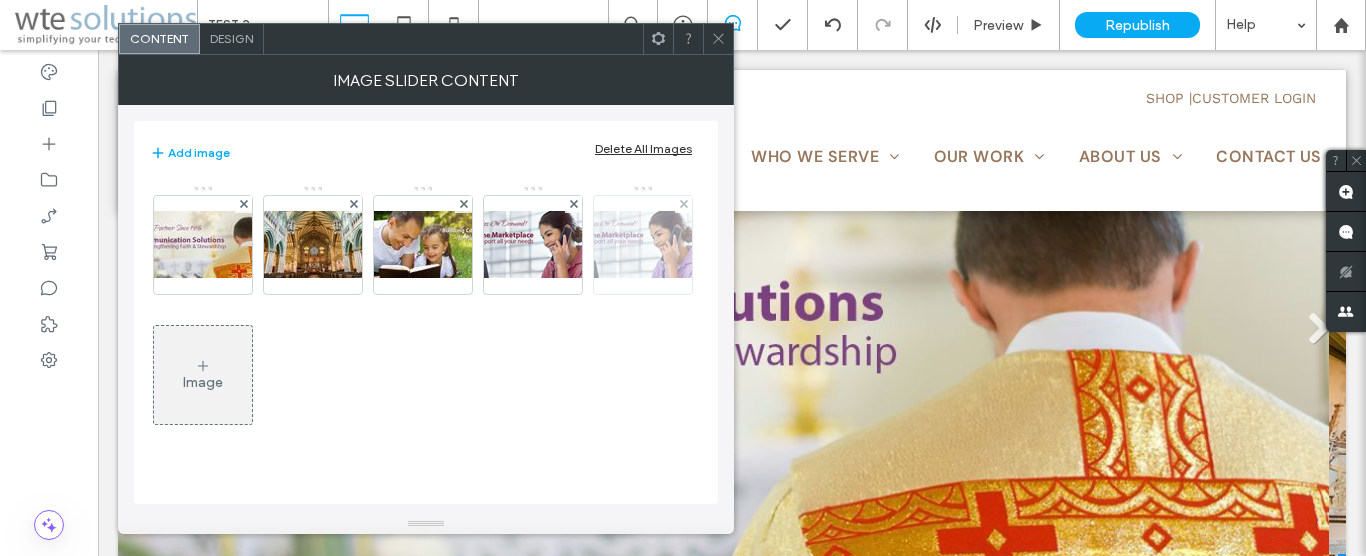 click at bounding box center [643, 244] 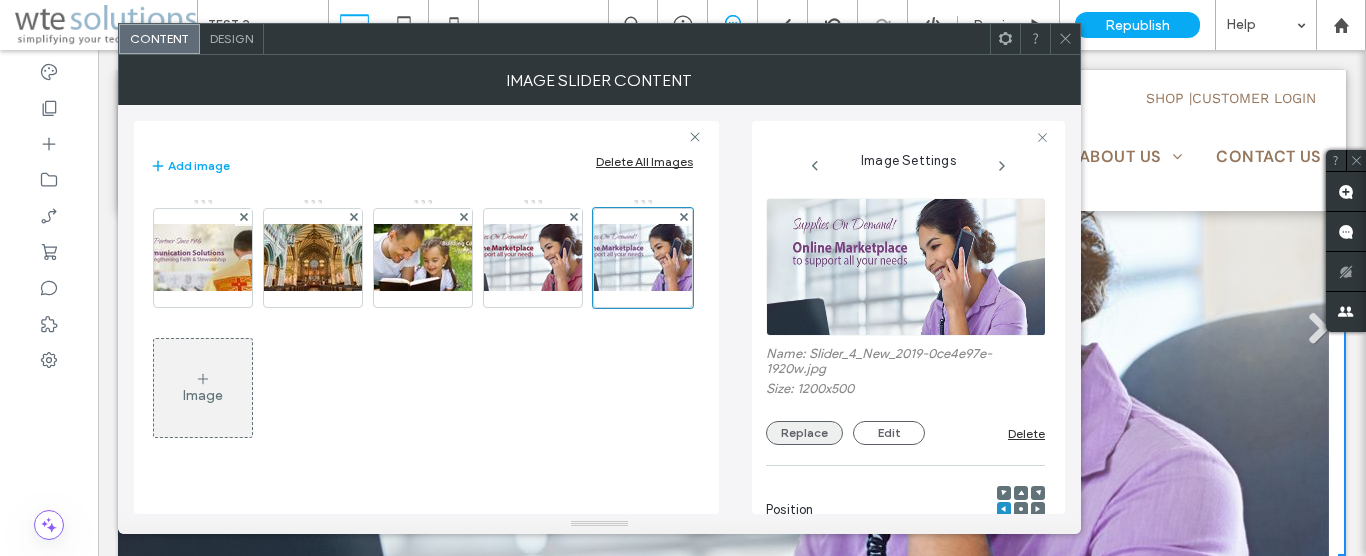 click on "Replace" at bounding box center (804, 433) 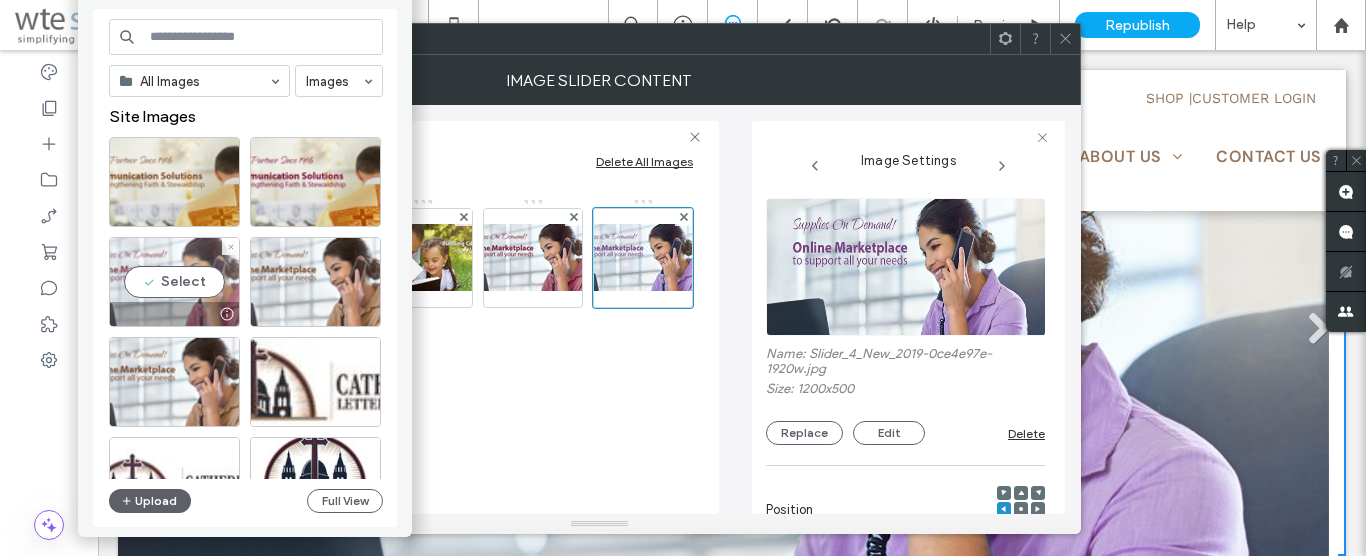 click on "Select" at bounding box center (174, 282) 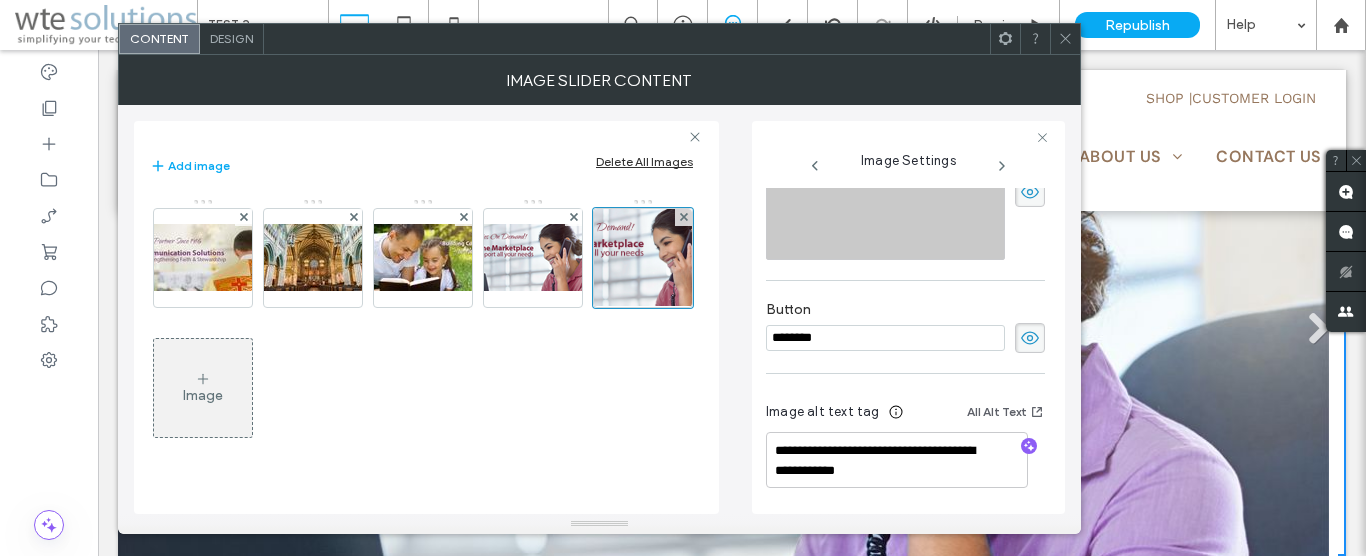 scroll, scrollTop: 631, scrollLeft: 0, axis: vertical 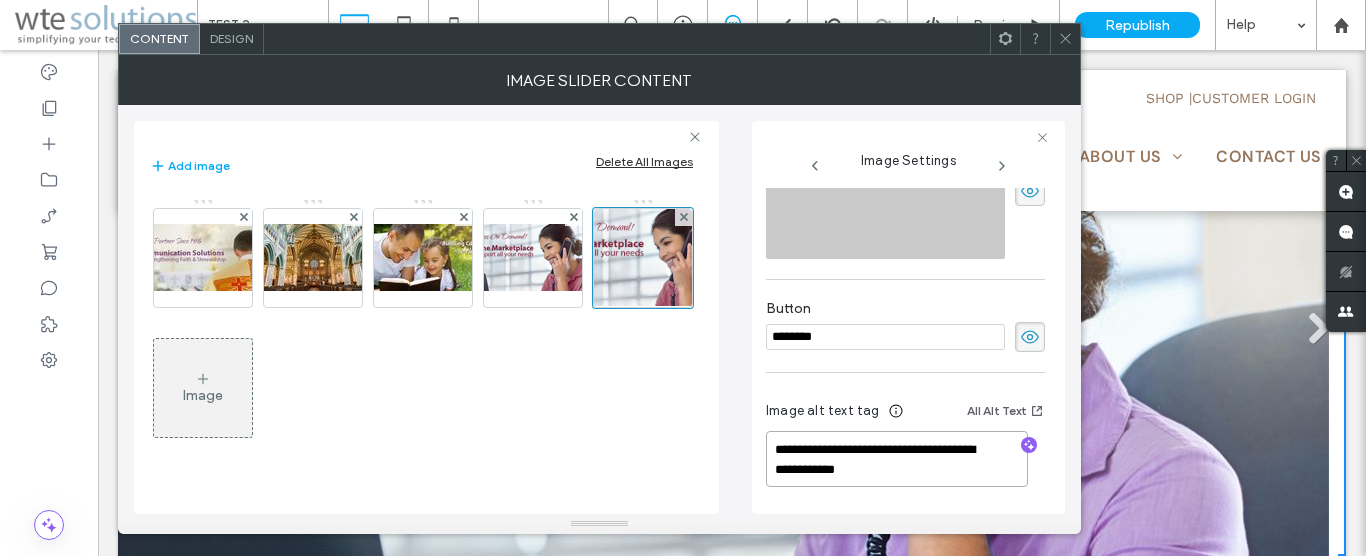 click on "**********" at bounding box center (897, 459) 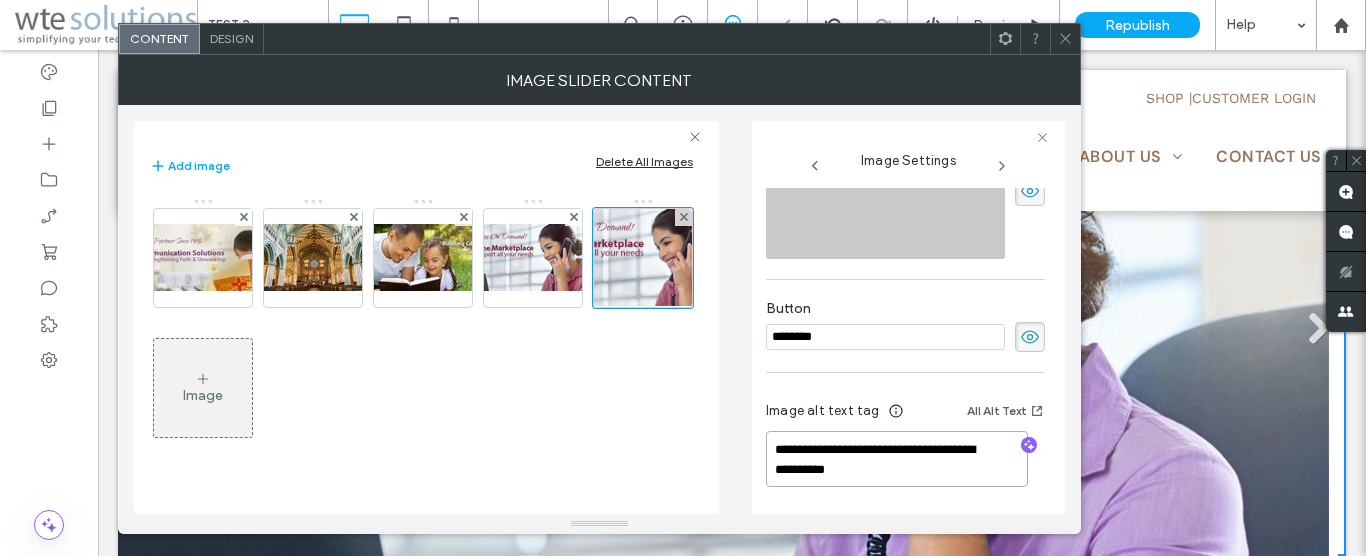 type on "**********" 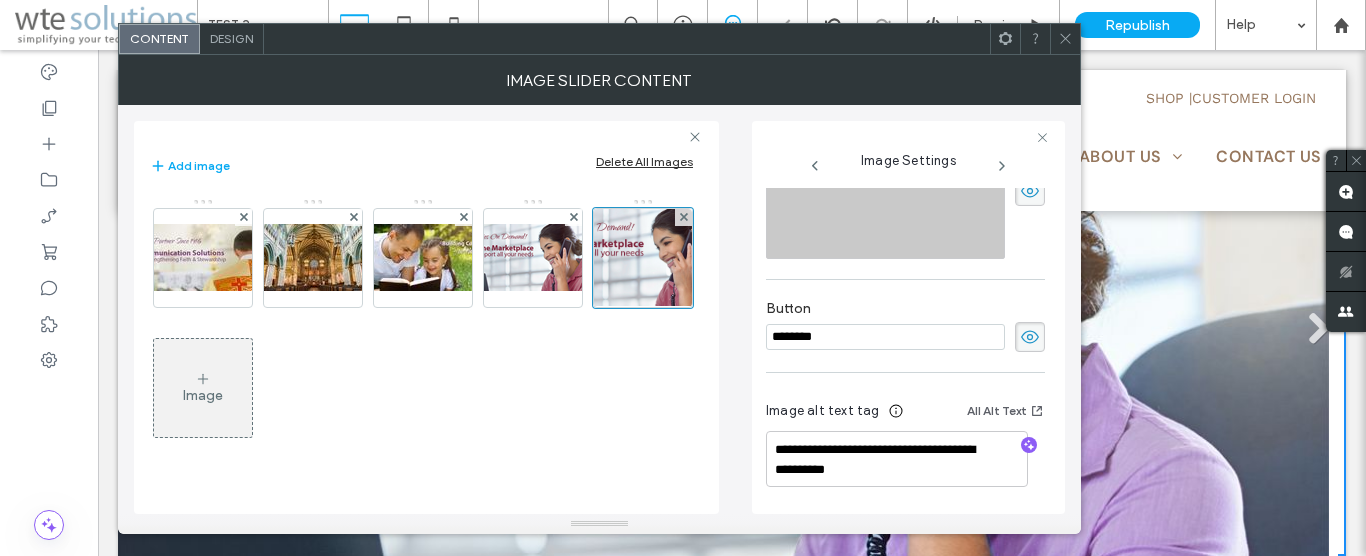 click at bounding box center [1065, 39] 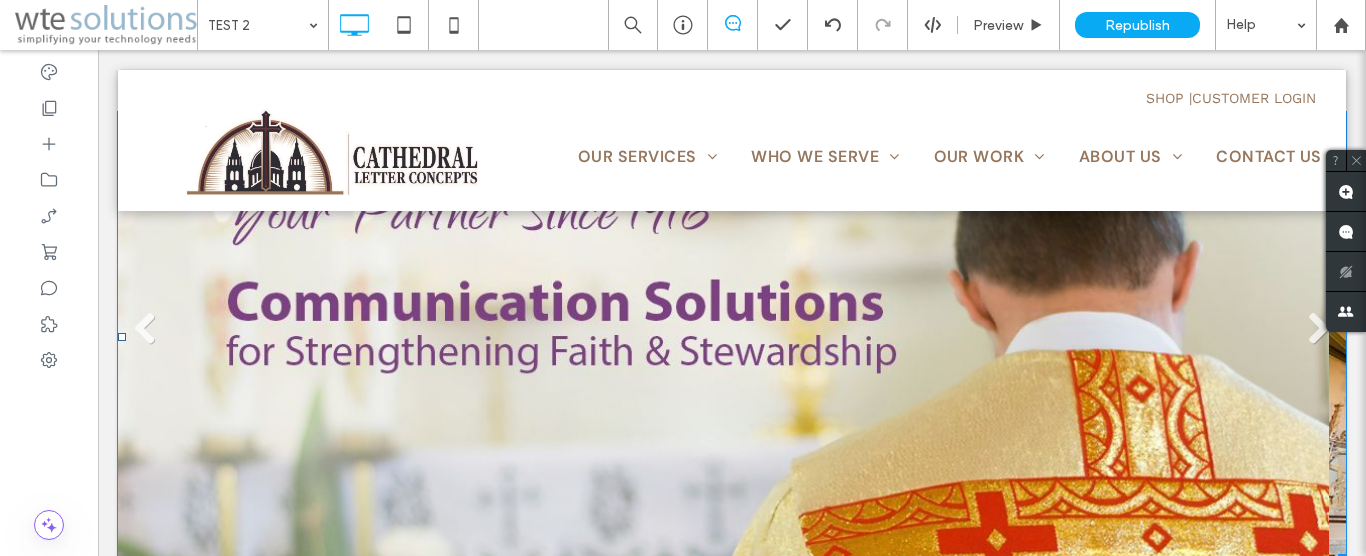 click at bounding box center [723, 337] 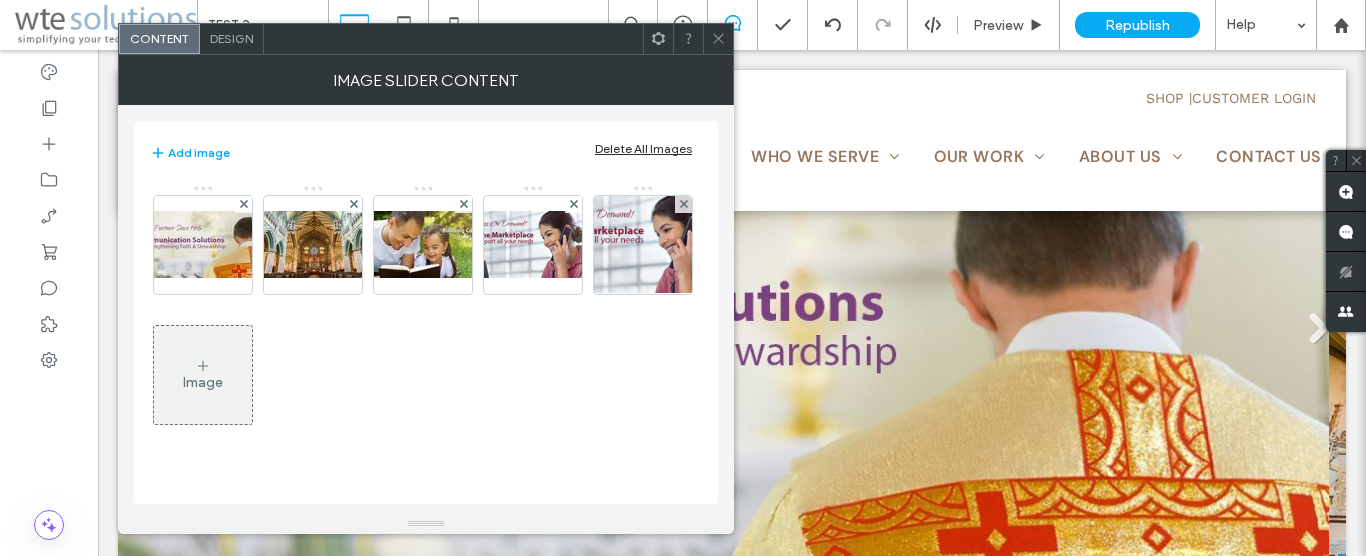 click on "Image" at bounding box center [423, 315] 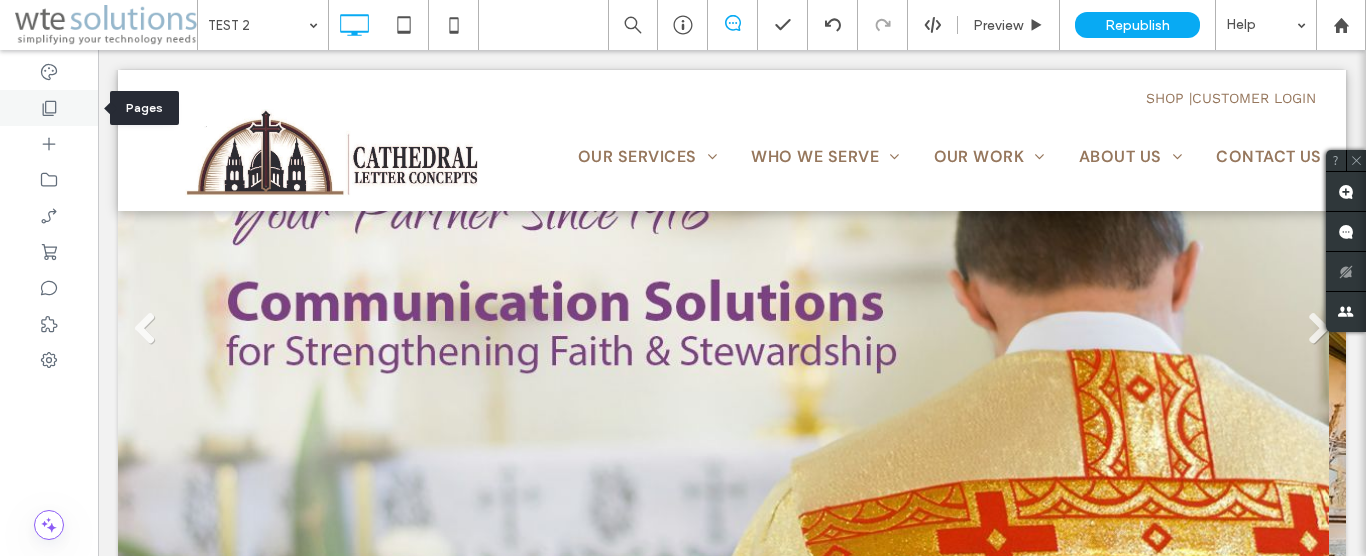 click 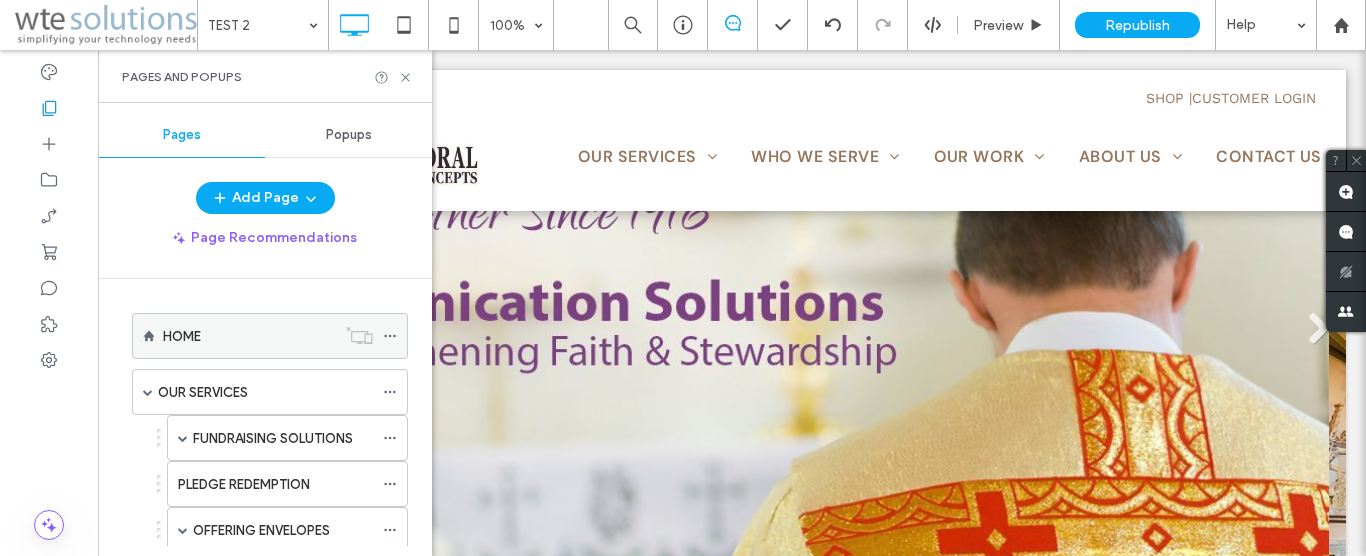 click on "HOME" at bounding box center (182, 336) 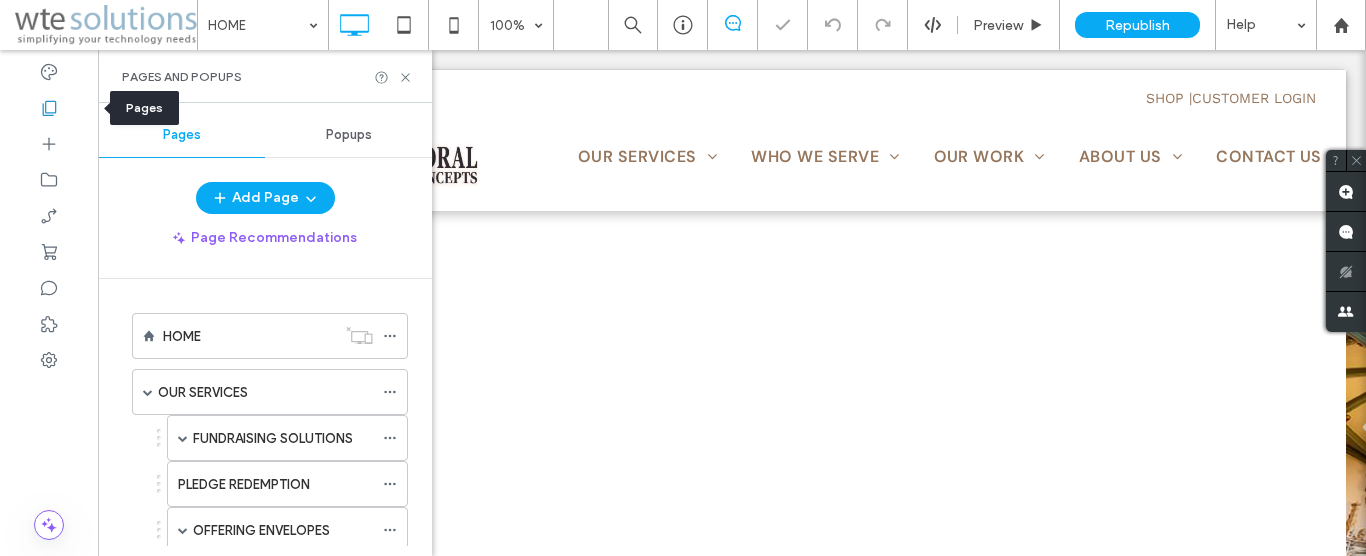scroll, scrollTop: 0, scrollLeft: 0, axis: both 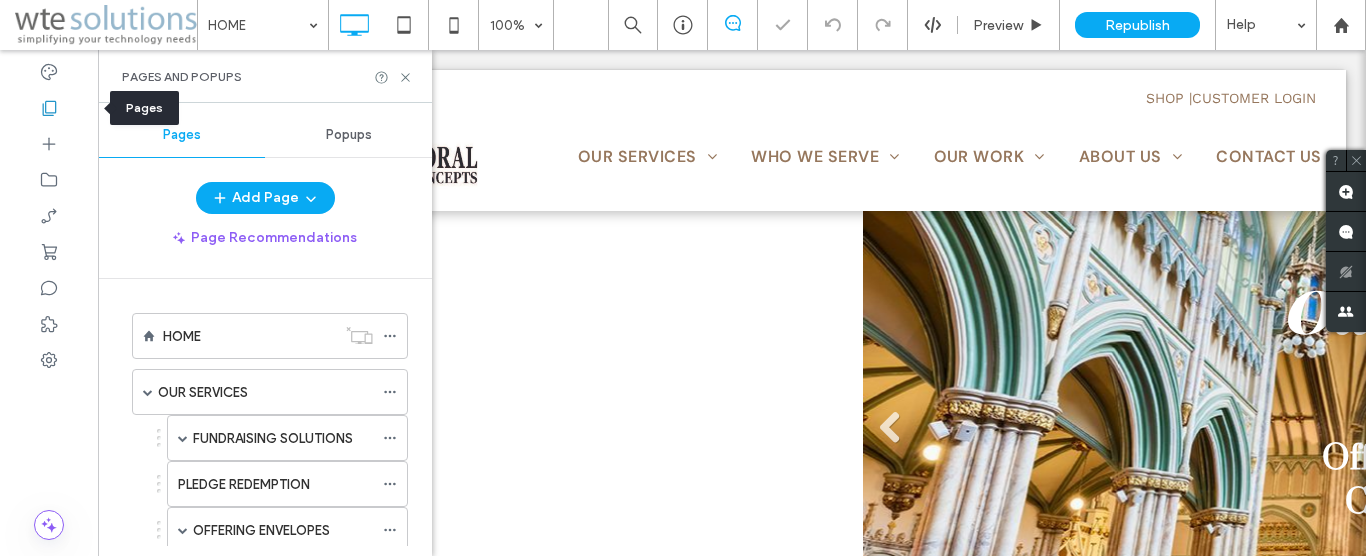 click 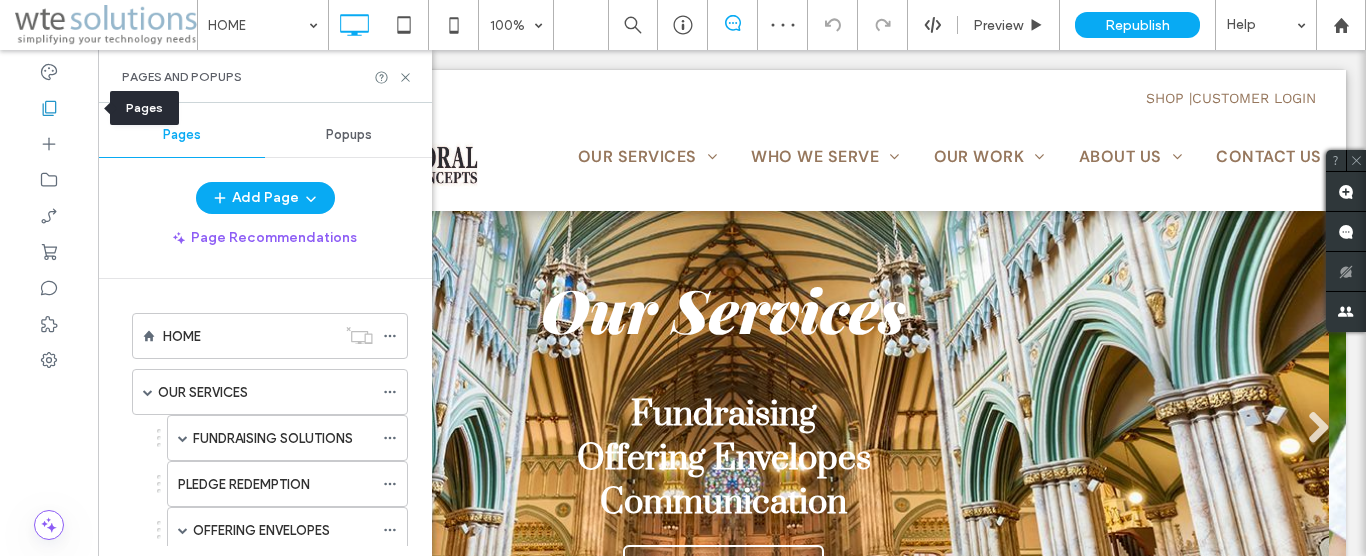 click 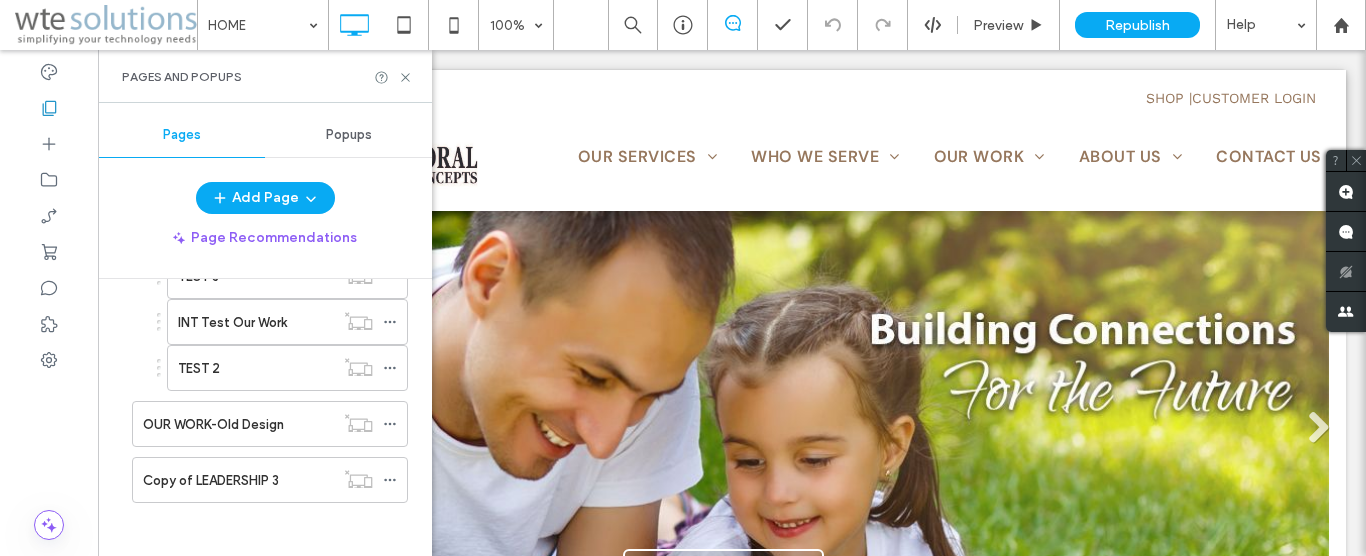 scroll, scrollTop: 1021, scrollLeft: 0, axis: vertical 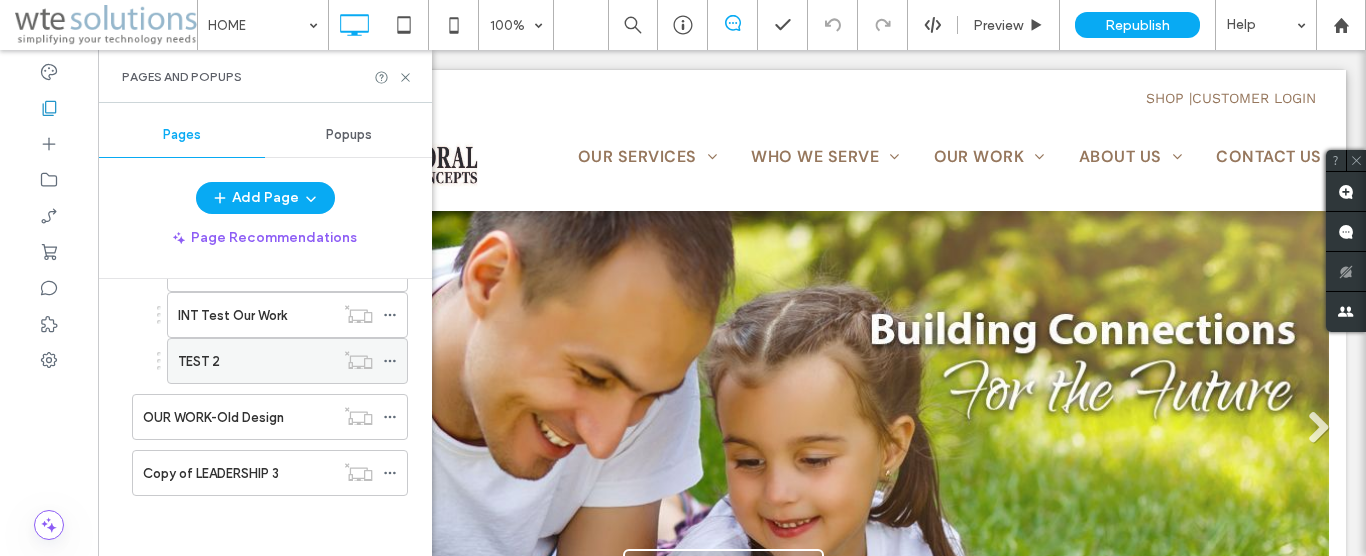 click on "TEST 2" at bounding box center [256, 361] 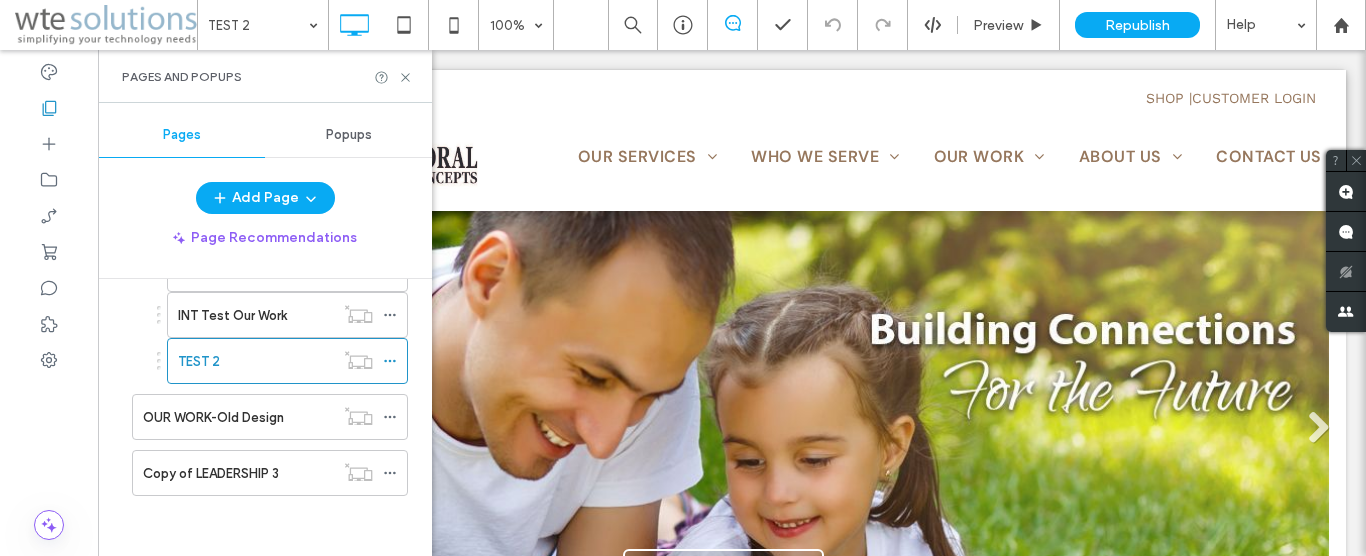click at bounding box center (683, 278) 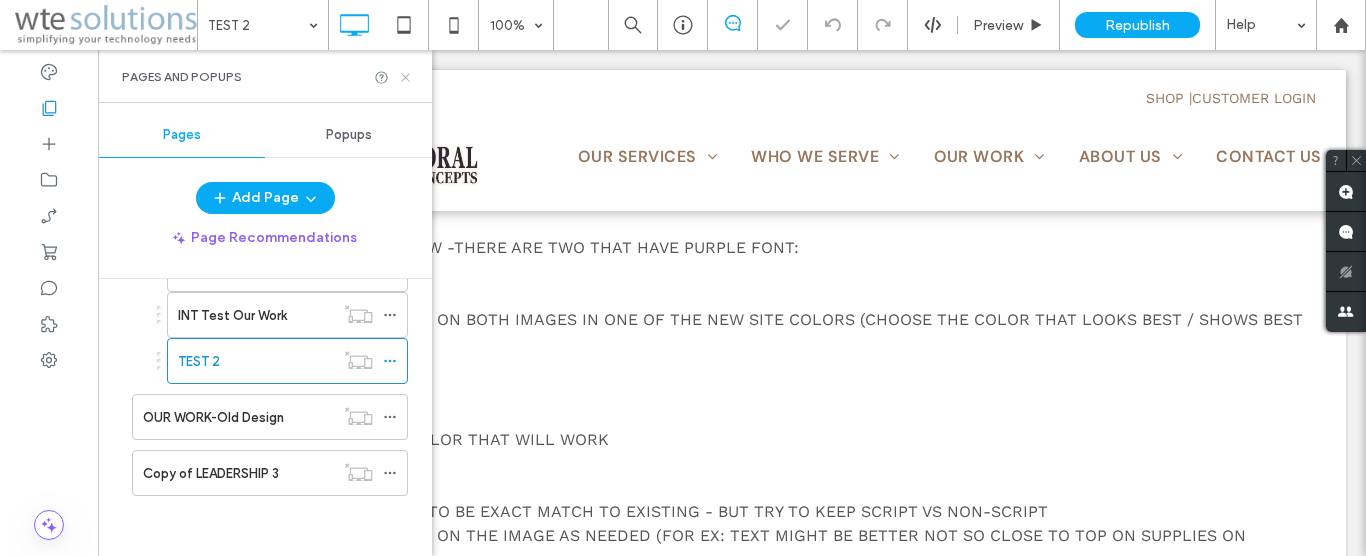 click 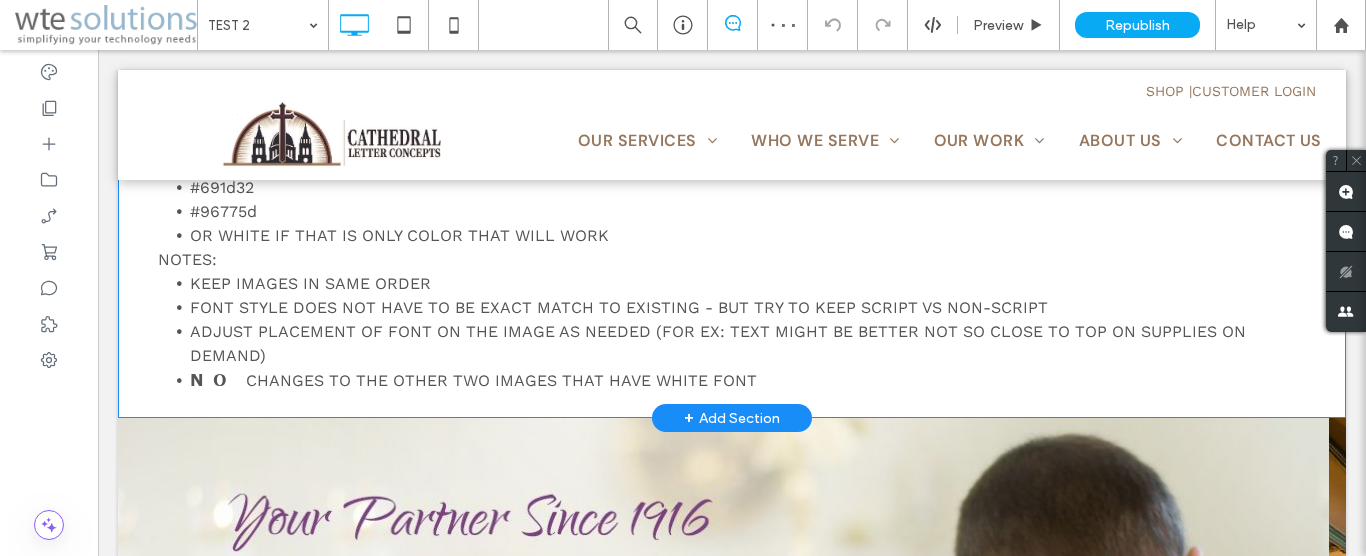 scroll, scrollTop: 510, scrollLeft: 0, axis: vertical 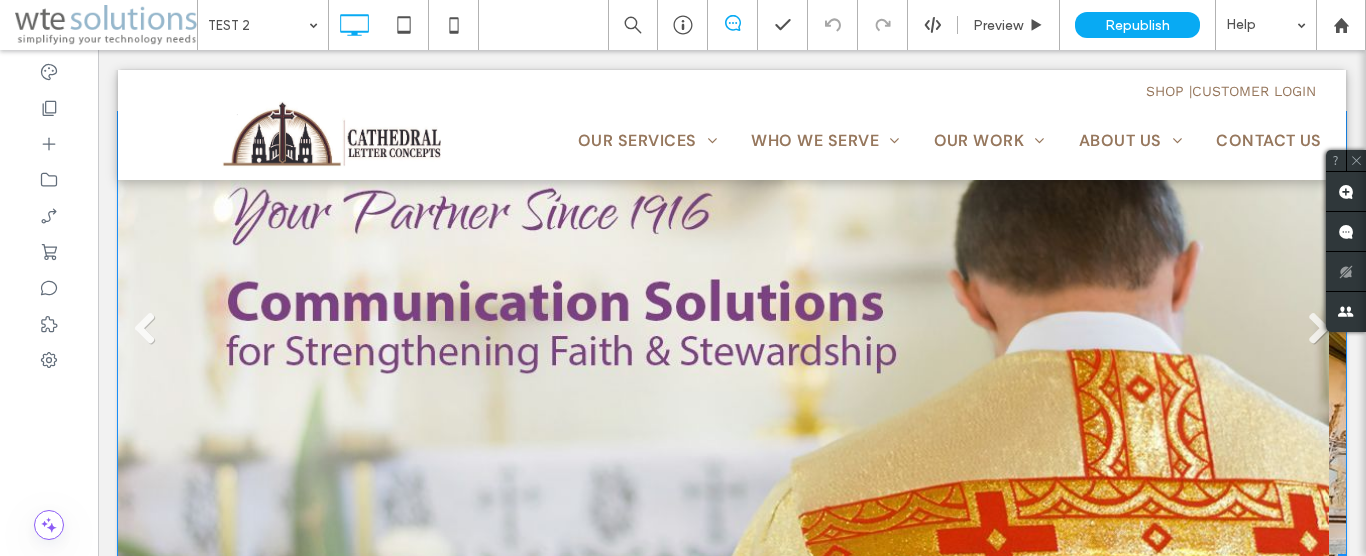 click on "Essentials®
CONTACT US
Our Services
Fundraising Offering Envelopes Communication
LEARN MORE
Print, Mail & Digital
LEARN MORE
Slide title
SHOP NOW
Slide title
SHOP NOW" at bounding box center [6258, 337] 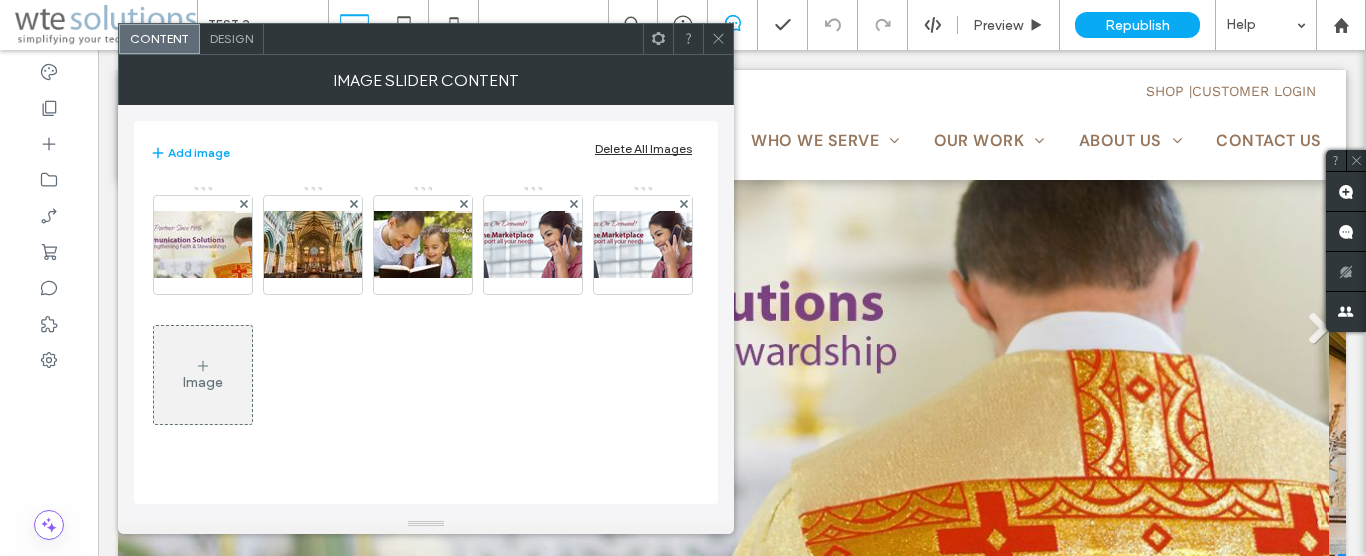 click on "Design" at bounding box center [231, 38] 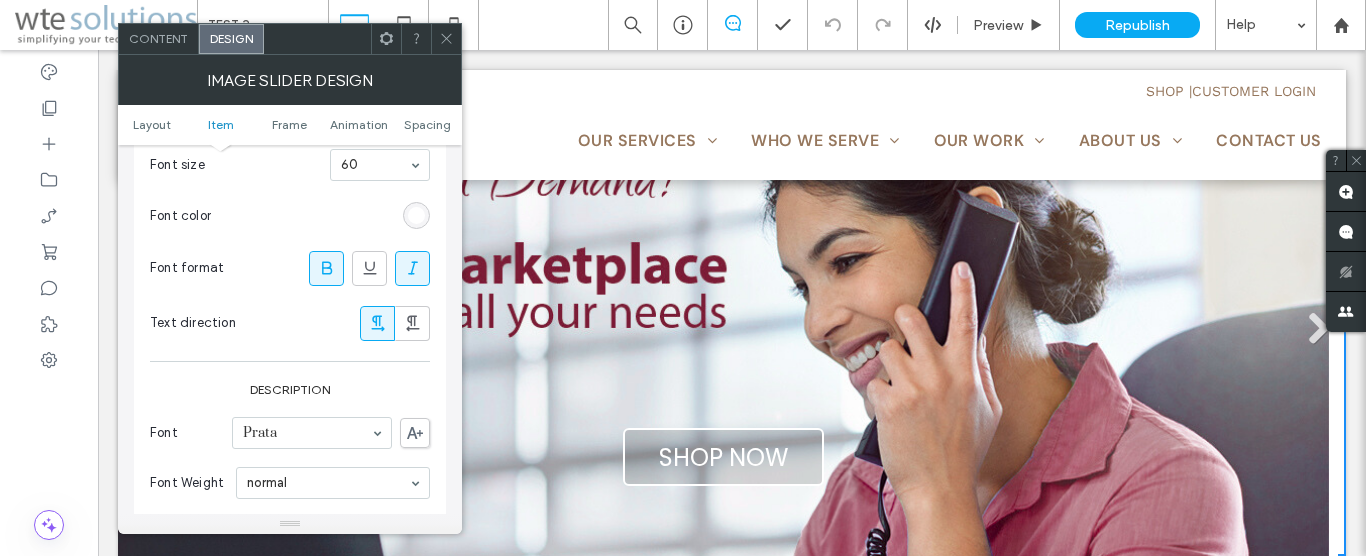 scroll, scrollTop: 798, scrollLeft: 0, axis: vertical 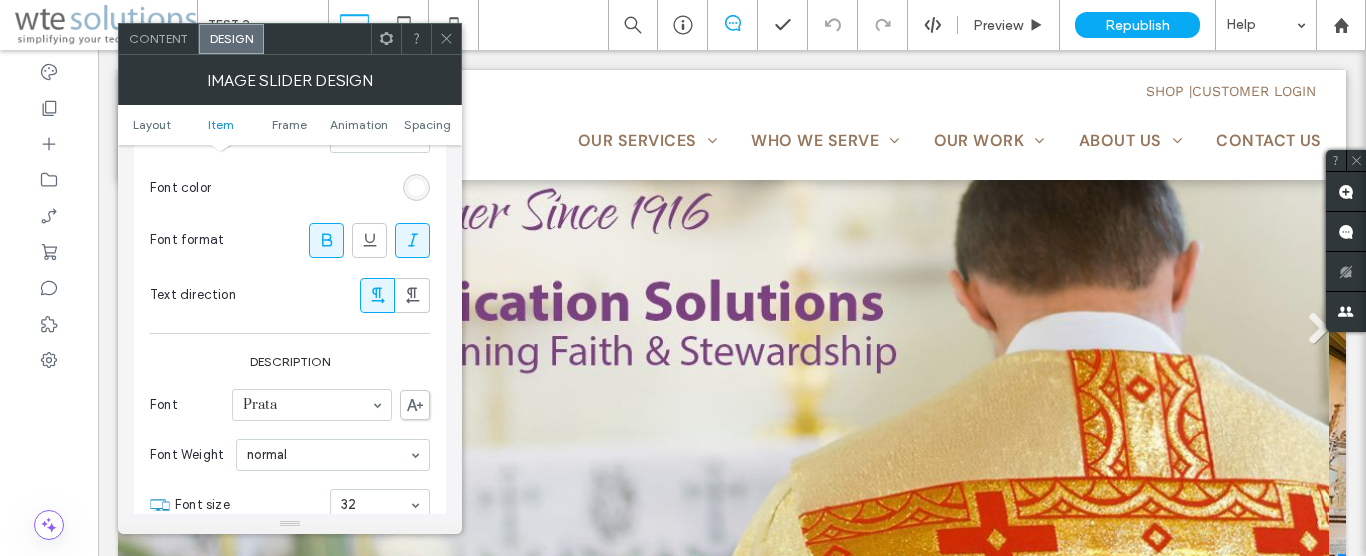 click at bounding box center [446, 39] 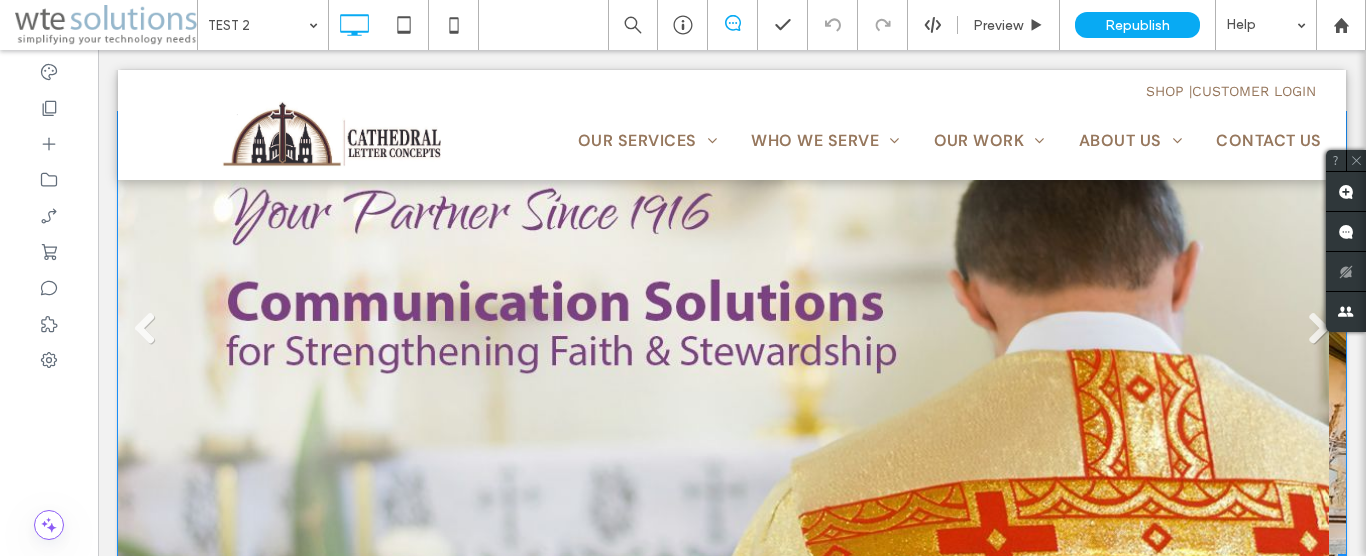 click at bounding box center [723, 337] 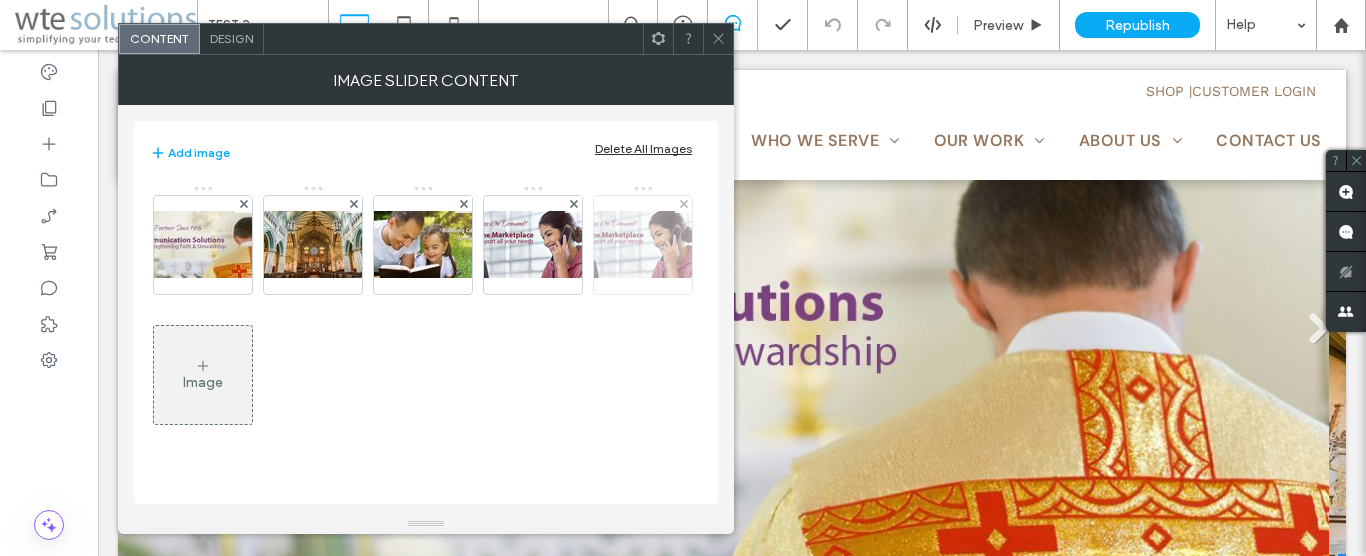 click at bounding box center [643, 244] 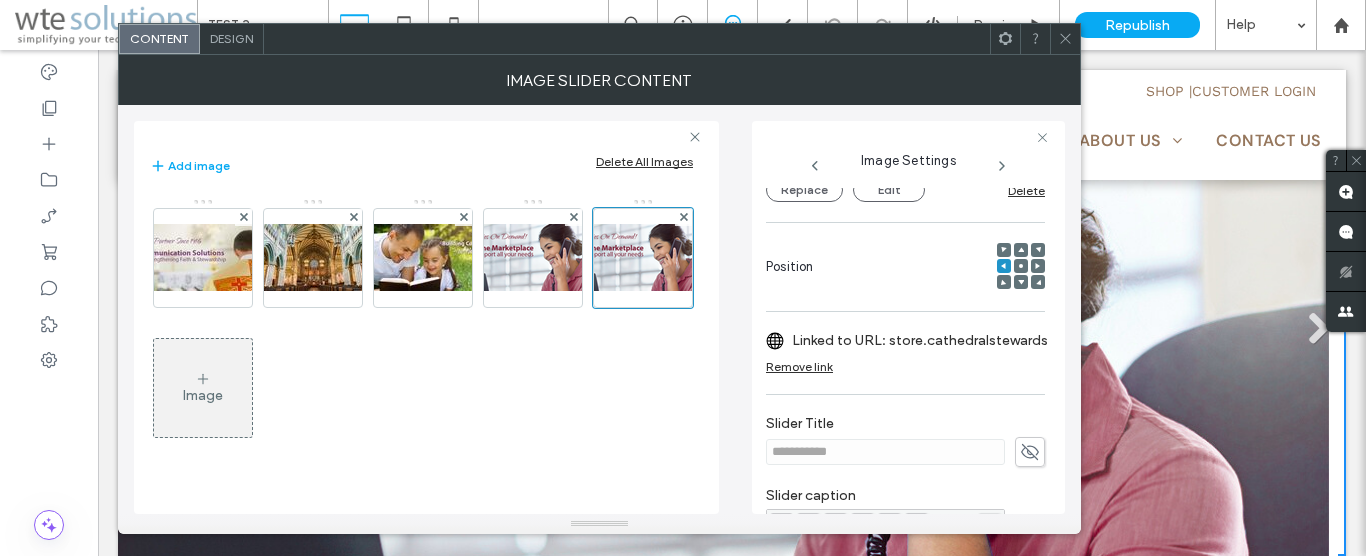 scroll, scrollTop: 456, scrollLeft: 0, axis: vertical 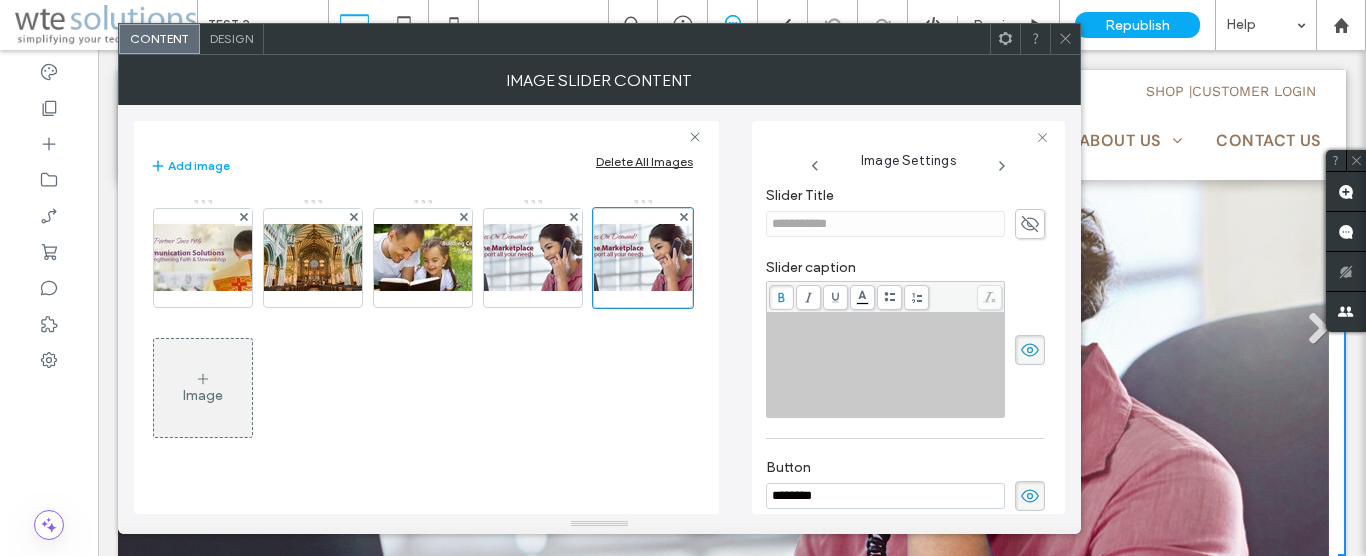 click 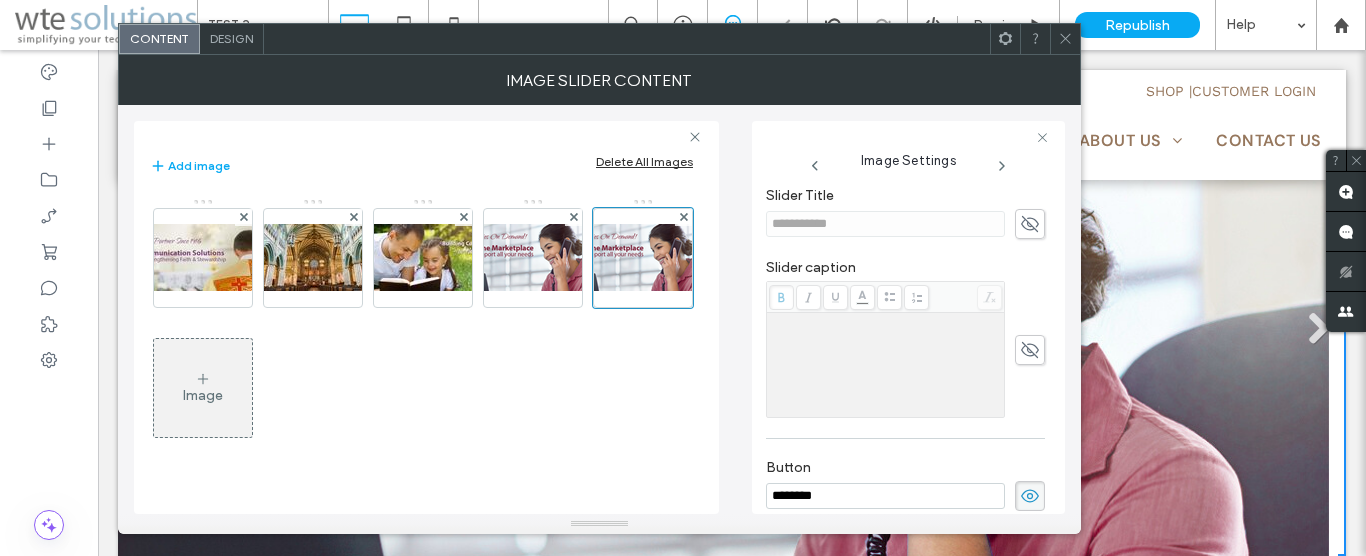 click on "Image" at bounding box center [423, 328] 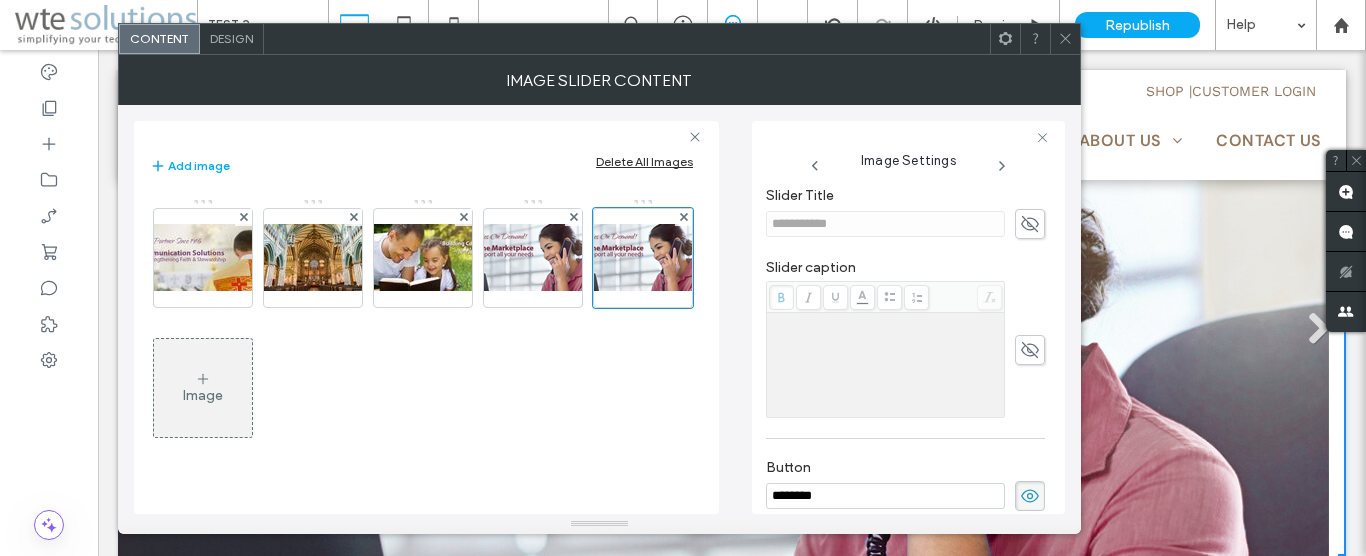 click 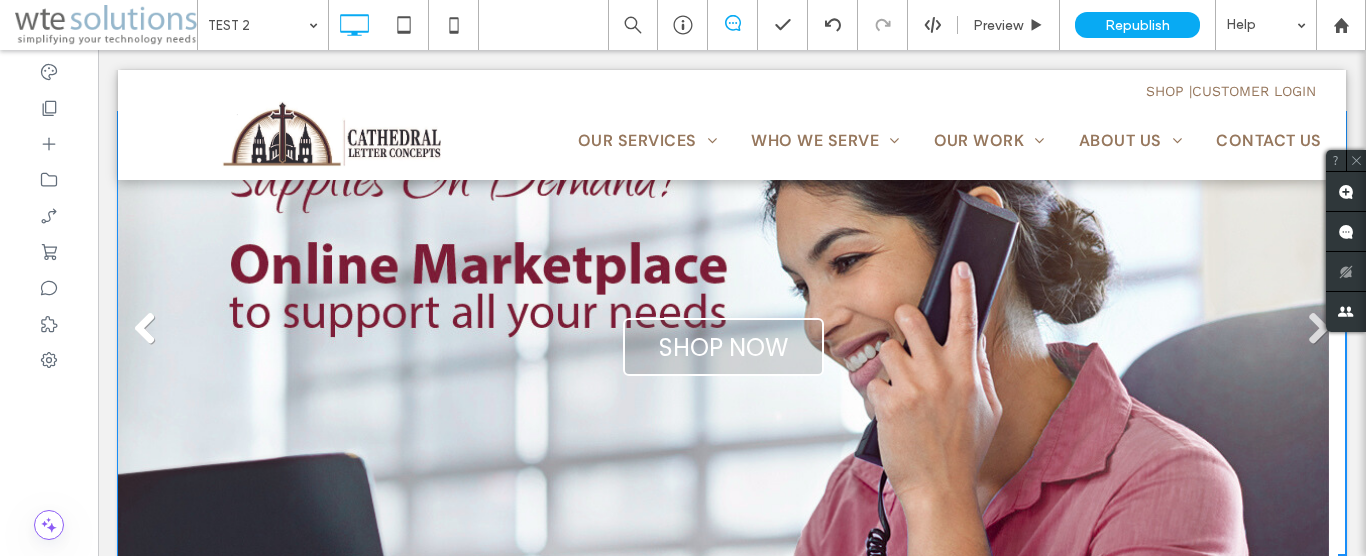 click at bounding box center [145, 329] 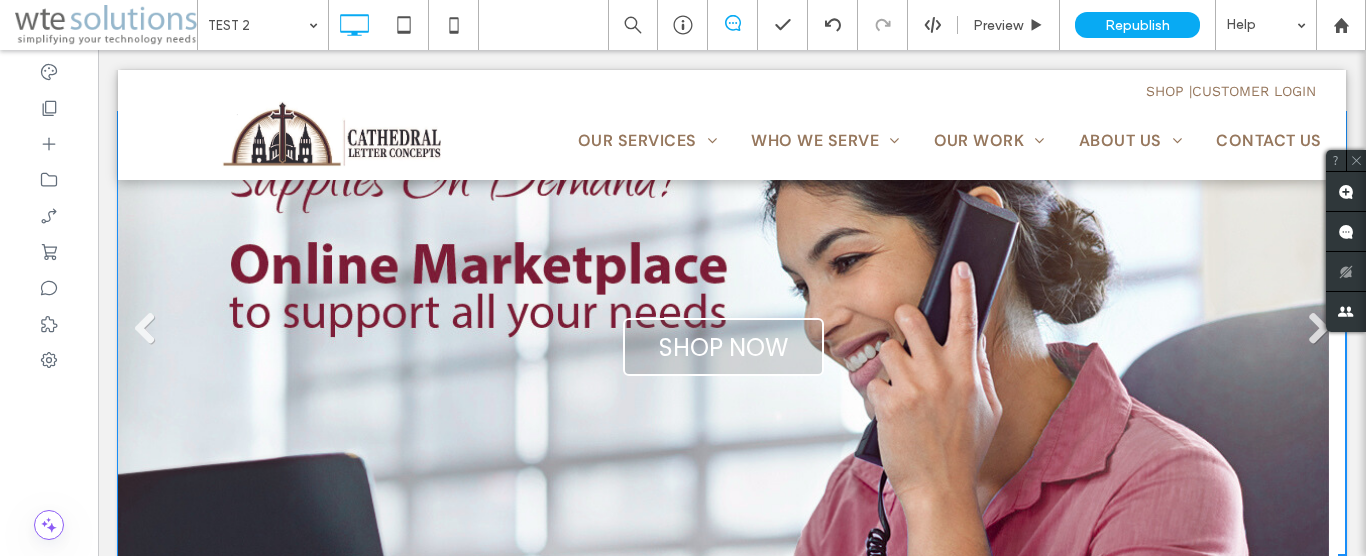 click at bounding box center (723, 337) 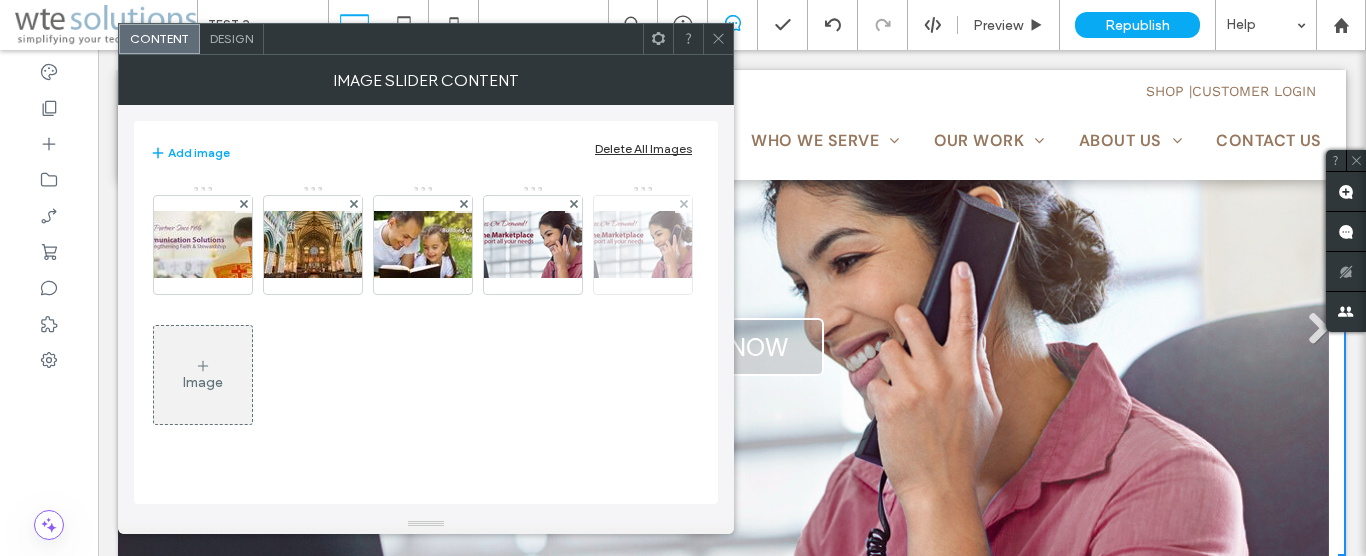 click at bounding box center (643, 244) 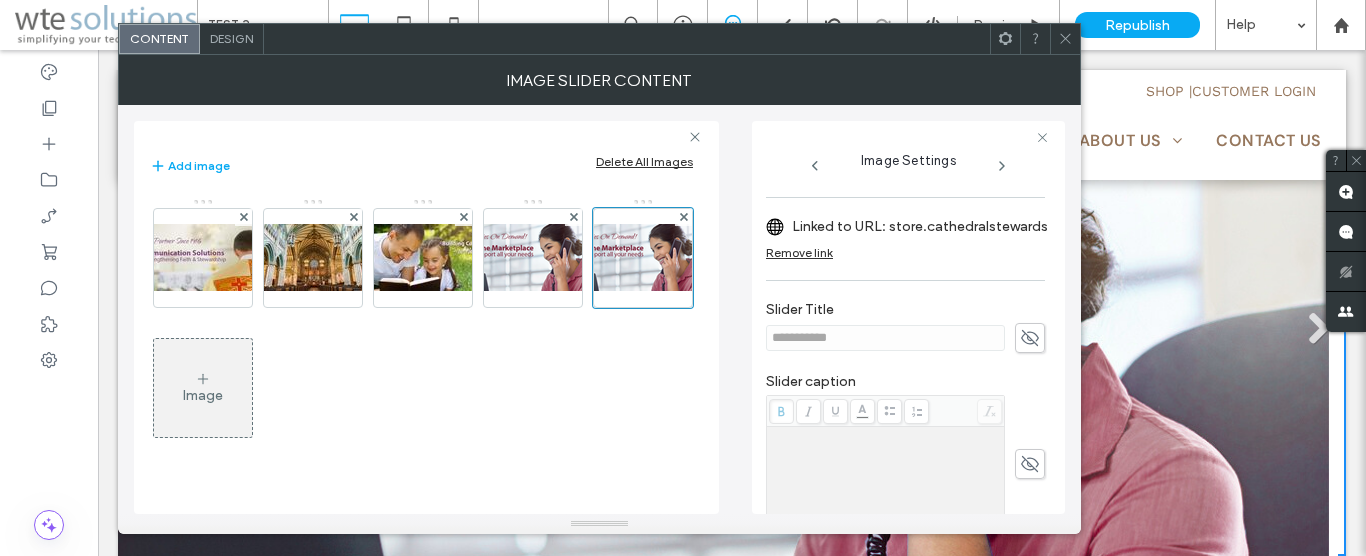 scroll, scrollTop: 456, scrollLeft: 0, axis: vertical 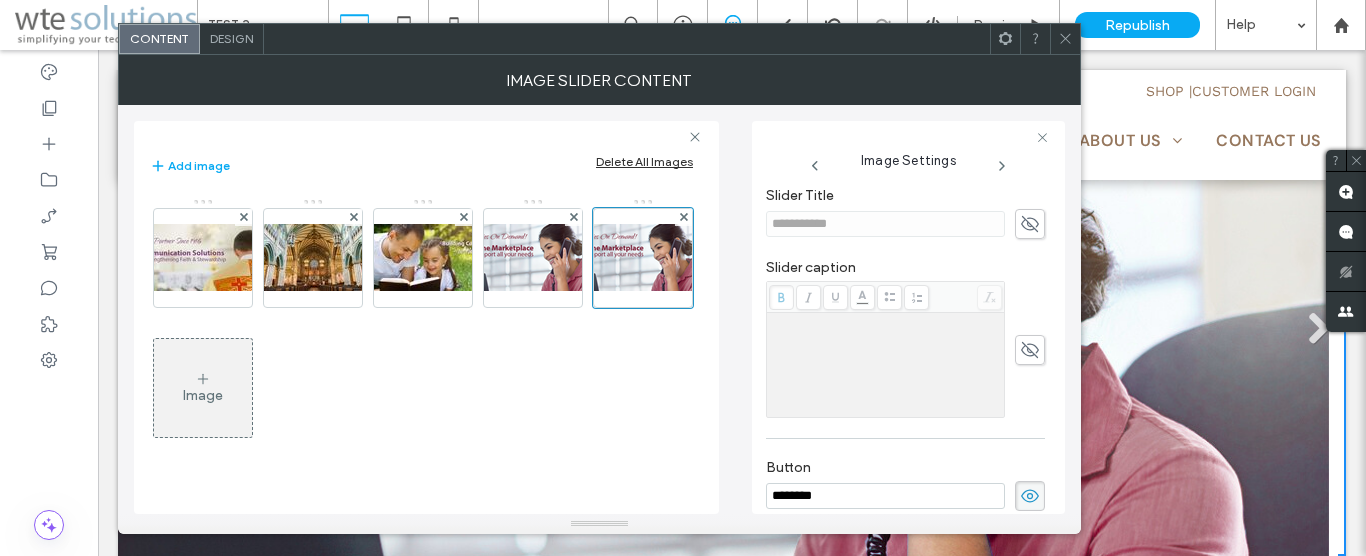 click 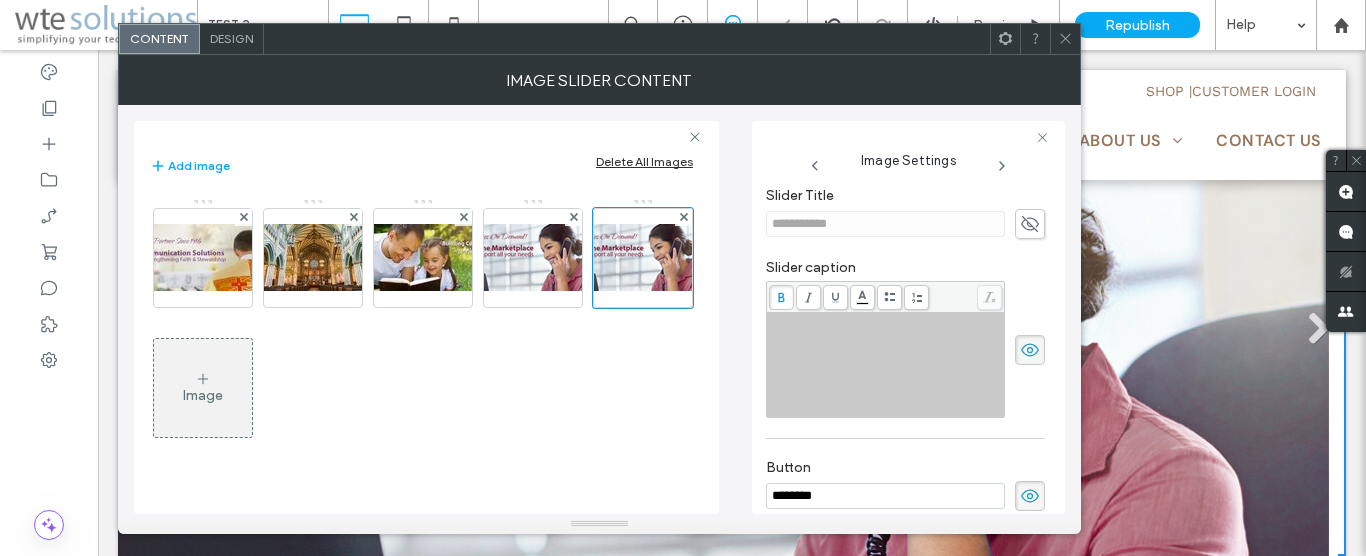 click 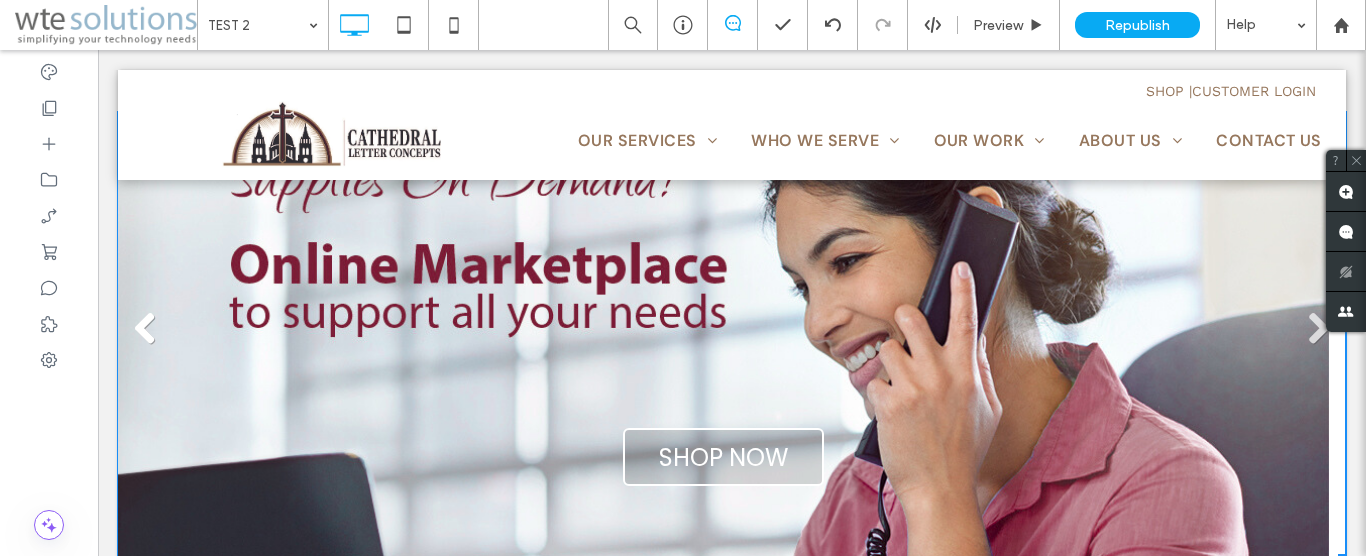 click at bounding box center (145, 329) 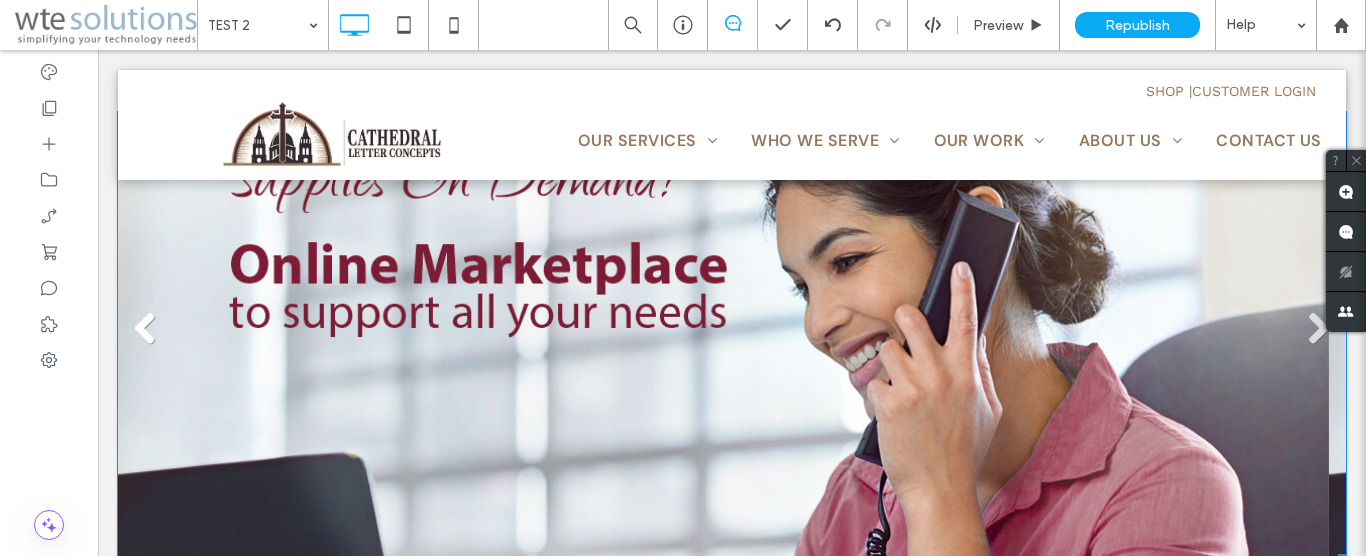 click at bounding box center [145, 329] 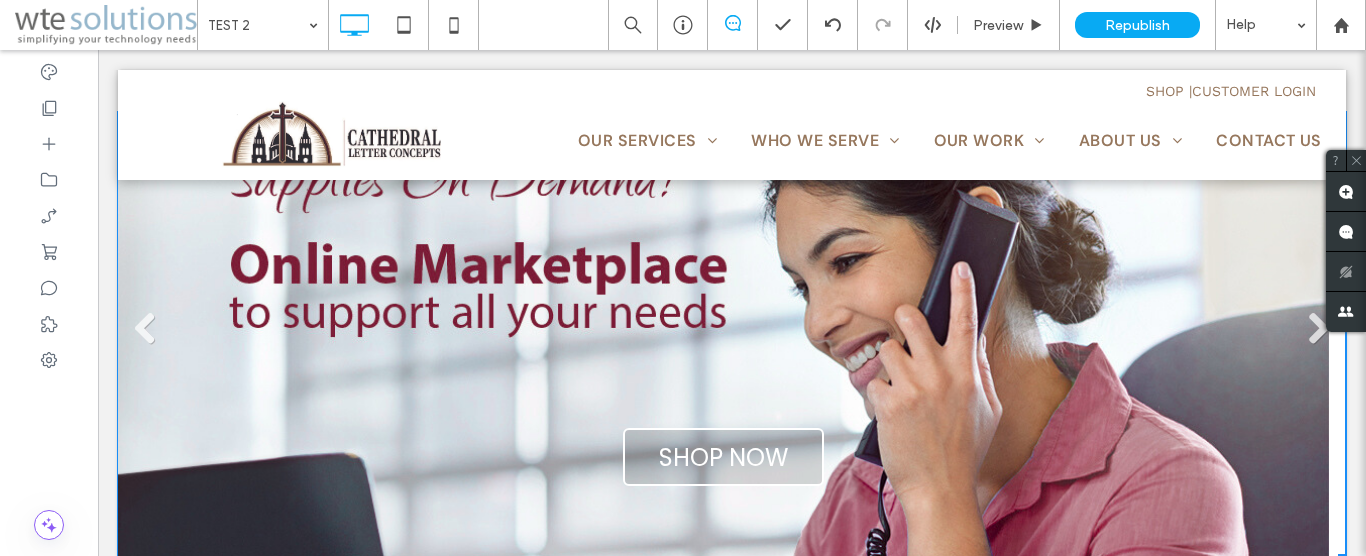click at bounding box center [723, 337] 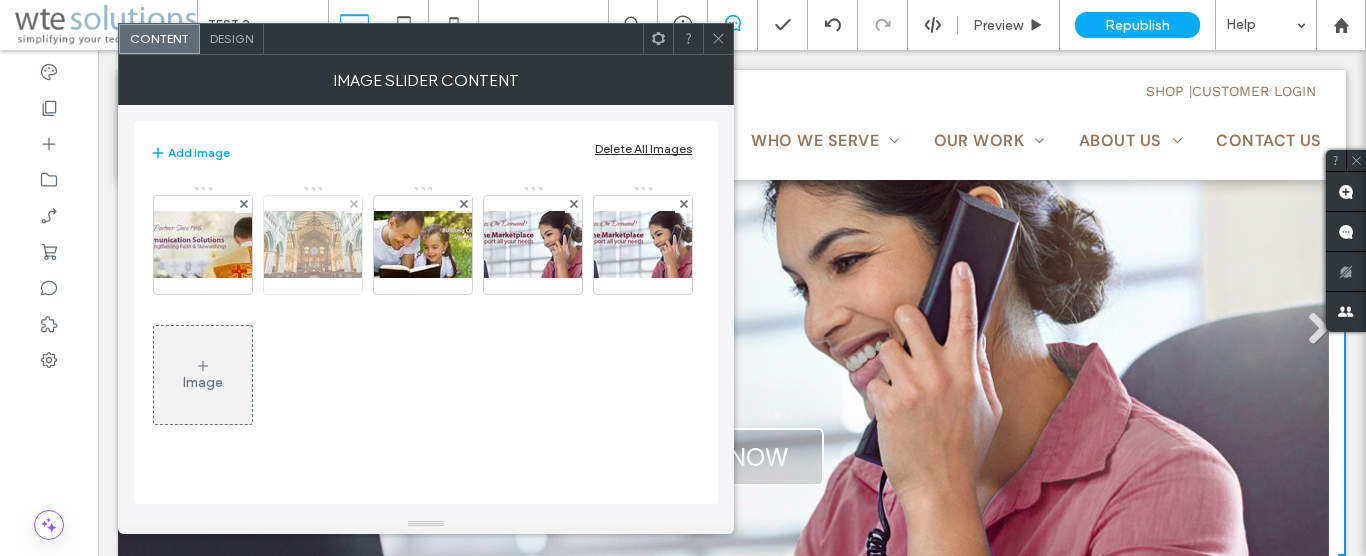 click at bounding box center [313, 244] 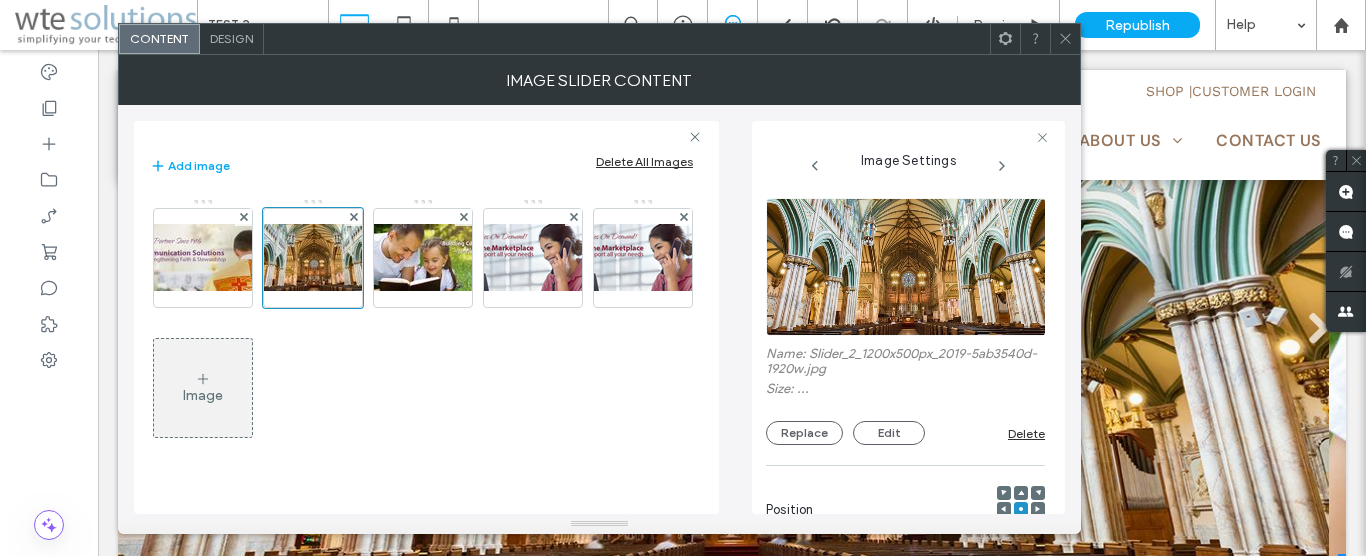 scroll, scrollTop: 0, scrollLeft: 225, axis: horizontal 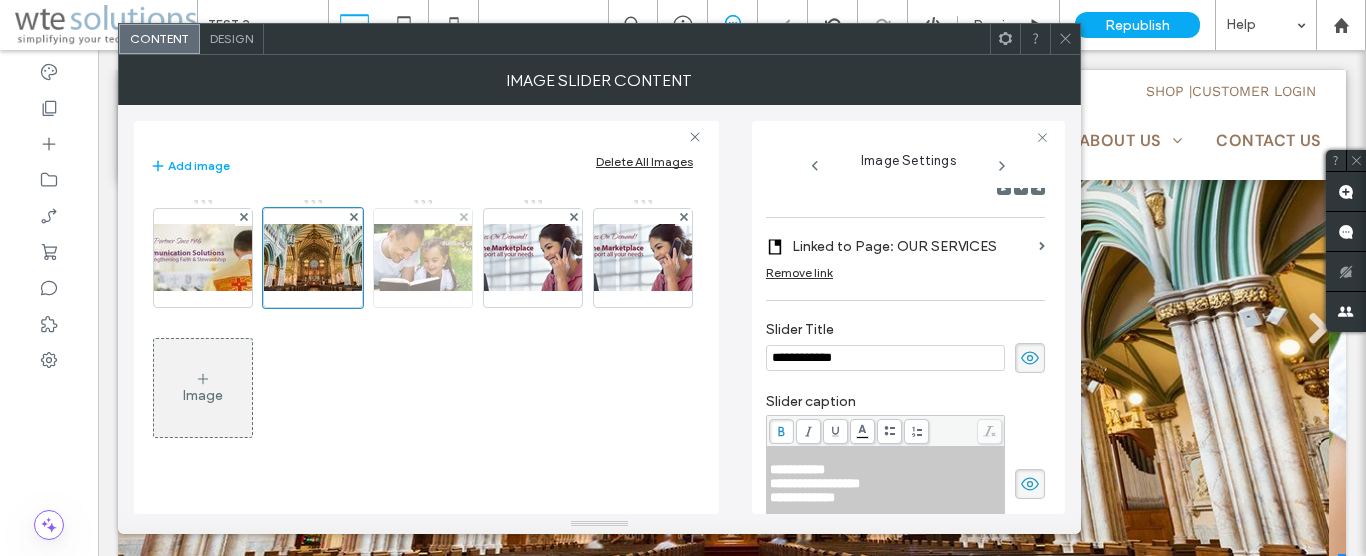 click at bounding box center (423, 257) 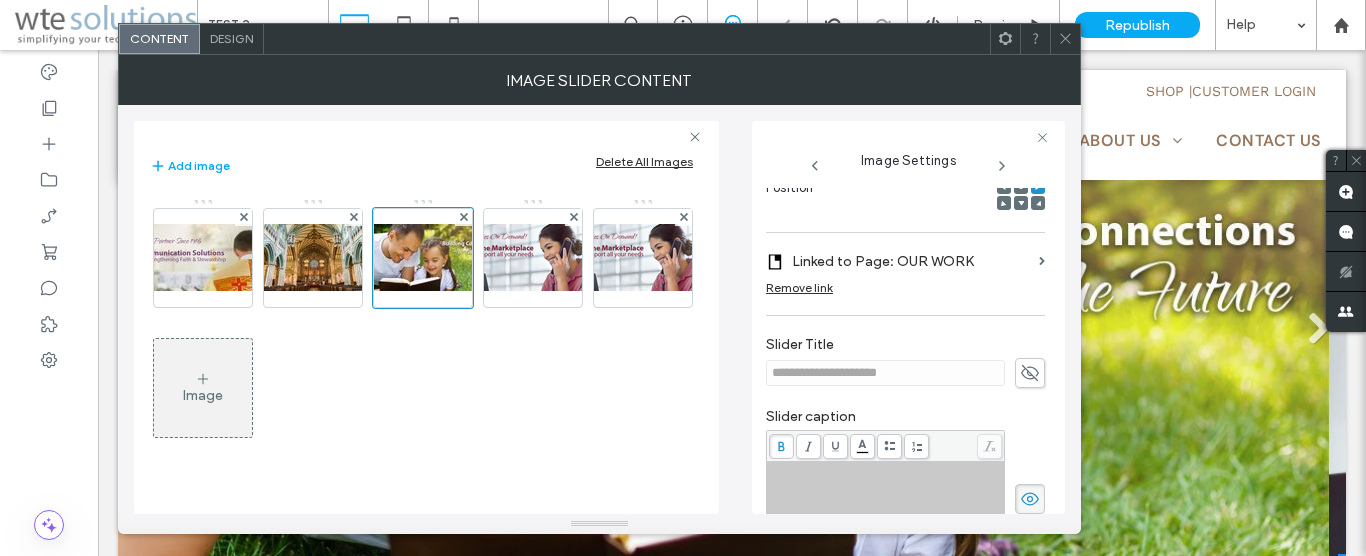 scroll, scrollTop: 0, scrollLeft: 0, axis: both 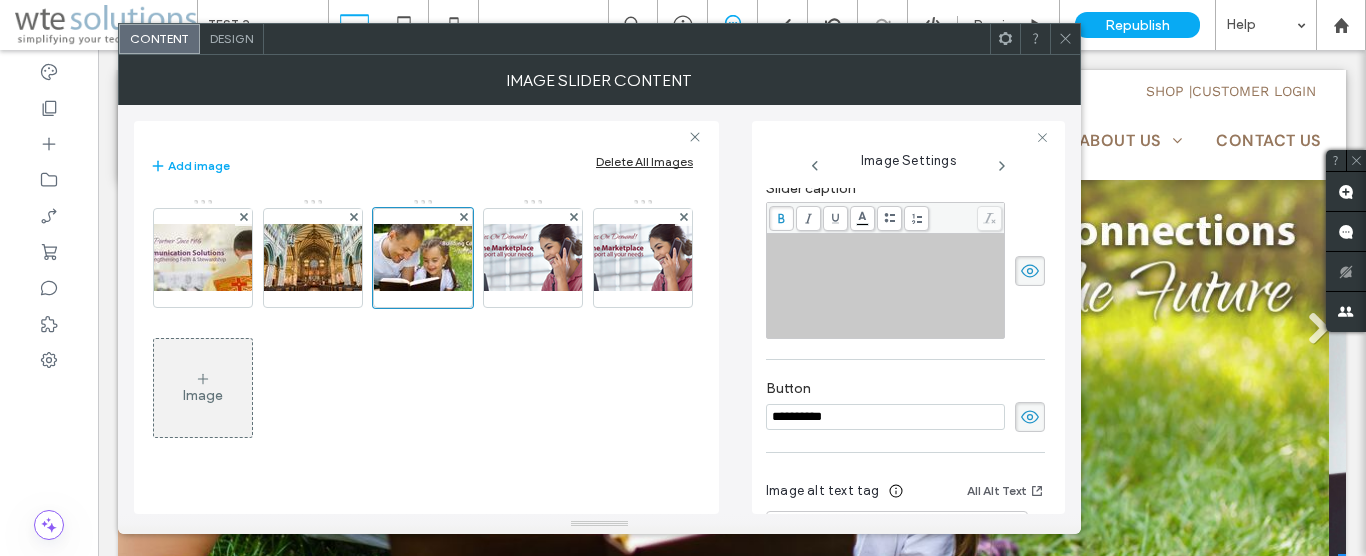 click at bounding box center [1065, 39] 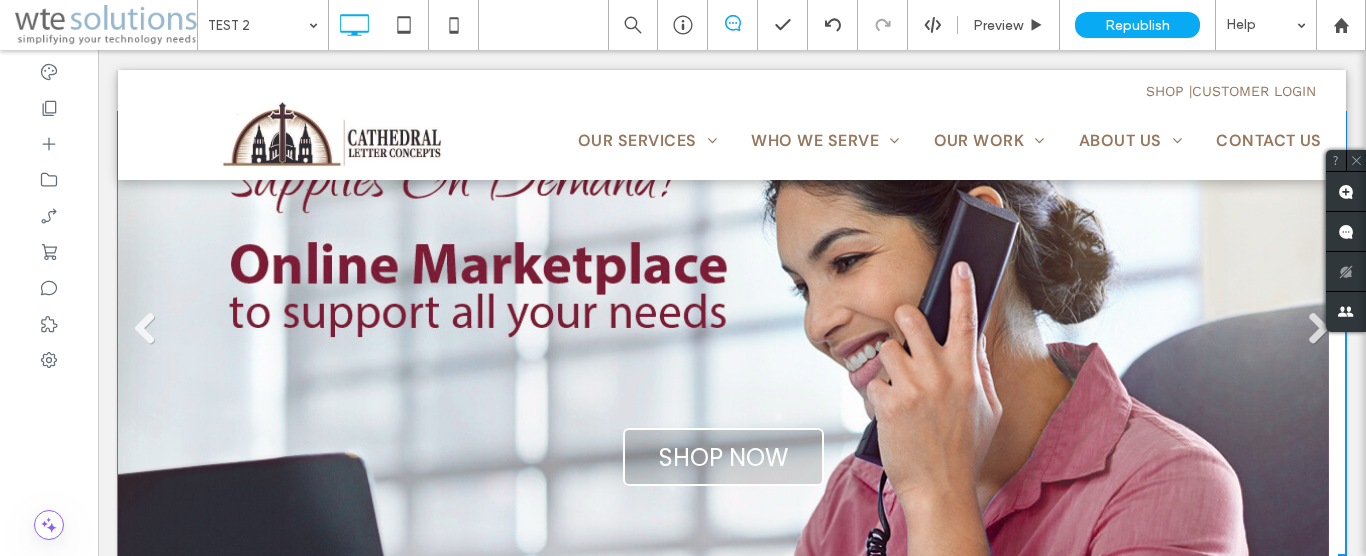 click at bounding box center (723, 337) 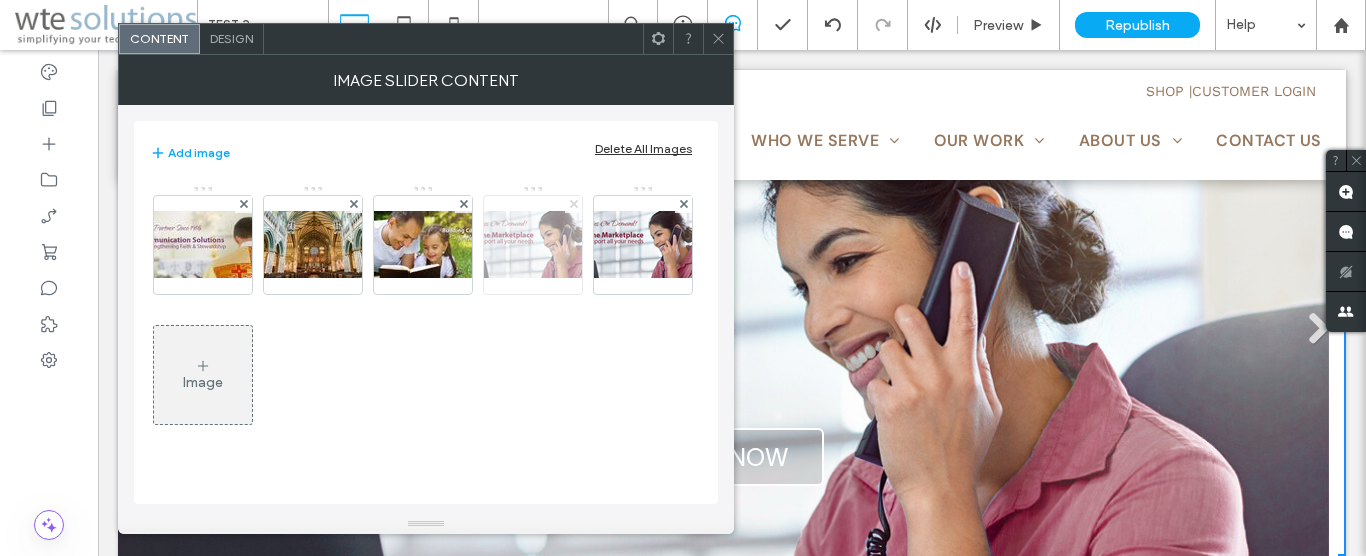 click 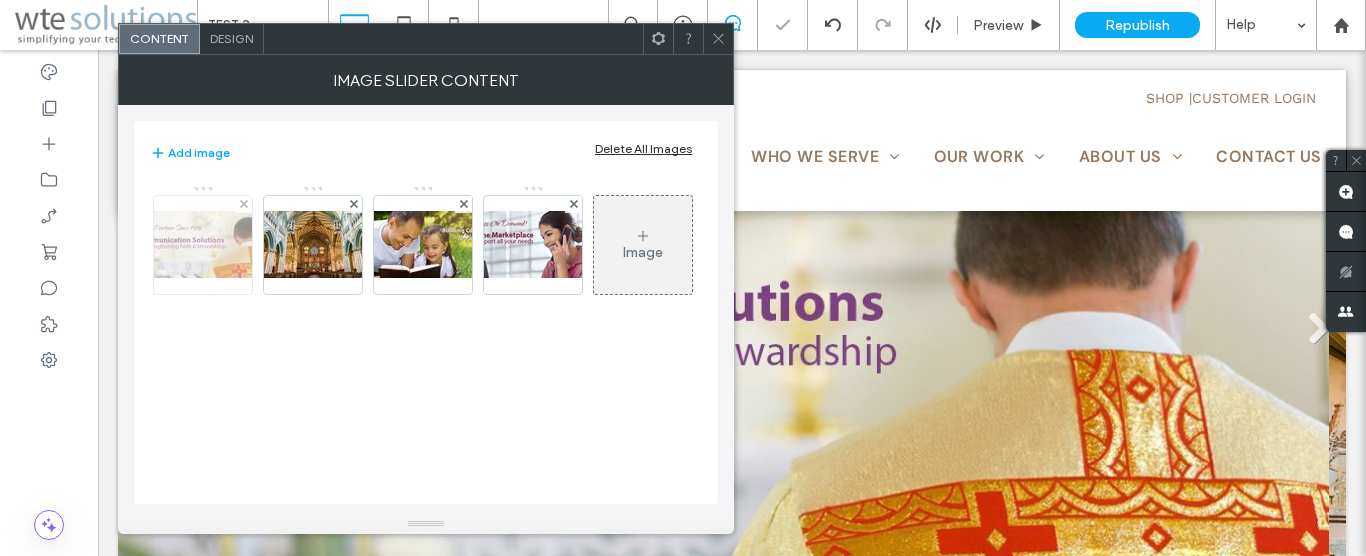 click at bounding box center [203, 244] 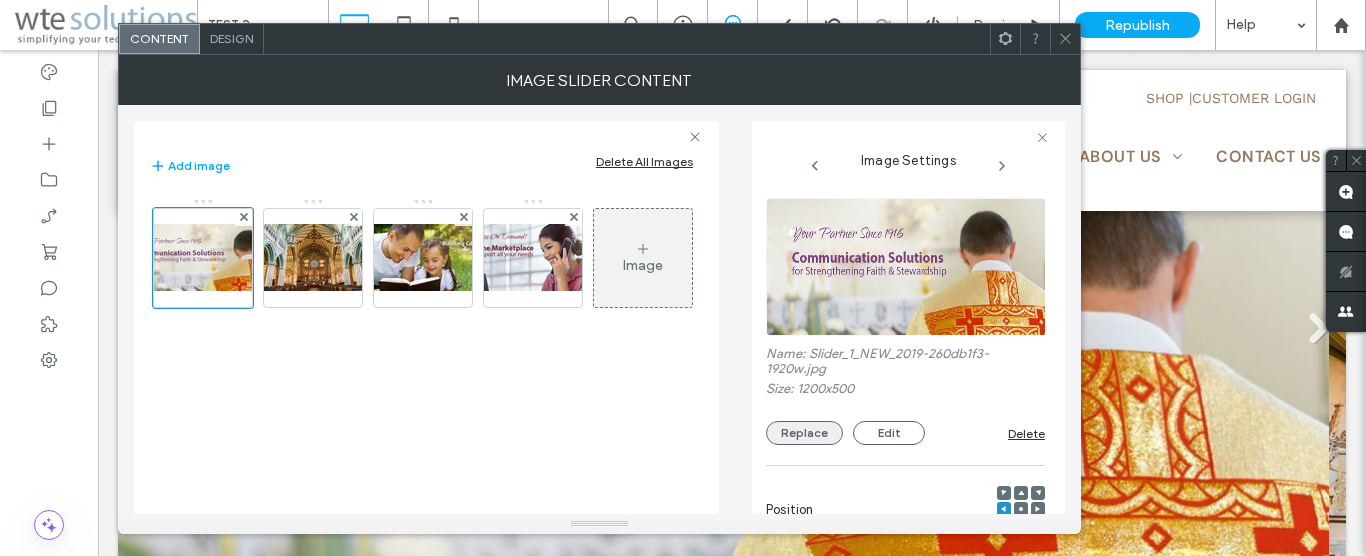 click on "Replace" at bounding box center [804, 433] 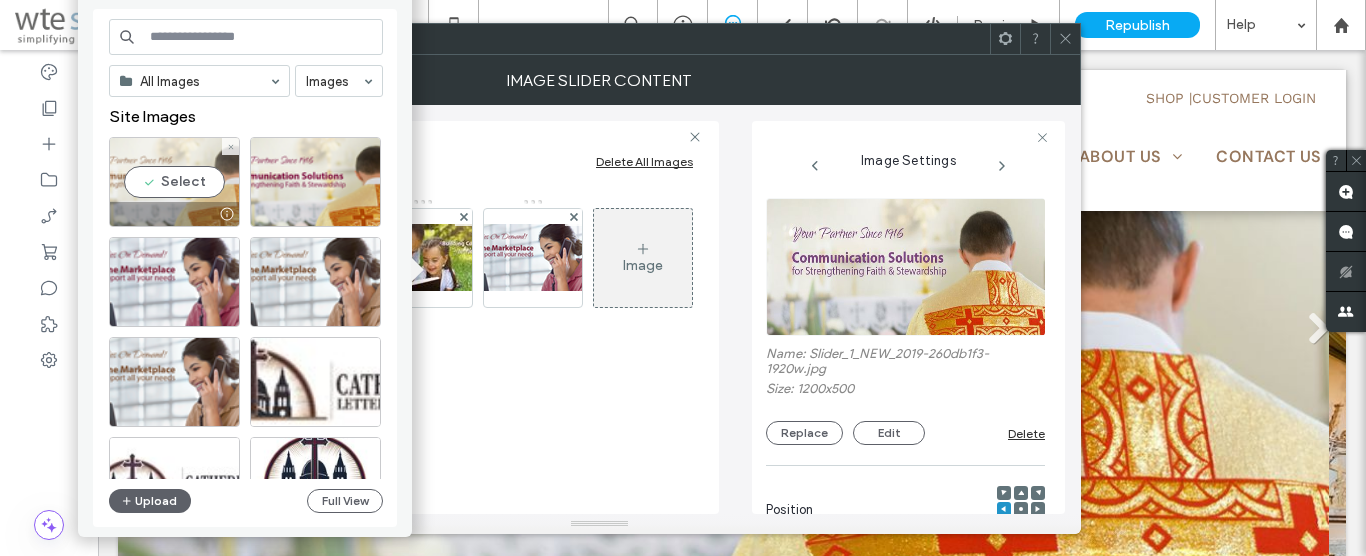 click on "Select" at bounding box center (174, 182) 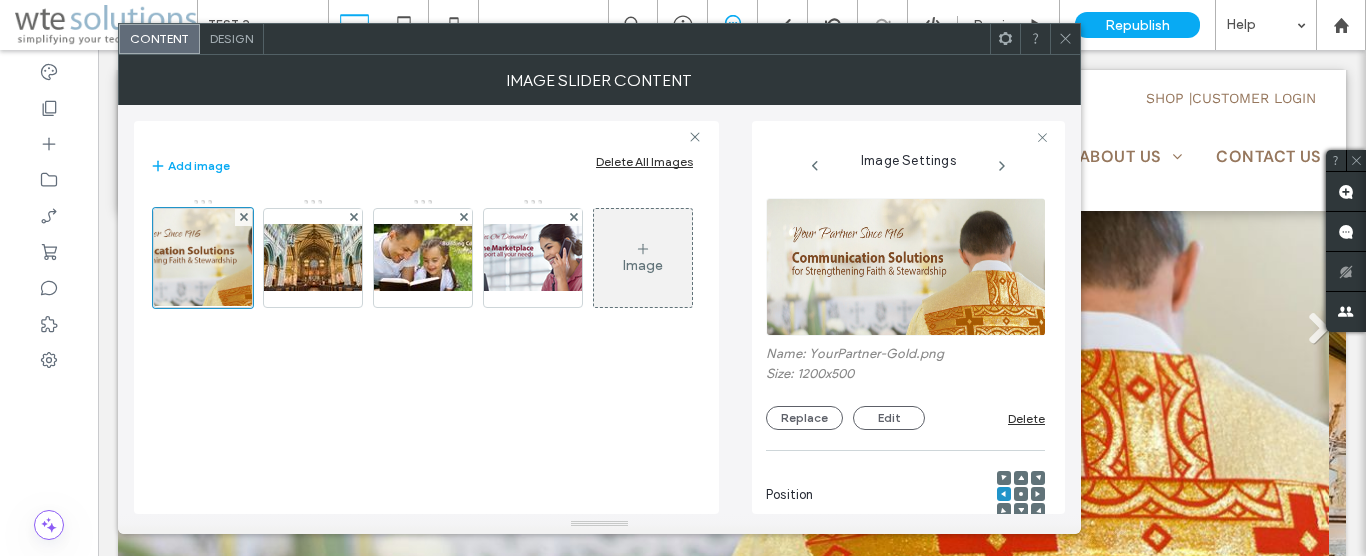click 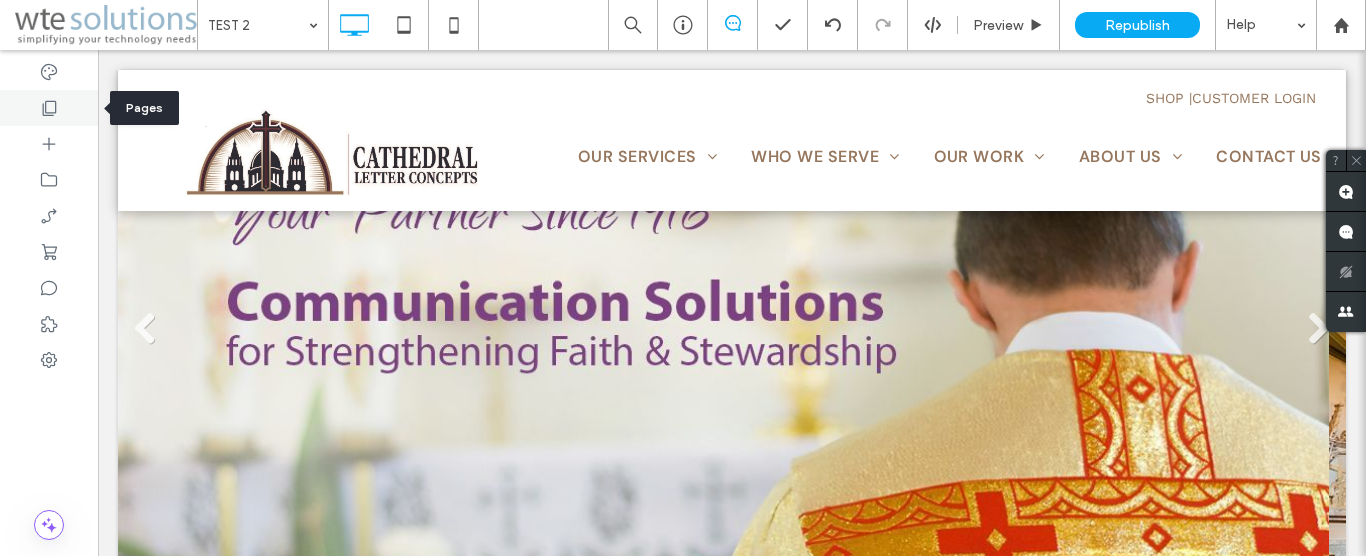 click at bounding box center [49, 108] 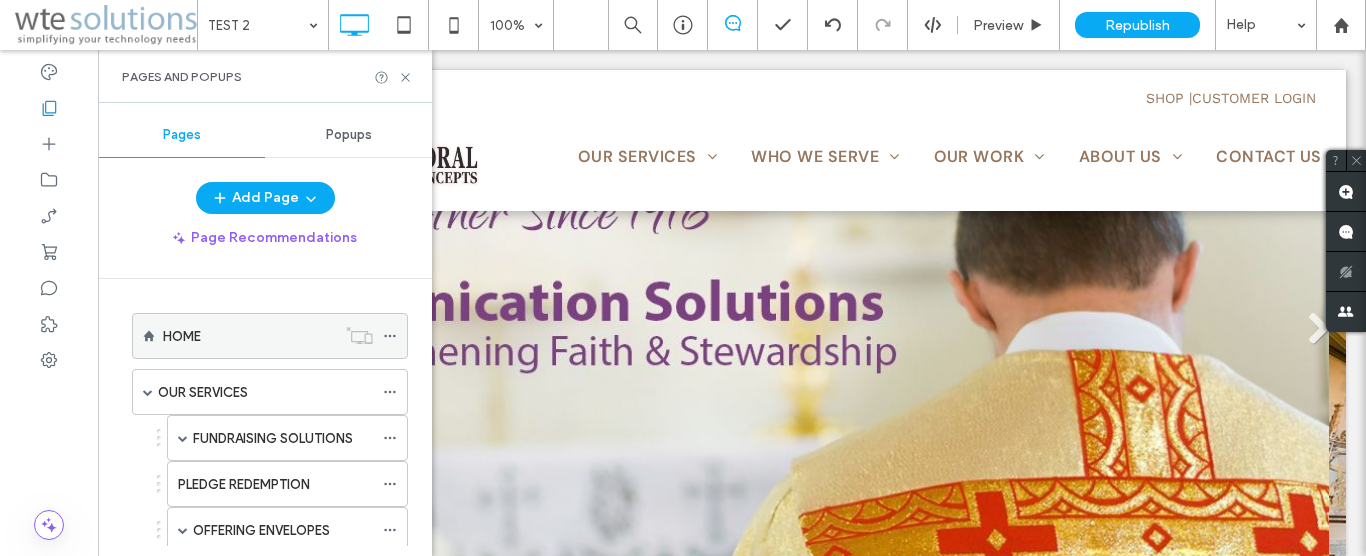 click on "HOME" at bounding box center [182, 336] 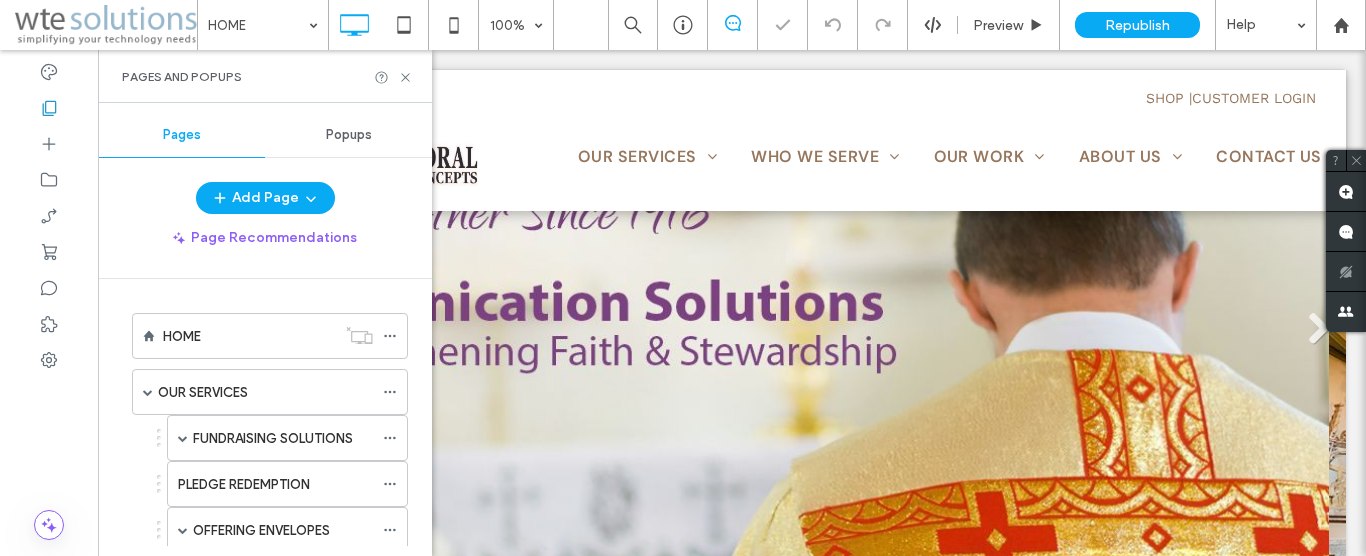 scroll, scrollTop: 1021, scrollLeft: 0, axis: vertical 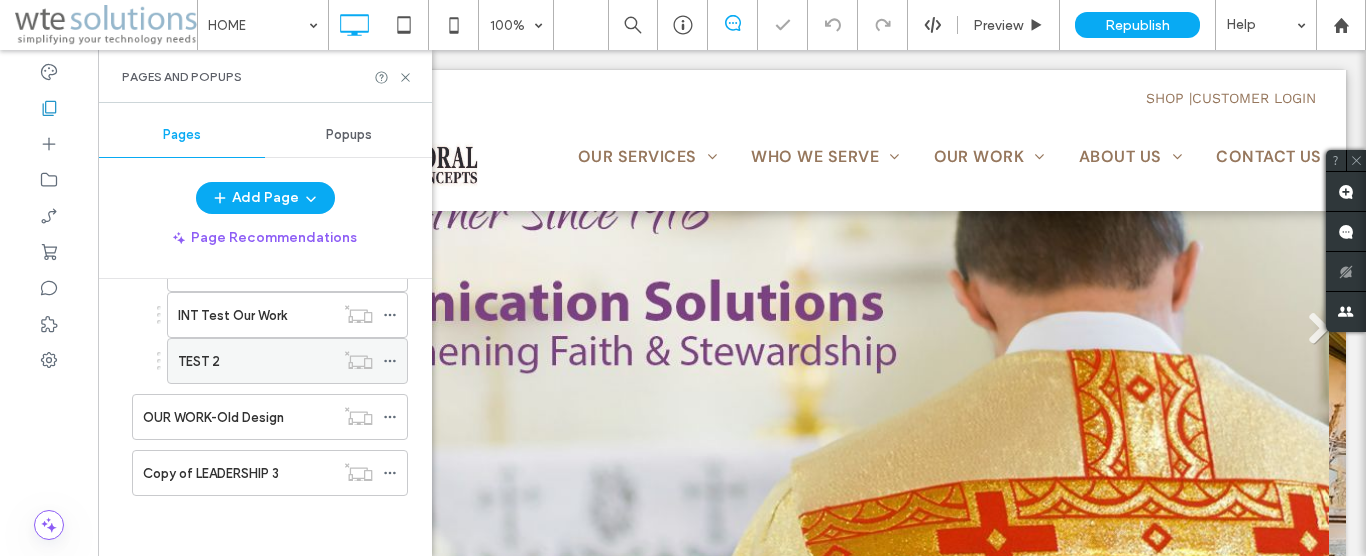 click on "TEST 2" at bounding box center (256, 361) 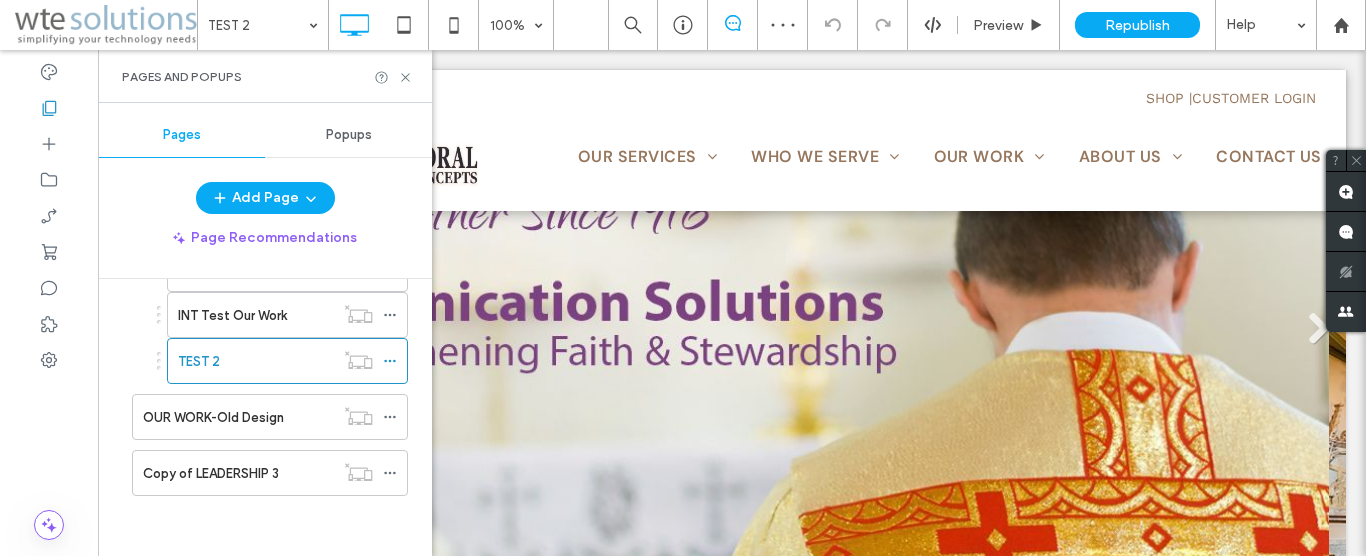 click at bounding box center [683, 278] 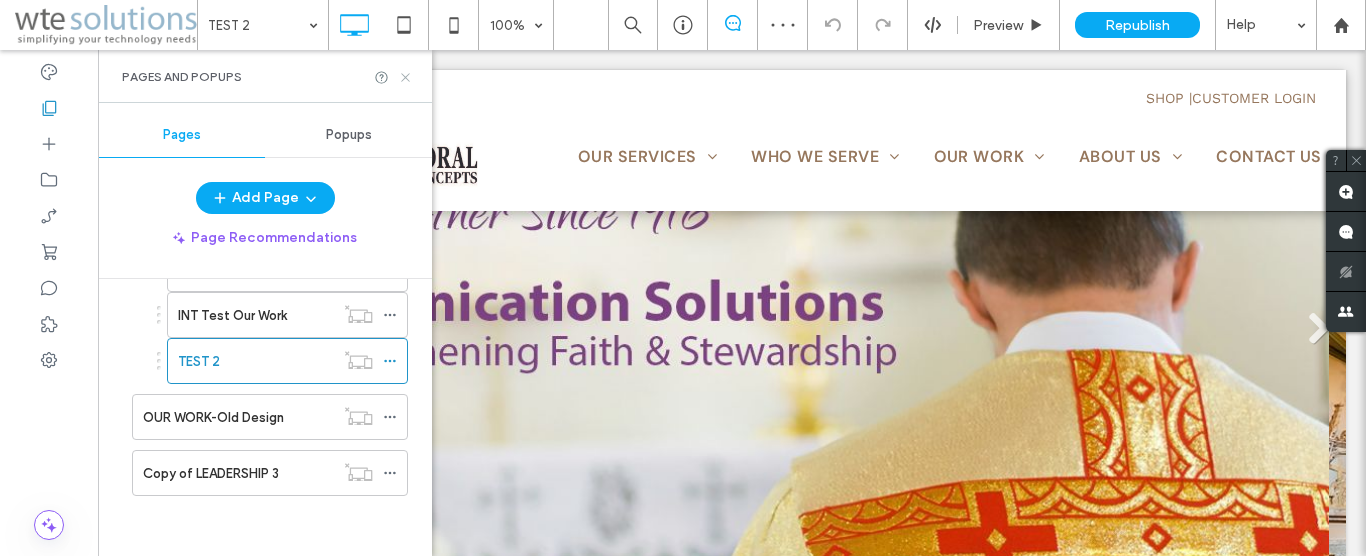 click 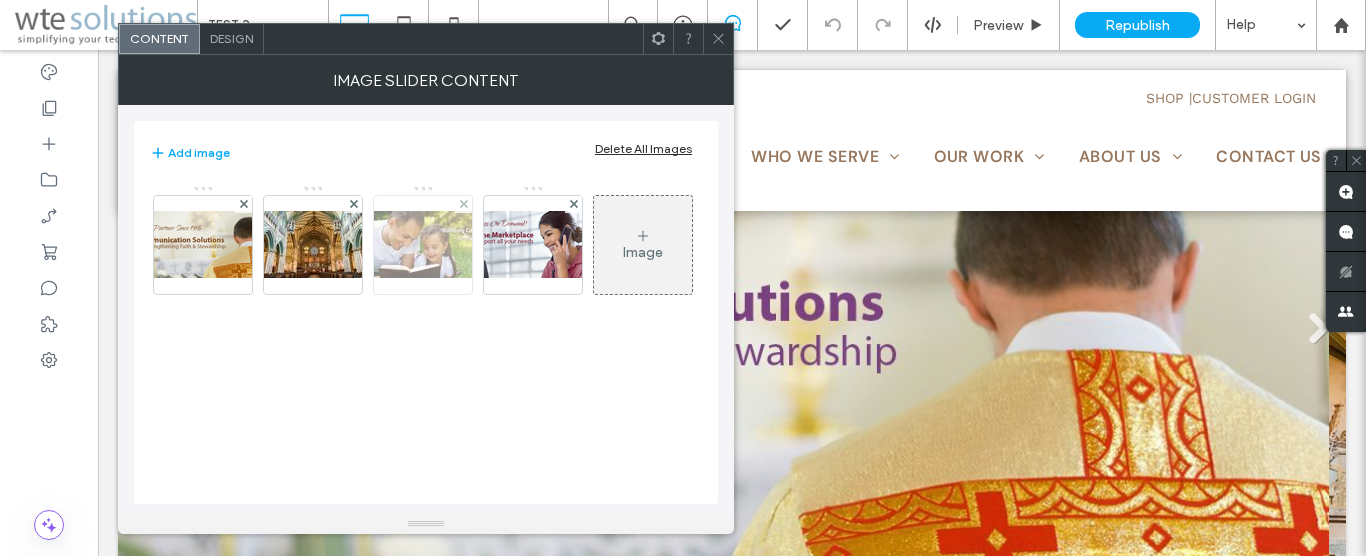 click at bounding box center (423, 244) 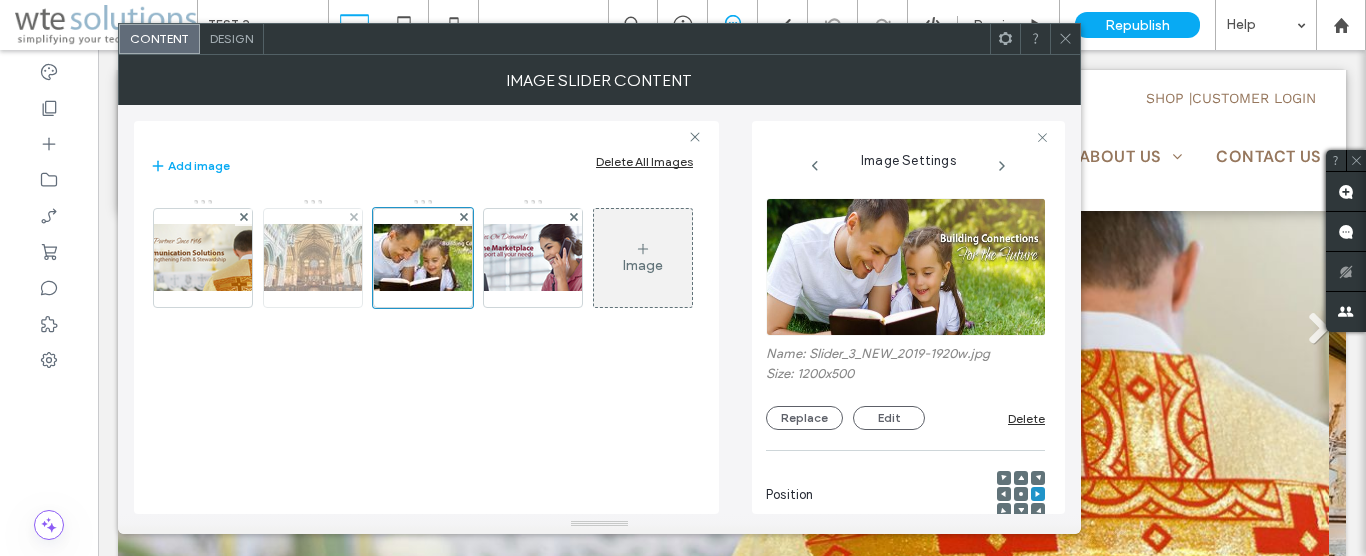 click at bounding box center [313, 257] 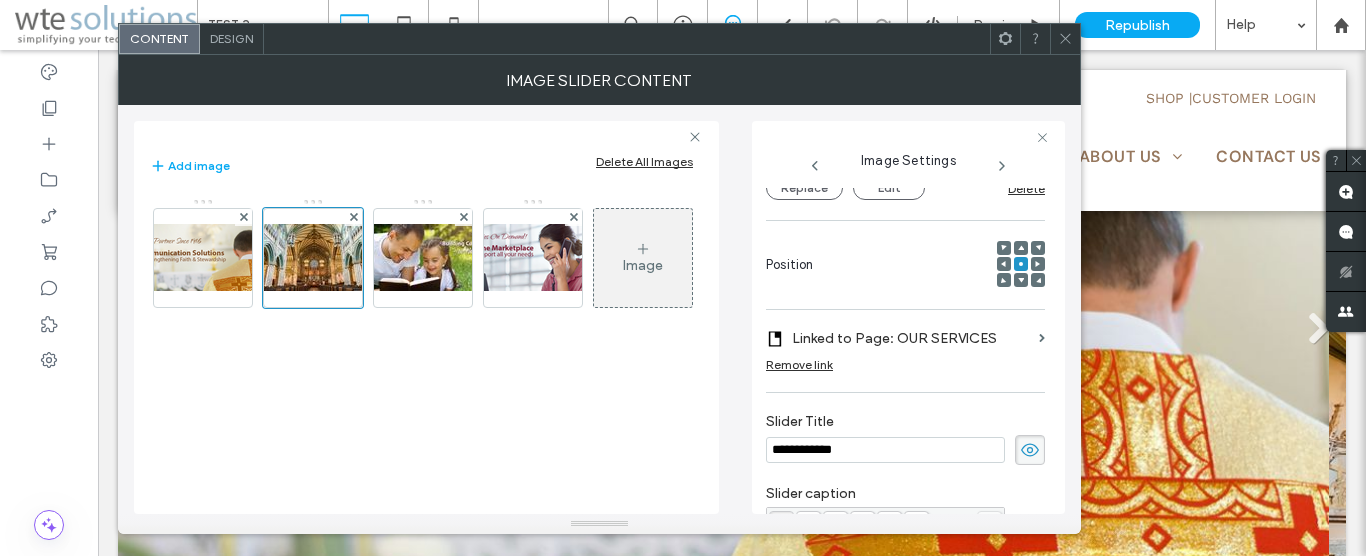 scroll, scrollTop: 17, scrollLeft: 0, axis: vertical 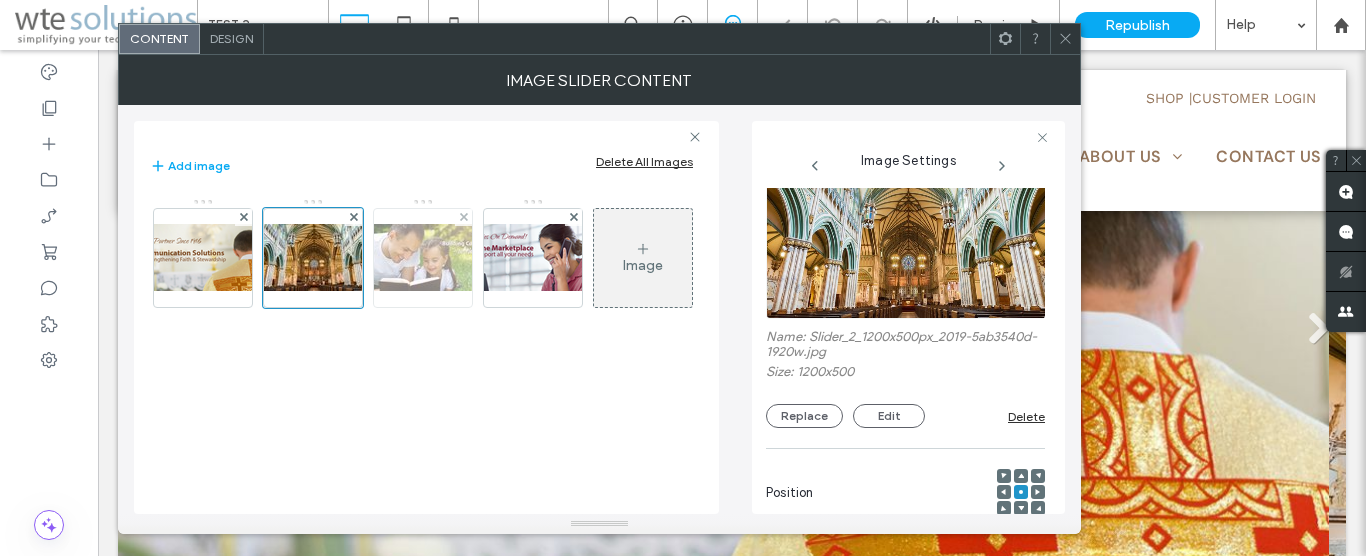 click at bounding box center (423, 257) 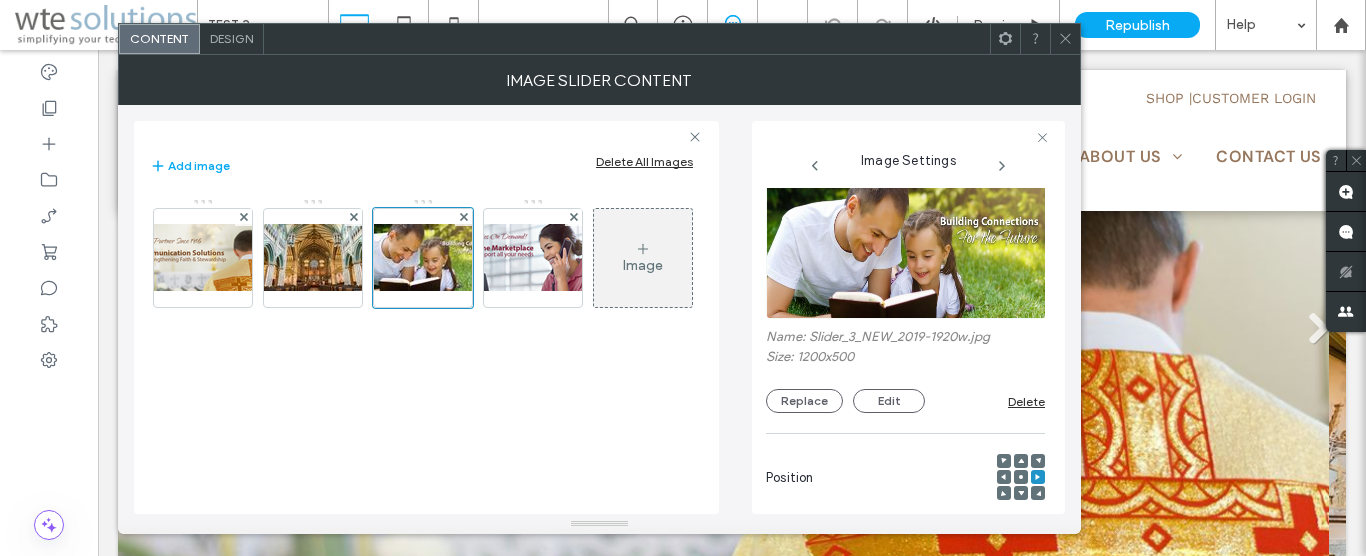 click 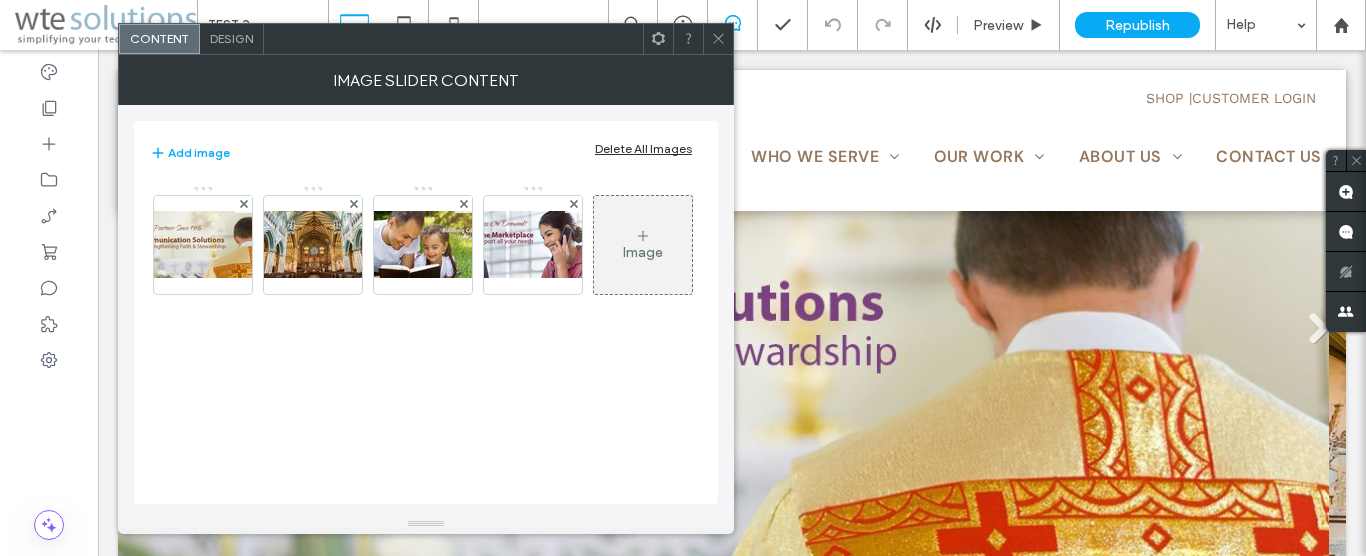 click 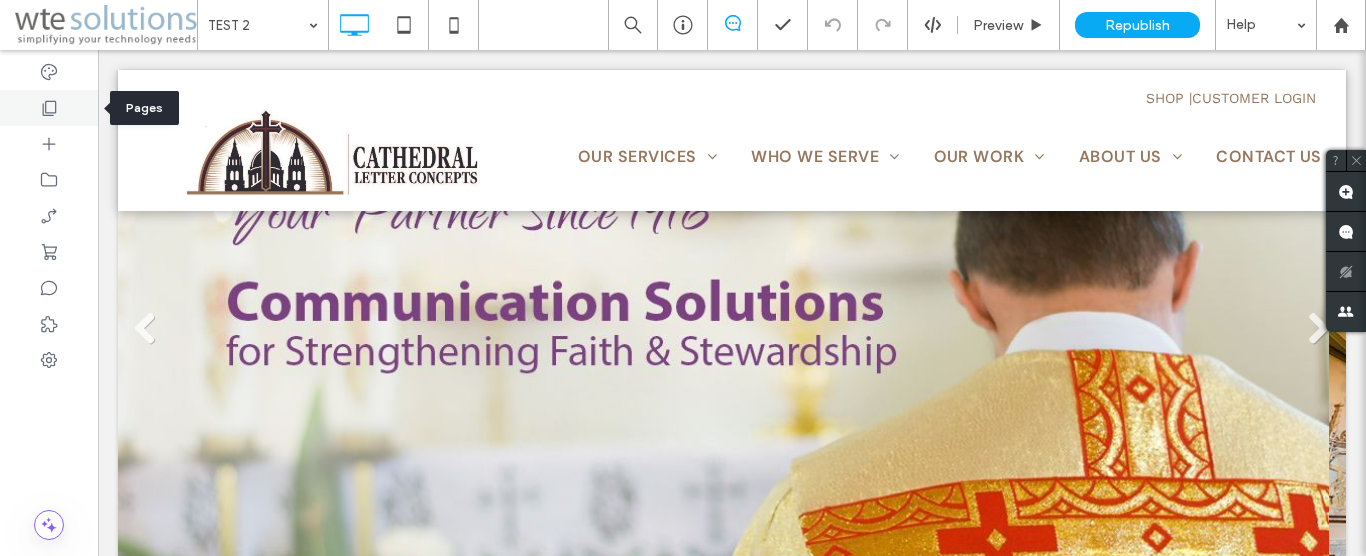 click 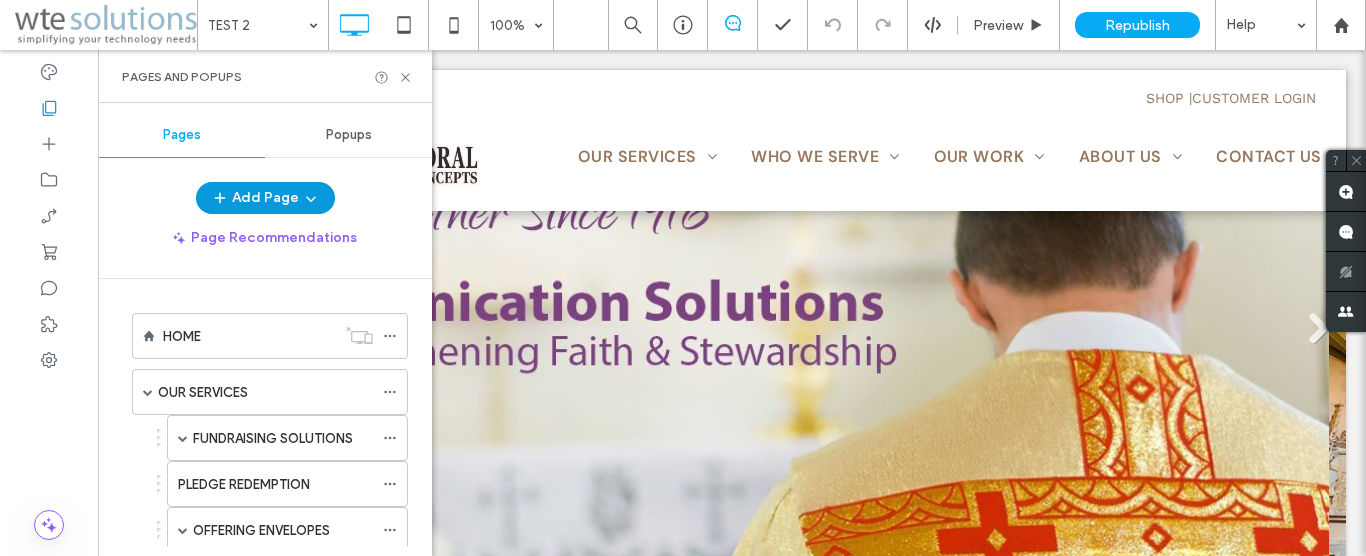 click on "Add Page" at bounding box center [265, 198] 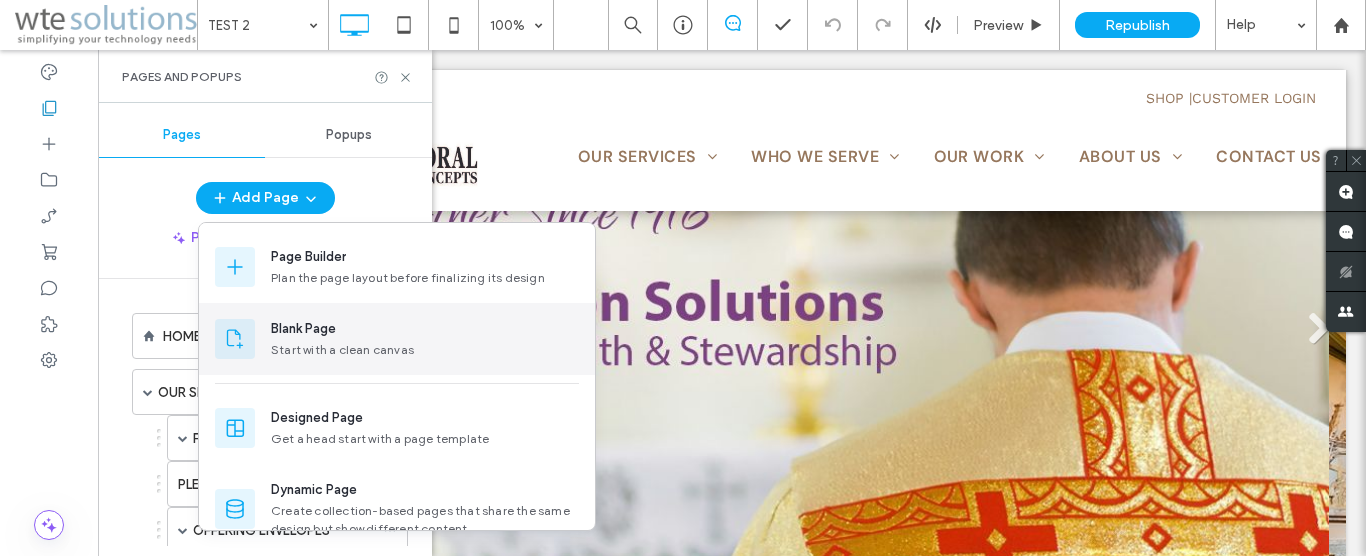 click on "Start with a clean canvas" at bounding box center (342, 350) 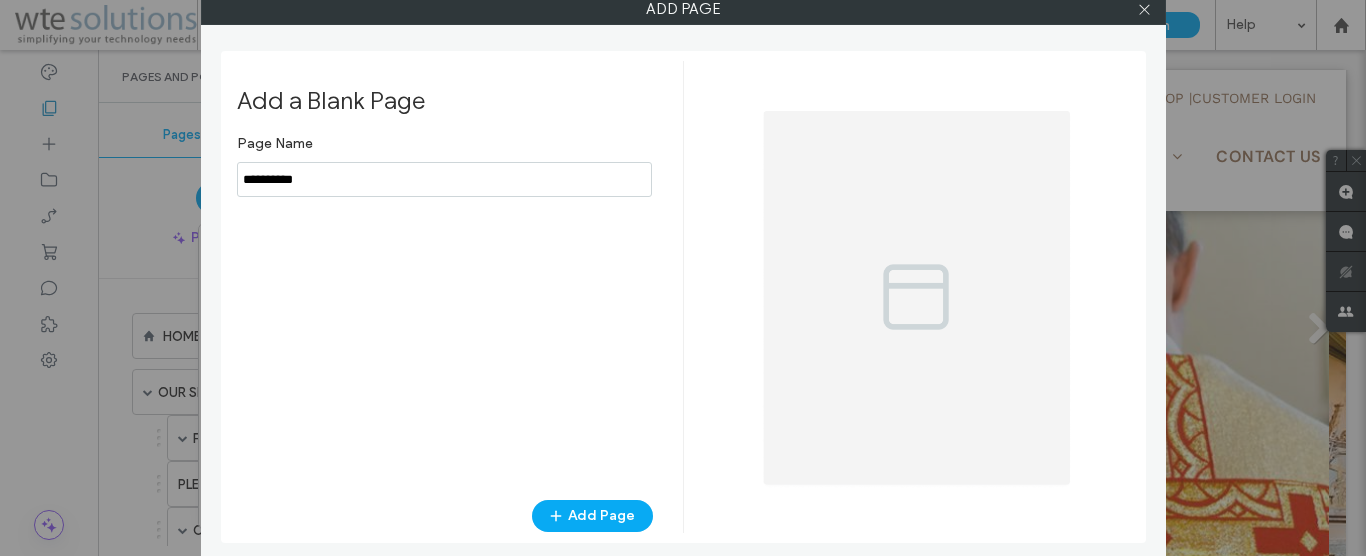 drag, startPoint x: 331, startPoint y: 182, endPoint x: 212, endPoint y: 175, distance: 119.2057 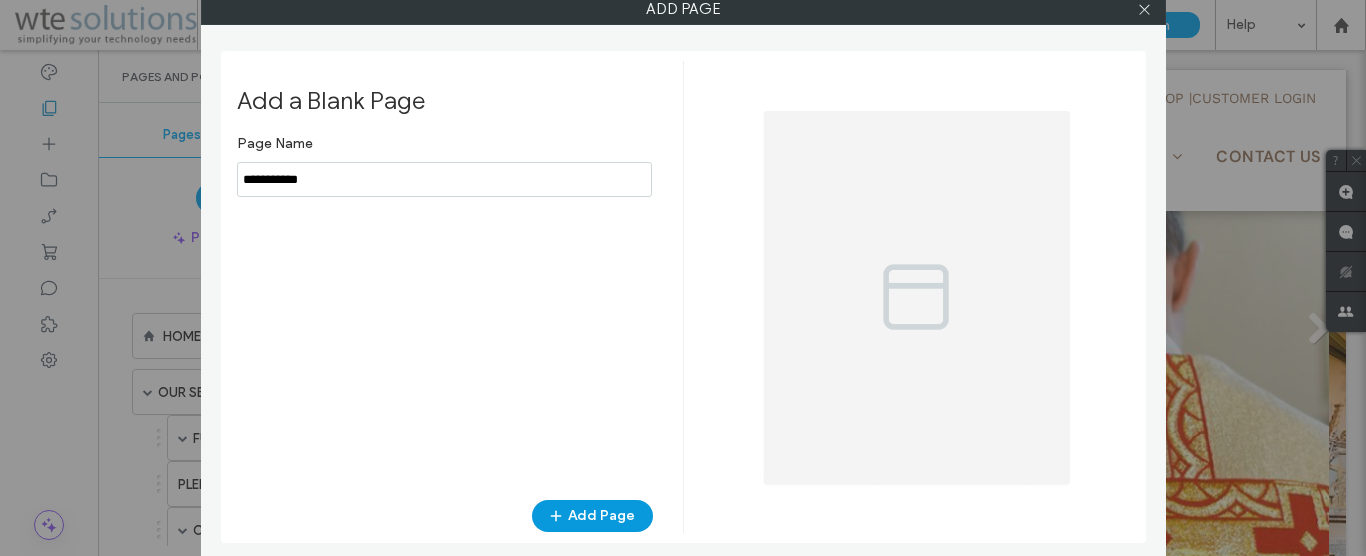 type on "**********" 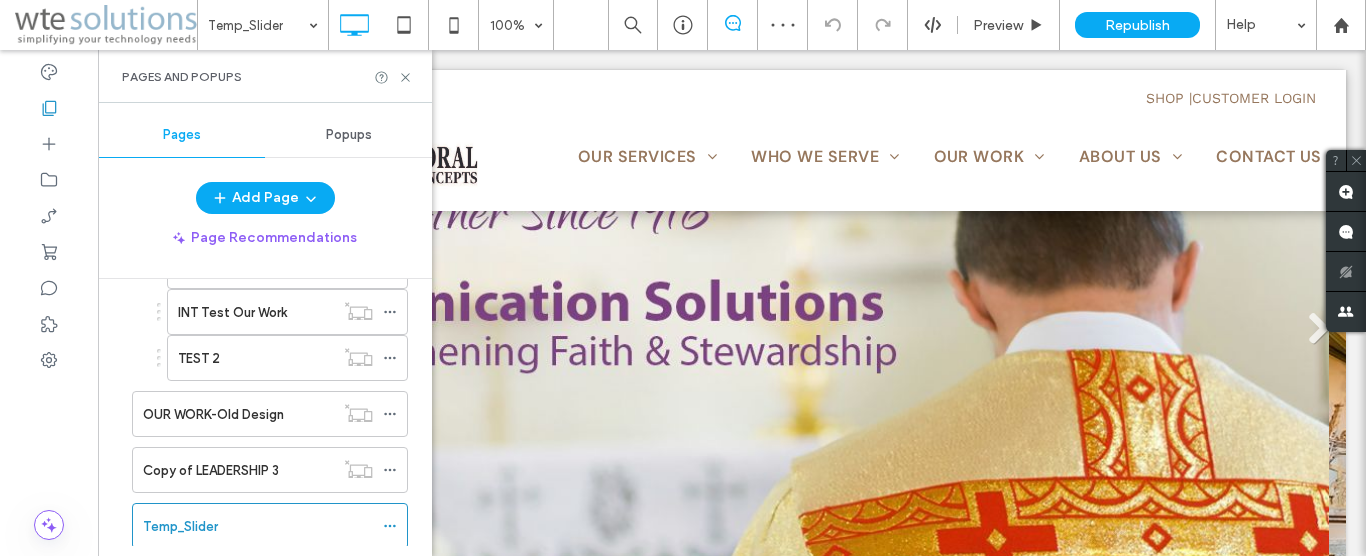 scroll, scrollTop: 1077, scrollLeft: 0, axis: vertical 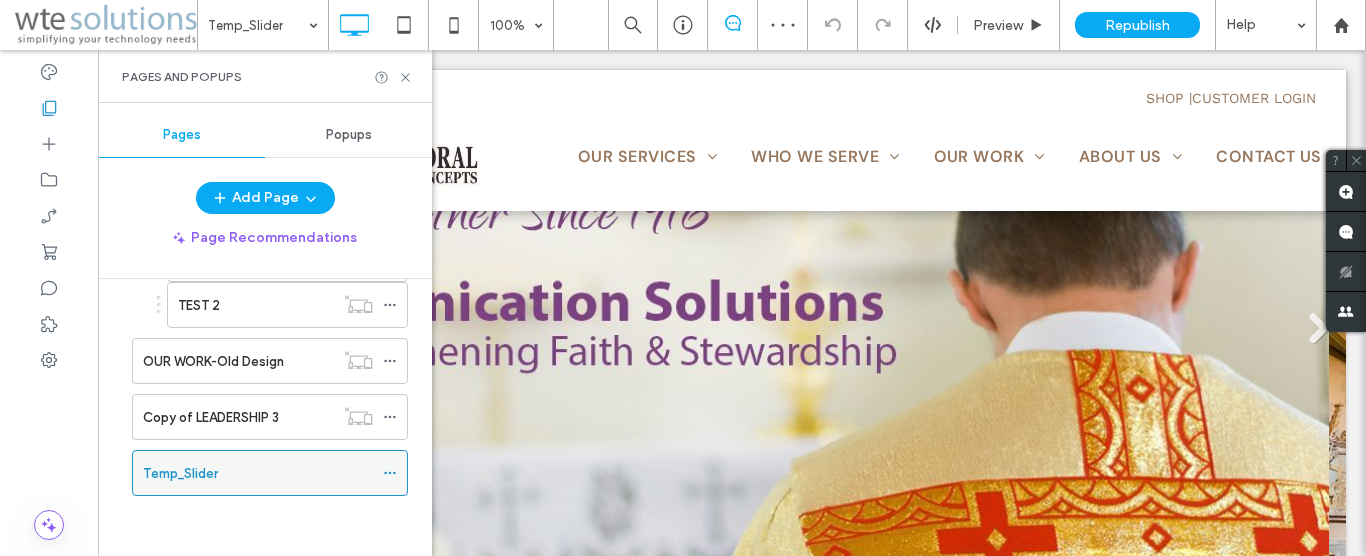 click 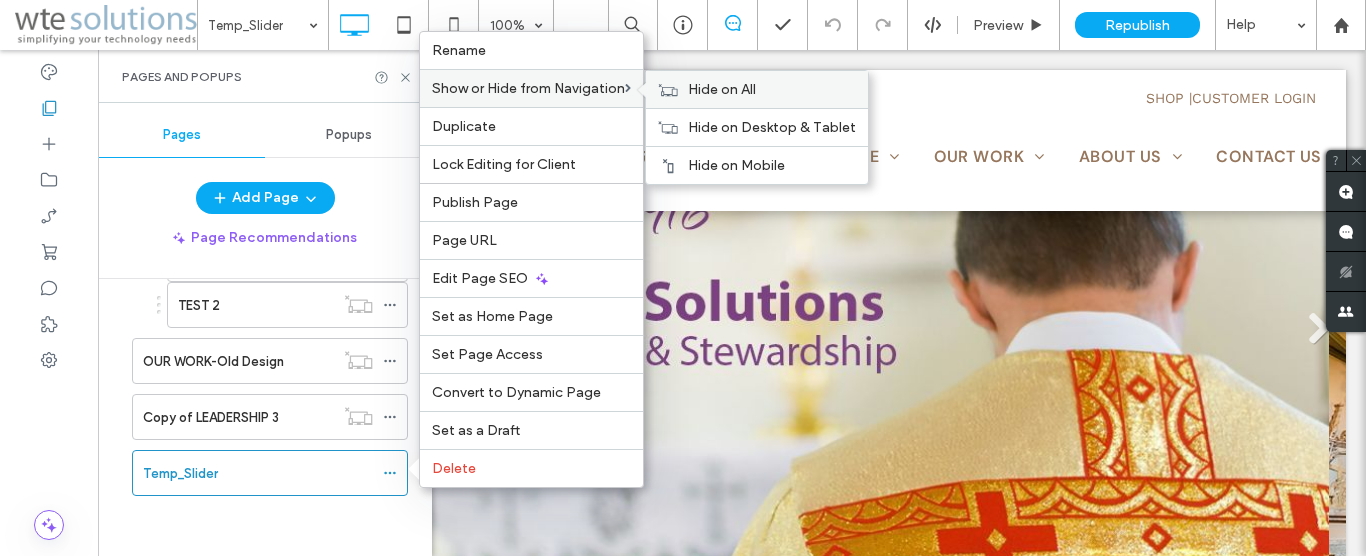 click on "Hide on All" at bounding box center [722, 89] 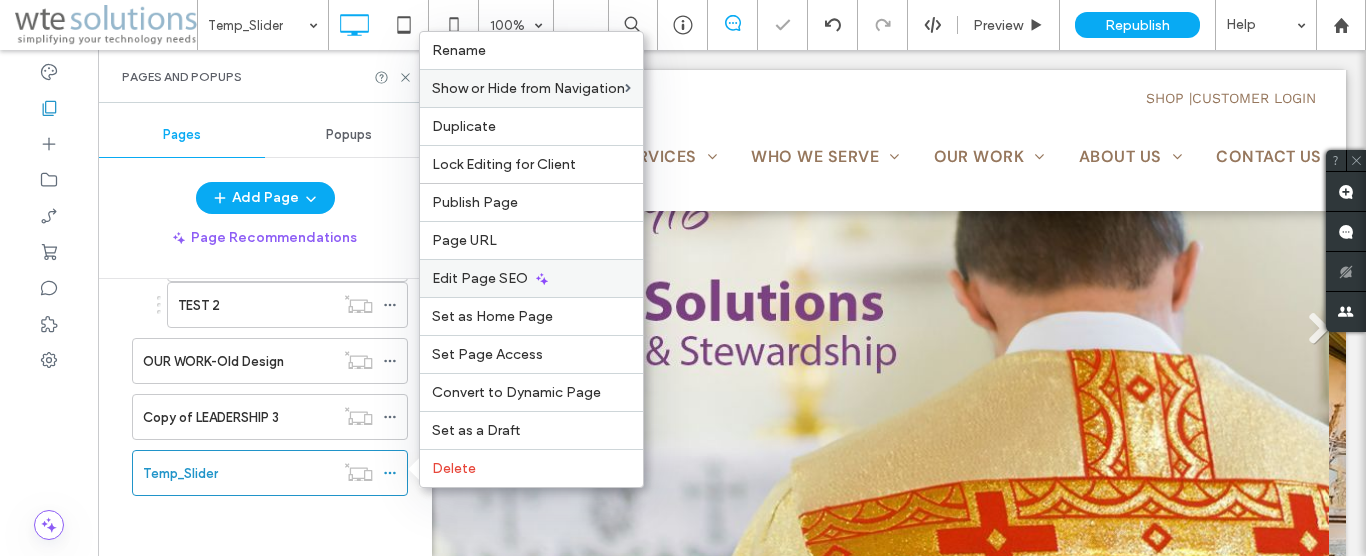 click on "Edit Page SEO" at bounding box center (480, 278) 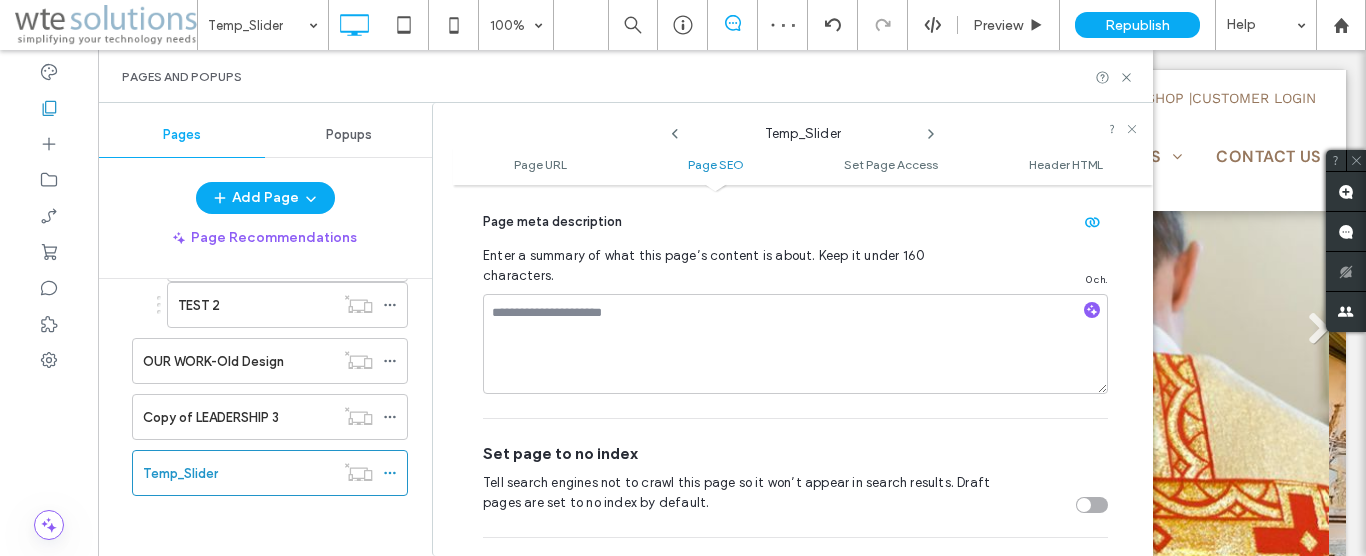 scroll, scrollTop: 729, scrollLeft: 0, axis: vertical 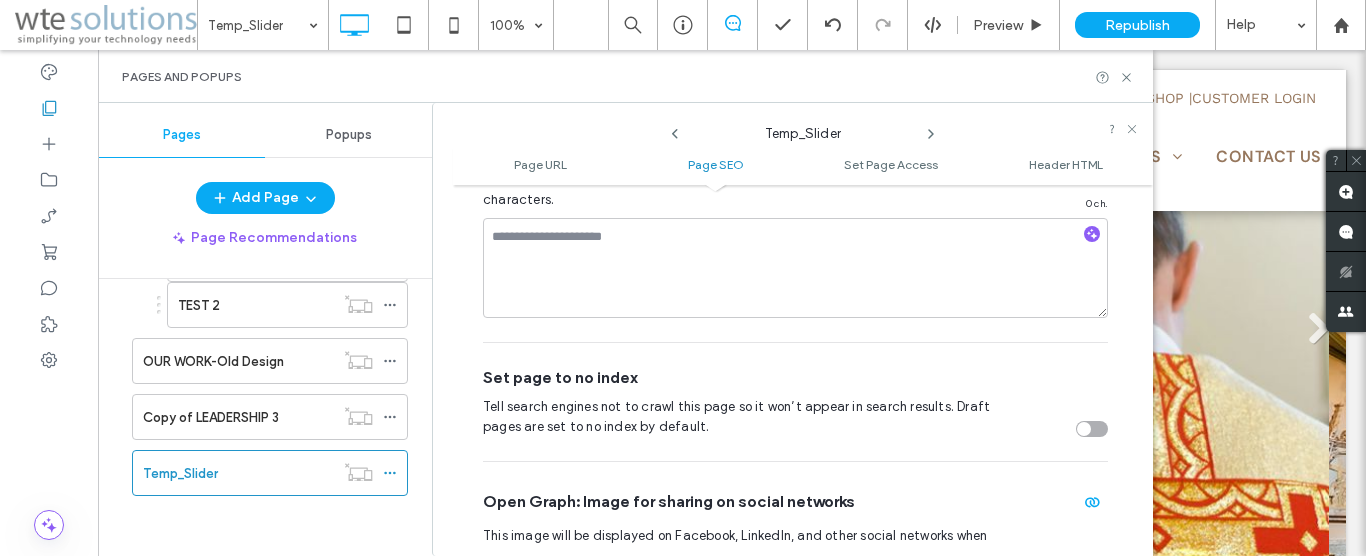 click at bounding box center (1092, 429) 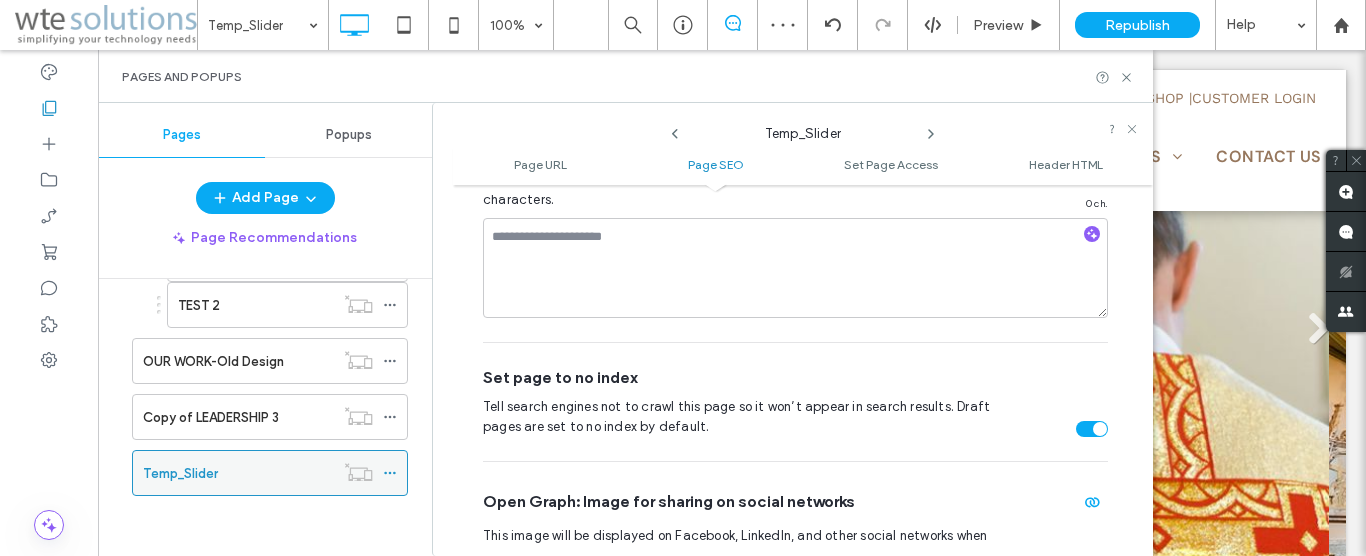 click on "Temp_Slider" at bounding box center (238, 473) 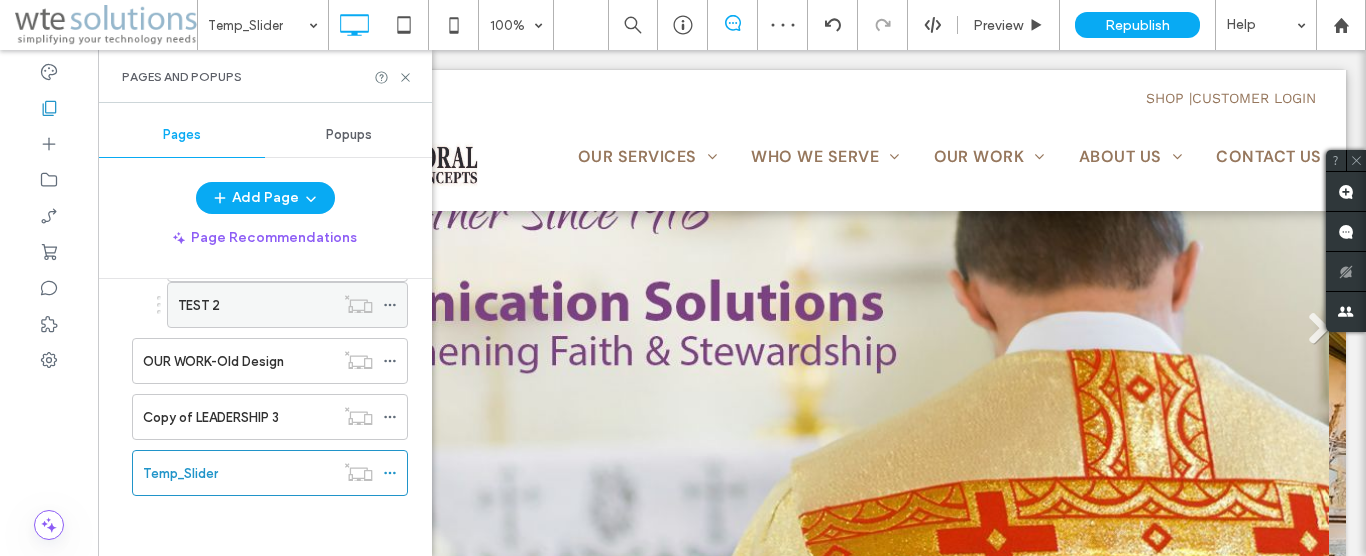 click on "TEST 2" at bounding box center [256, 305] 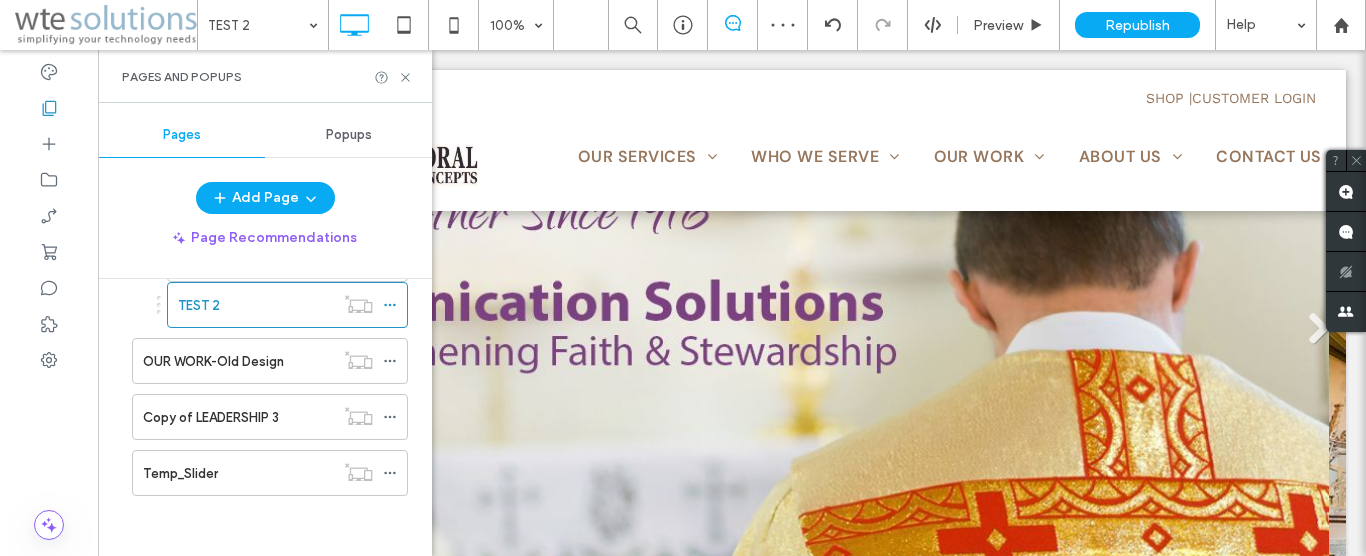 click at bounding box center (683, 278) 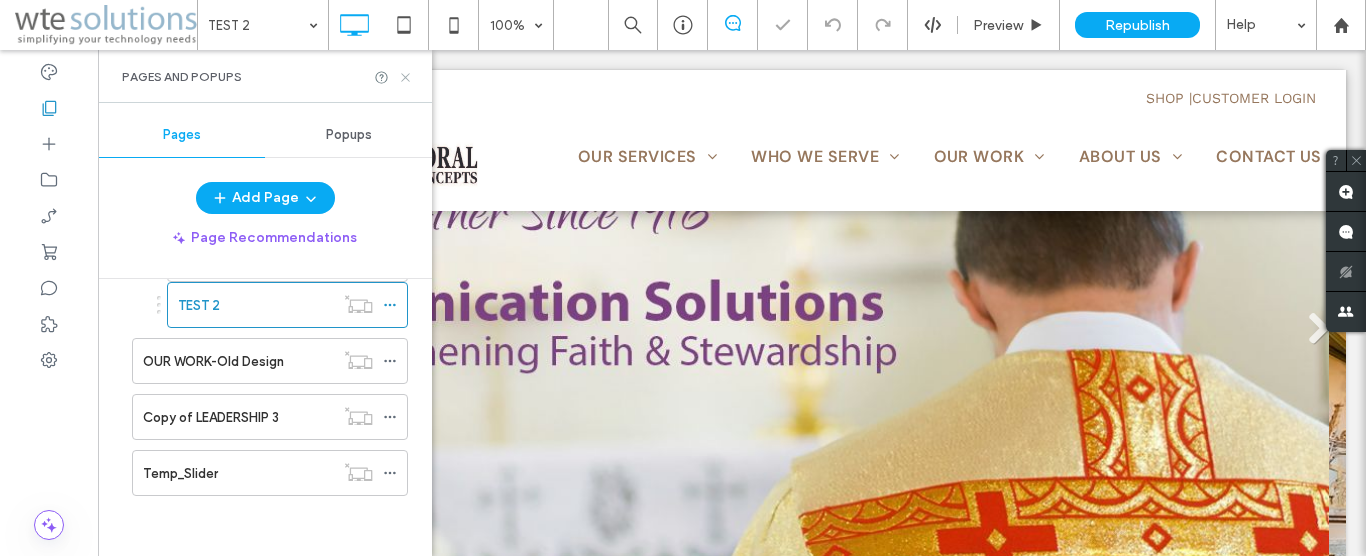 click 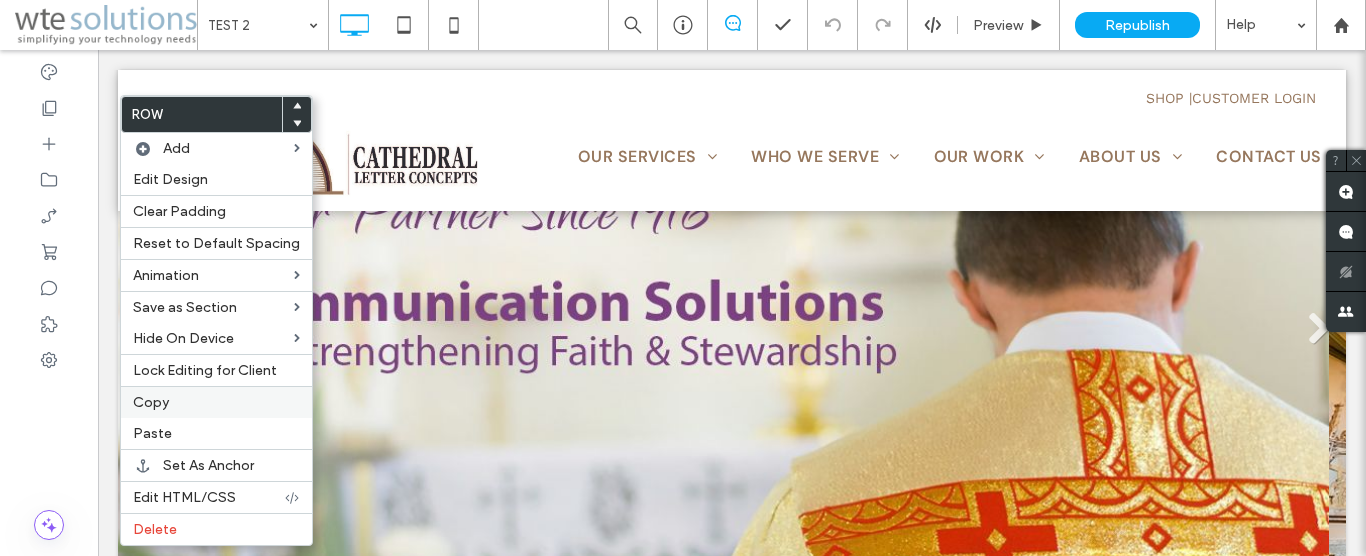 click on "Copy" at bounding box center (151, 402) 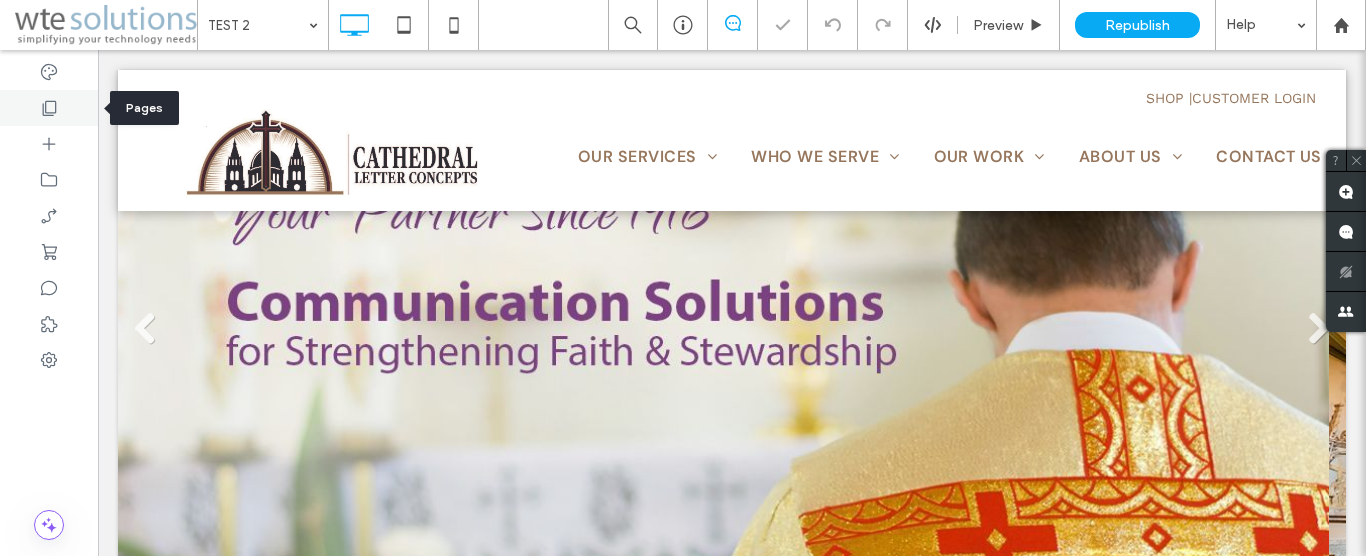 click 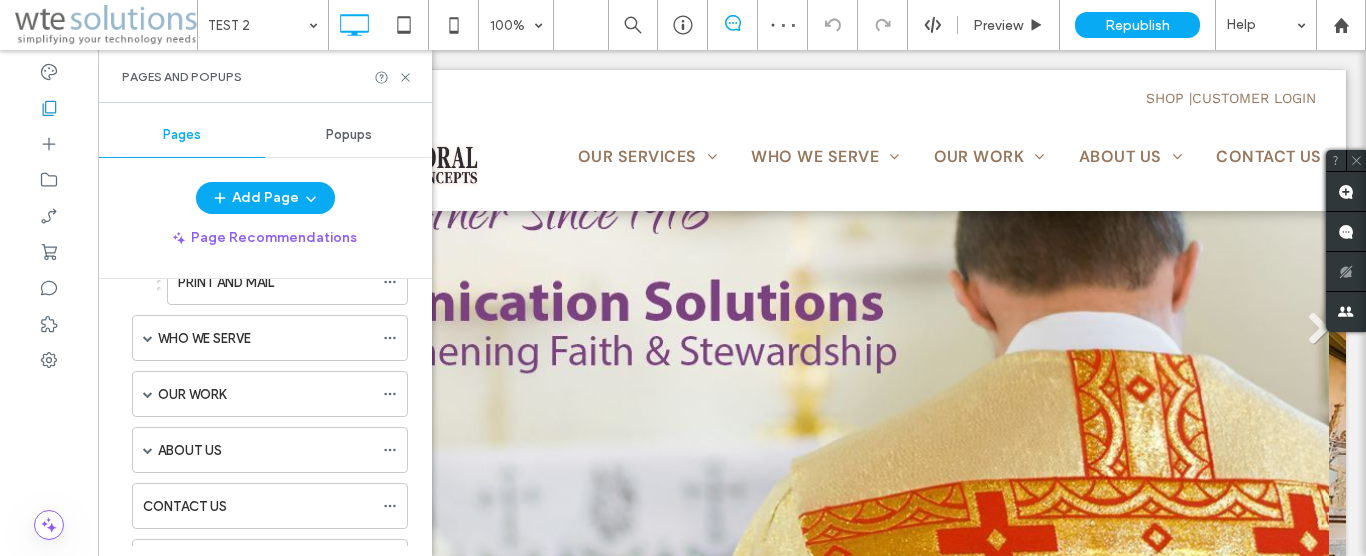 scroll, scrollTop: 1077, scrollLeft: 0, axis: vertical 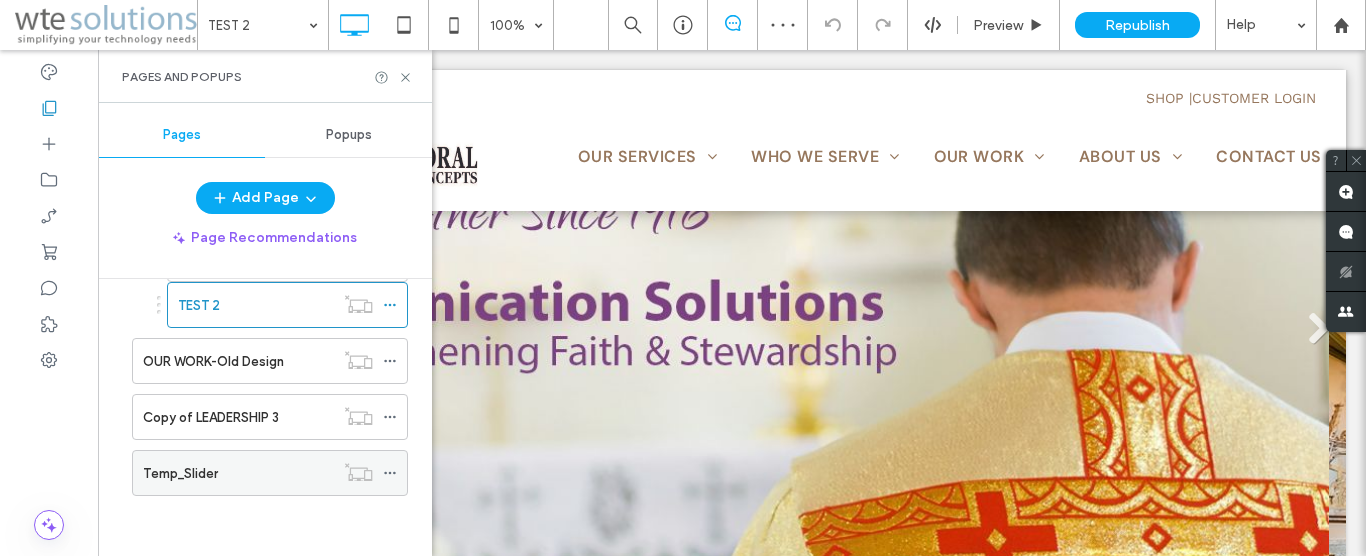 click on "Temp_Slider" at bounding box center (238, 473) 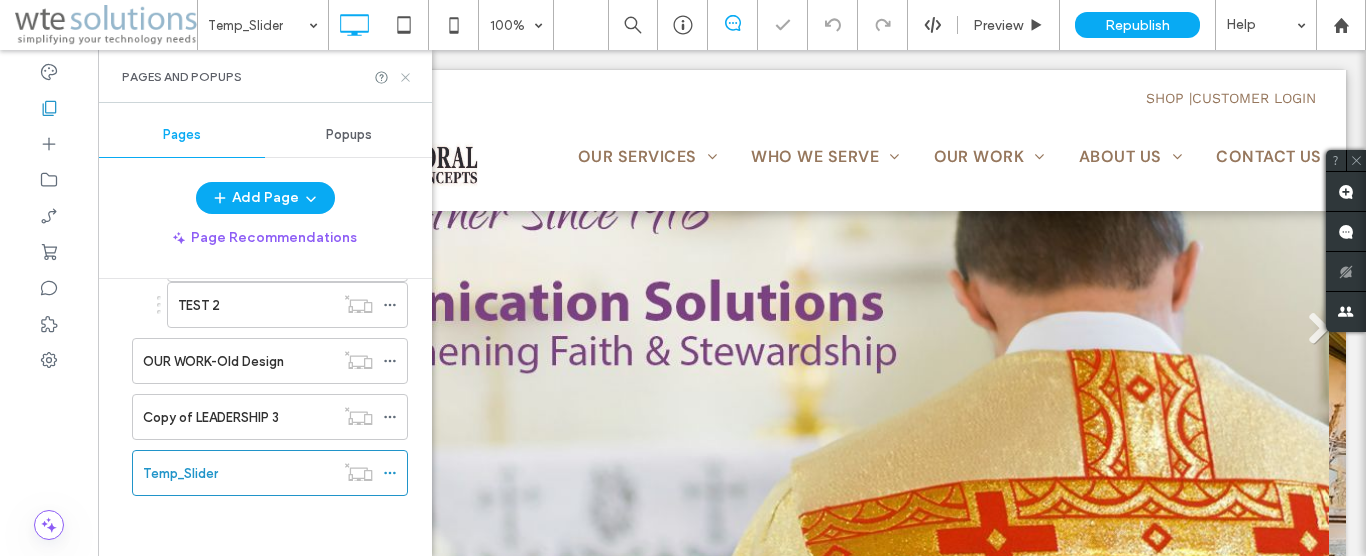click 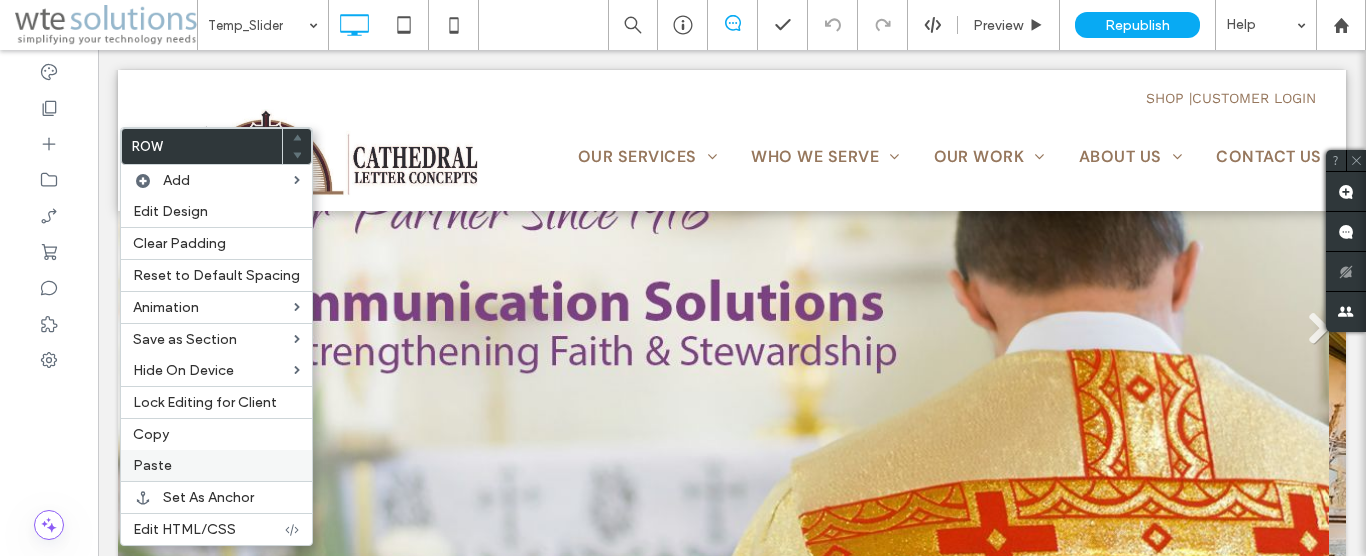 click on "Paste" at bounding box center (152, 465) 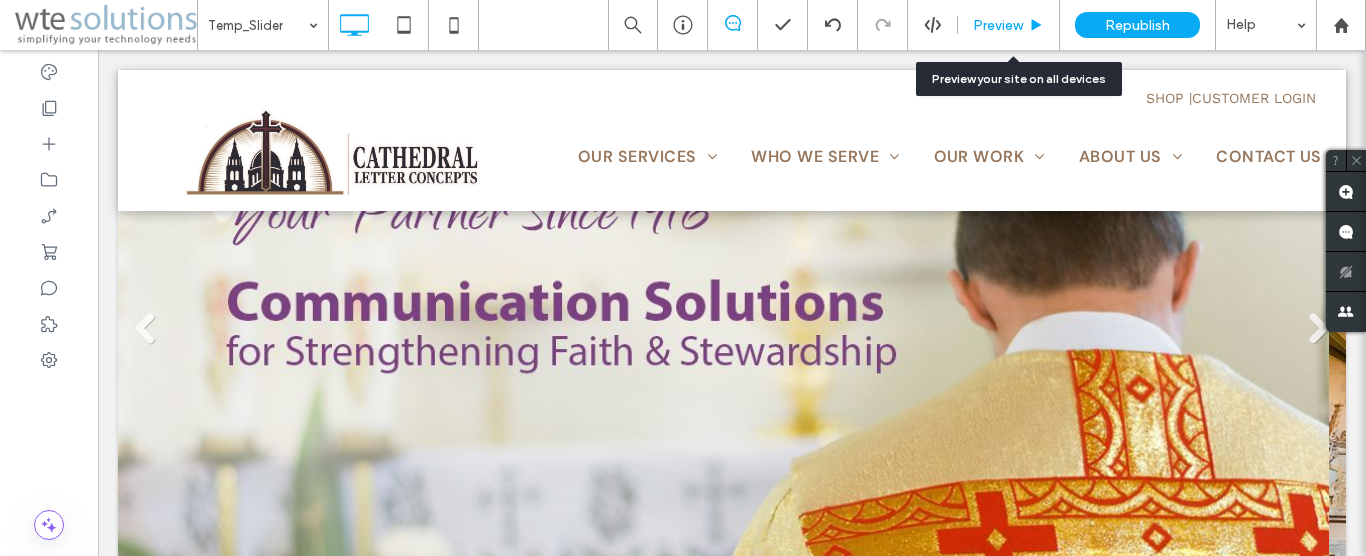 click on "Preview" at bounding box center [998, 25] 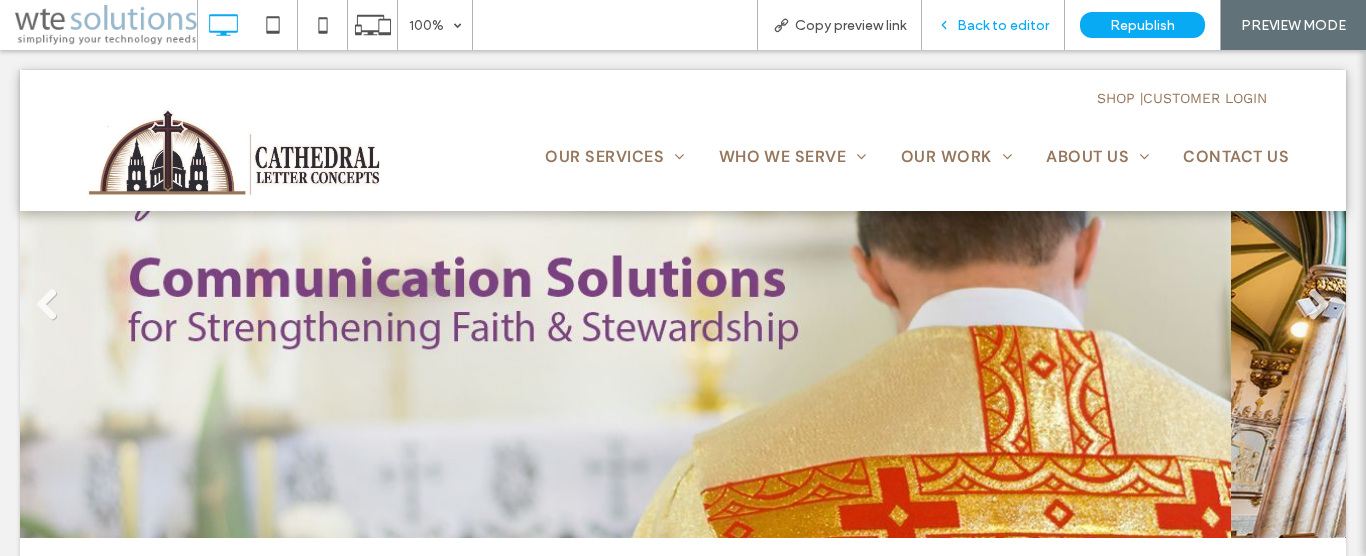click on "Back to editor" at bounding box center (1003, 25) 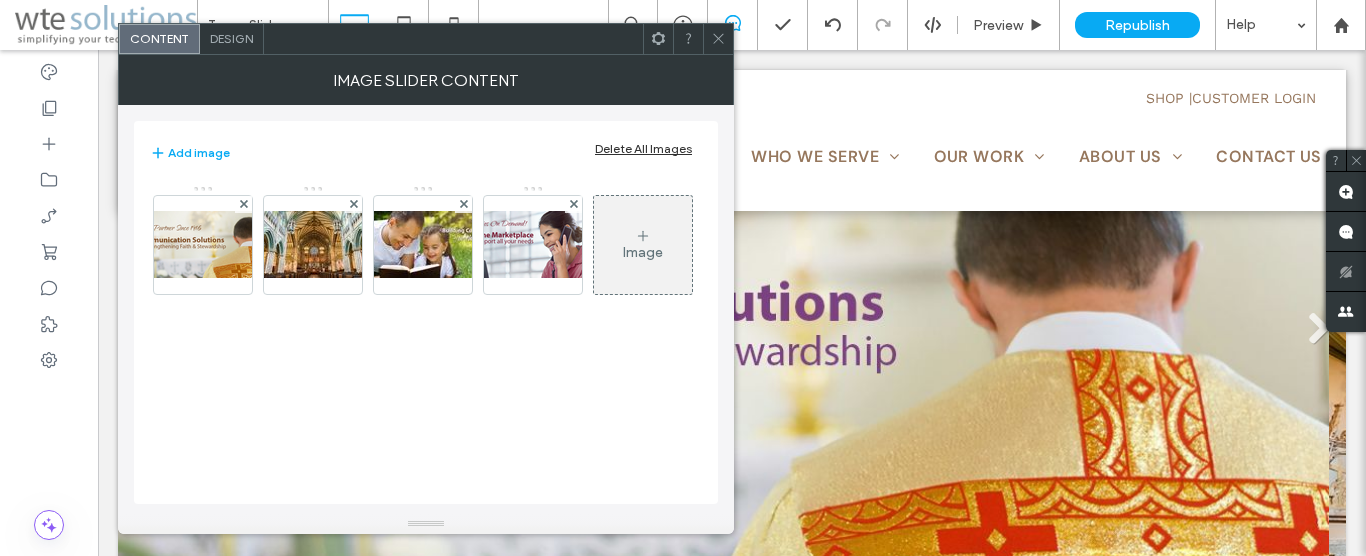 click on "Design" at bounding box center [231, 38] 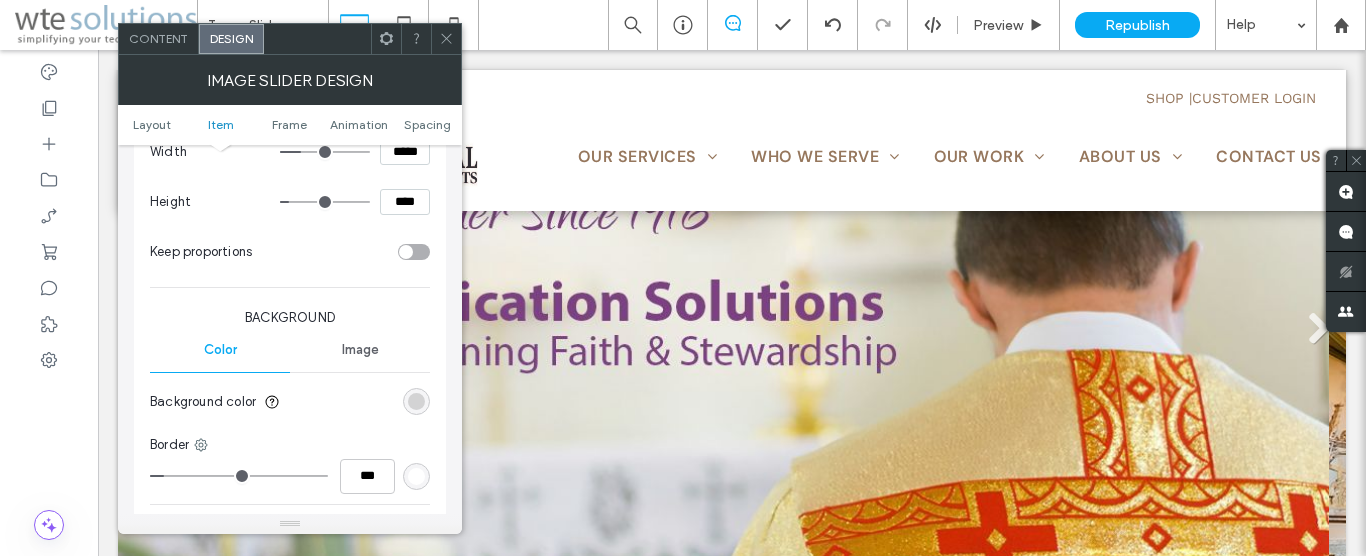 scroll, scrollTop: 1710, scrollLeft: 0, axis: vertical 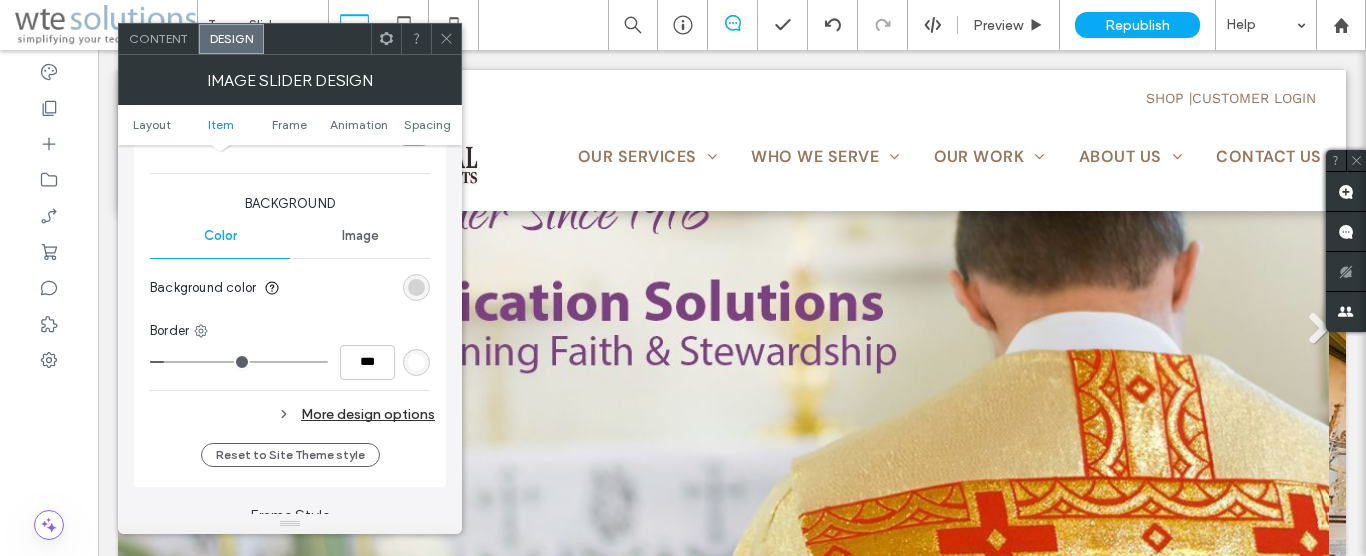 click on "More design options" at bounding box center [292, 414] 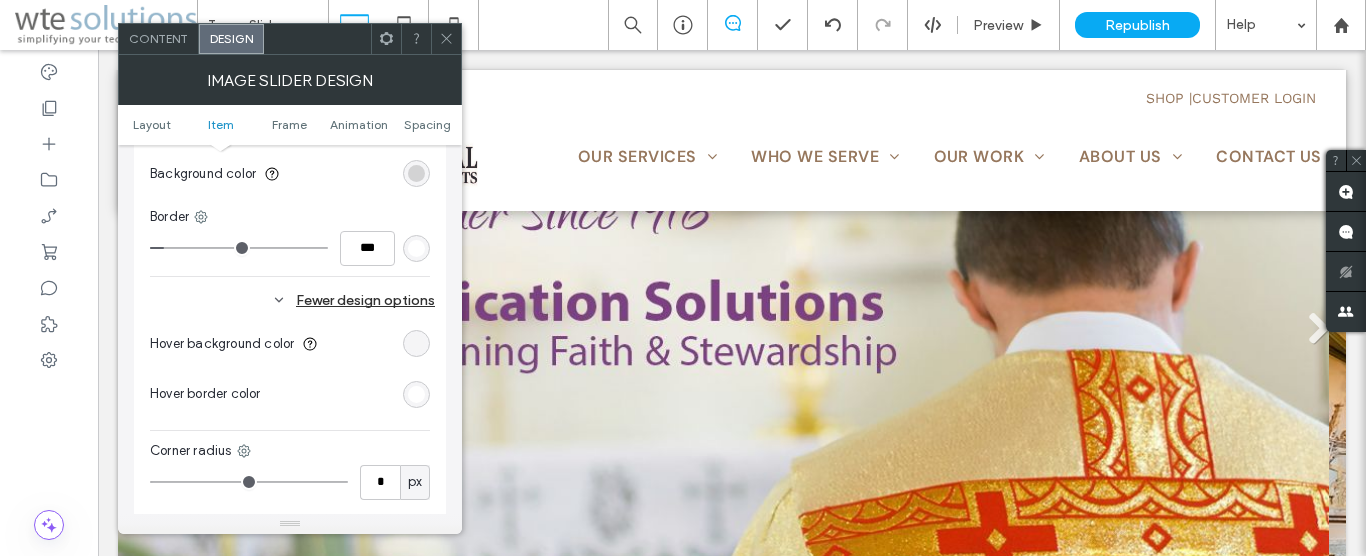 scroll, scrollTop: 1710, scrollLeft: 0, axis: vertical 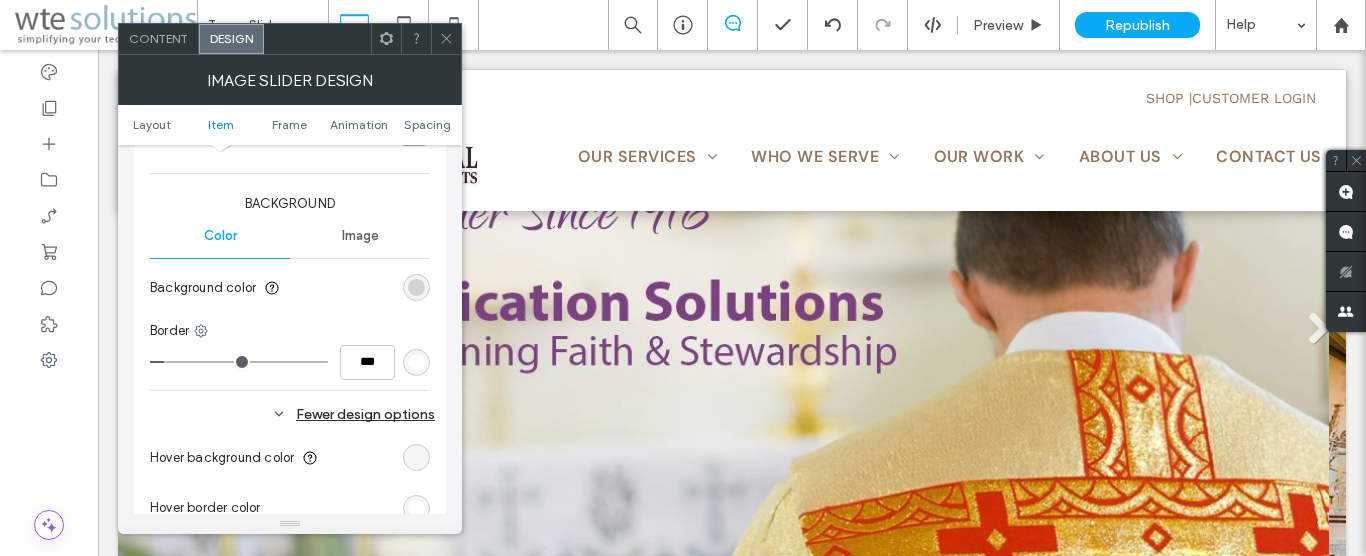 click at bounding box center [446, 39] 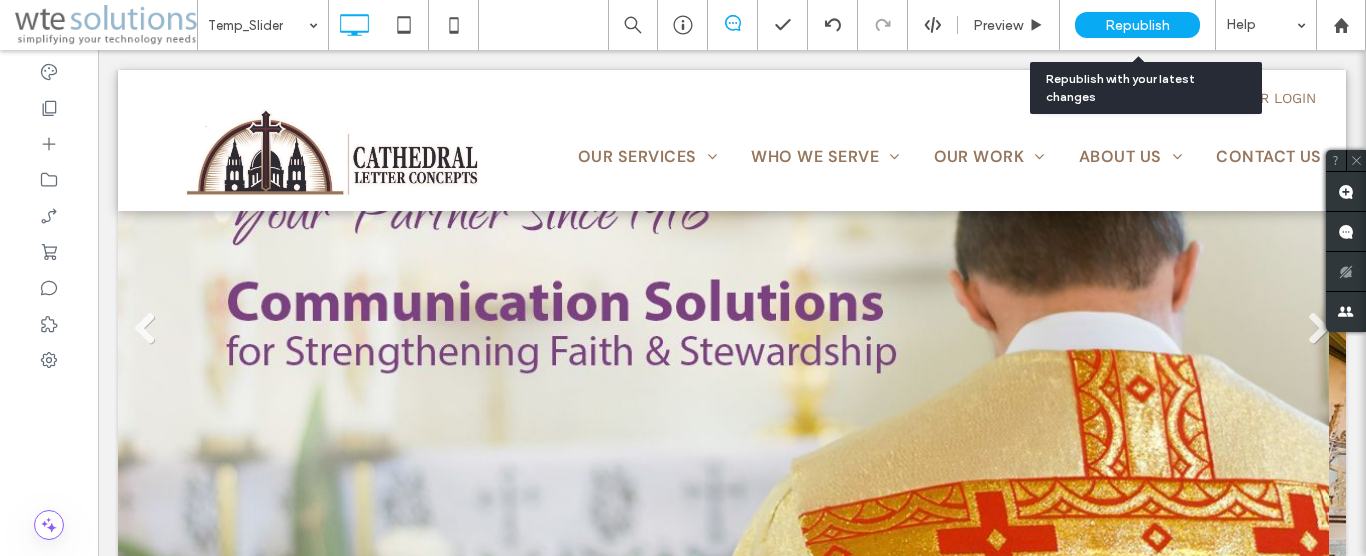 click on "Republish" at bounding box center (1137, 25) 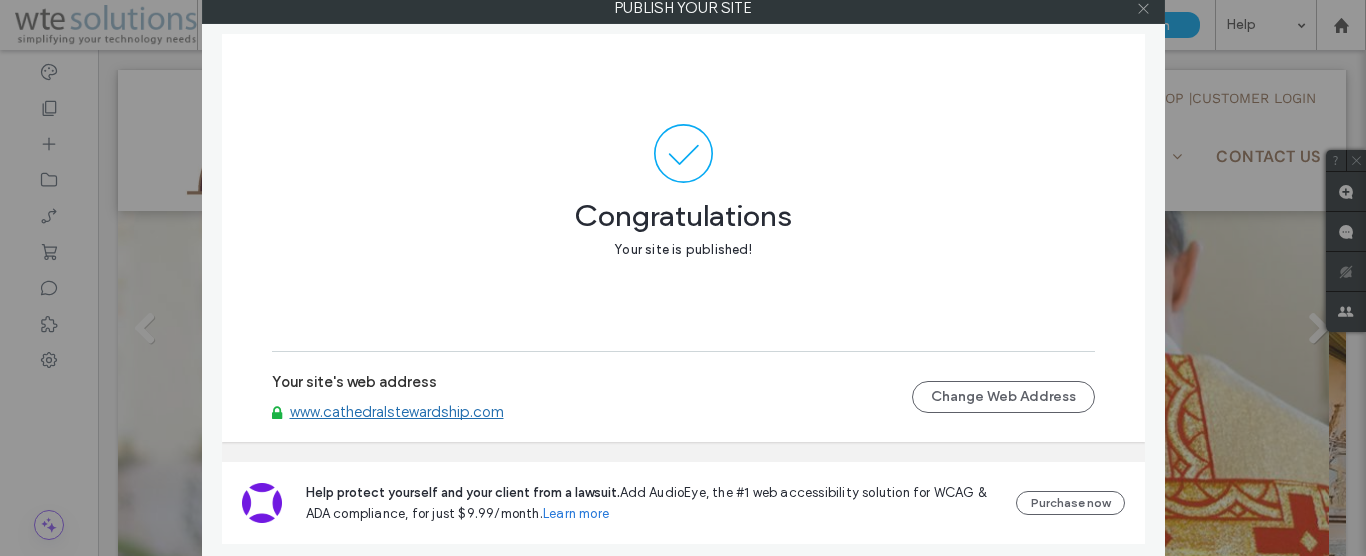 click 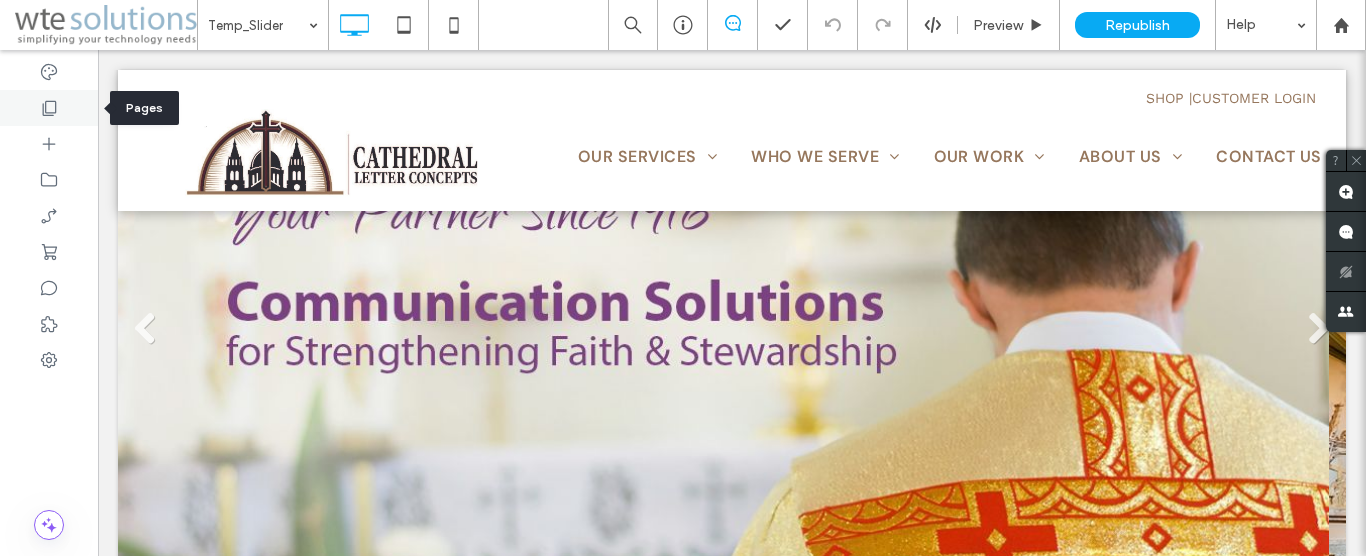 click 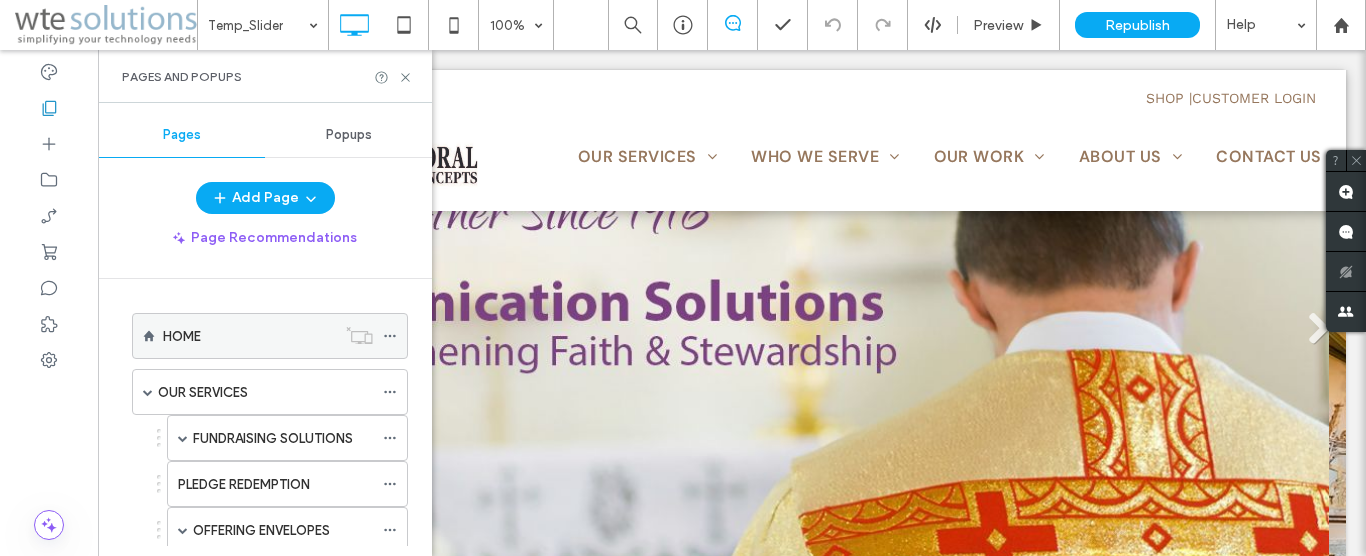 click 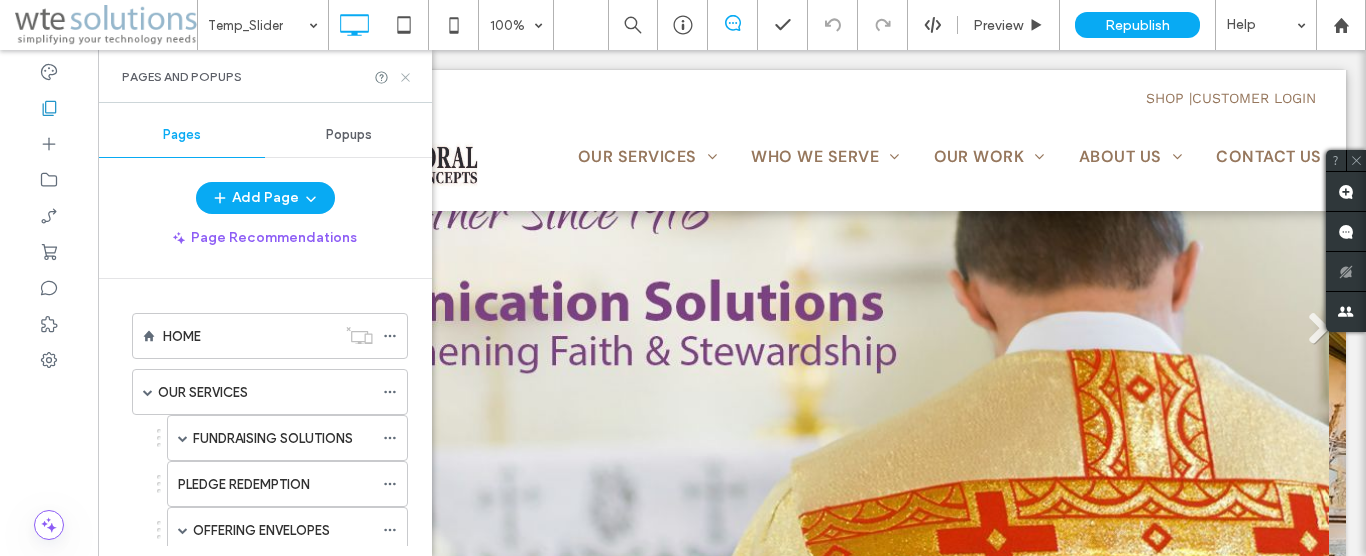 click 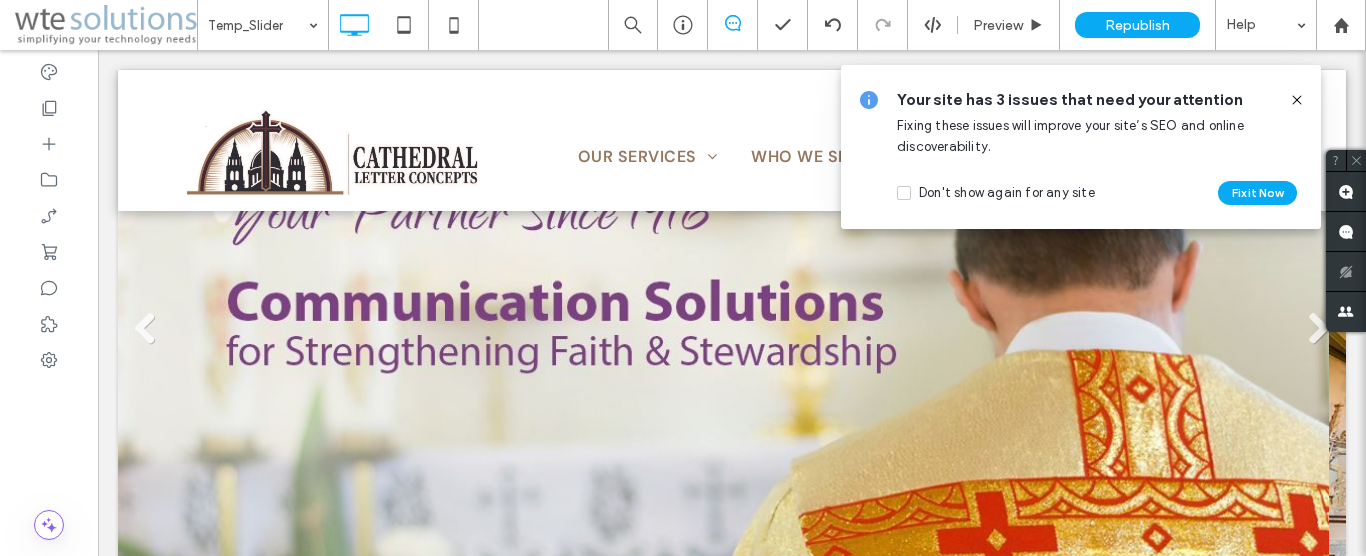 click 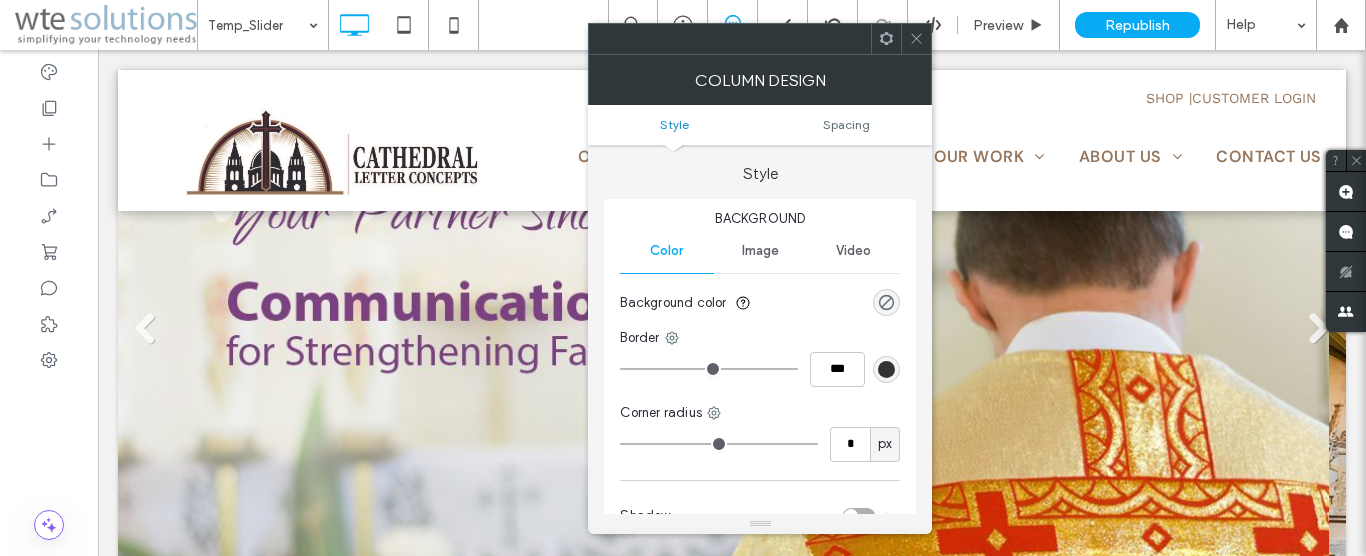 click 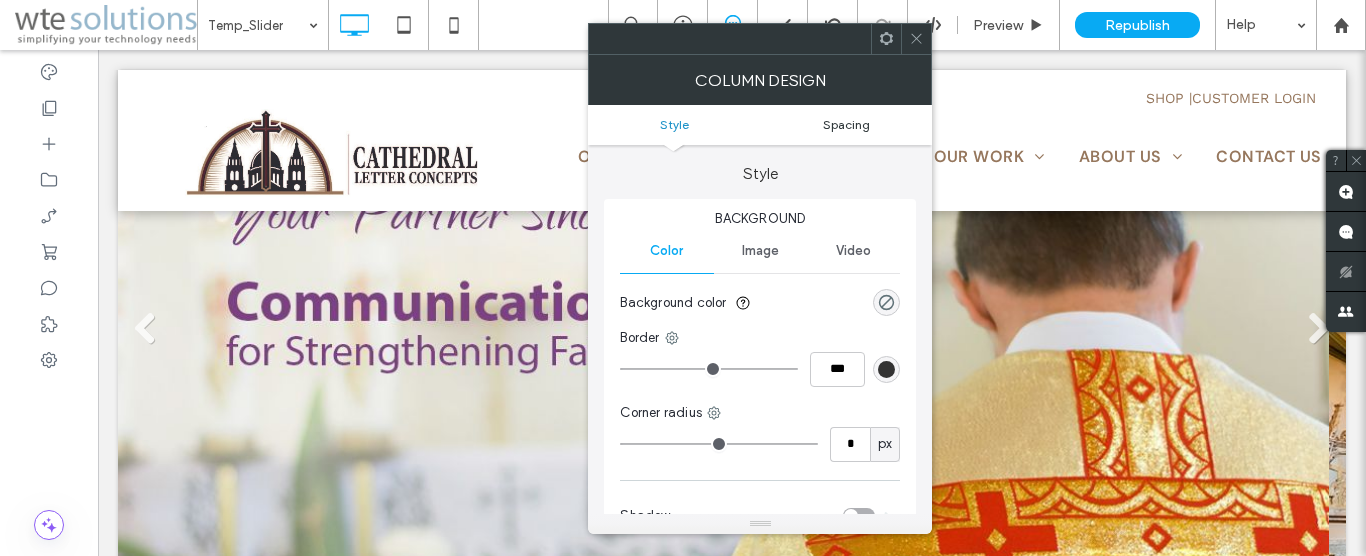 click on "Spacing" at bounding box center (846, 124) 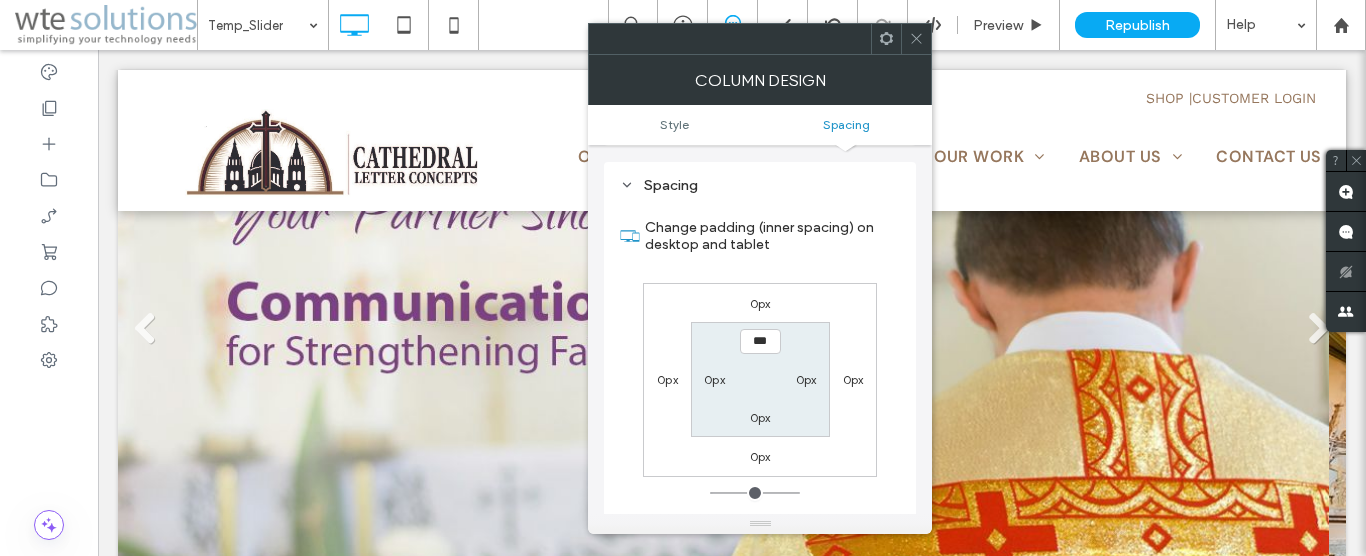 scroll, scrollTop: 406, scrollLeft: 0, axis: vertical 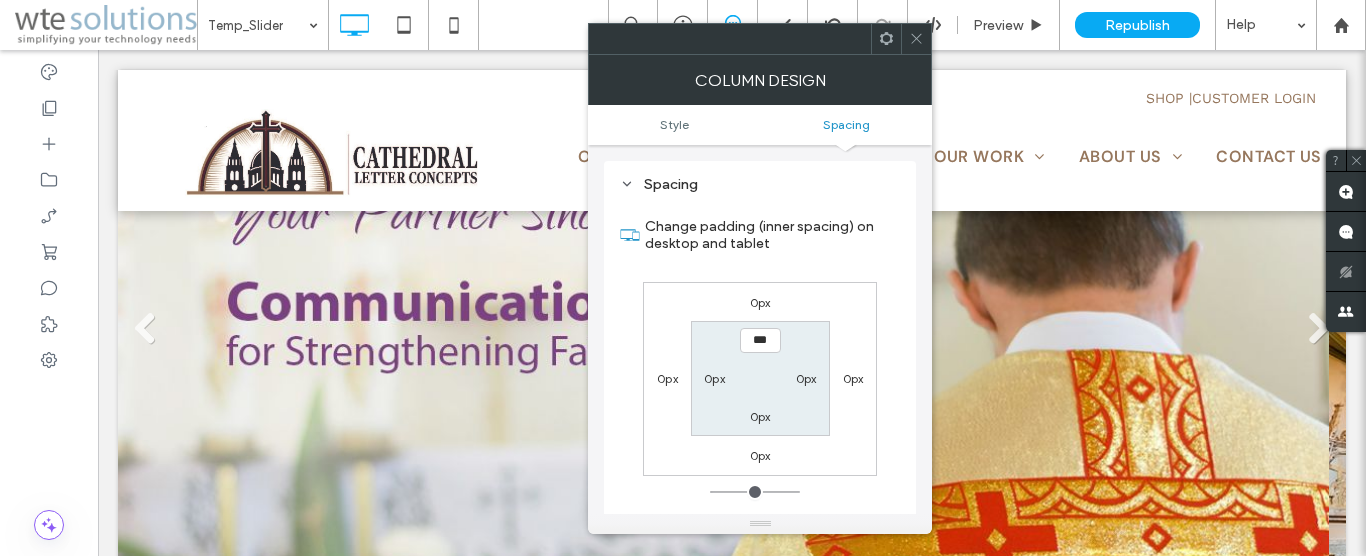 click 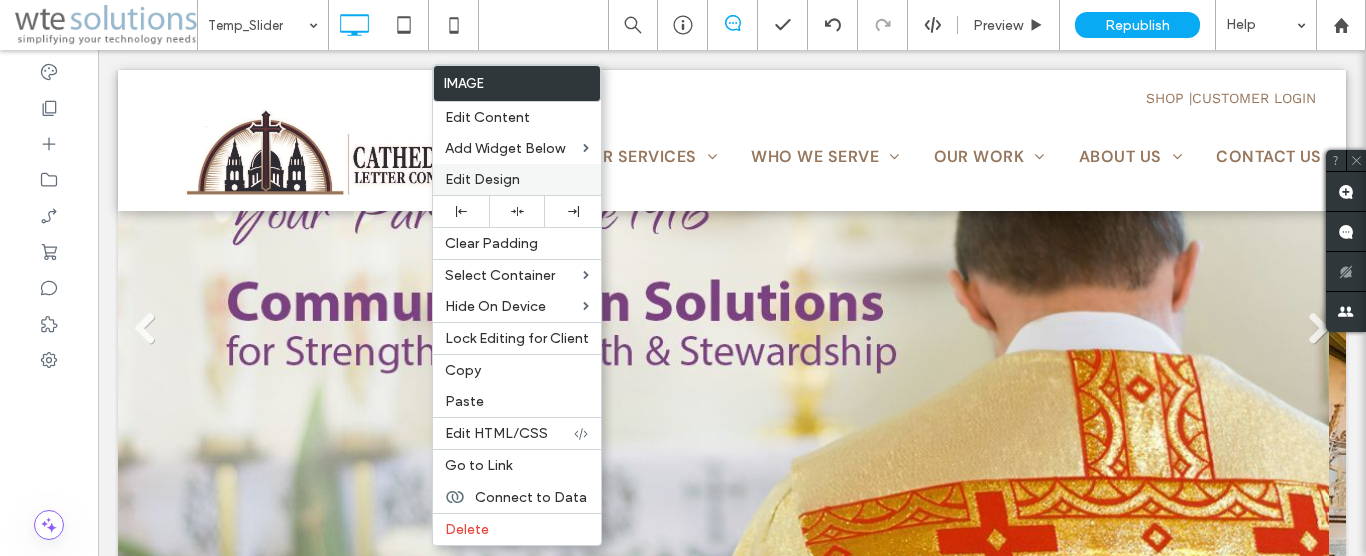 click on "Edit Design" at bounding box center [482, 179] 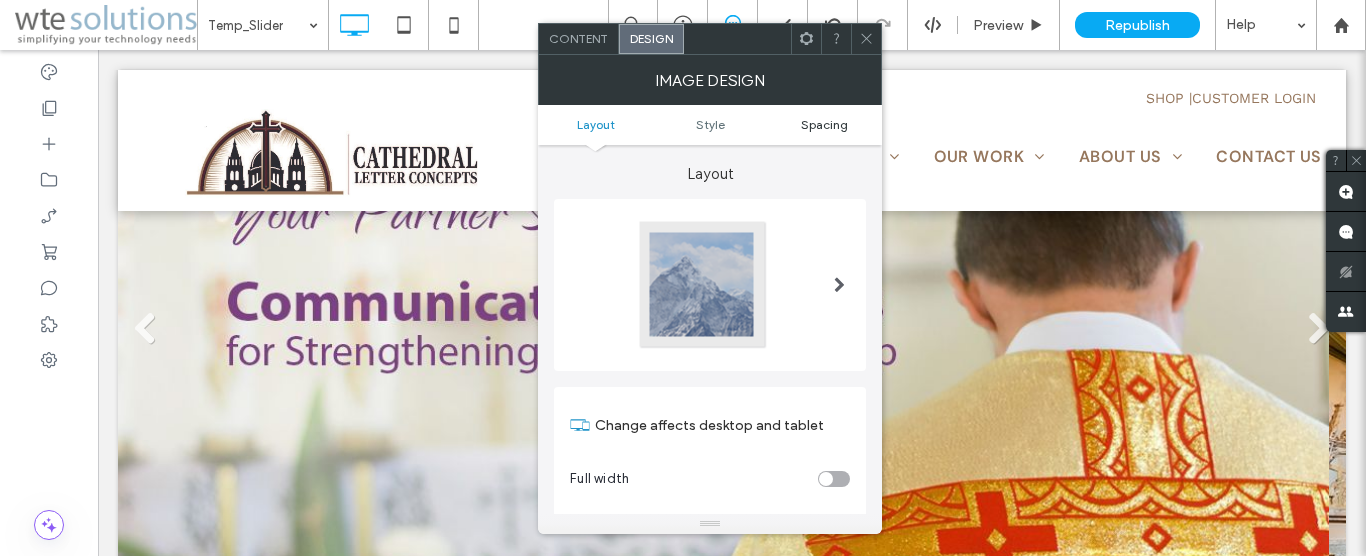 click on "Spacing" at bounding box center [824, 124] 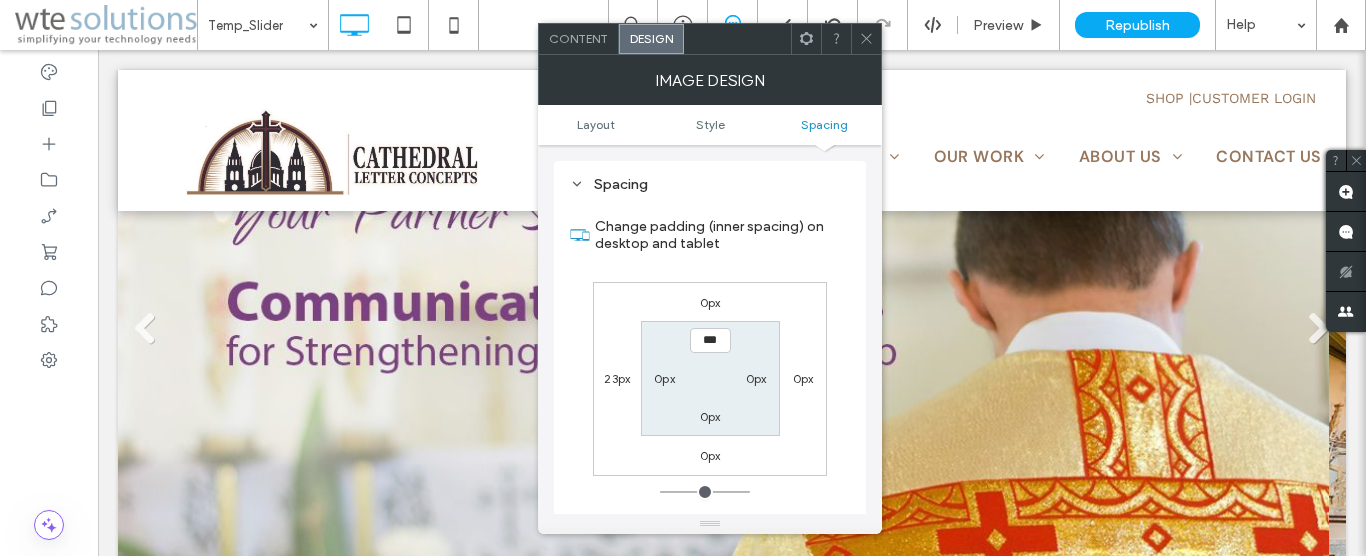 scroll, scrollTop: 943, scrollLeft: 0, axis: vertical 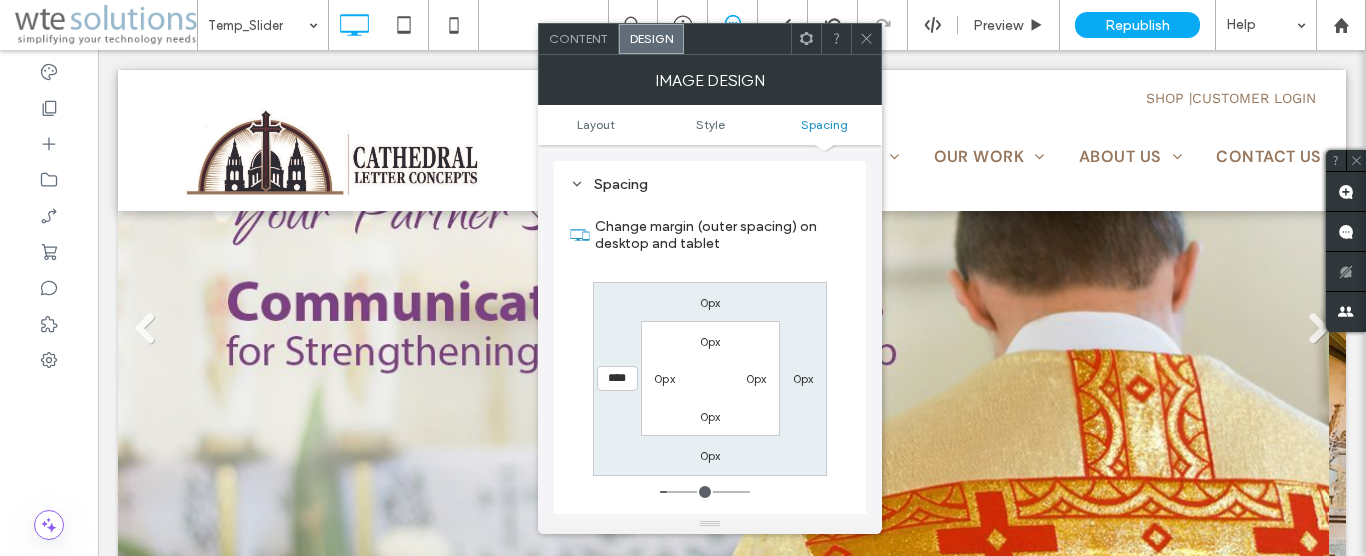 click on "****" at bounding box center (617, 378) 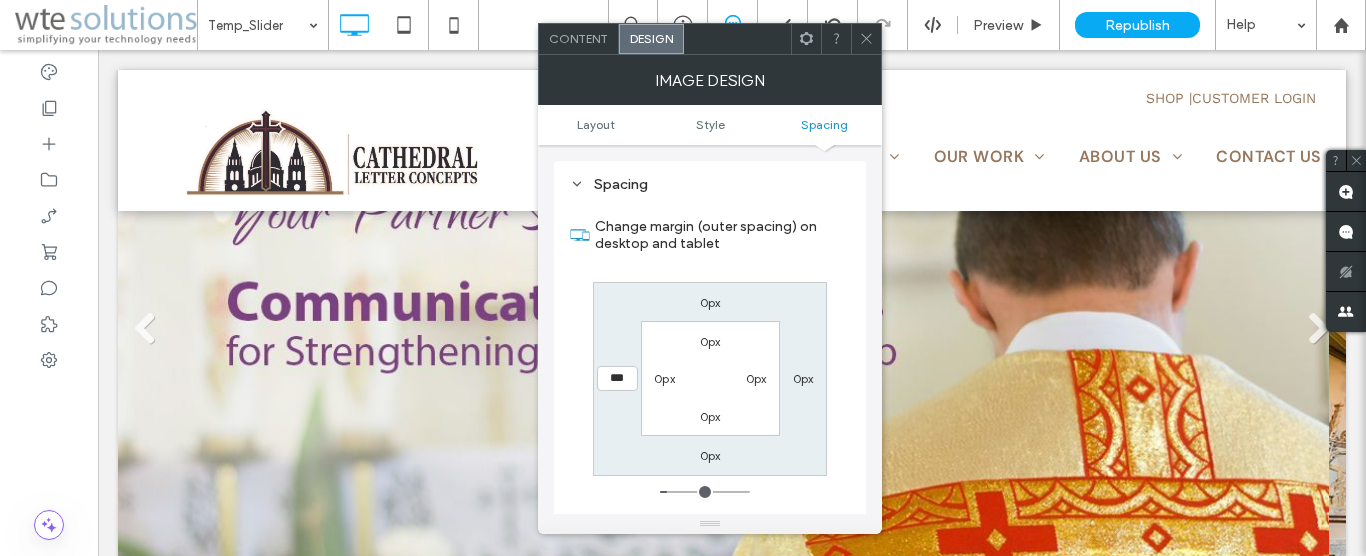 type on "***" 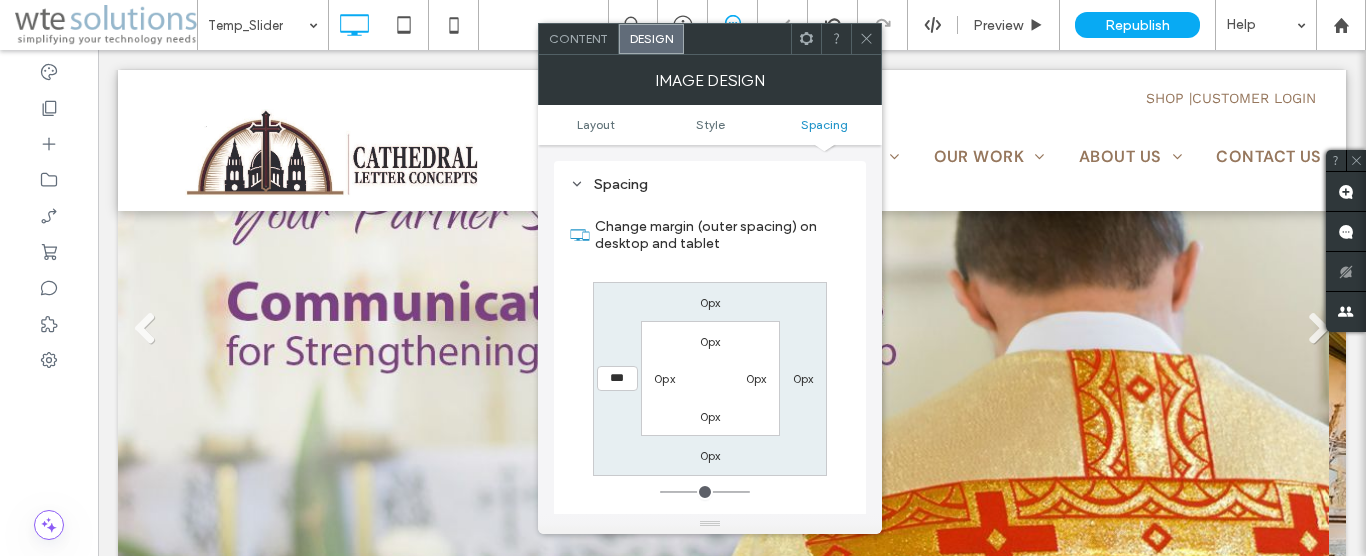 click 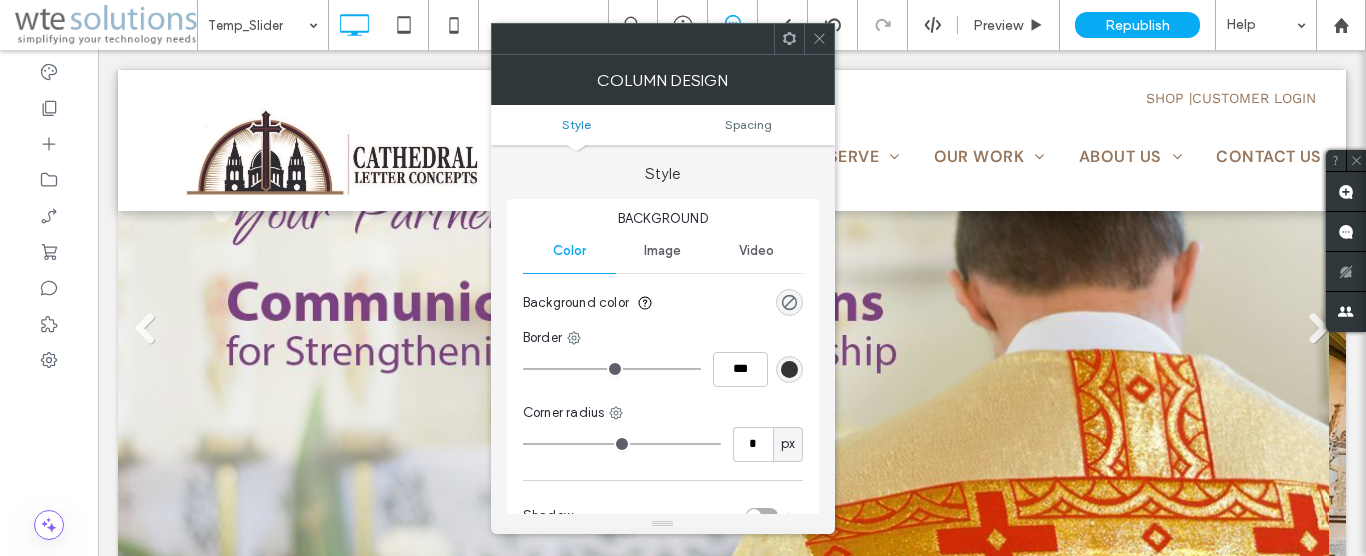 click 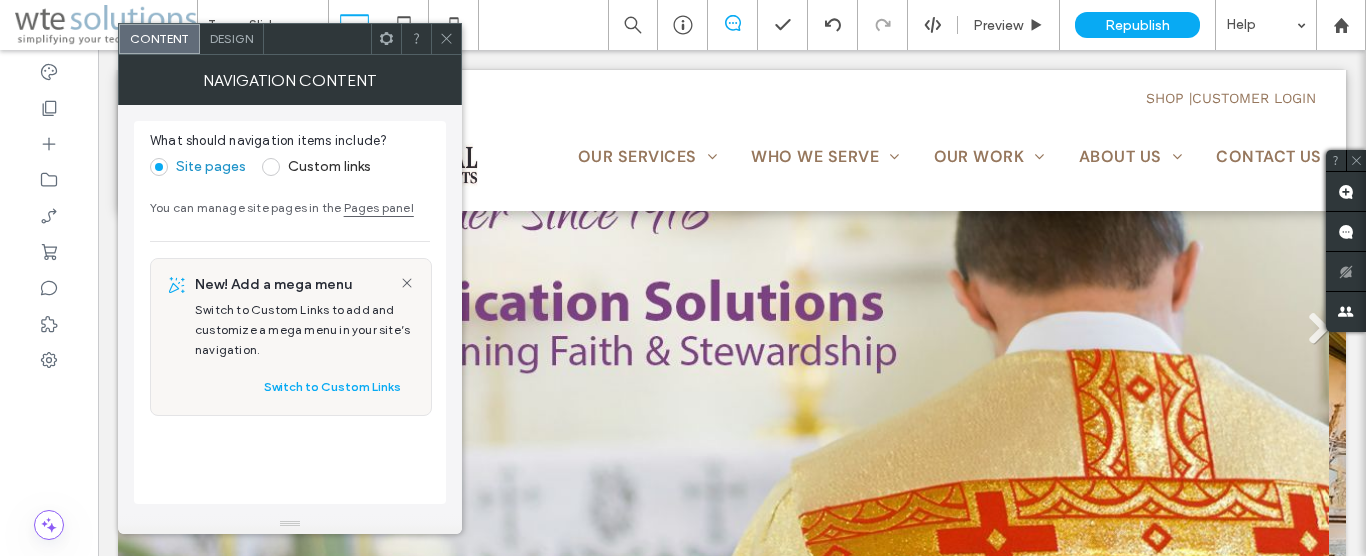 click on "Design" at bounding box center [231, 38] 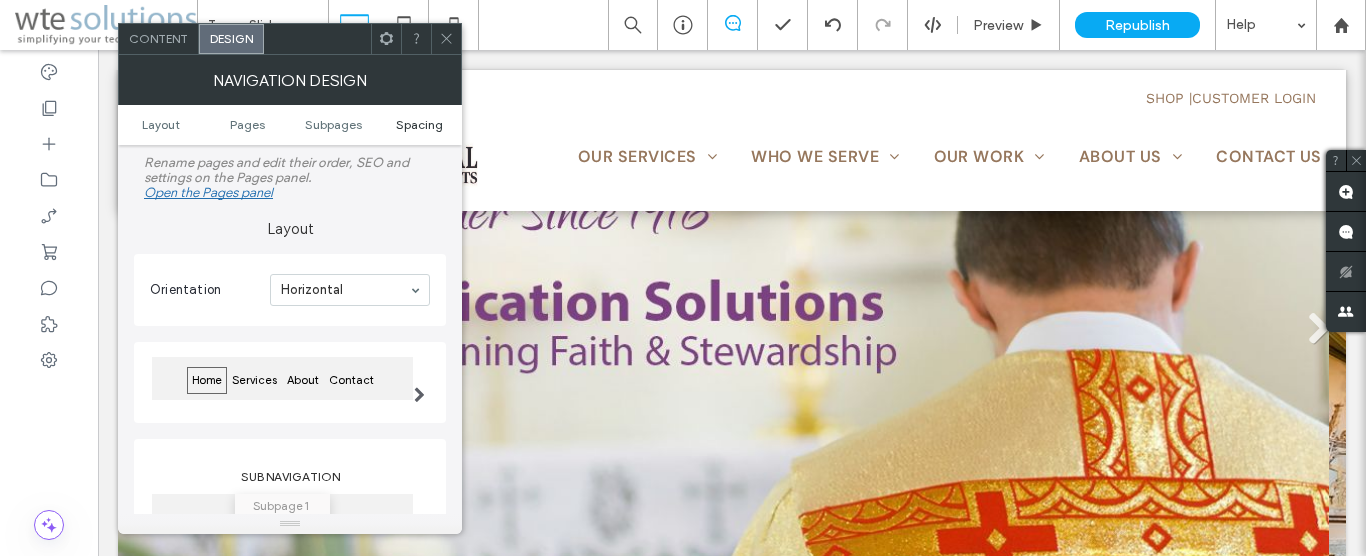 click on "Spacing" at bounding box center [419, 124] 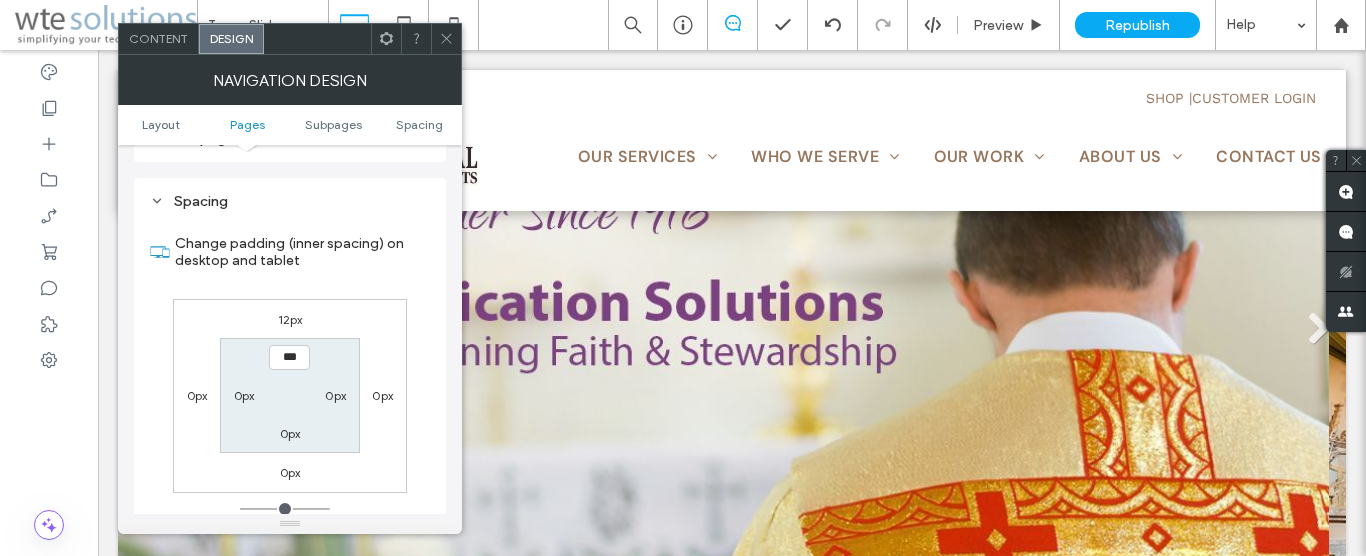scroll, scrollTop: 737, scrollLeft: 0, axis: vertical 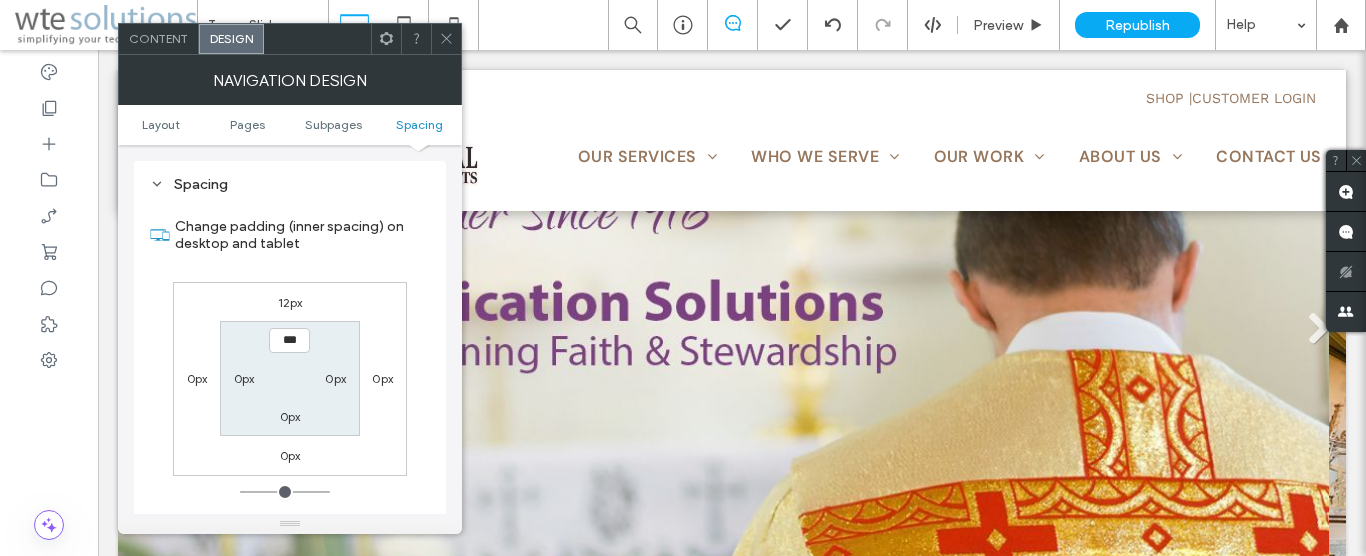 click 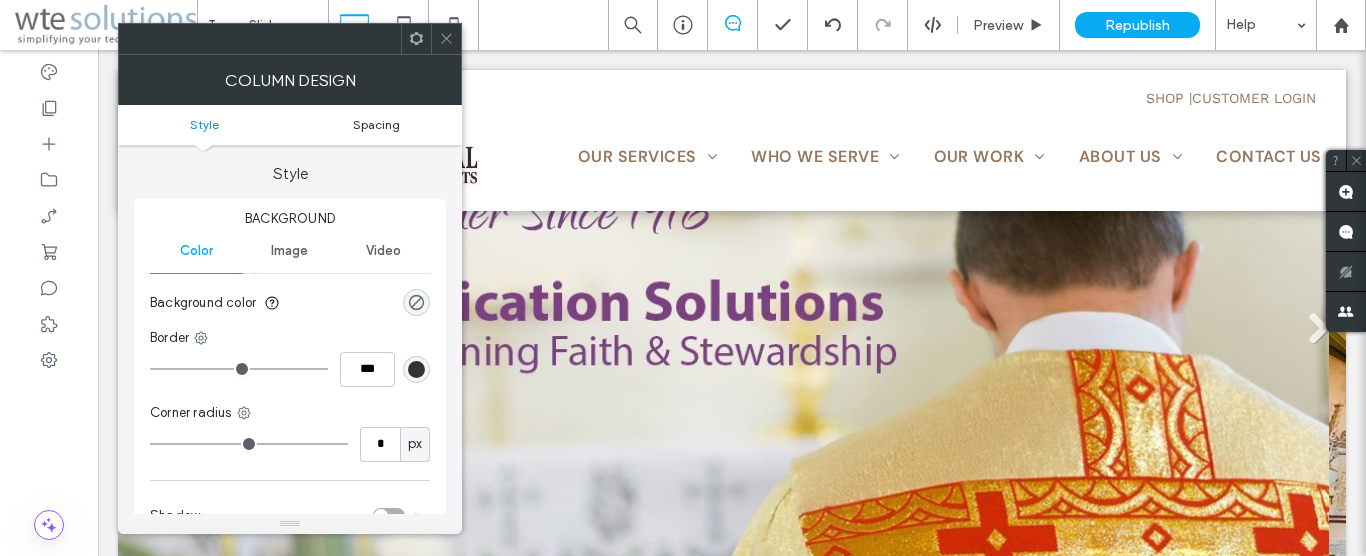click on "Spacing" at bounding box center (376, 124) 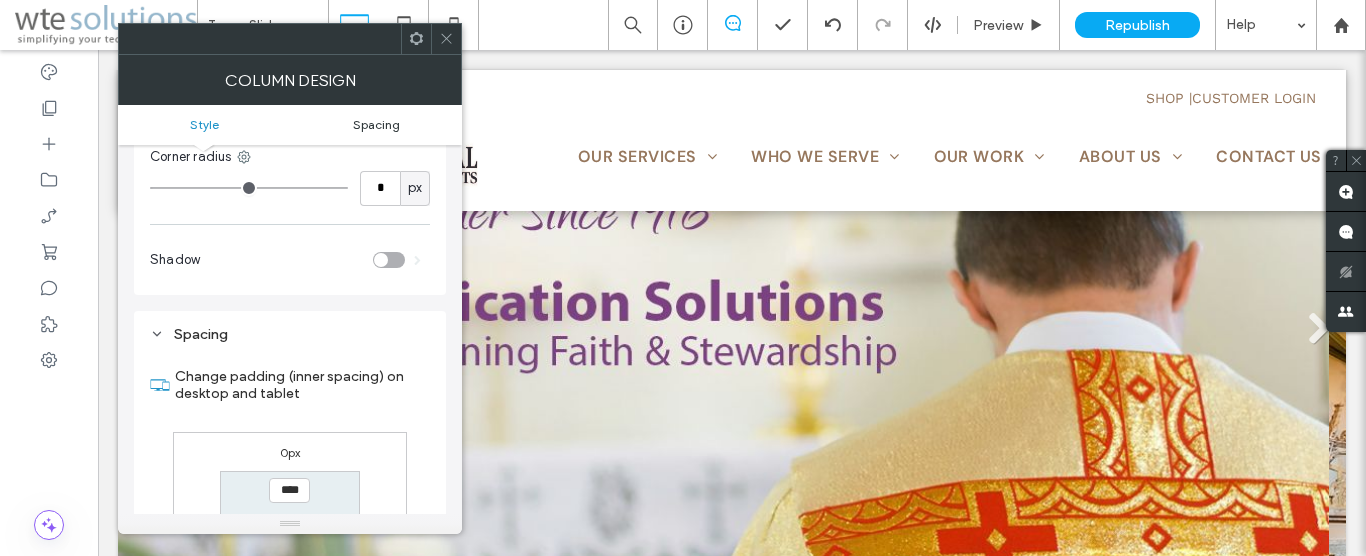 scroll, scrollTop: 406, scrollLeft: 0, axis: vertical 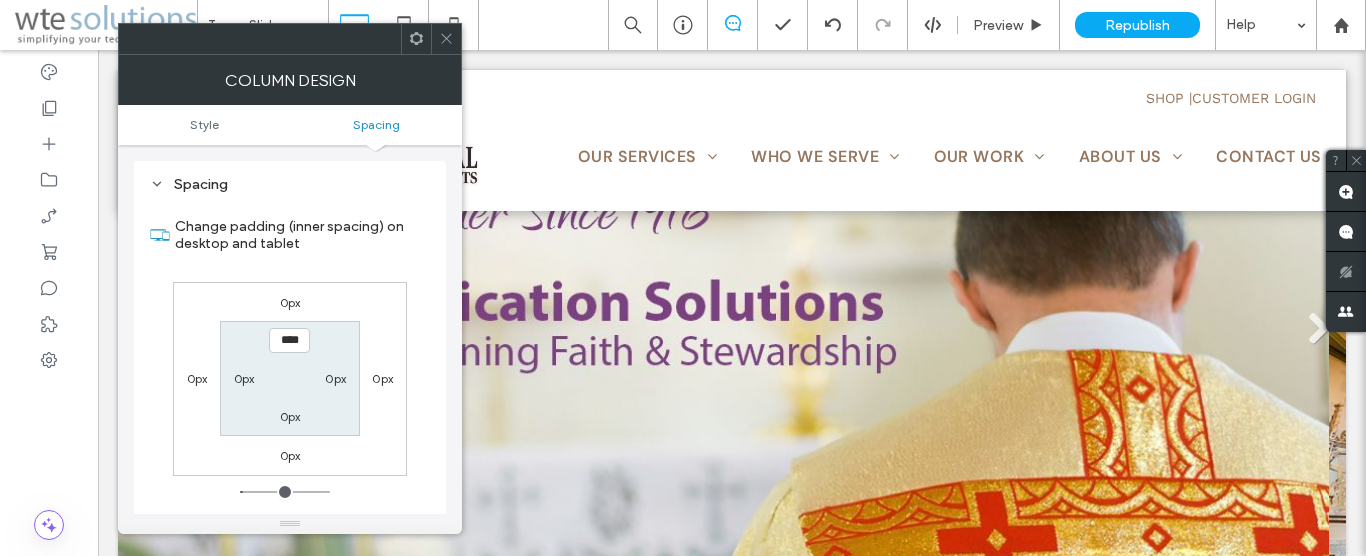 click 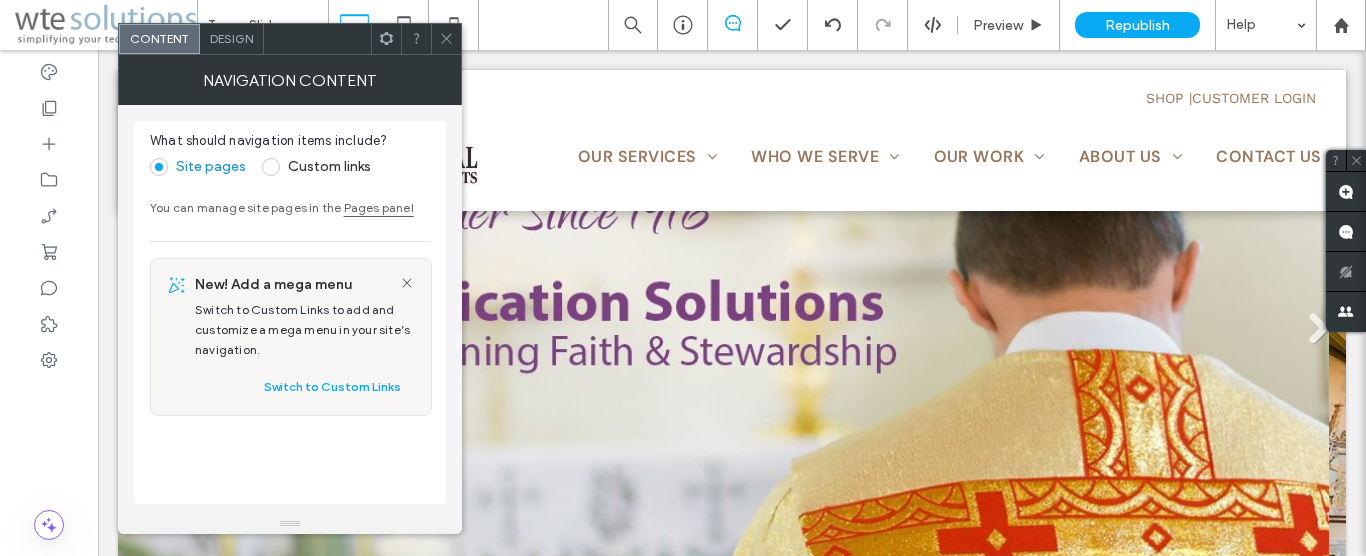 click on "Design" at bounding box center [232, 39] 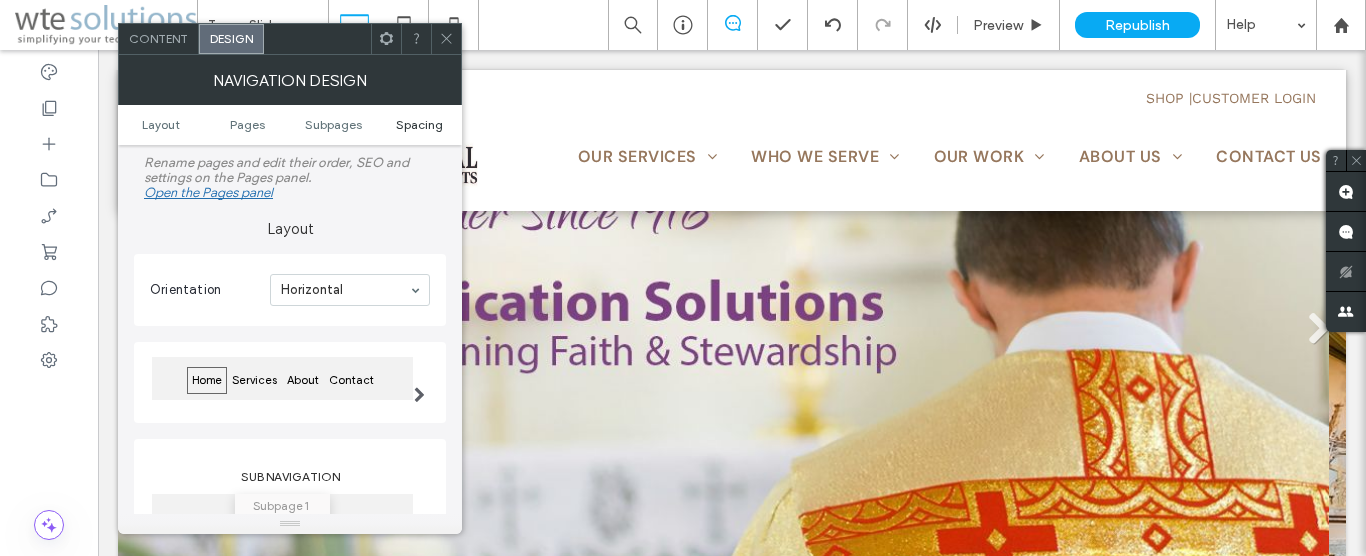 click on "Spacing" at bounding box center [419, 124] 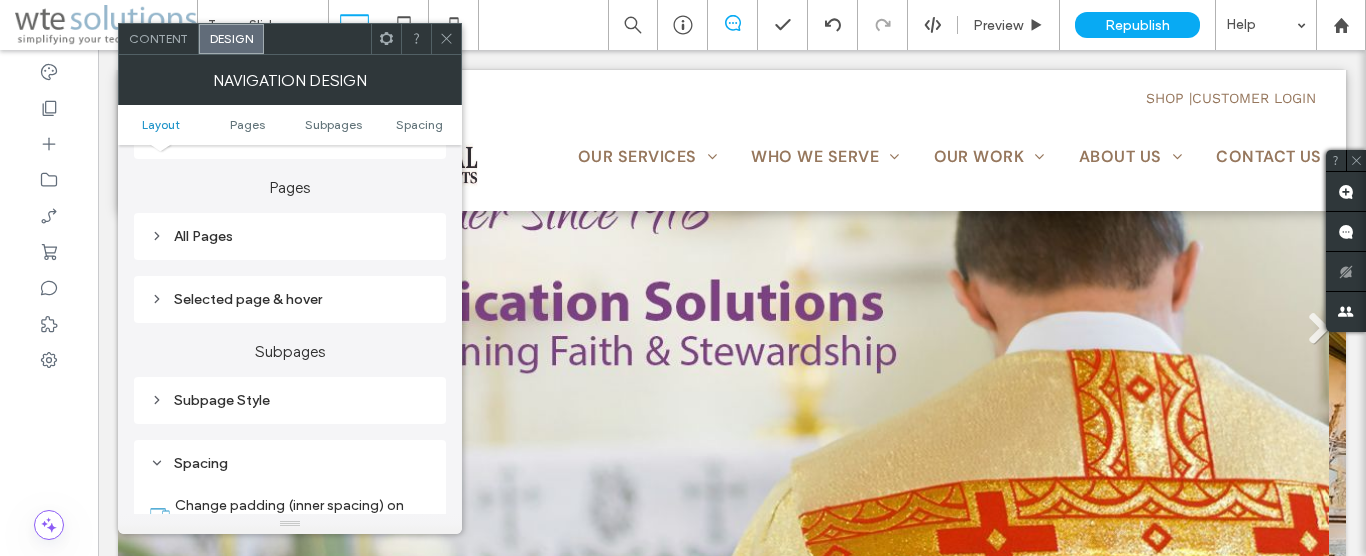 scroll, scrollTop: 737, scrollLeft: 0, axis: vertical 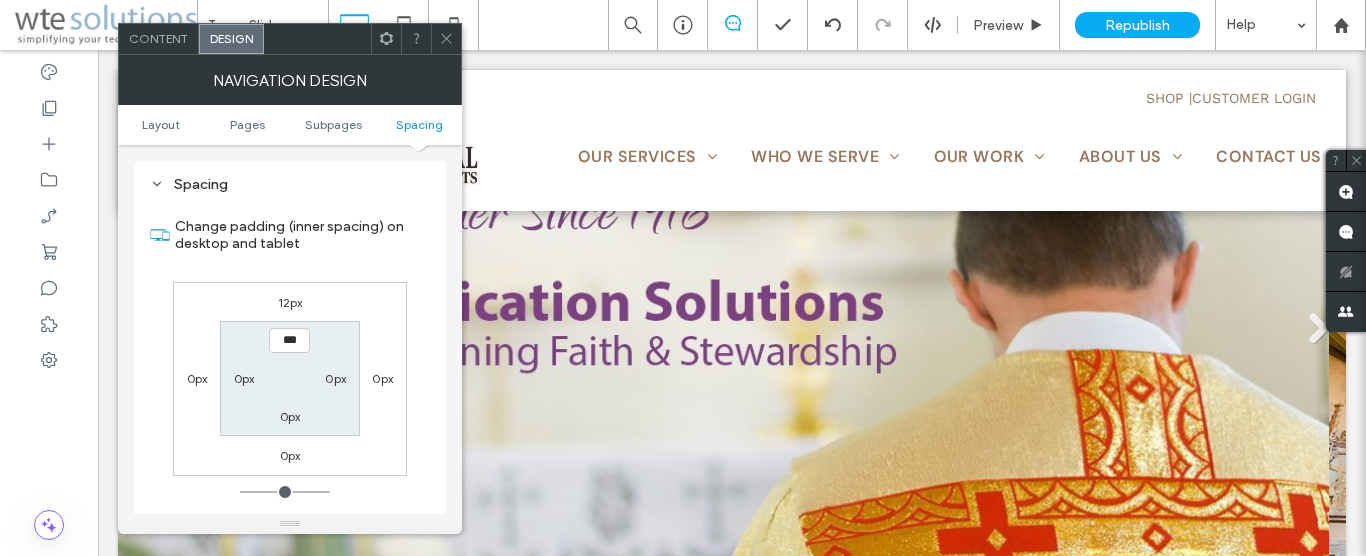 click 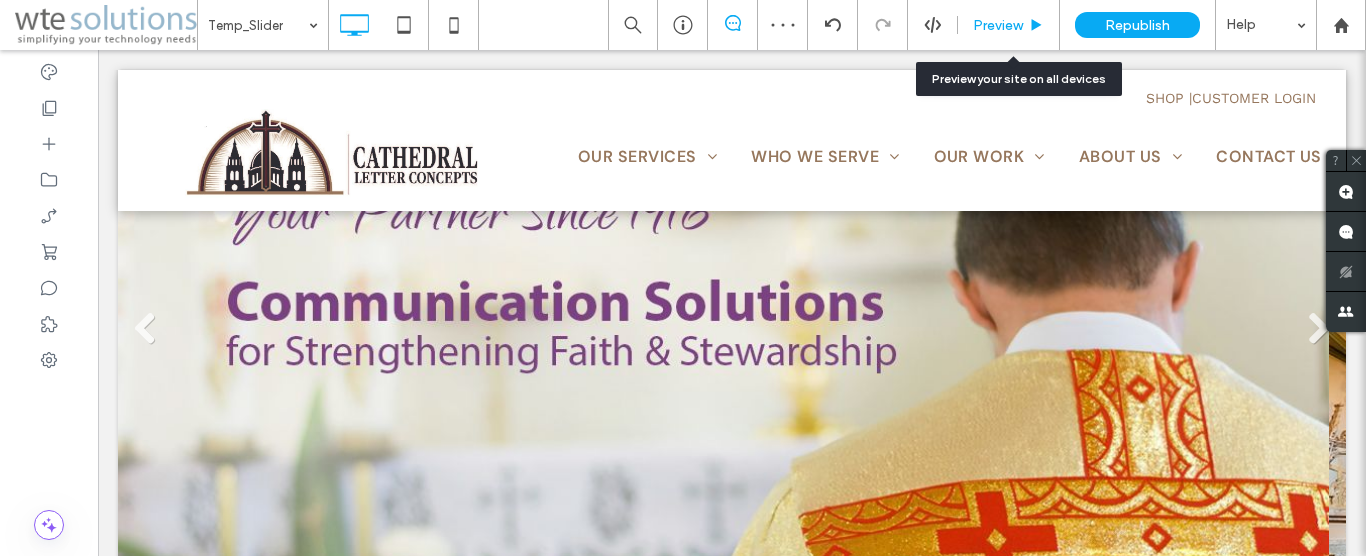 click on "Preview" at bounding box center (998, 25) 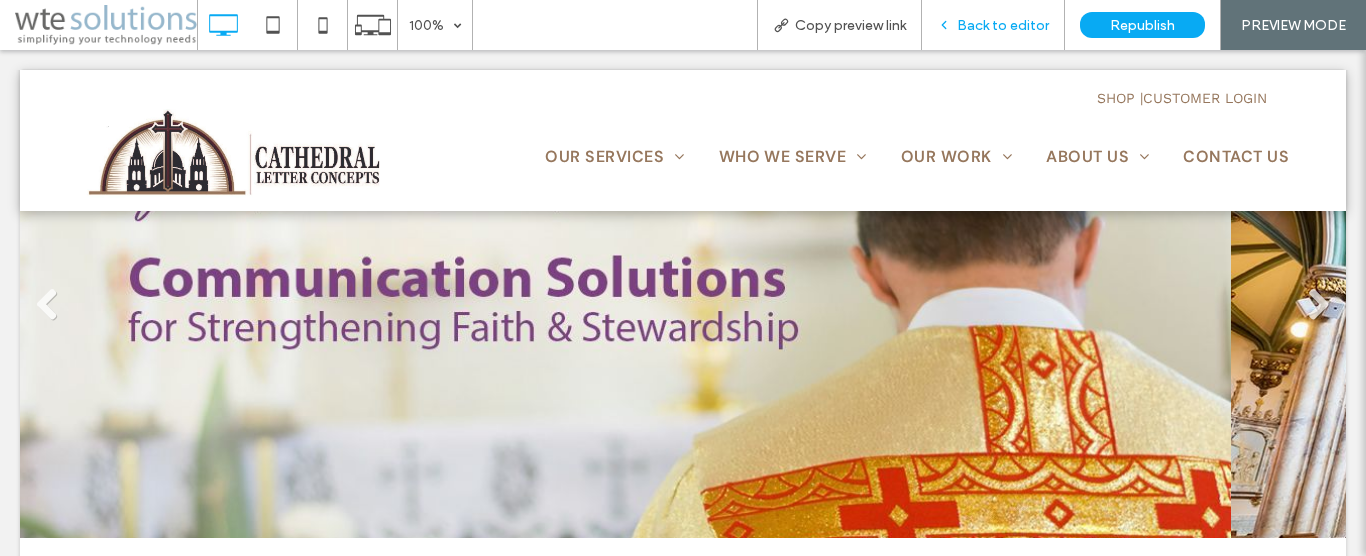 click on "Back to editor" at bounding box center [1003, 25] 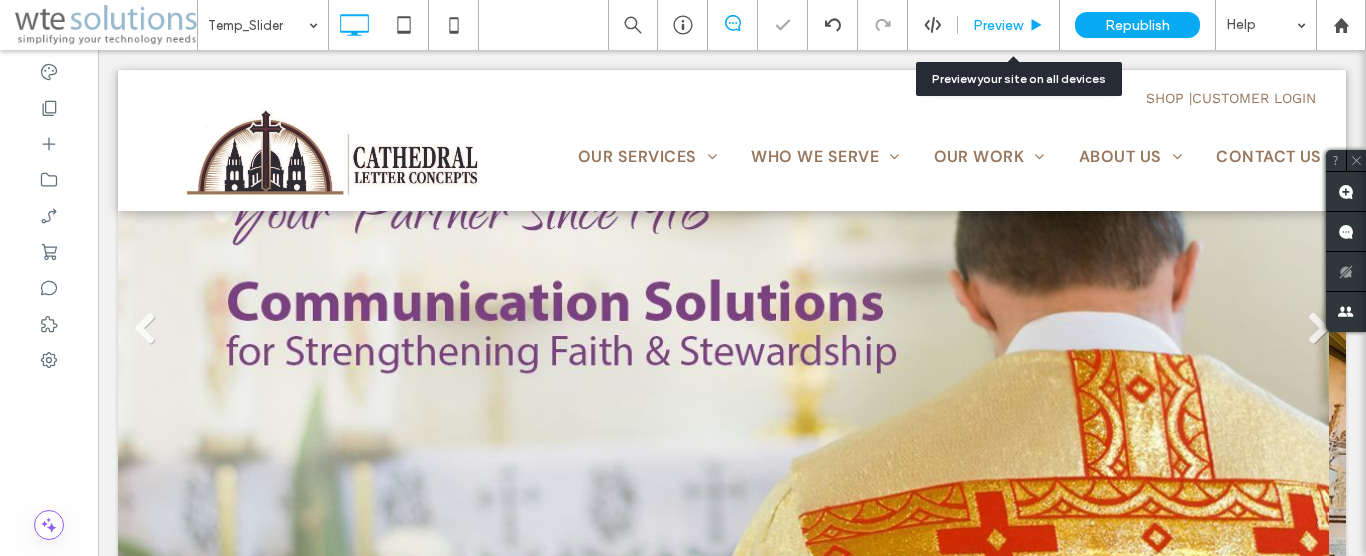 click on "Preview" at bounding box center [998, 25] 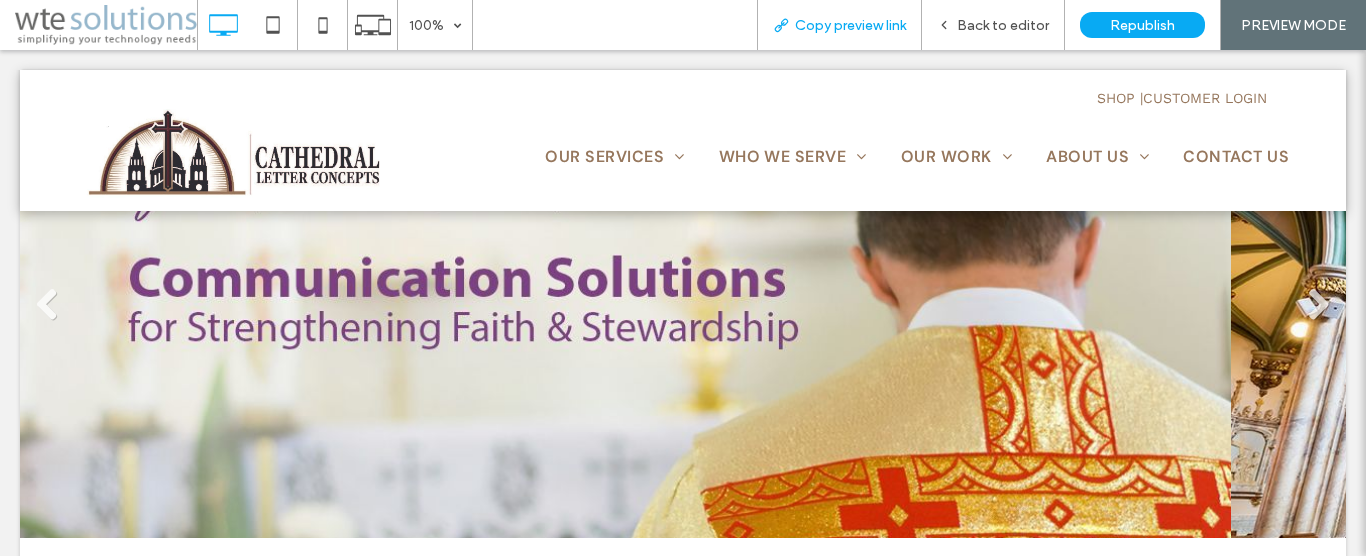 click on "Copy preview link" at bounding box center [839, 25] 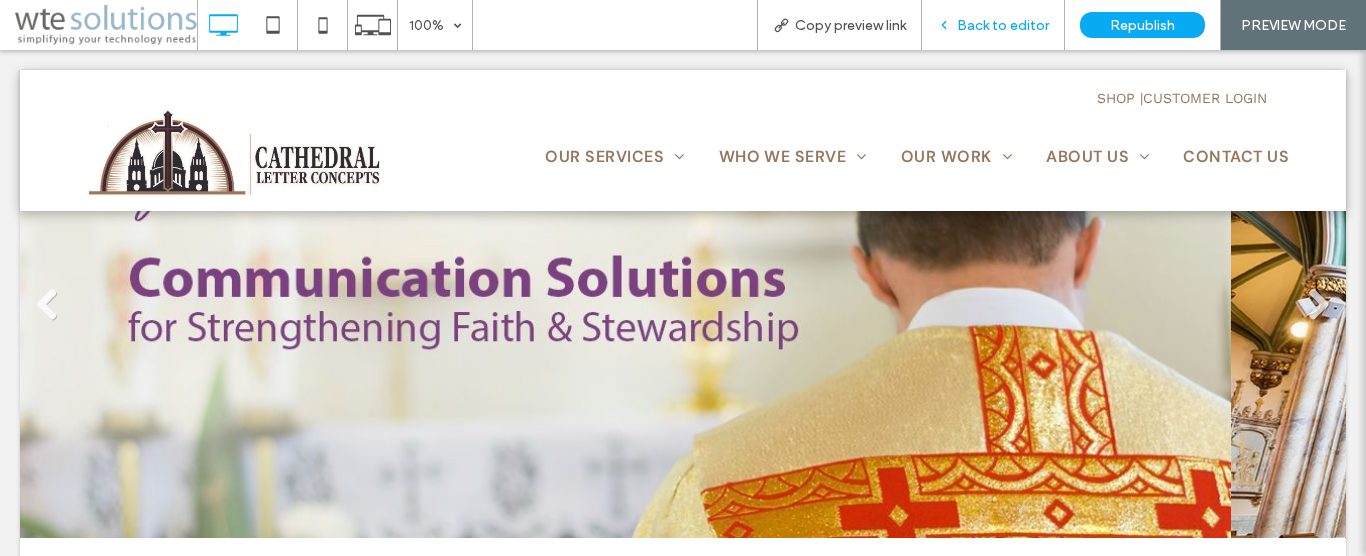 click on "Back to editor" at bounding box center (1003, 25) 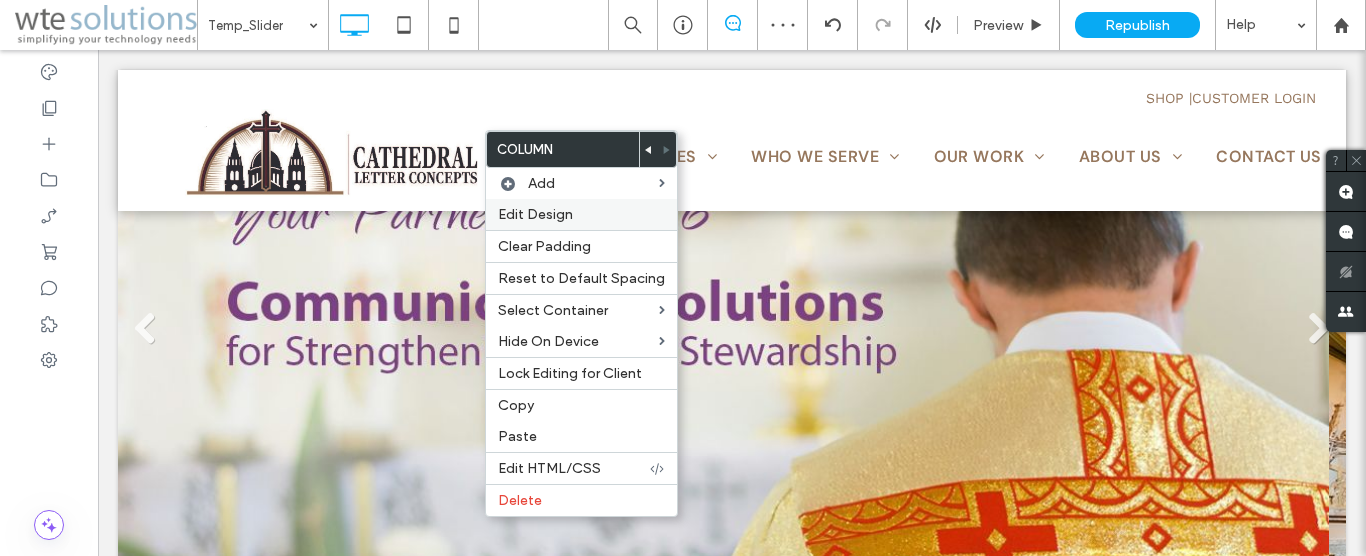 click on "Edit Design" at bounding box center [535, 214] 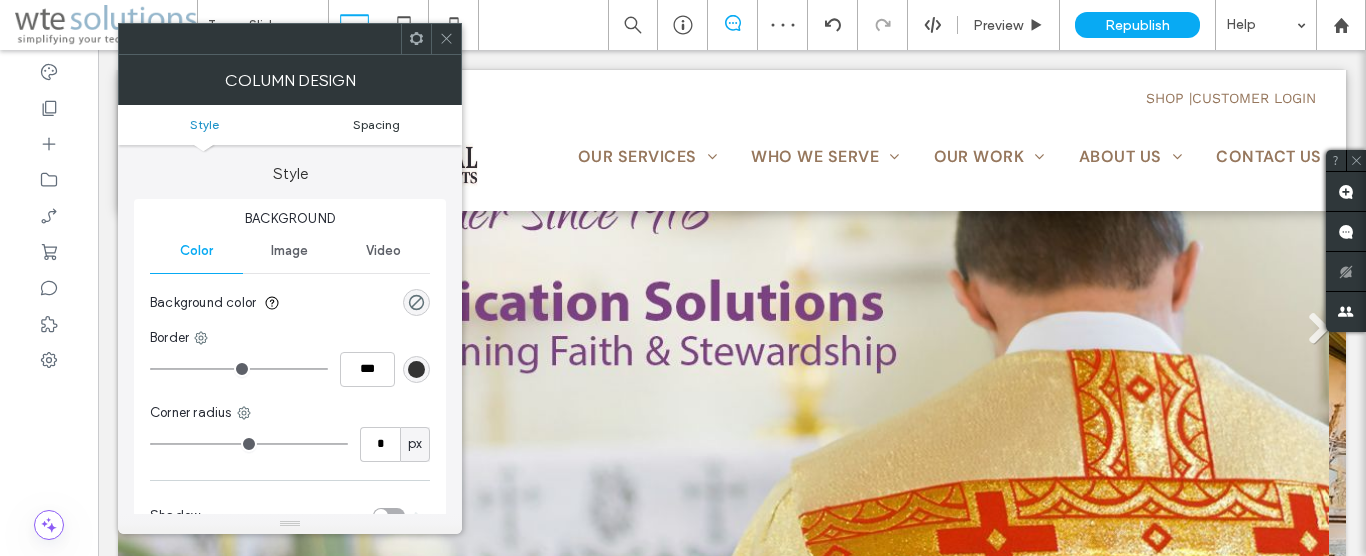click on "Spacing" at bounding box center (376, 124) 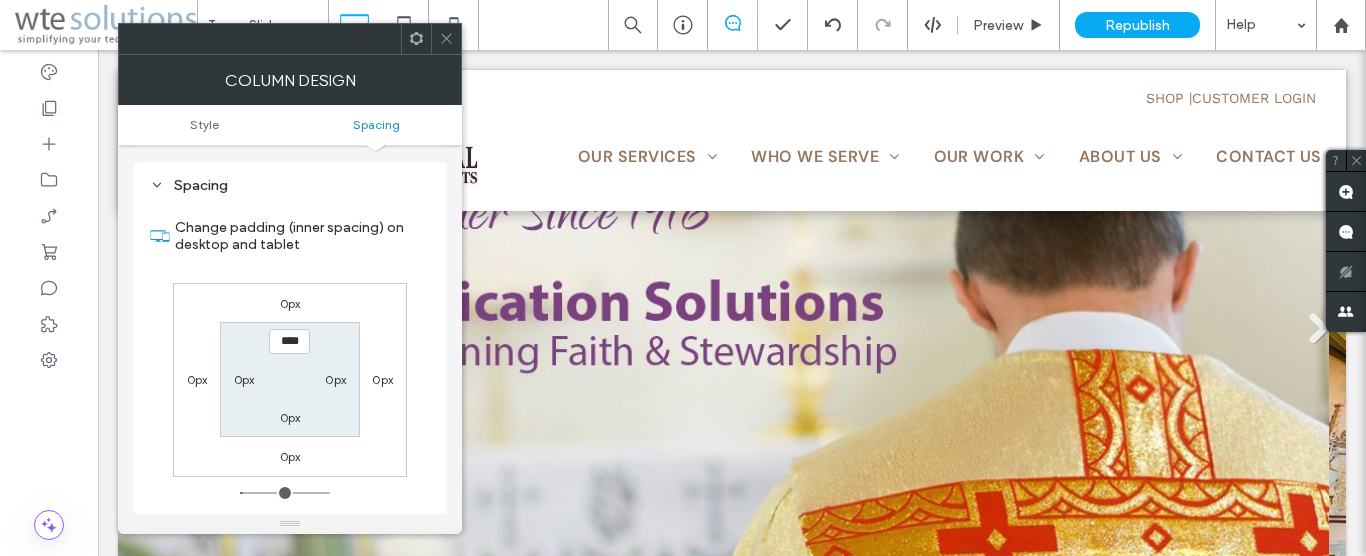 scroll, scrollTop: 406, scrollLeft: 0, axis: vertical 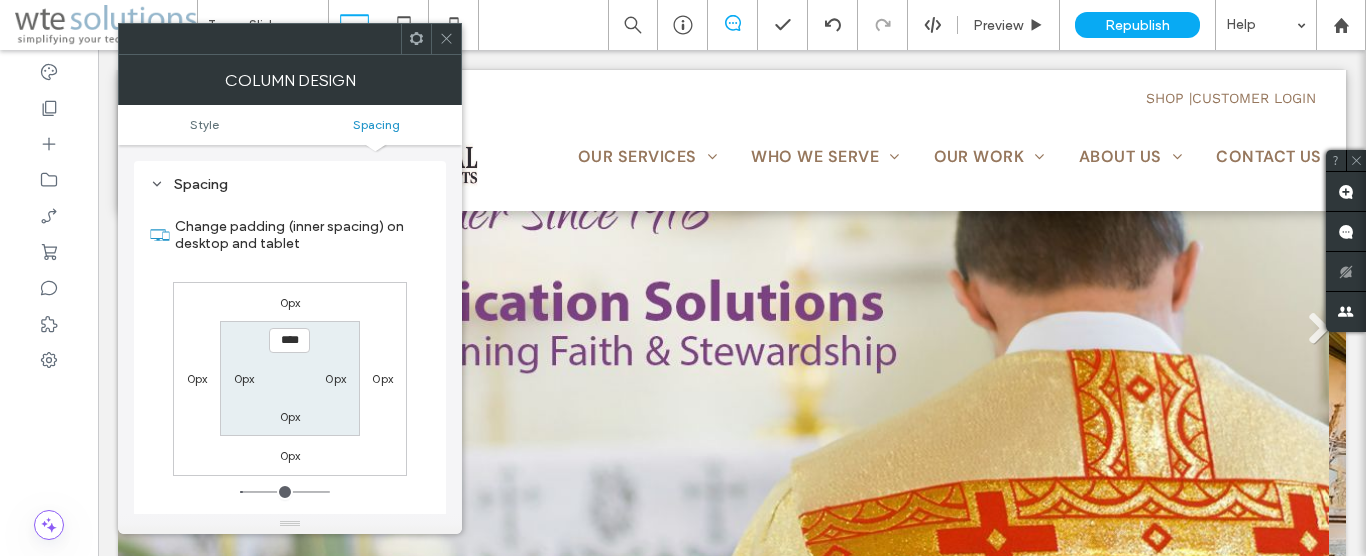 click 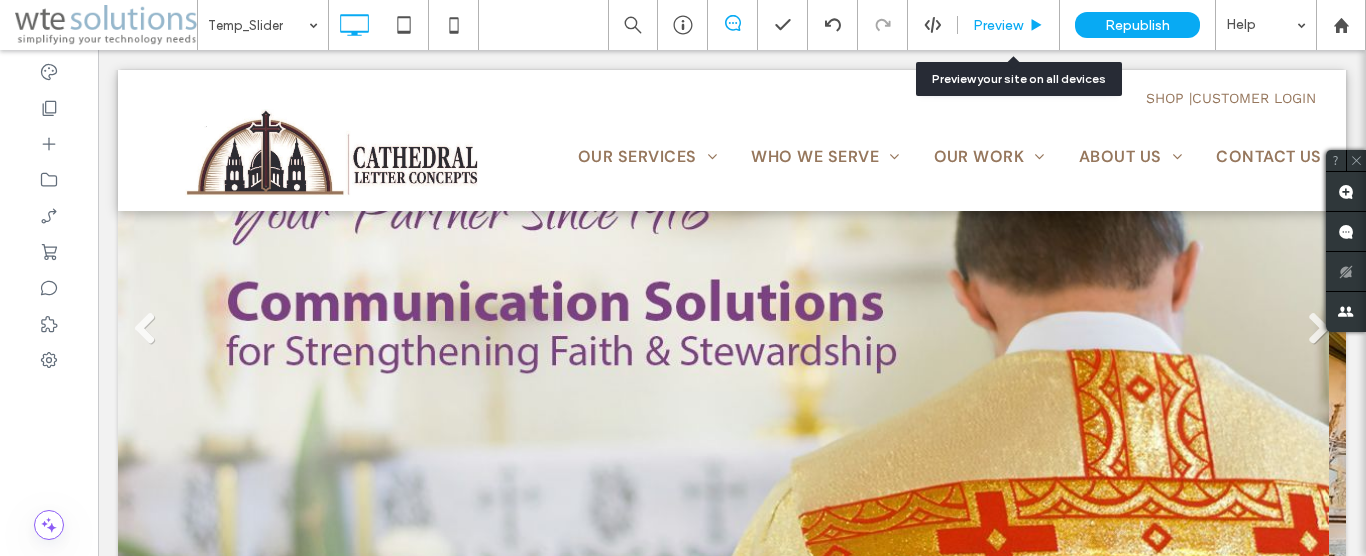 click on "Preview" at bounding box center (998, 25) 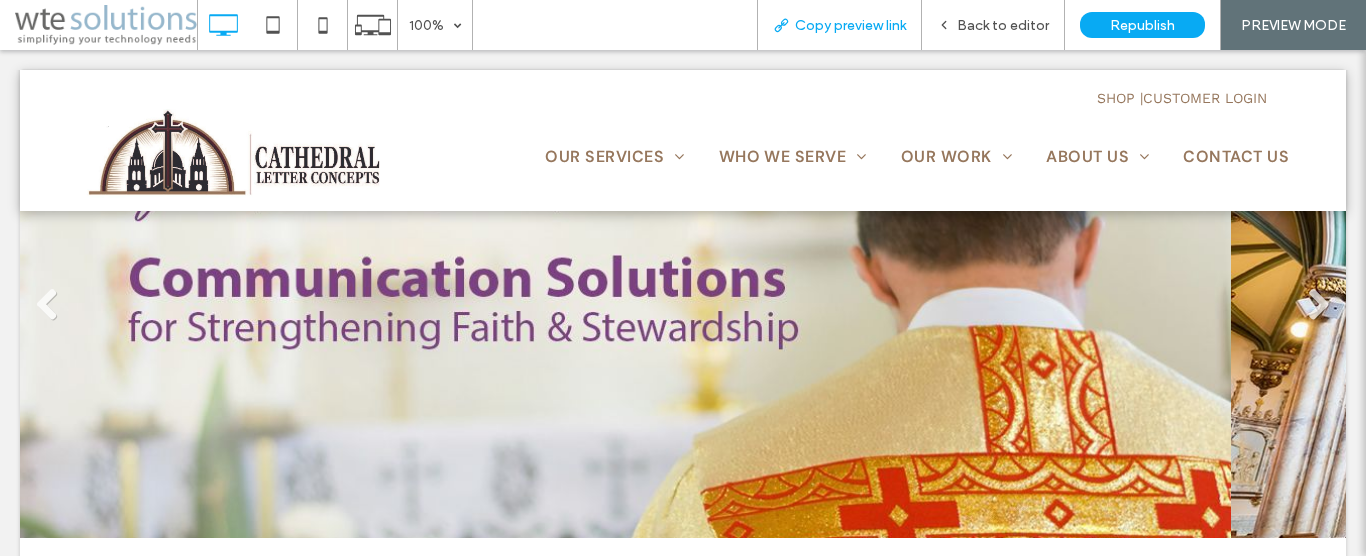 click on "Copy preview link" at bounding box center [850, 25] 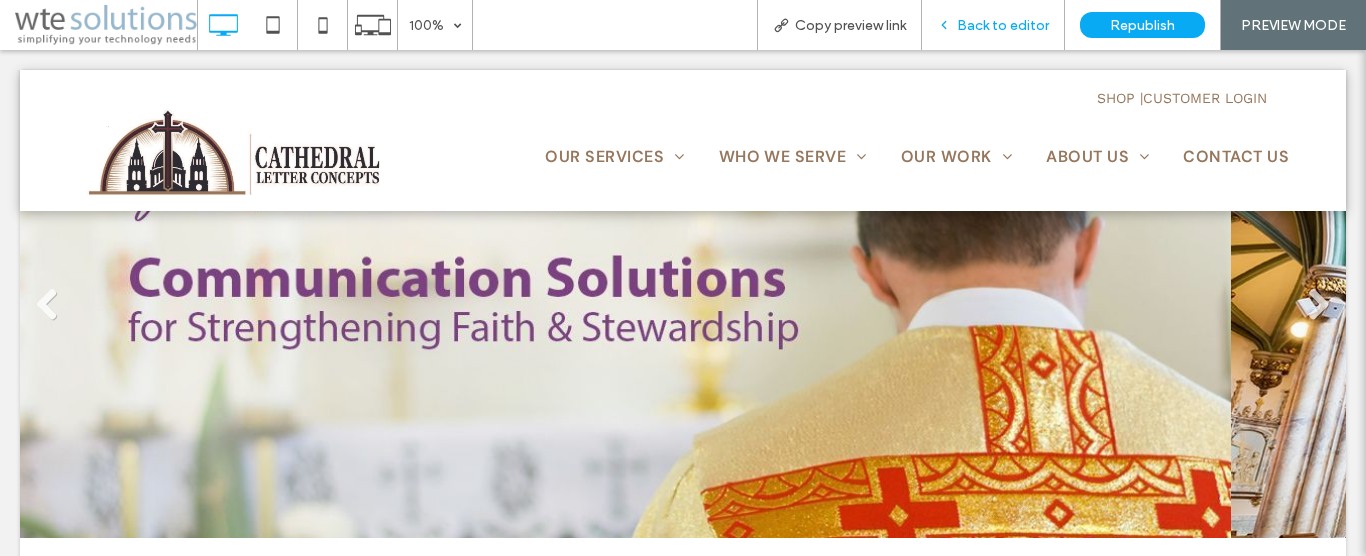 click on "Back to editor" at bounding box center [1003, 25] 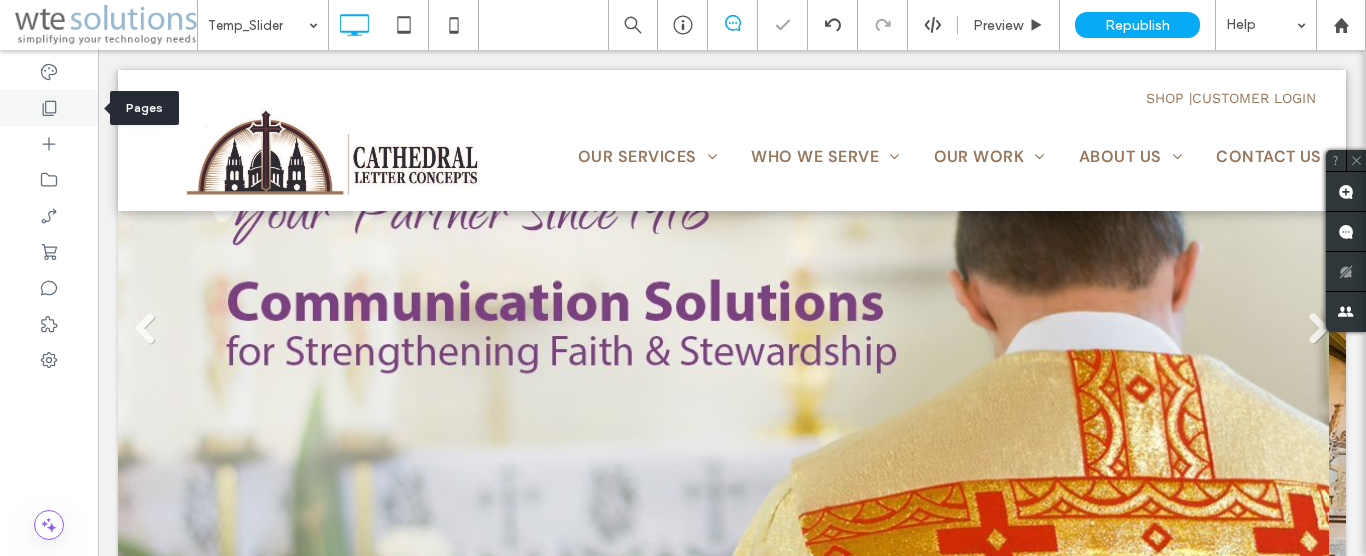 click 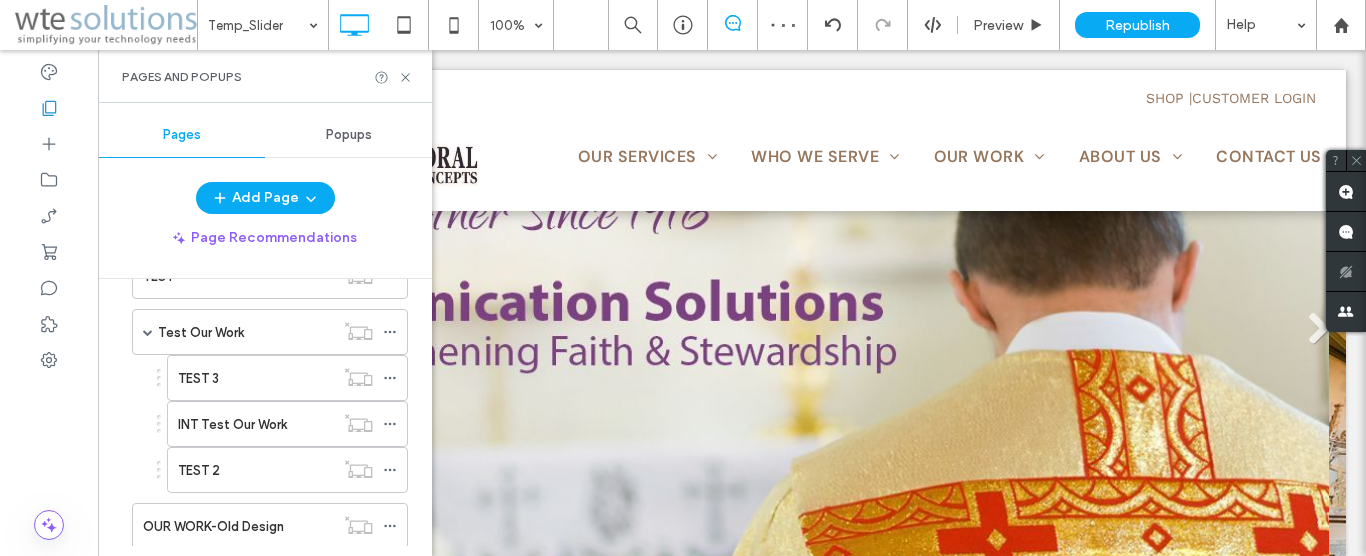 scroll, scrollTop: 1077, scrollLeft: 0, axis: vertical 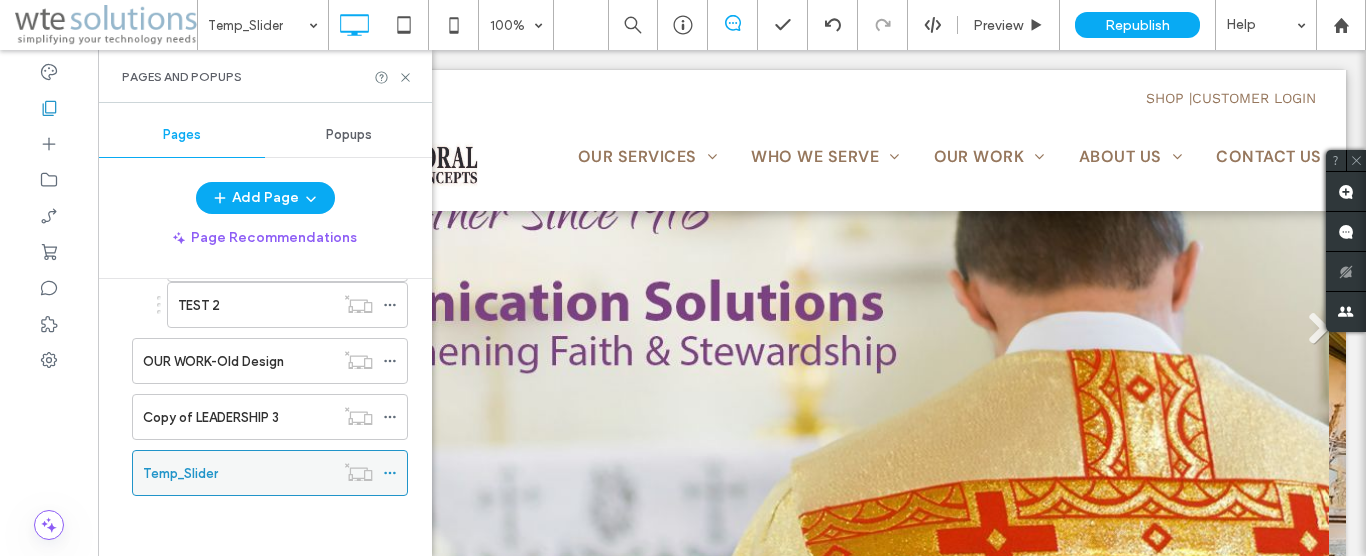 click on "Temp_Slider" at bounding box center (238, 473) 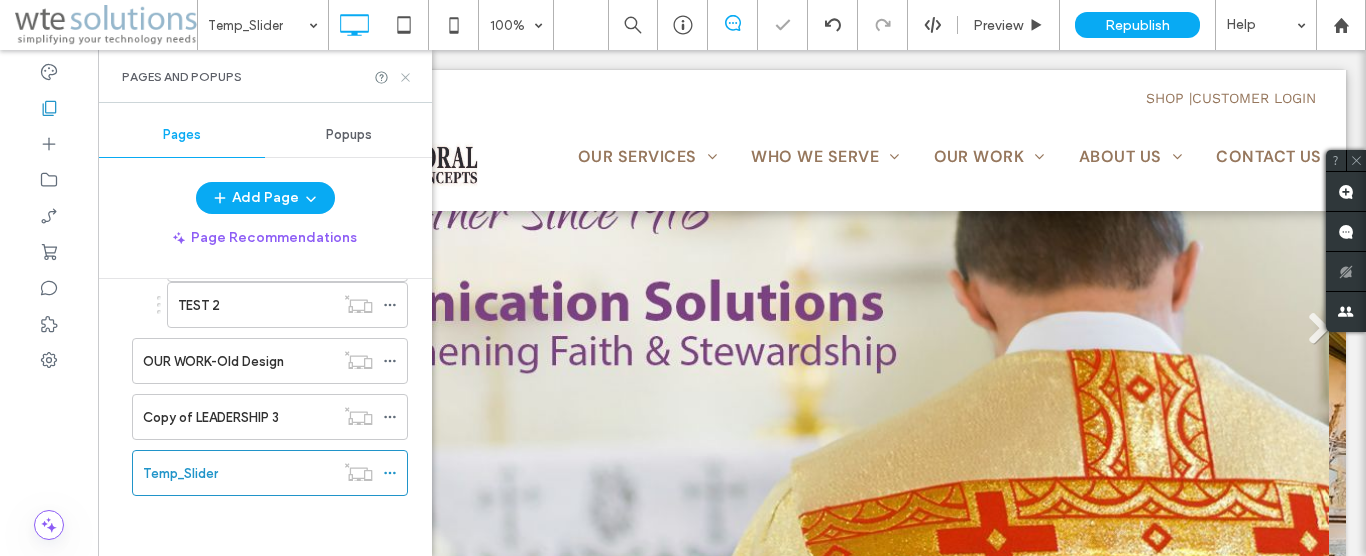 click 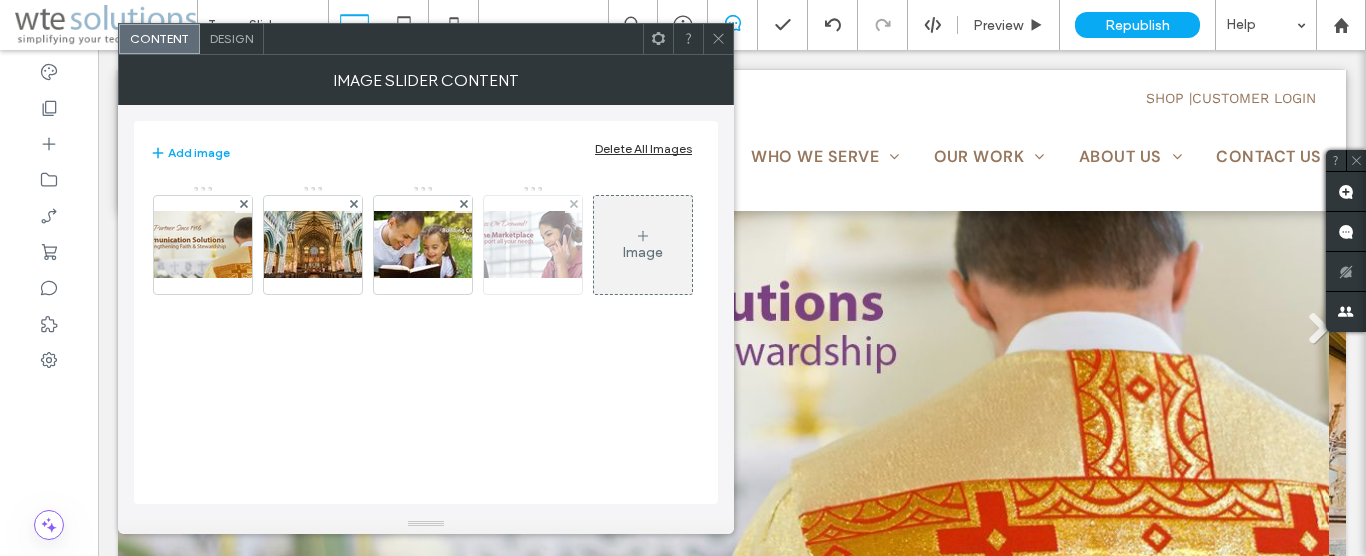 click at bounding box center [533, 244] 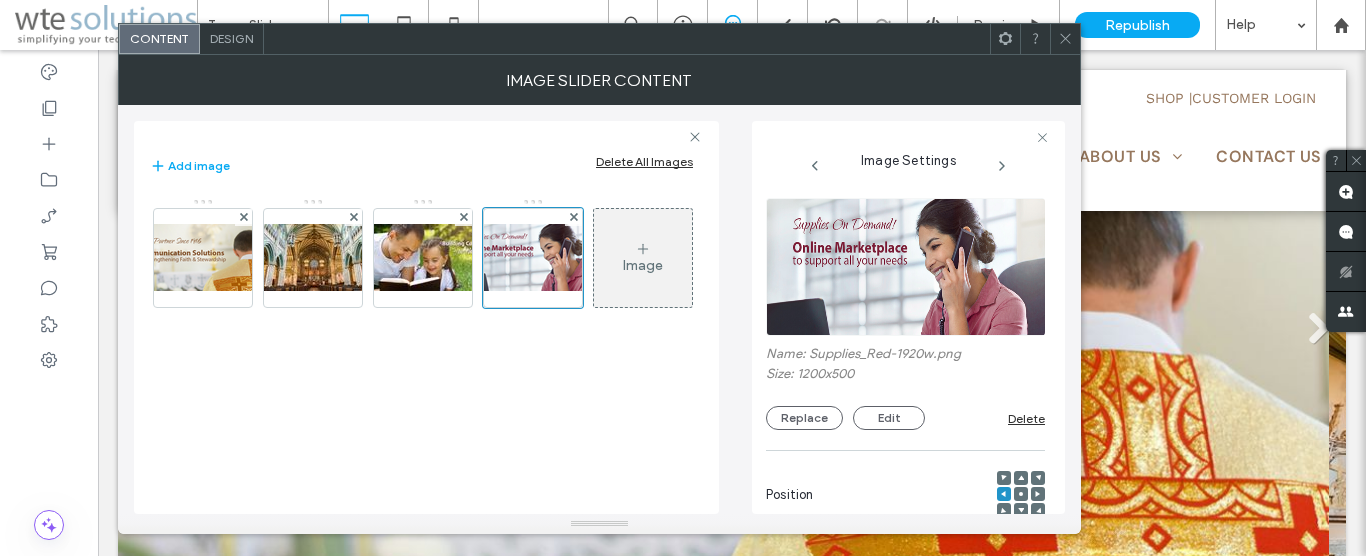 click at bounding box center (1021, 478) 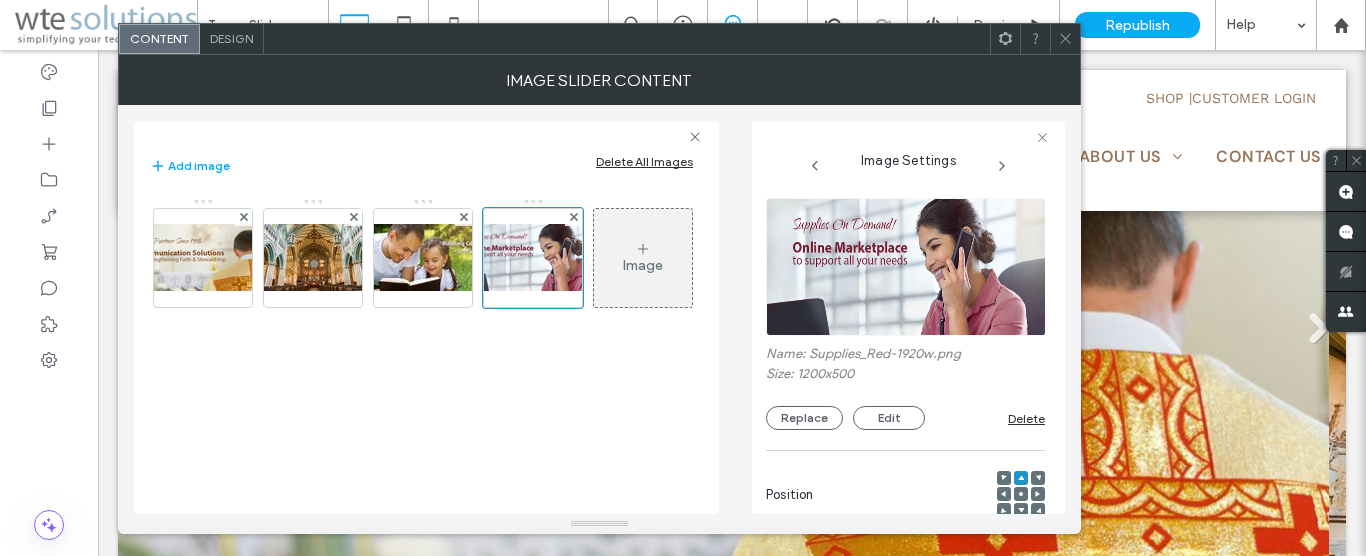 click 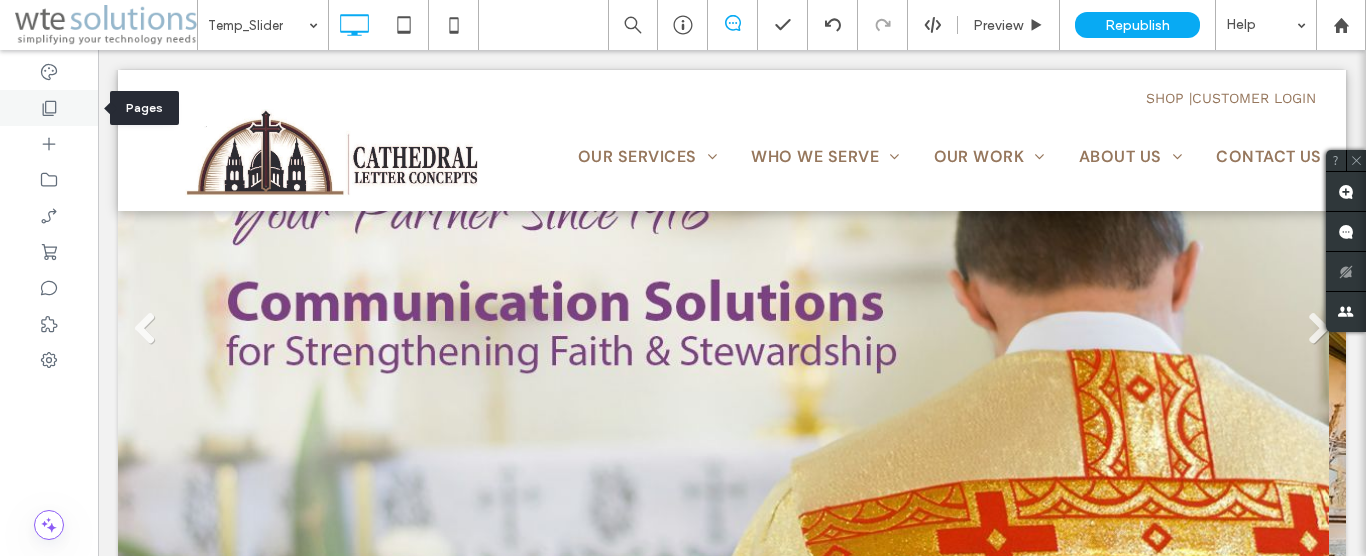 click 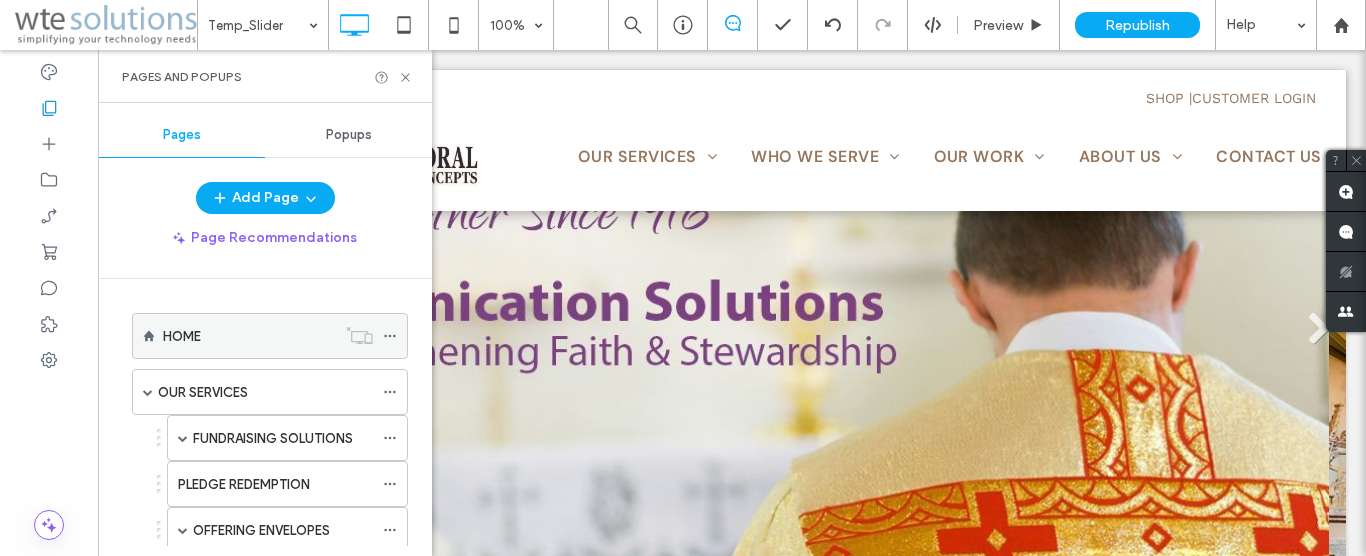 click on "HOME" at bounding box center [249, 336] 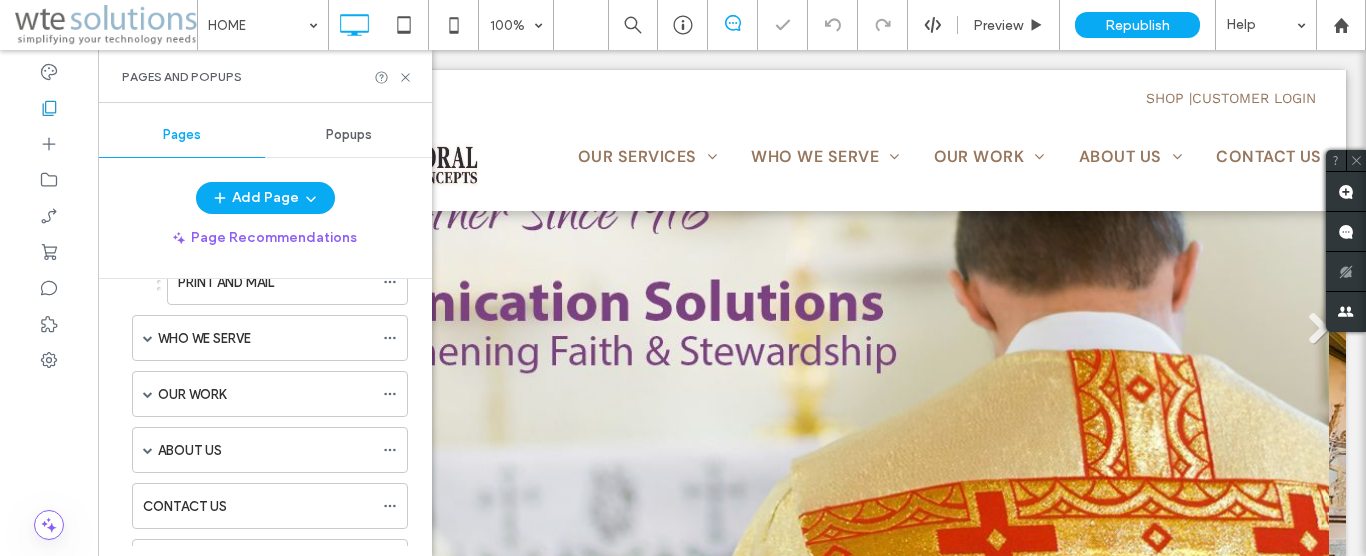 scroll, scrollTop: 1077, scrollLeft: 0, axis: vertical 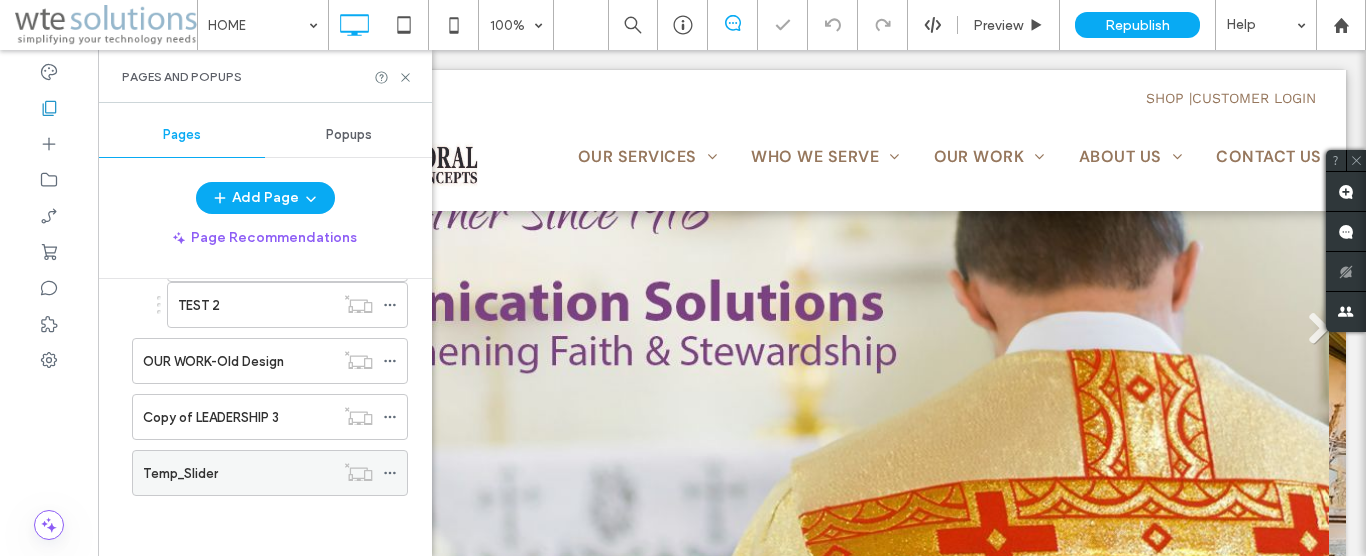 click on "Temp_Slider" at bounding box center (238, 473) 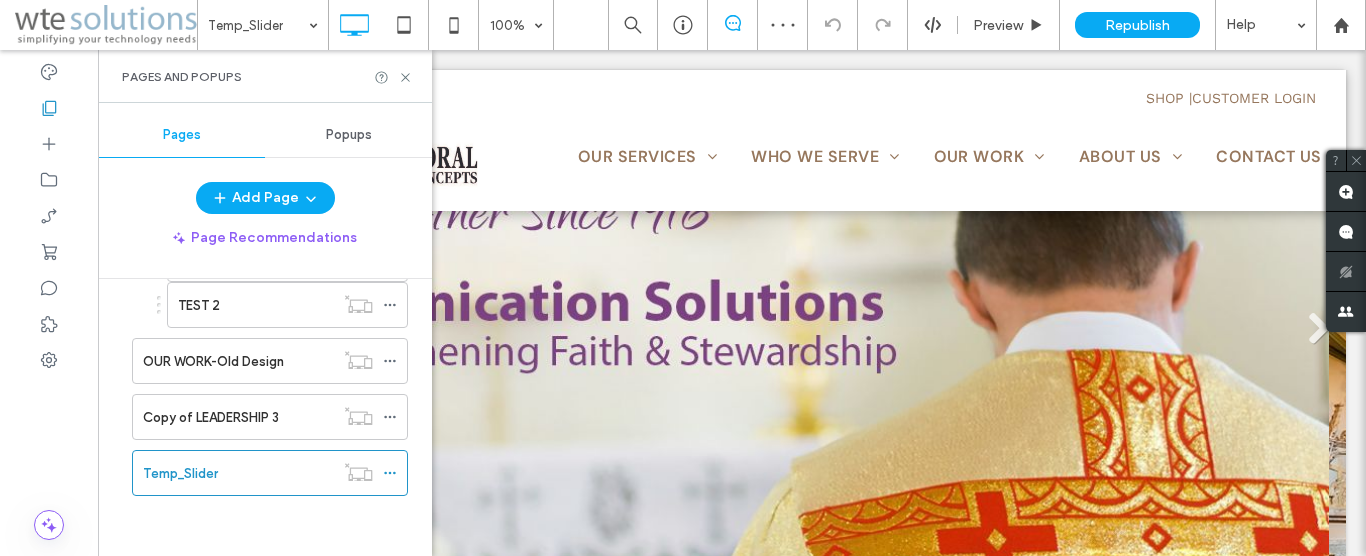 click at bounding box center (683, 278) 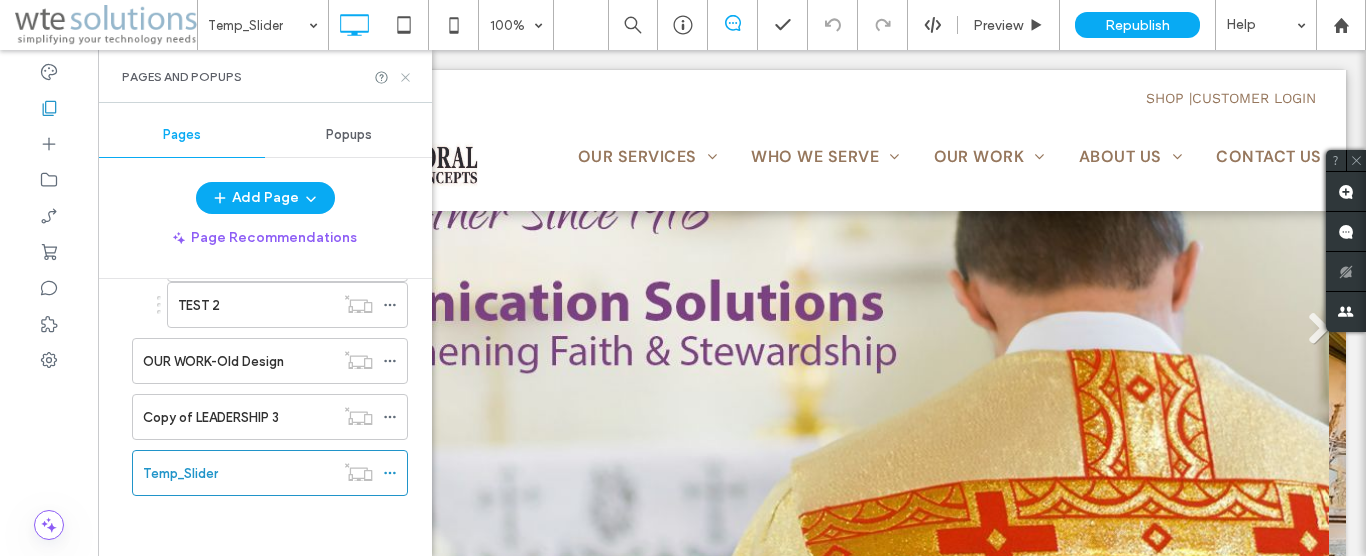 click 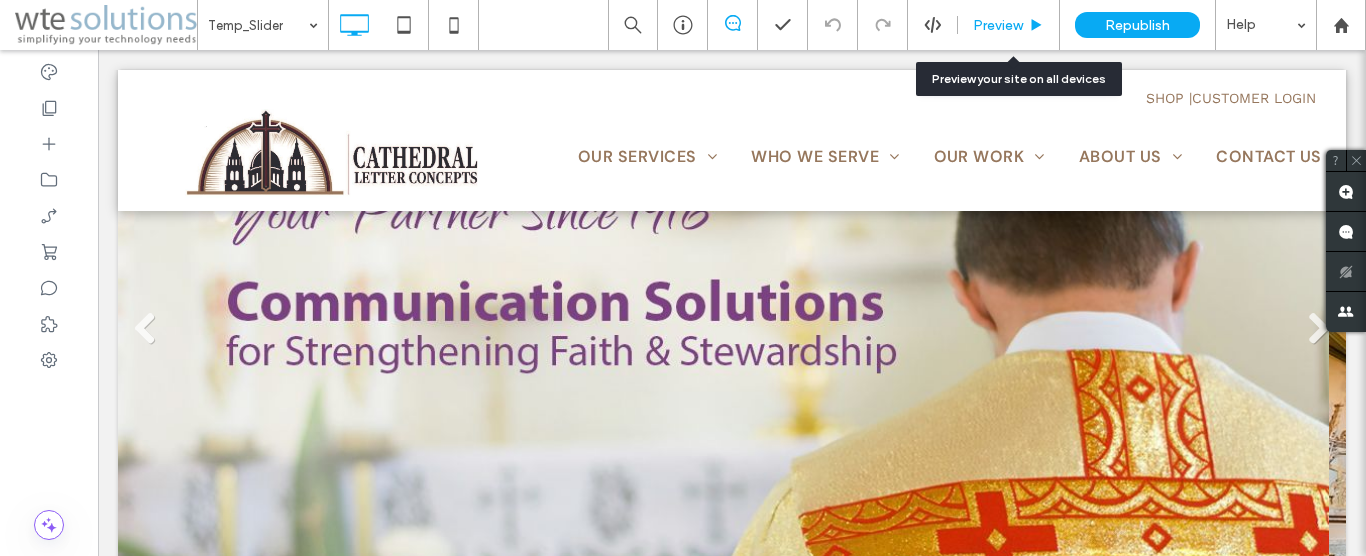 click on "Preview" at bounding box center (998, 25) 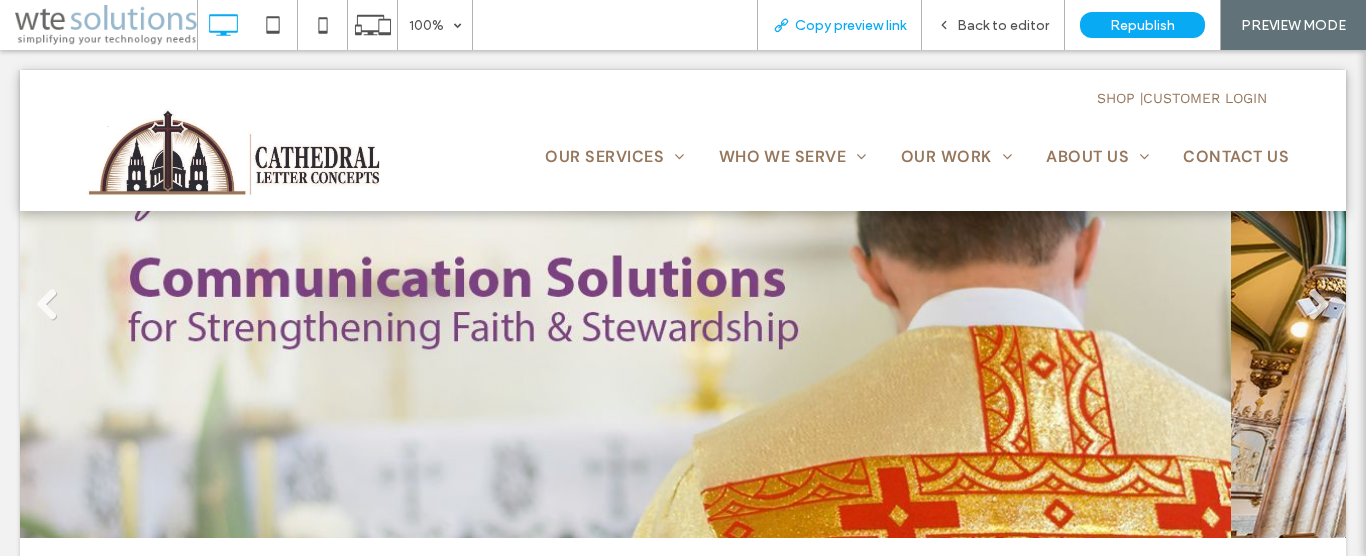 click on "Copy preview link" at bounding box center [850, 25] 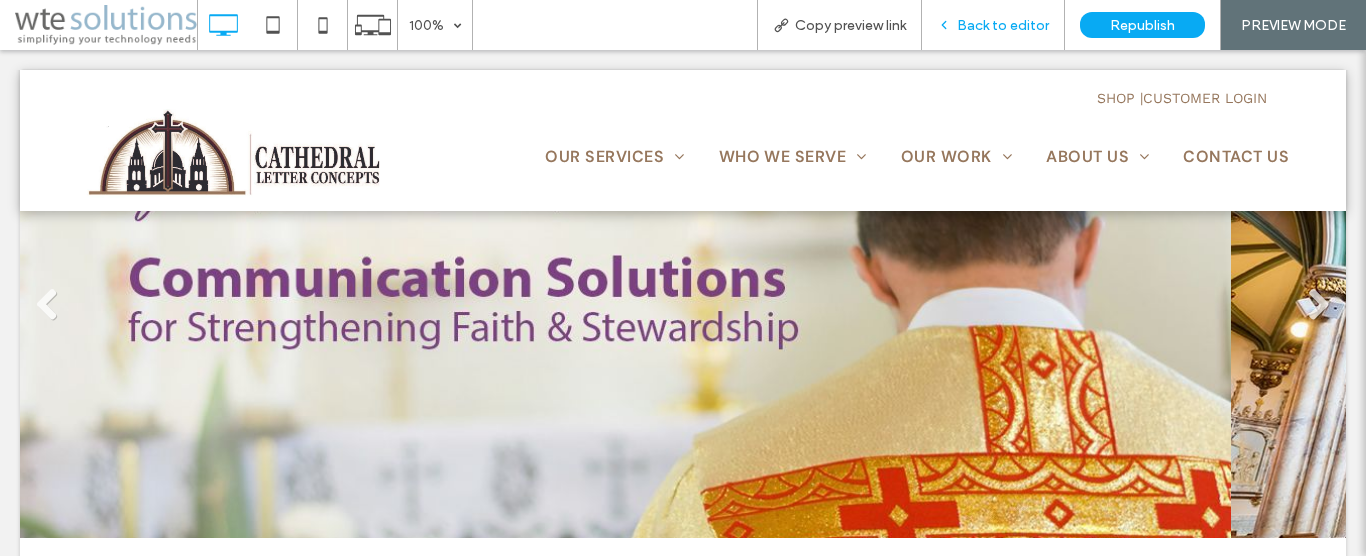 click on "Back to editor" at bounding box center (1003, 25) 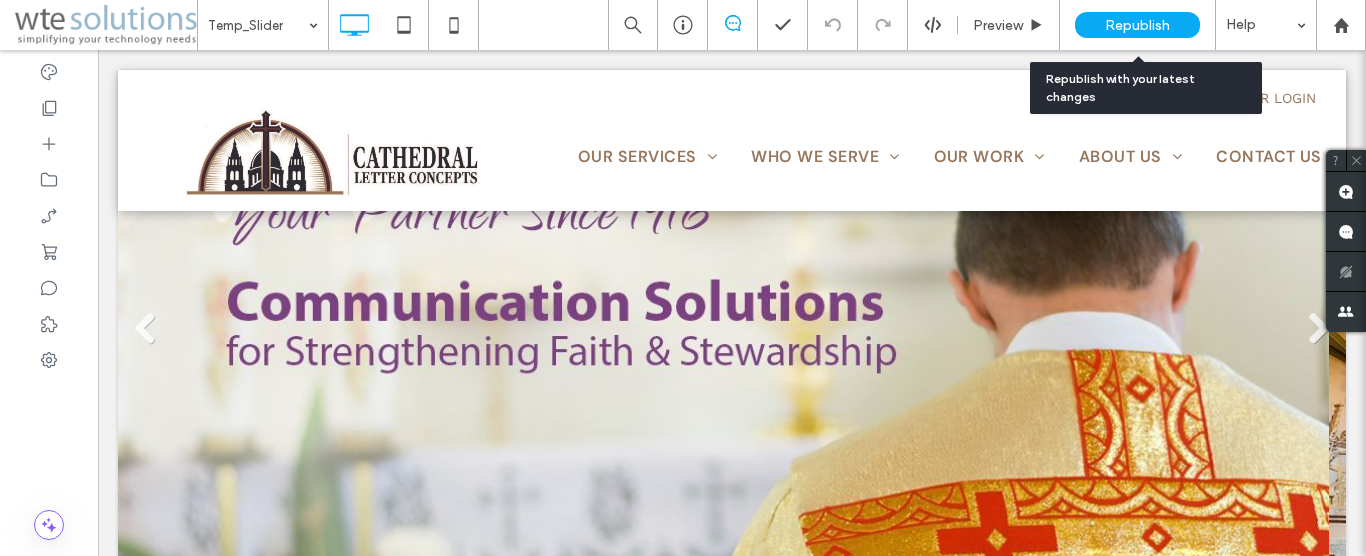 click on "Republish" at bounding box center [1137, 25] 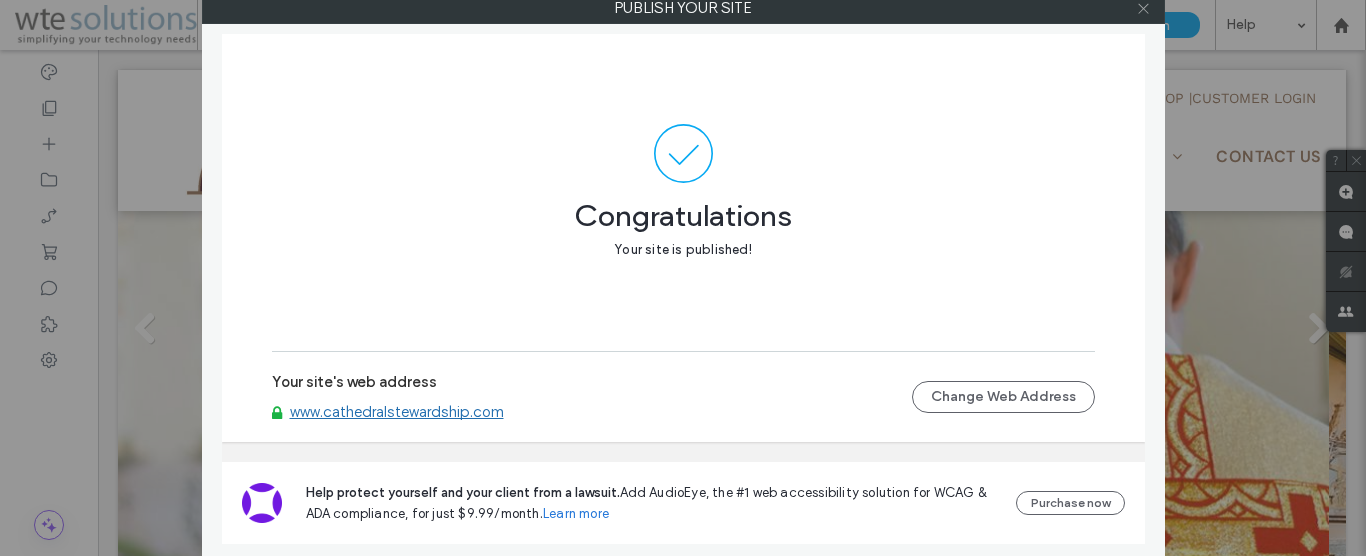 click 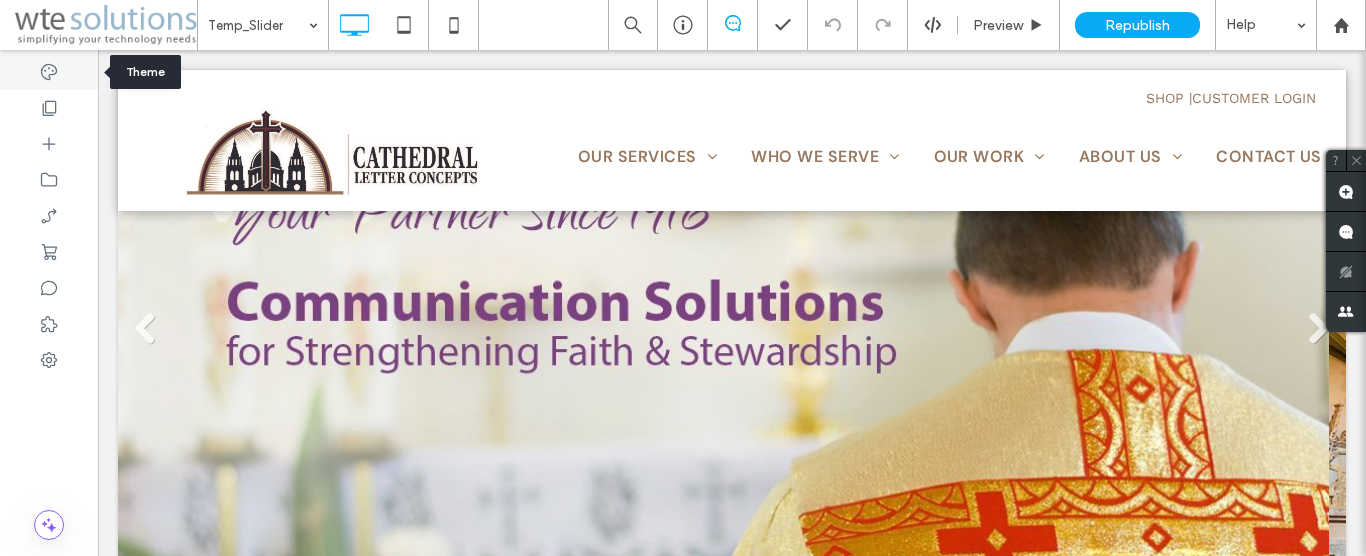 click 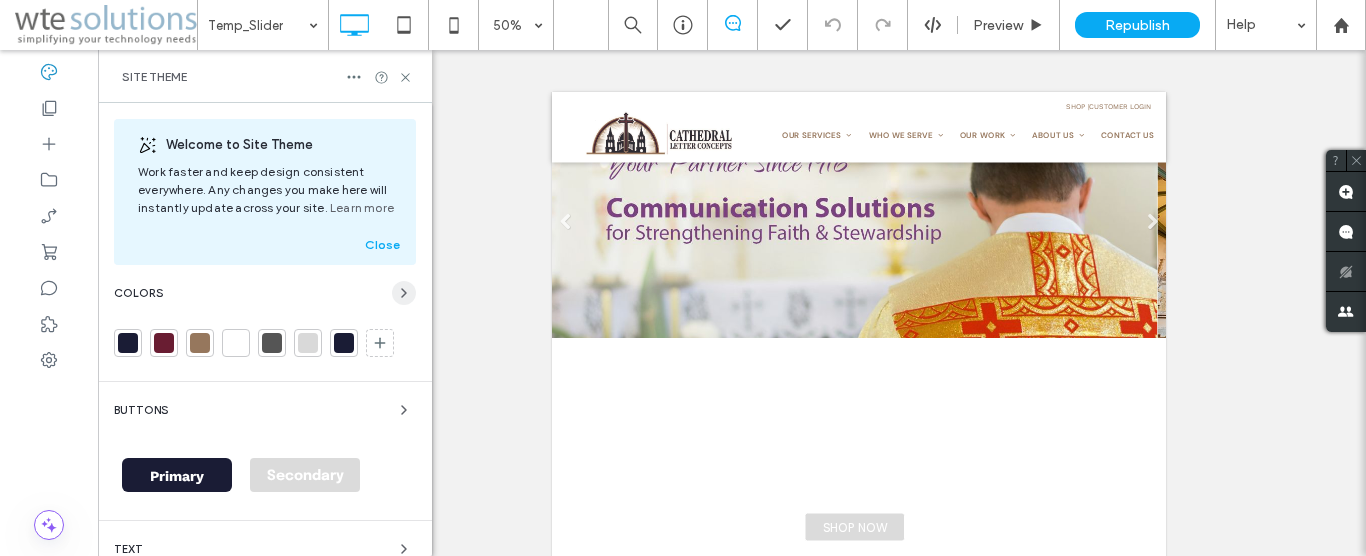 click 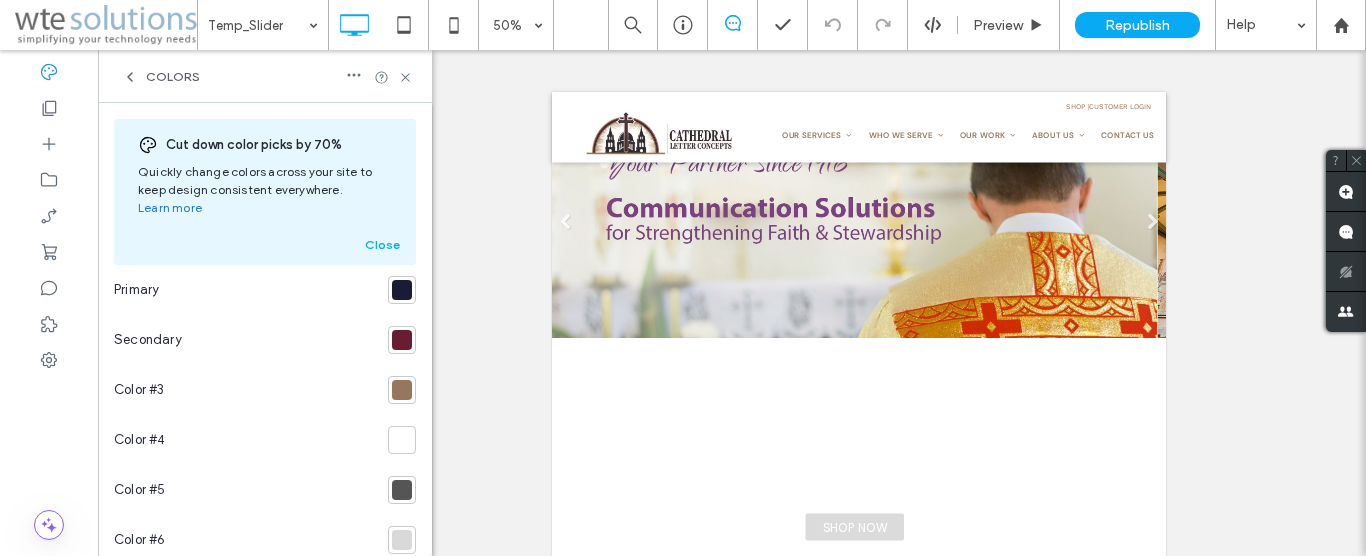 click at bounding box center [402, 340] 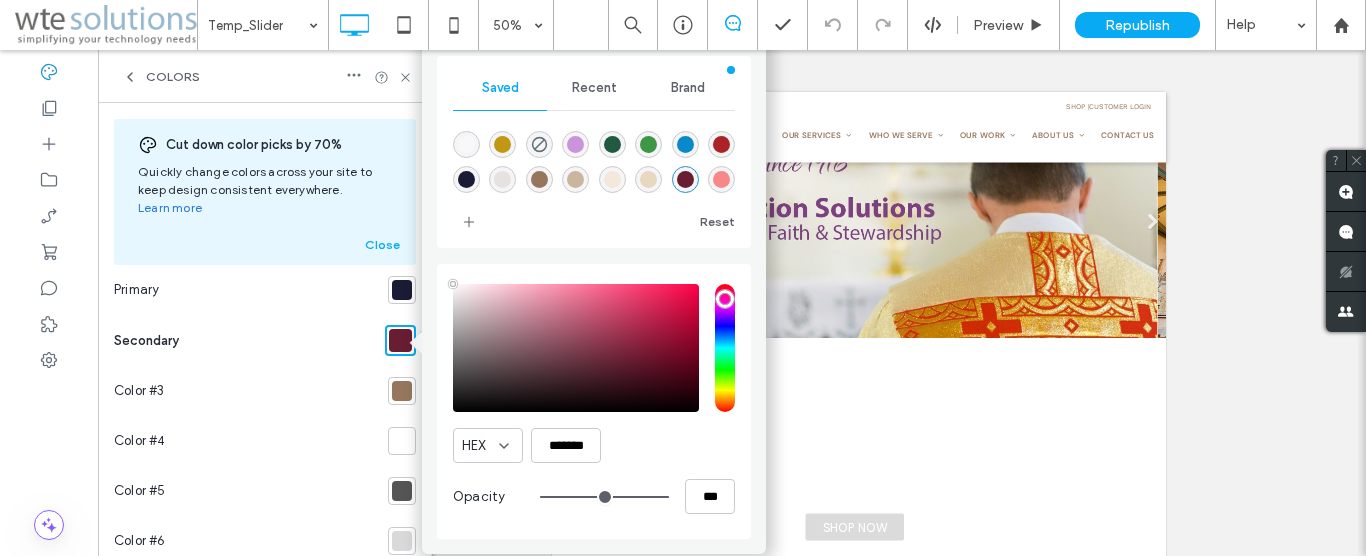 type on "****" 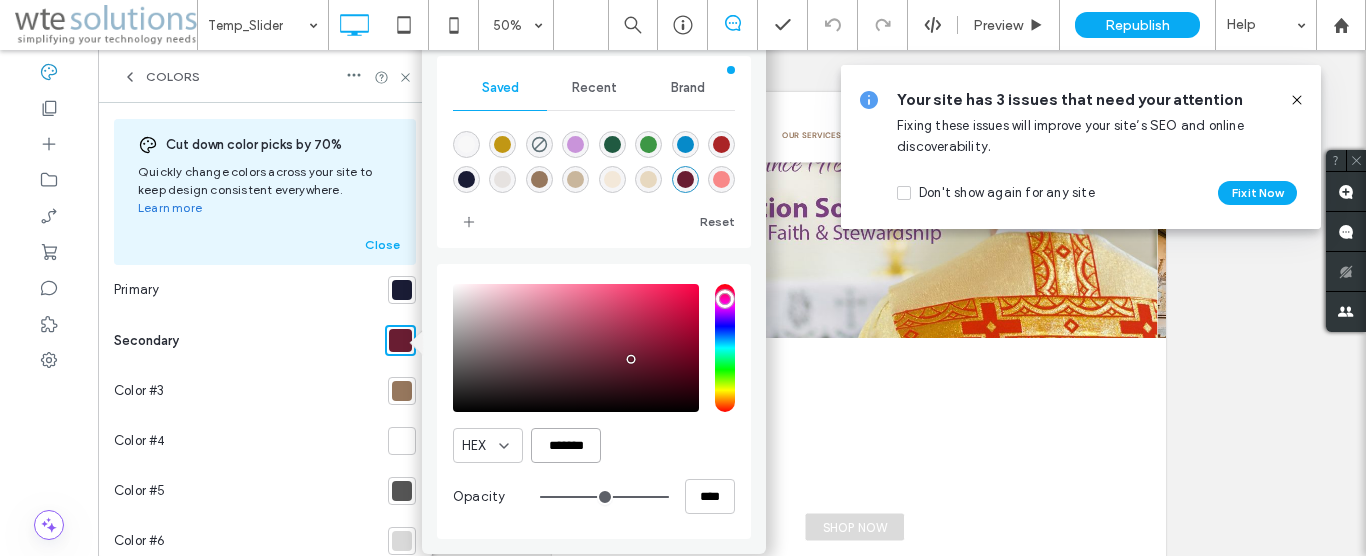 drag, startPoint x: 593, startPoint y: 442, endPoint x: 539, endPoint y: 438, distance: 54.147945 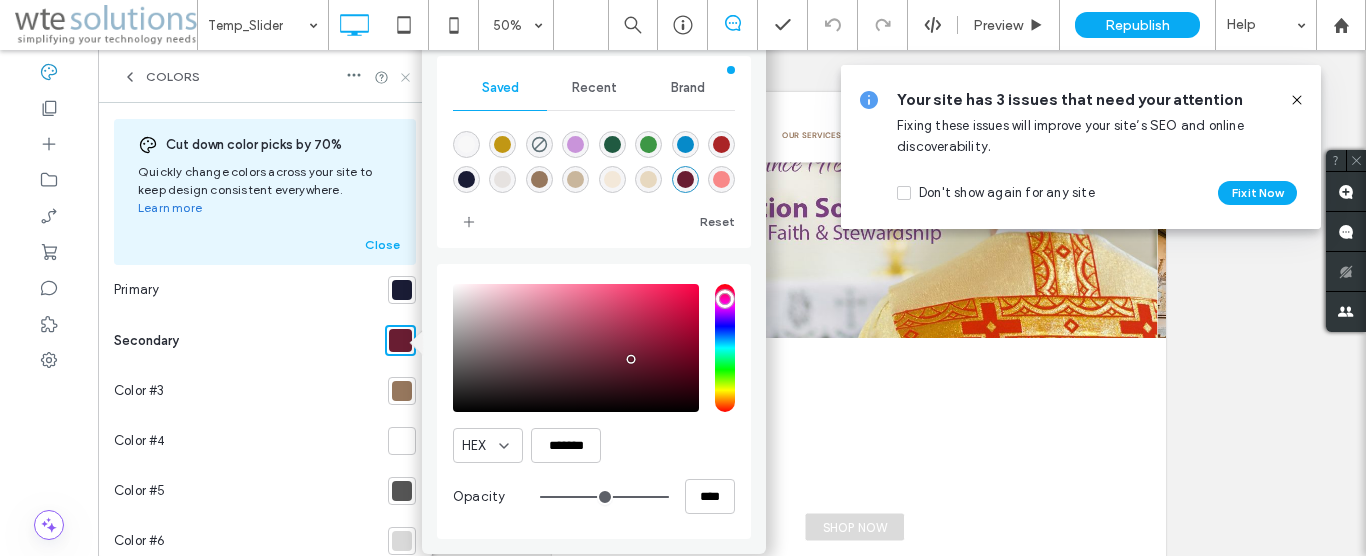 click 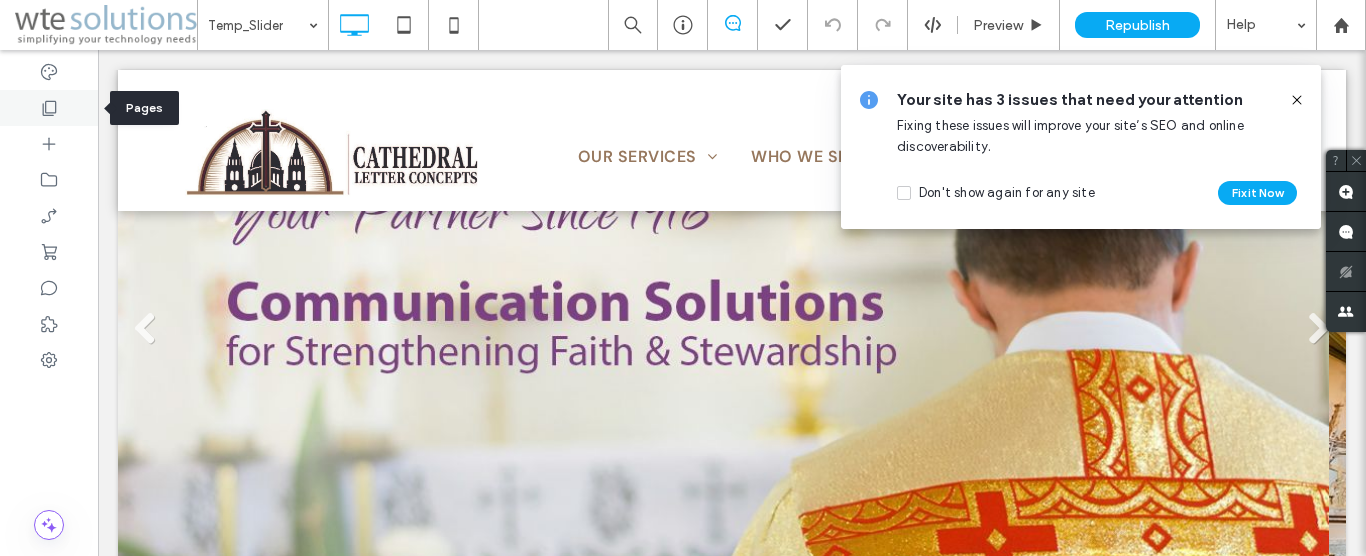 click at bounding box center (49, 108) 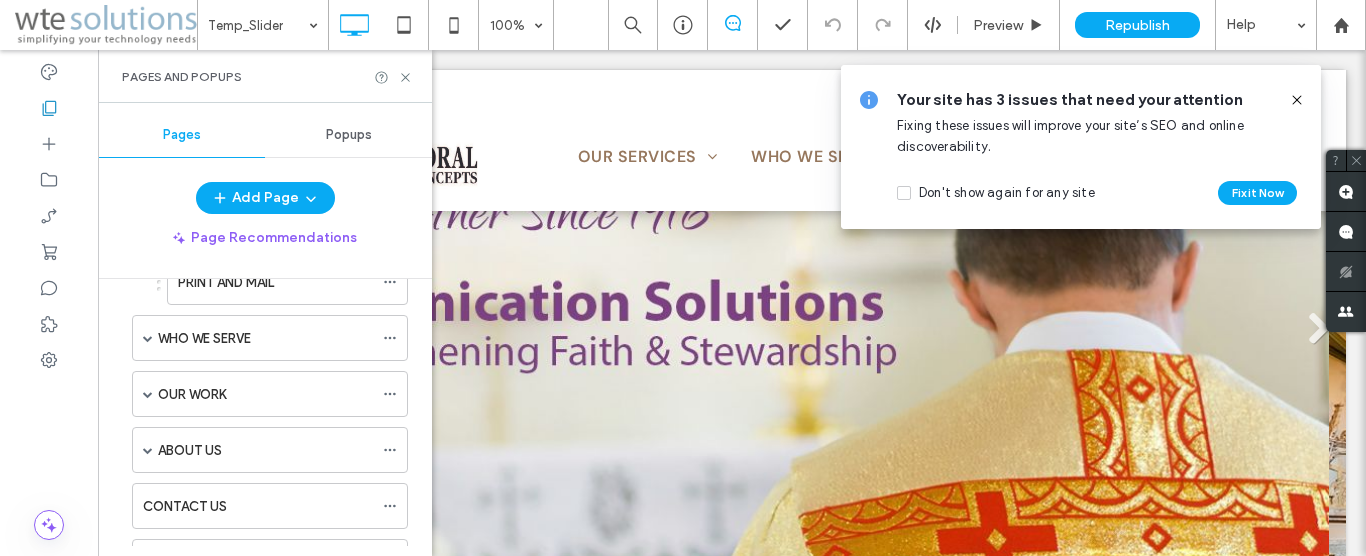 scroll, scrollTop: 1077, scrollLeft: 0, axis: vertical 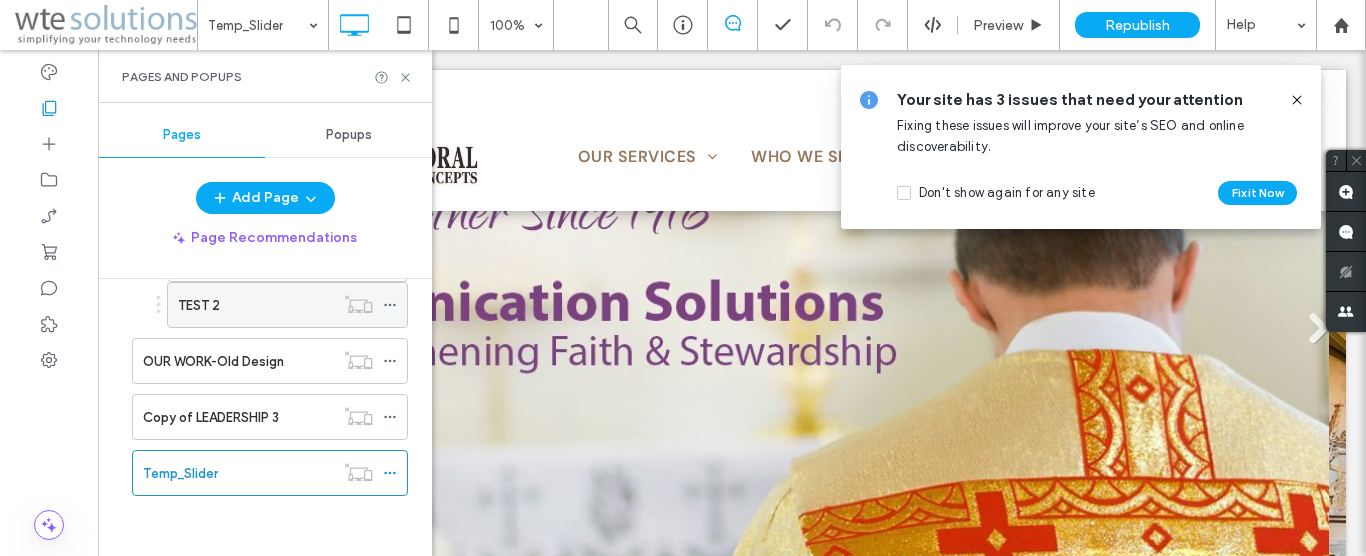 click on "TEST 2" at bounding box center [256, 305] 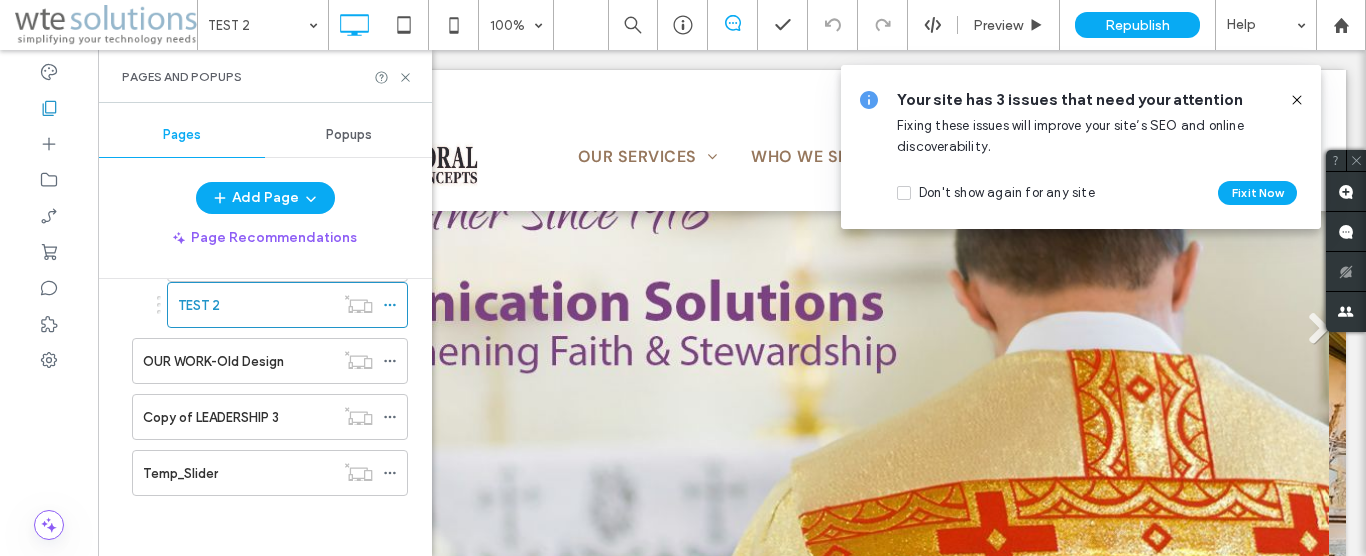 click at bounding box center [683, 278] 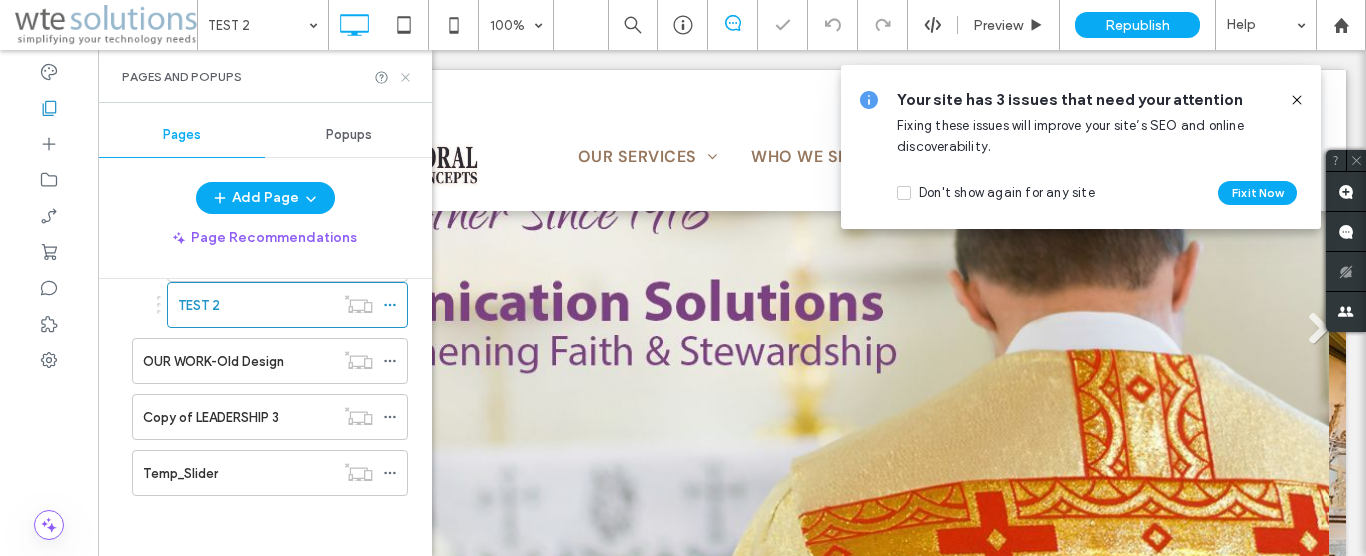 click 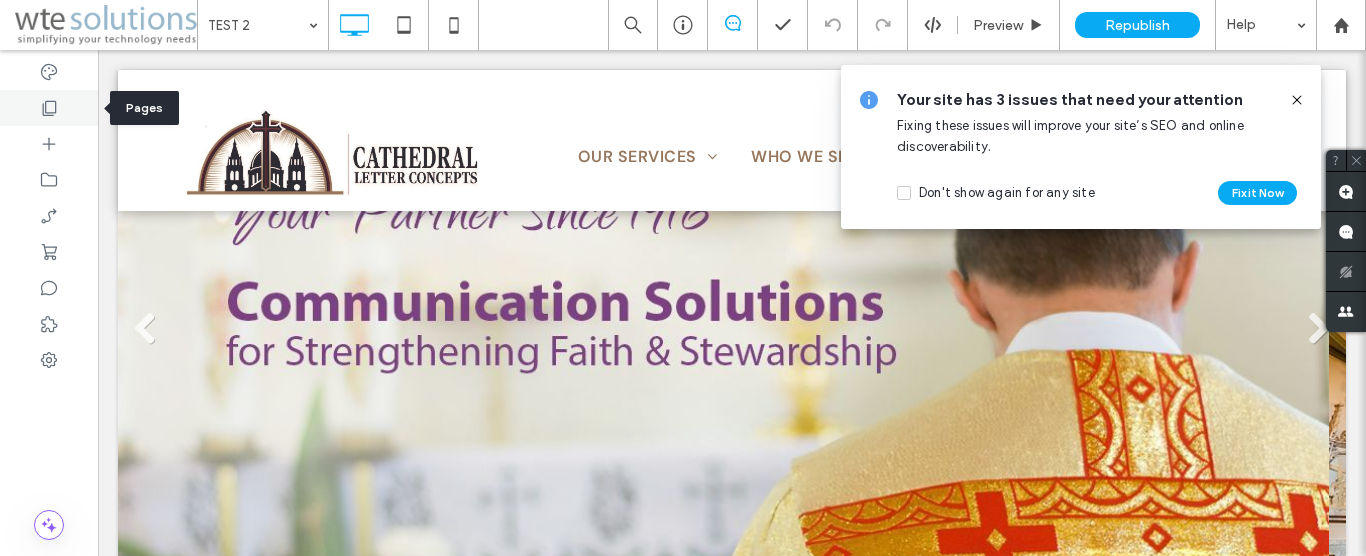click 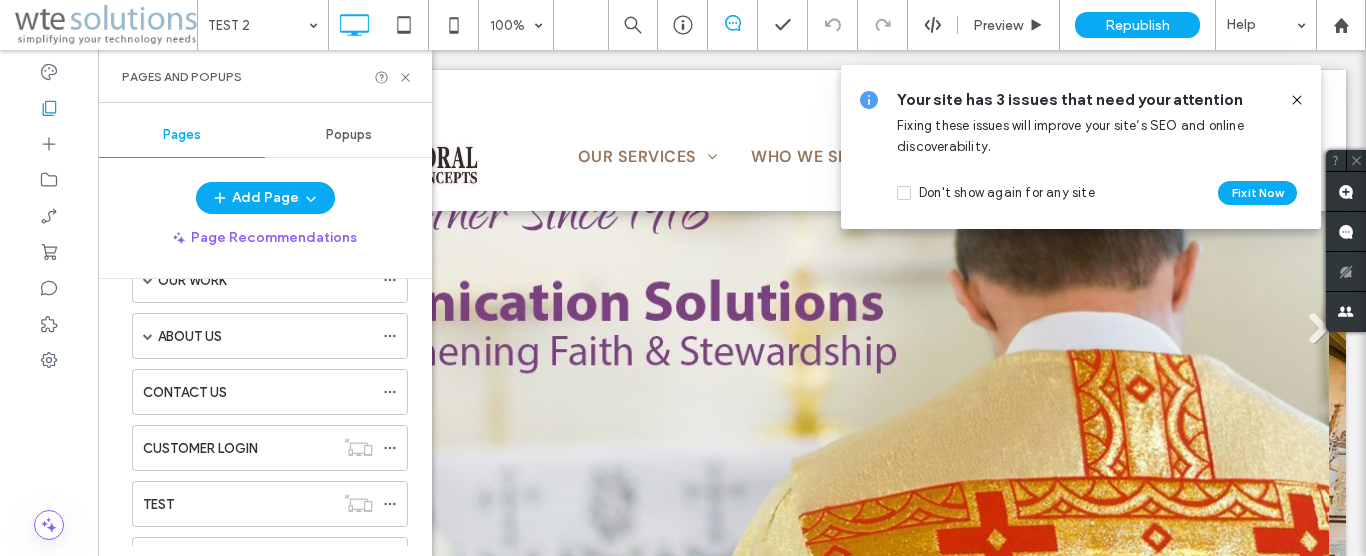 scroll, scrollTop: 1077, scrollLeft: 0, axis: vertical 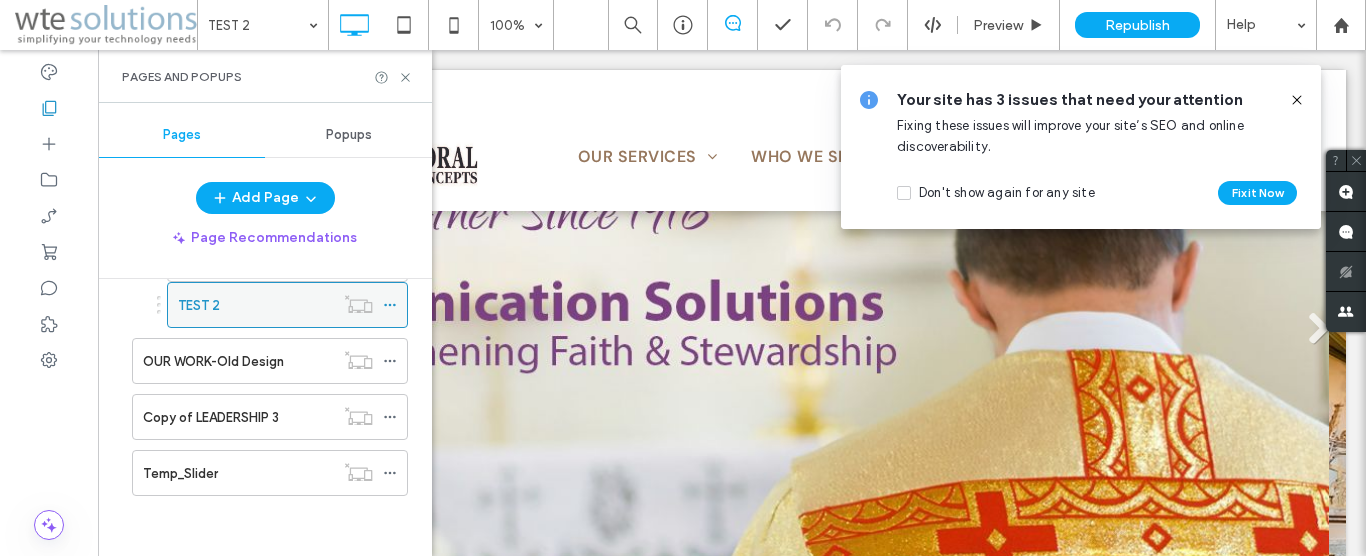 click on "TEST 2" at bounding box center [256, 305] 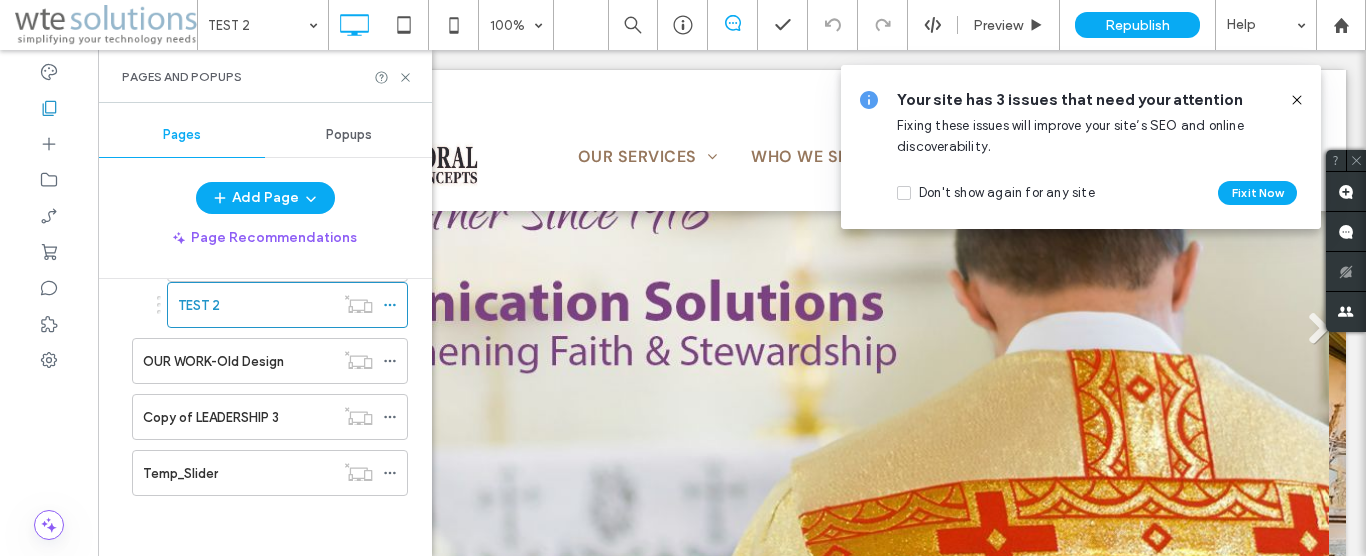 click at bounding box center (683, 278) 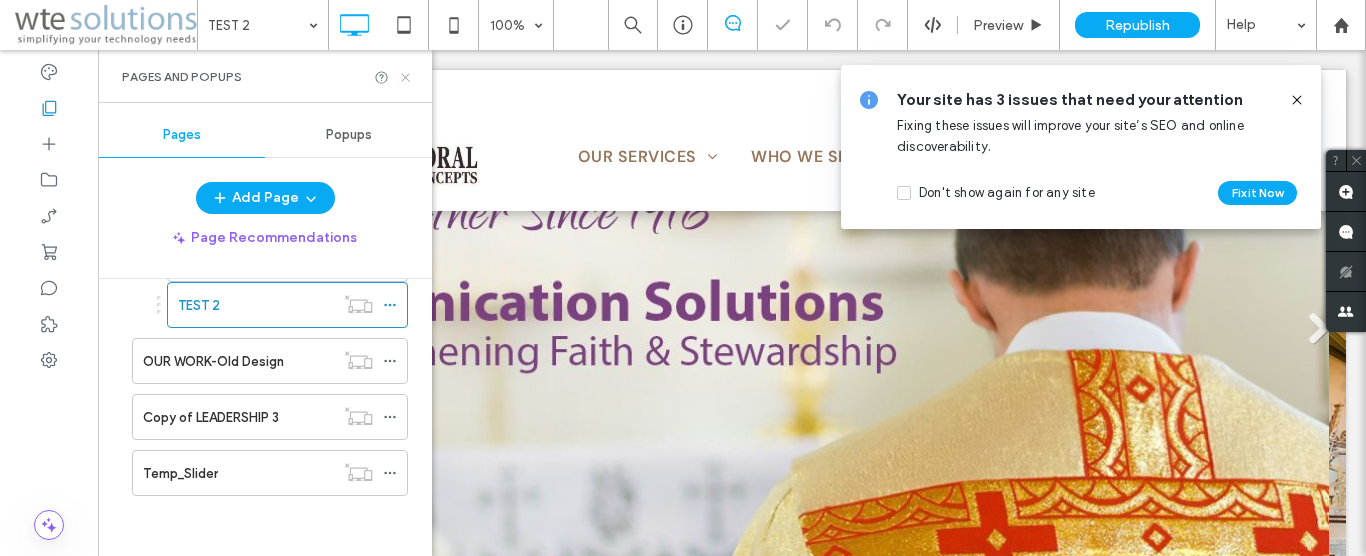 click 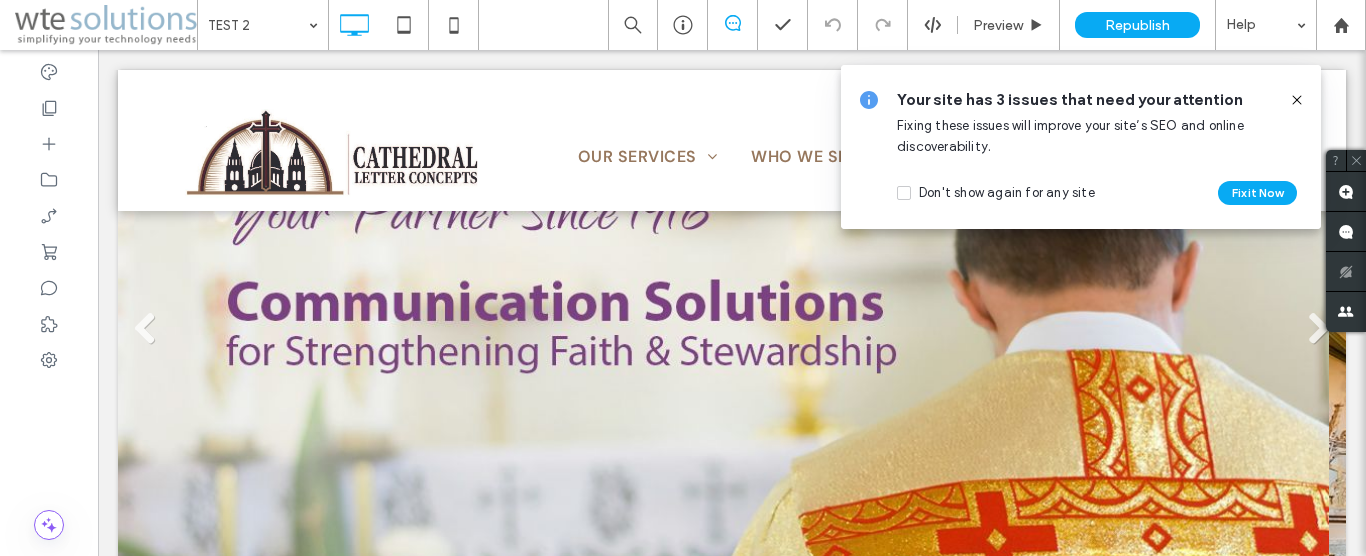 type on "*********" 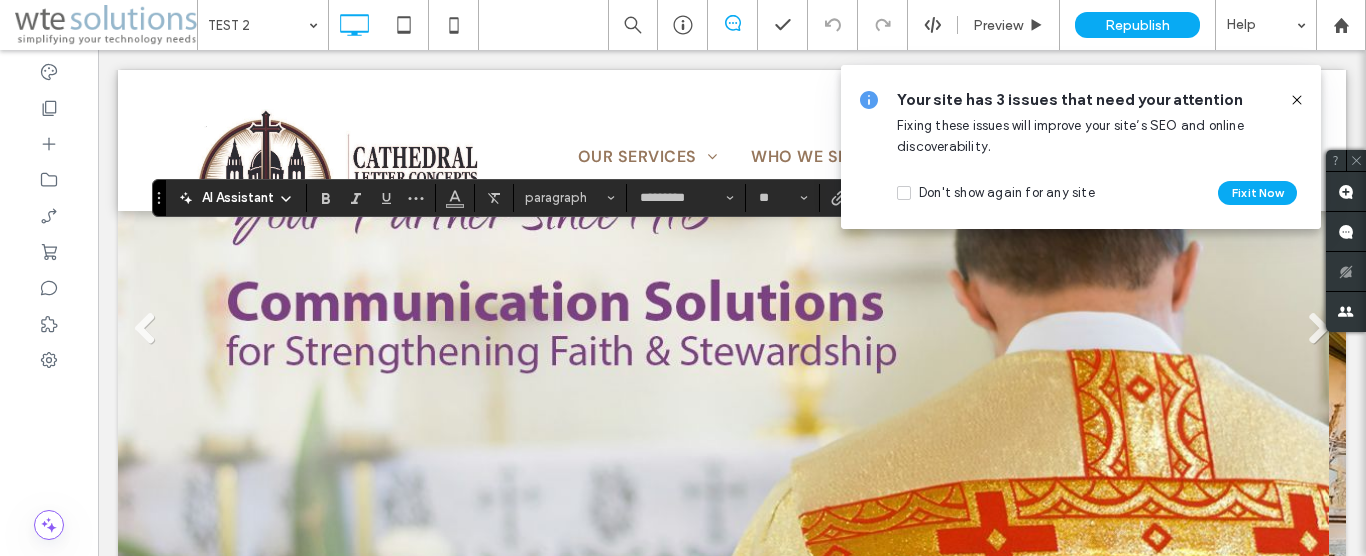 click 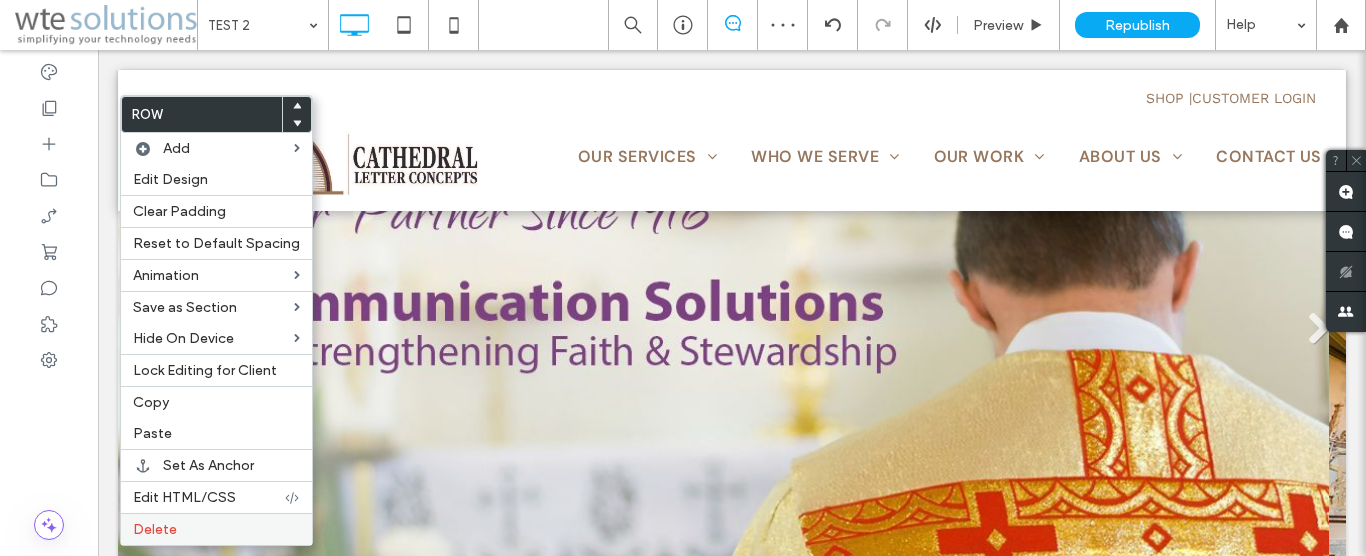 click on "Delete" at bounding box center [155, 529] 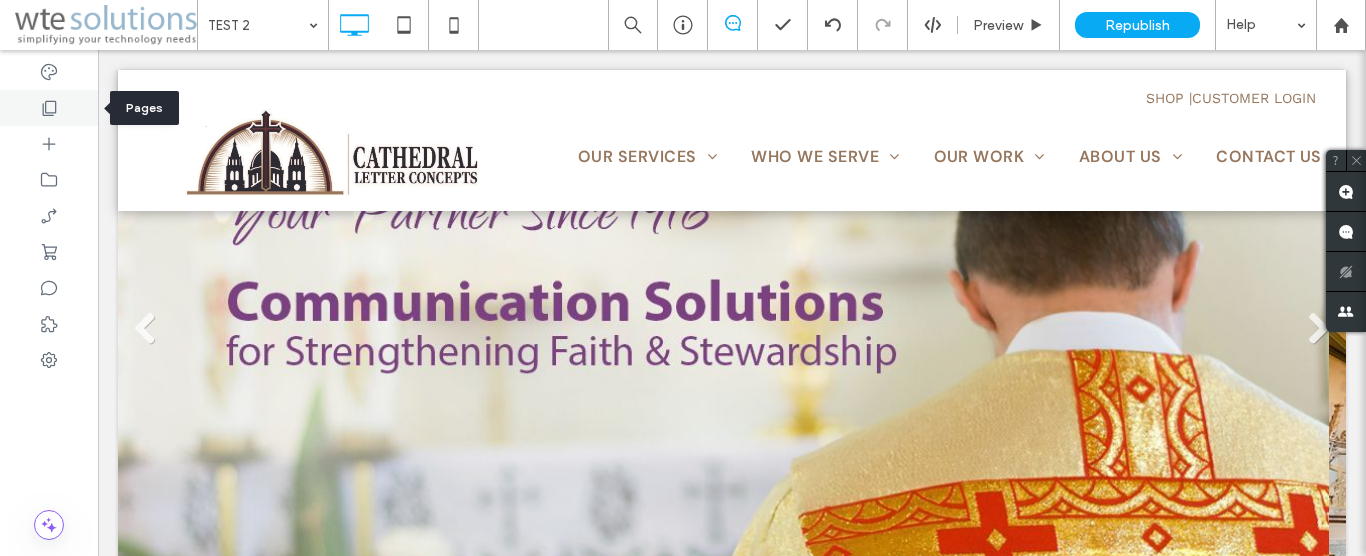 click 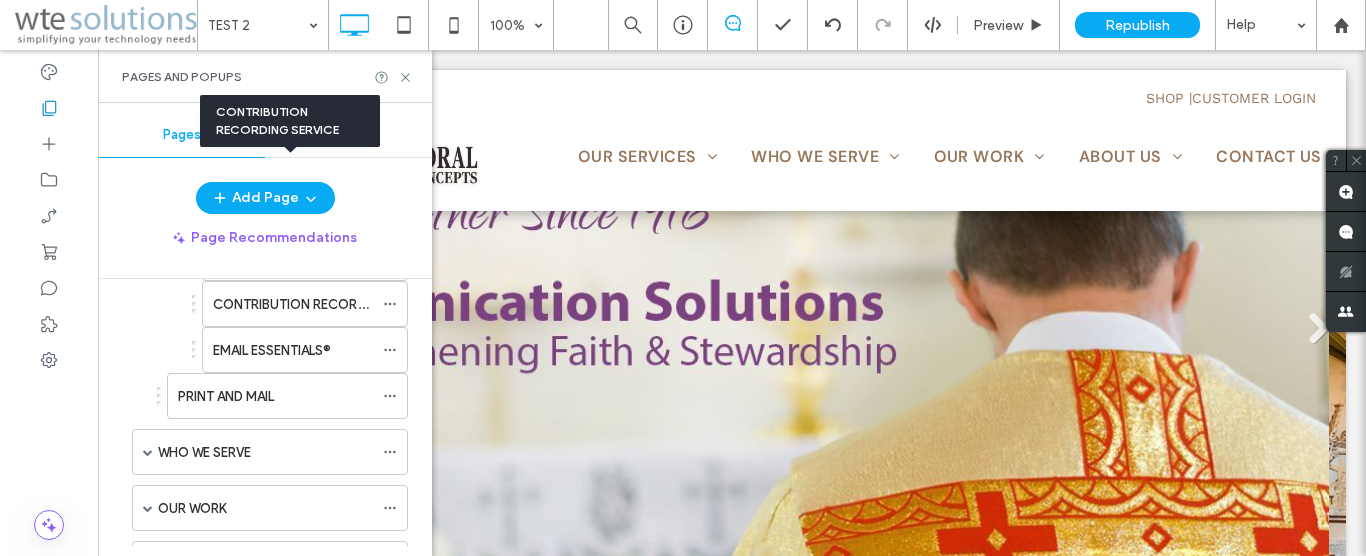 scroll, scrollTop: 1026, scrollLeft: 0, axis: vertical 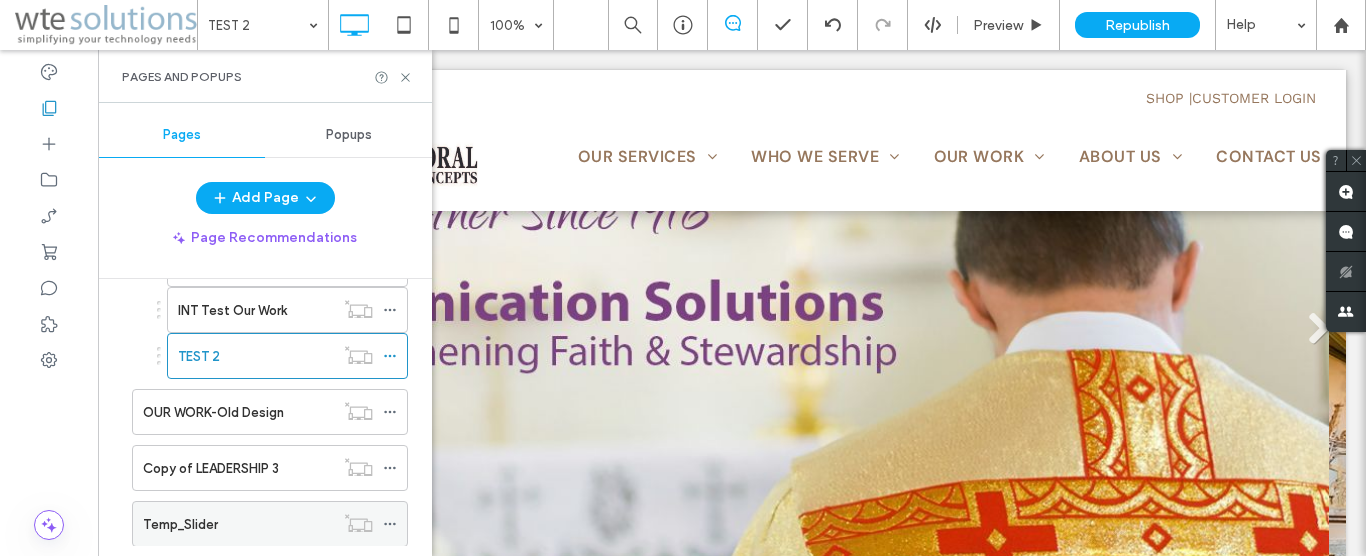 click on "Temp_Slider" at bounding box center [238, 524] 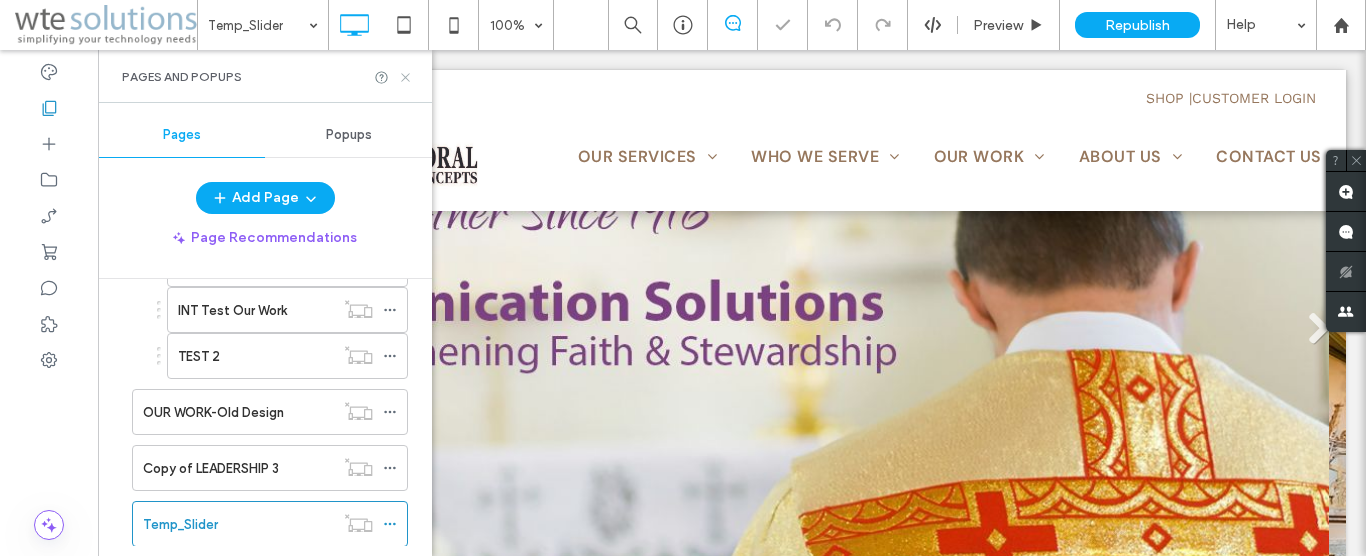 click 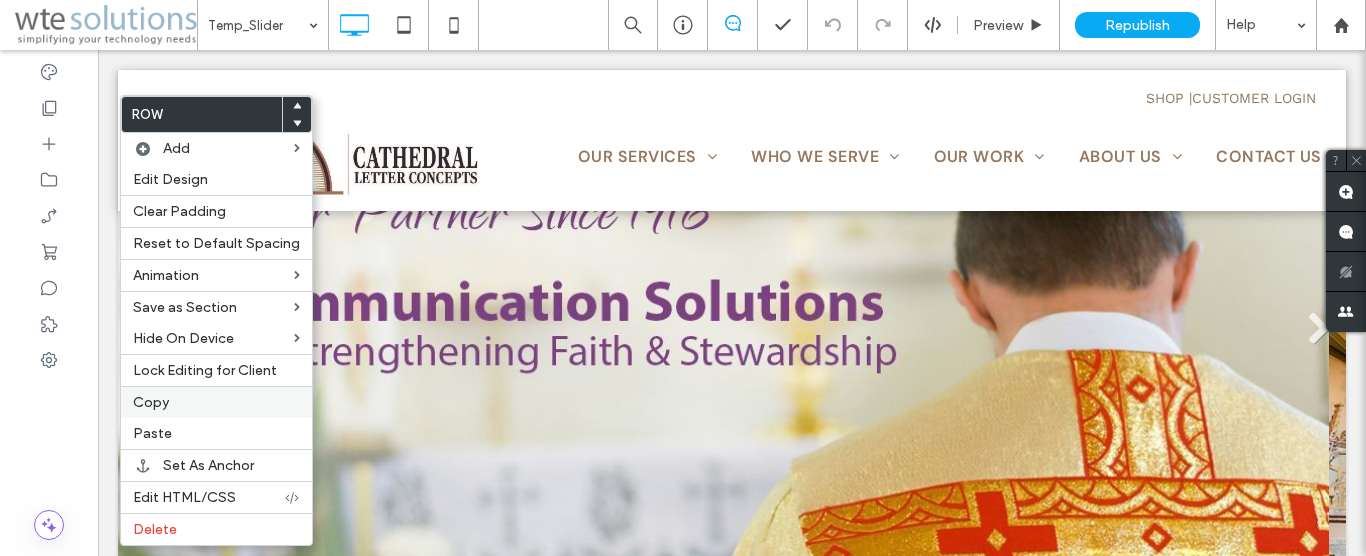 click on "Copy" at bounding box center [216, 402] 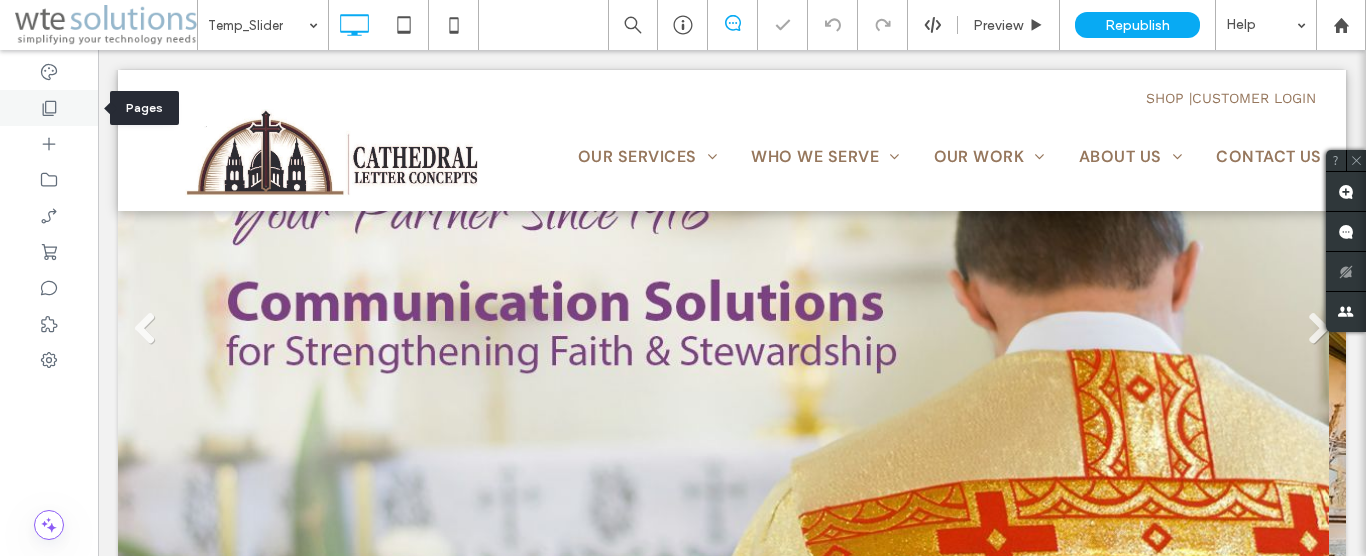 click 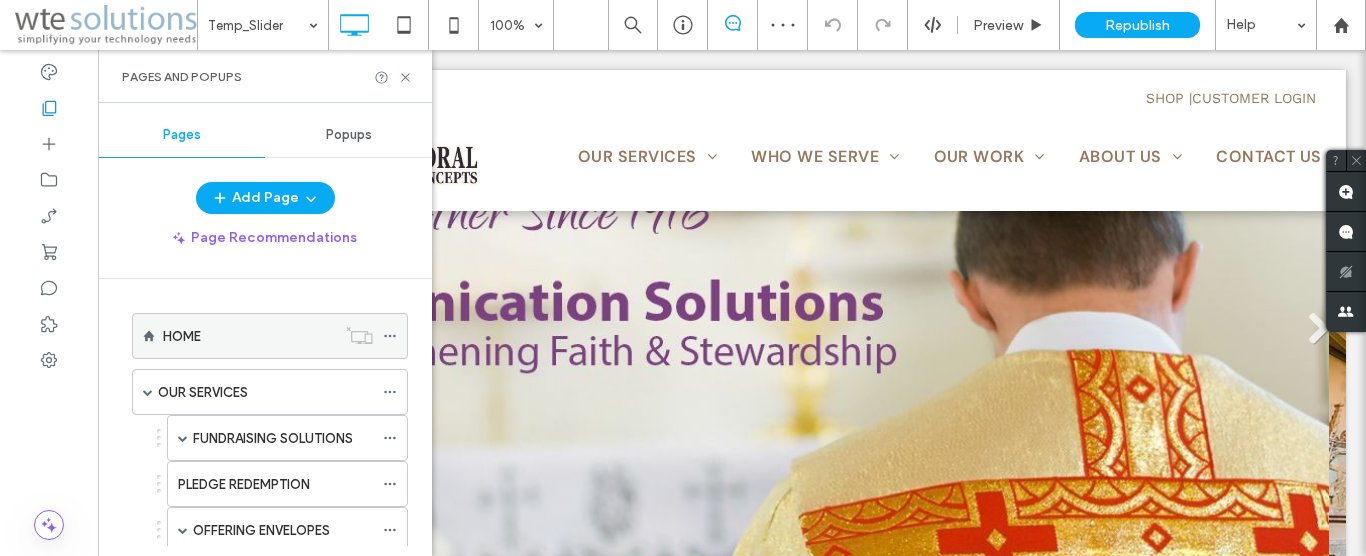 click on "HOME" at bounding box center (249, 336) 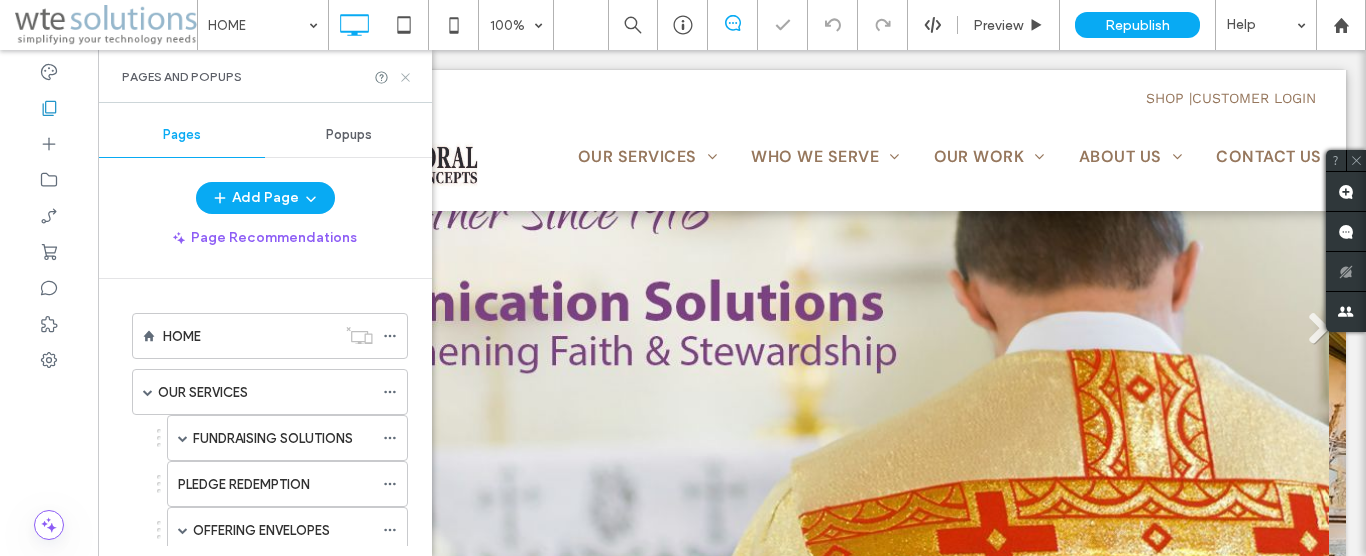 click 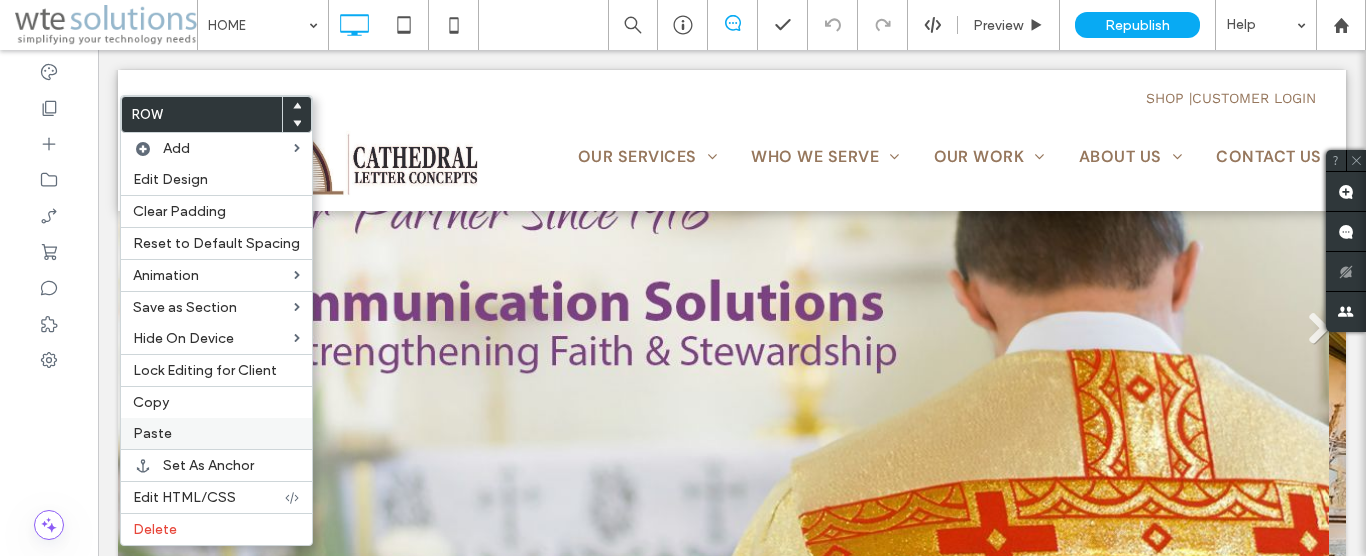 click on "Paste" at bounding box center [152, 433] 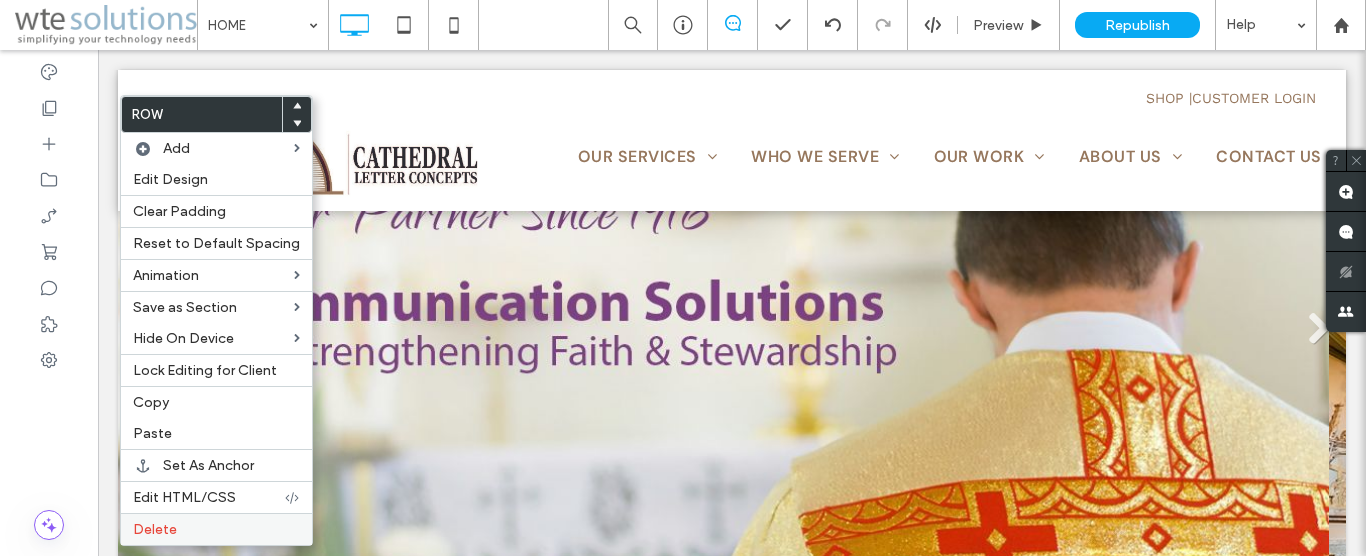 click on "Delete" at bounding box center [216, 529] 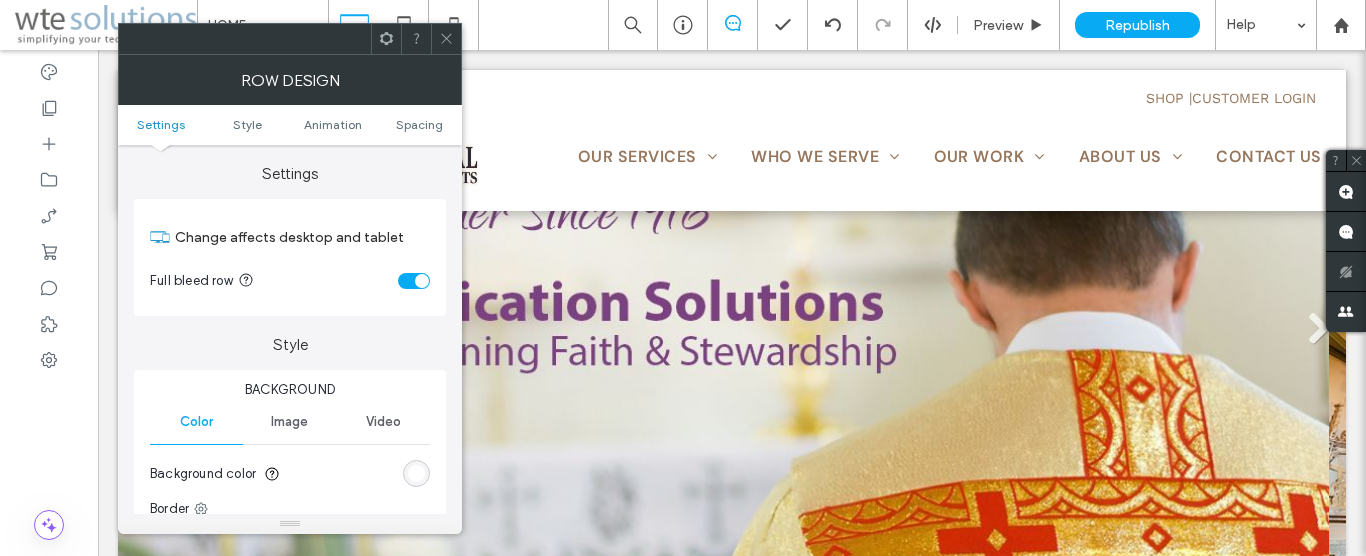 click 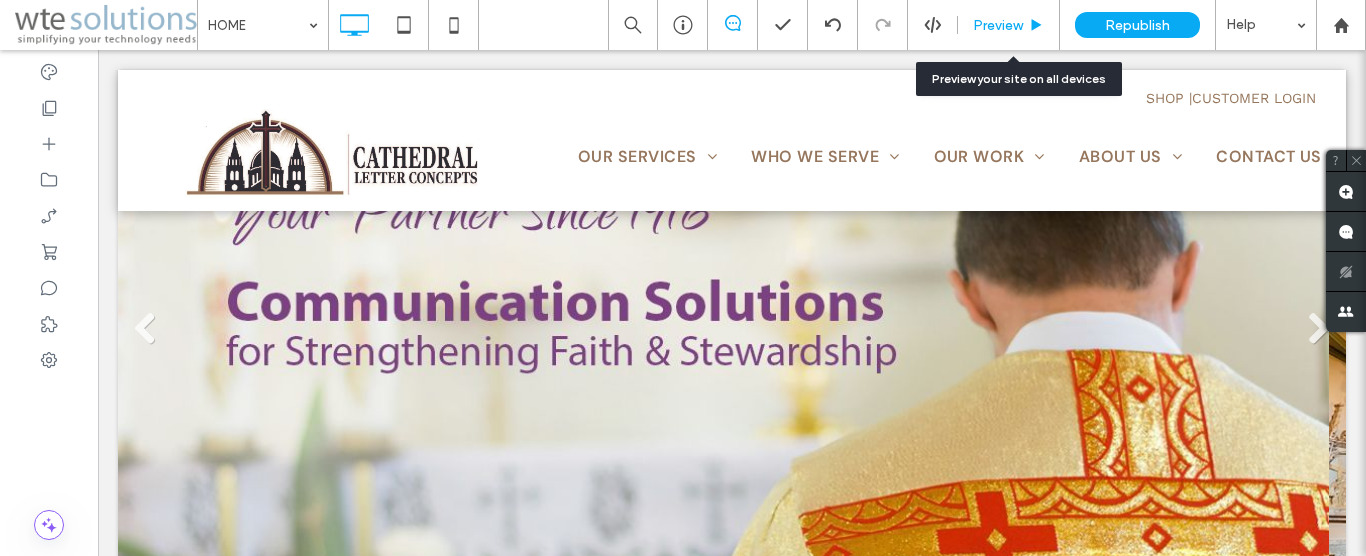 click on "Preview" at bounding box center [998, 25] 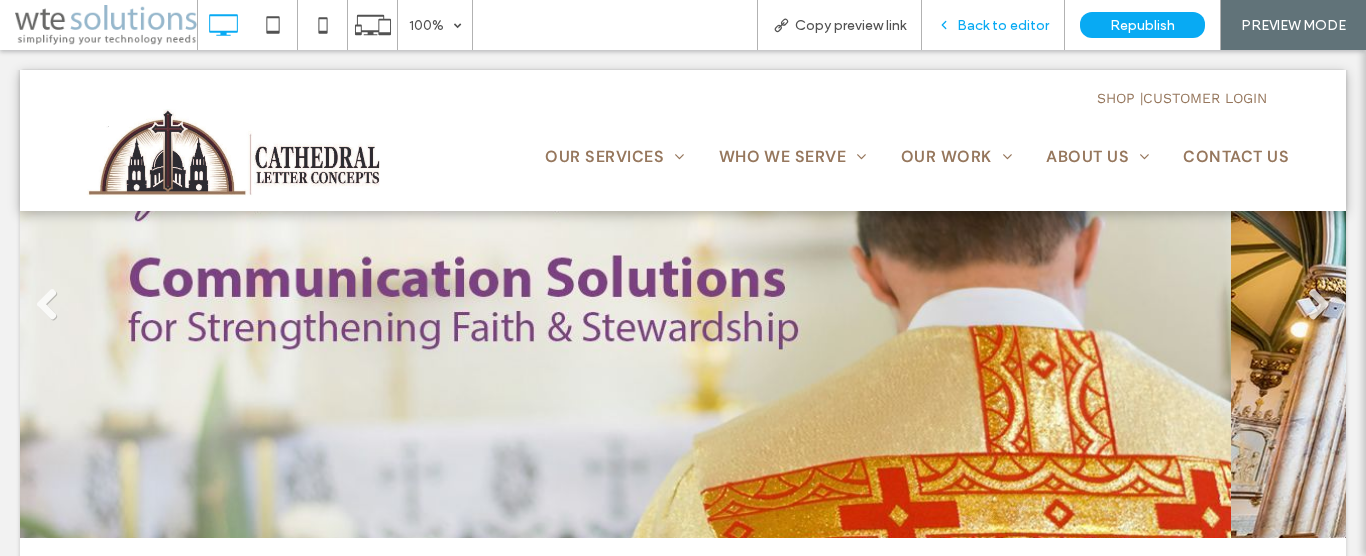 click on "Back to editor" at bounding box center [1003, 25] 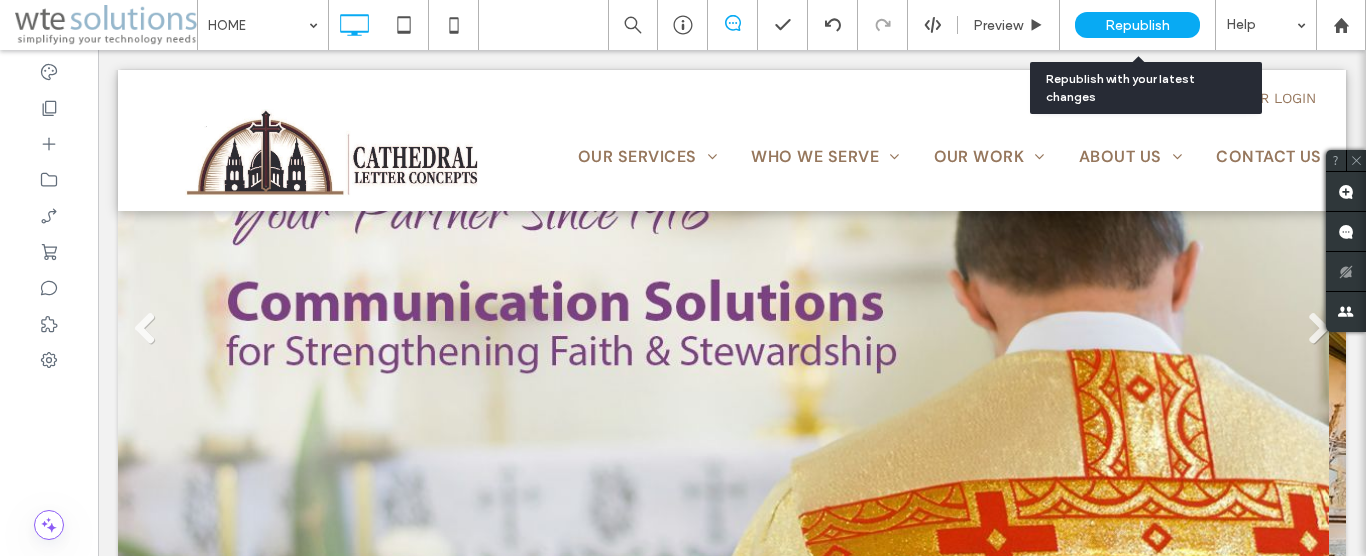 click on "Republish" at bounding box center (1137, 25) 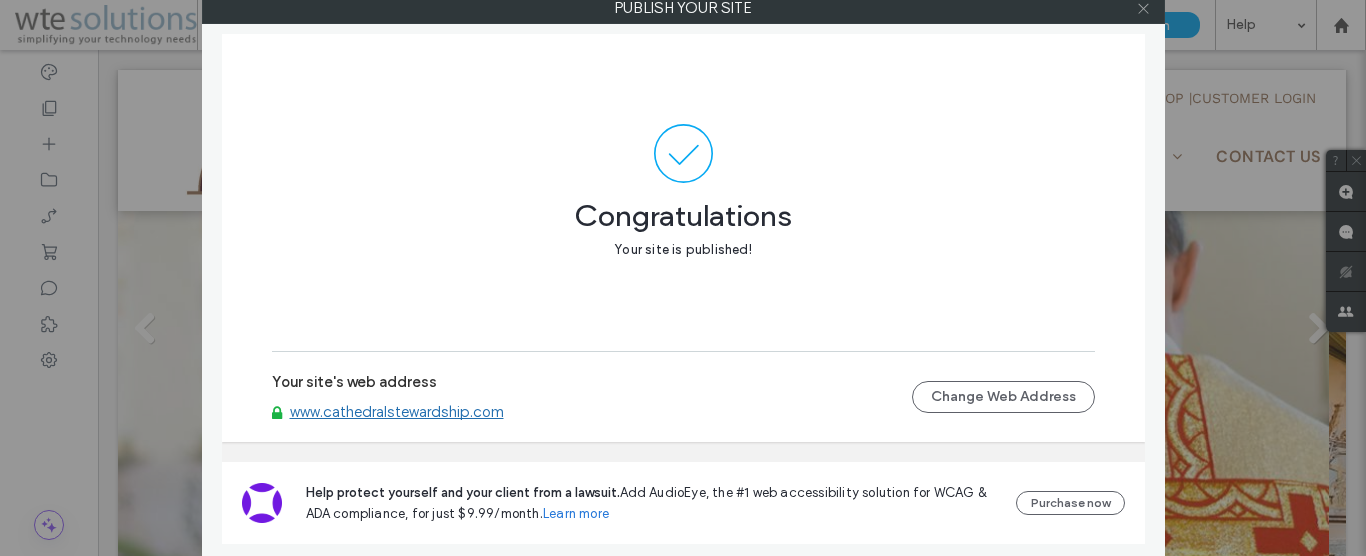 click 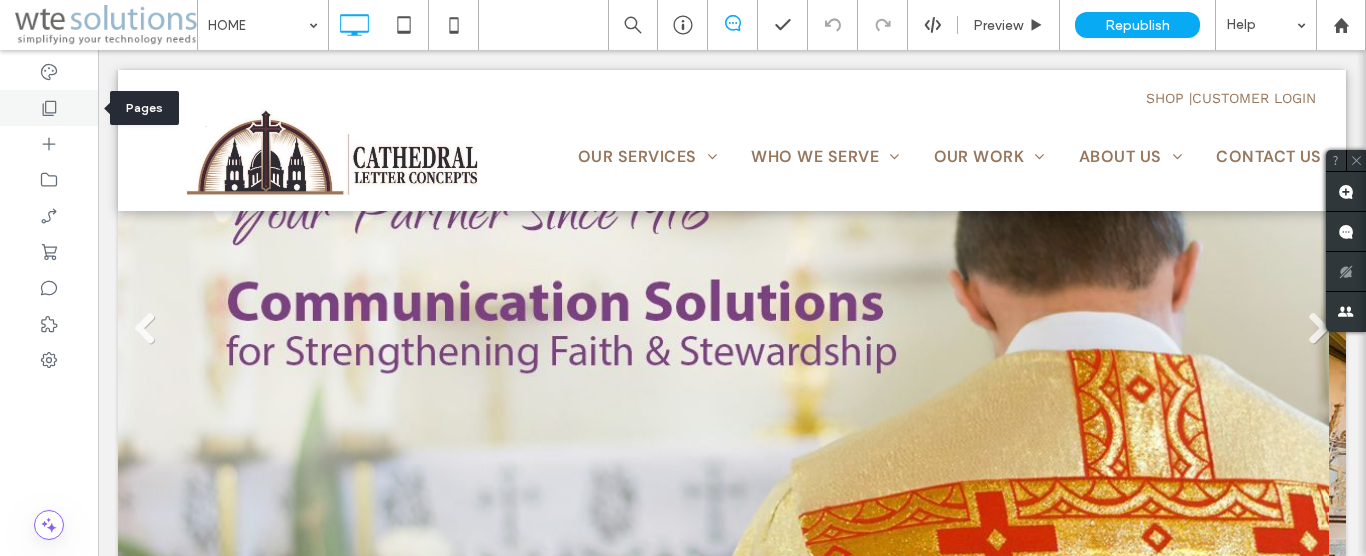 click 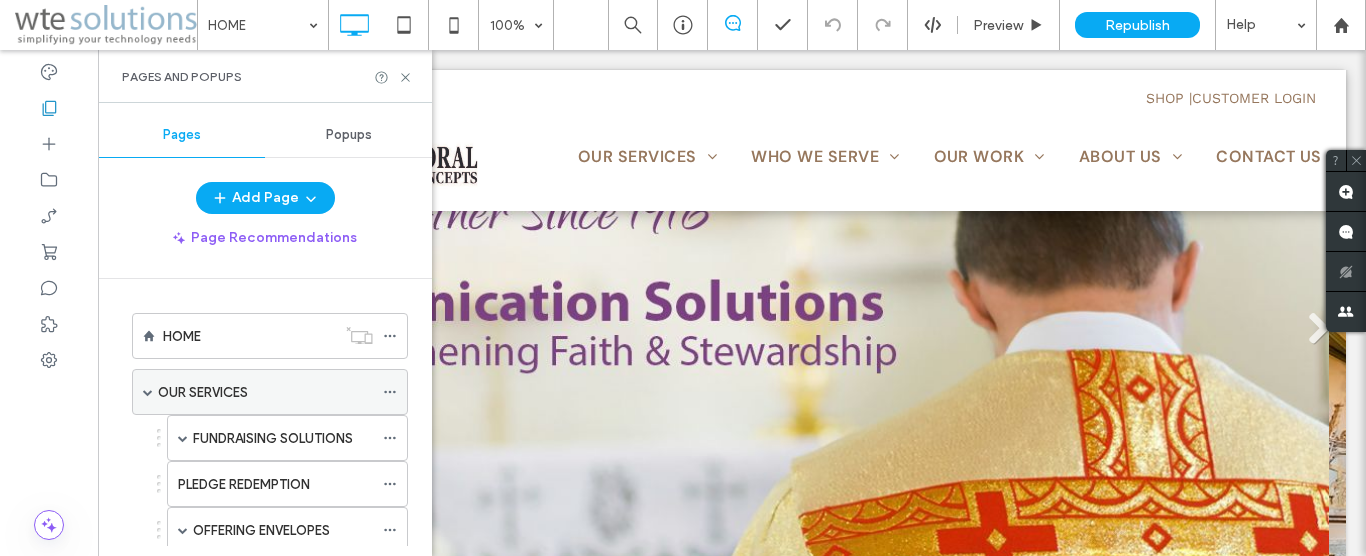 click on "OUR SERVICES" at bounding box center (265, 392) 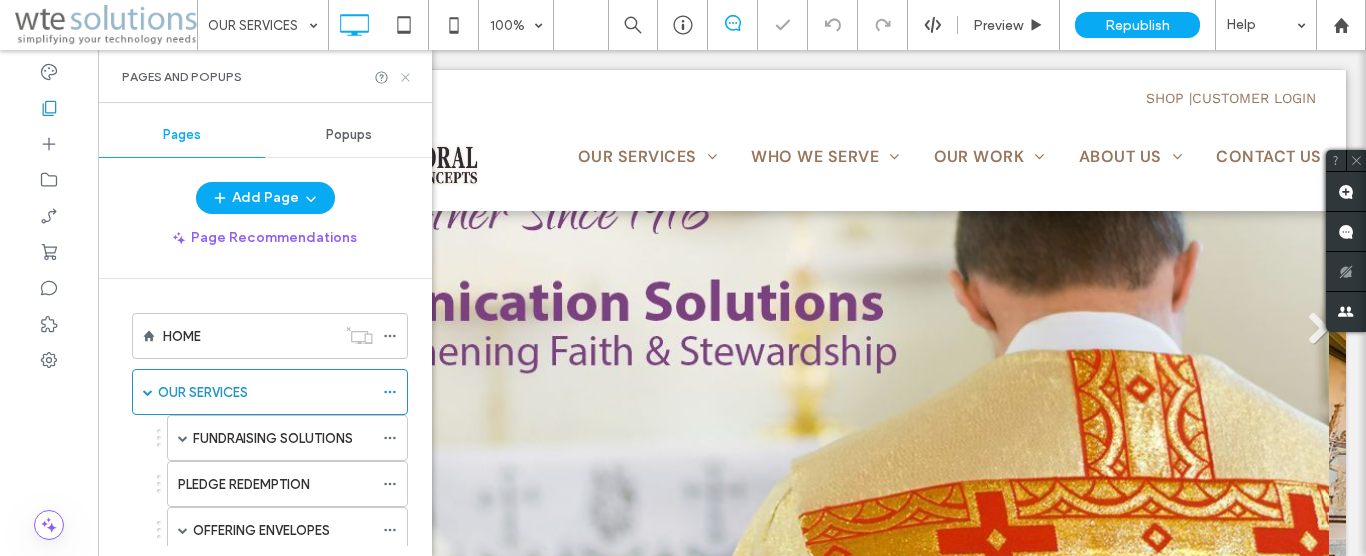 click 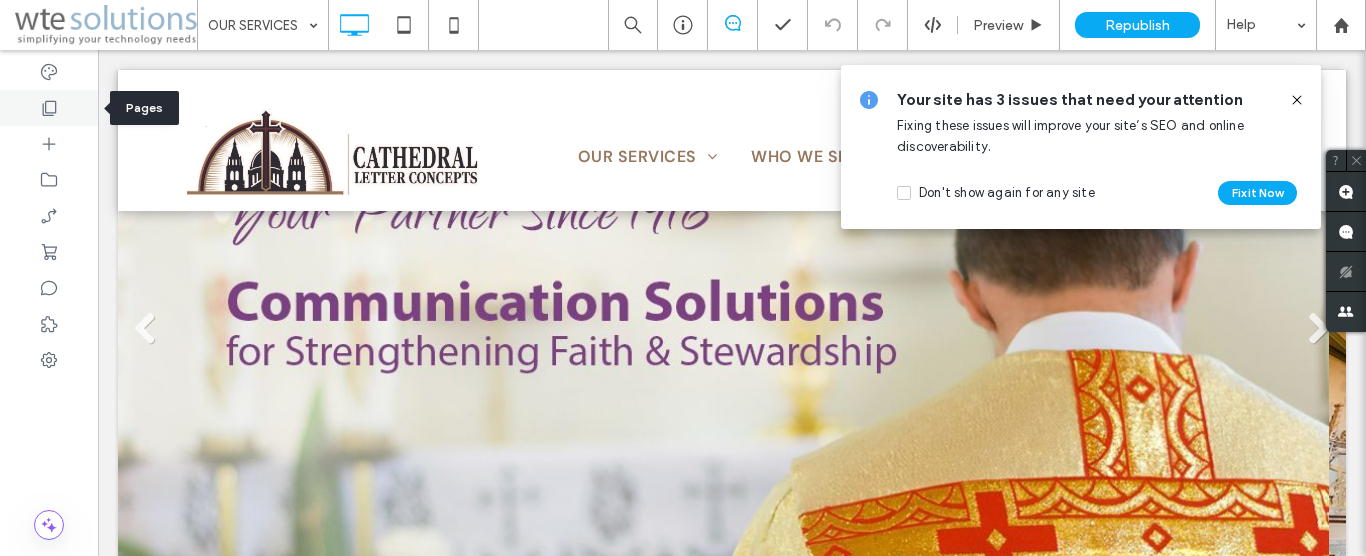 click 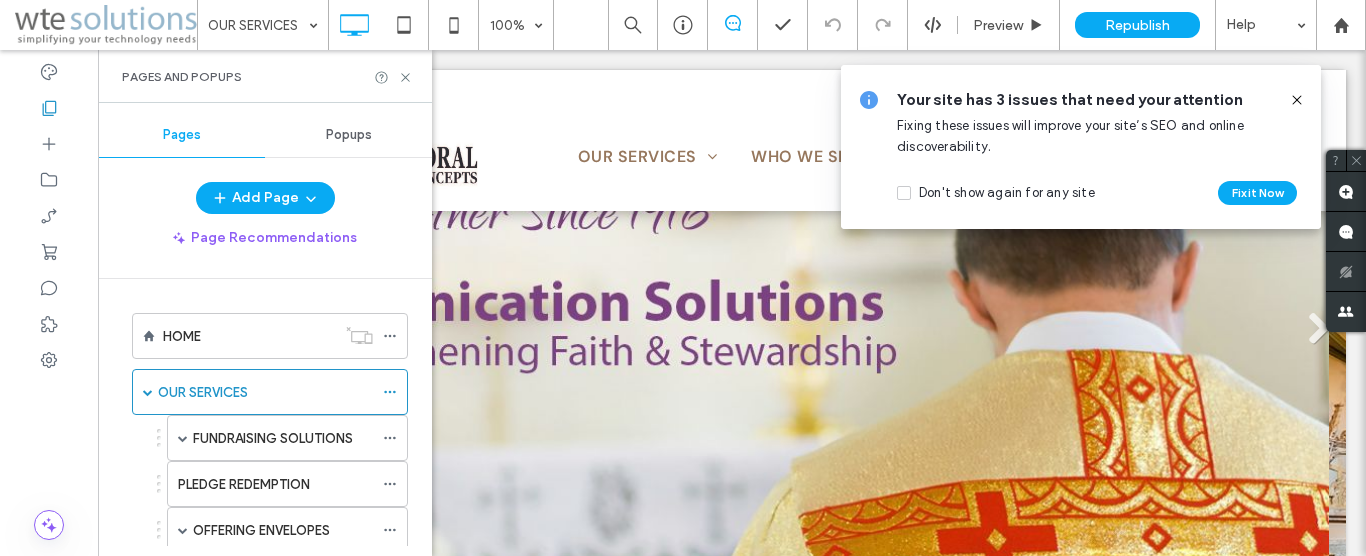 click 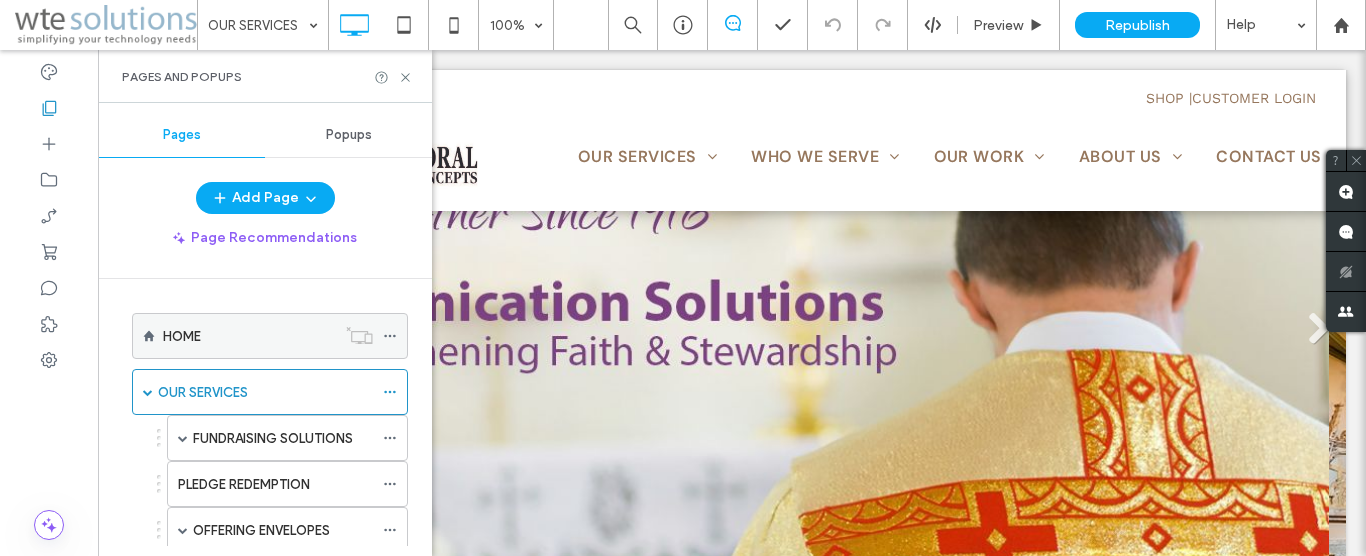 click on "HOME" at bounding box center (182, 336) 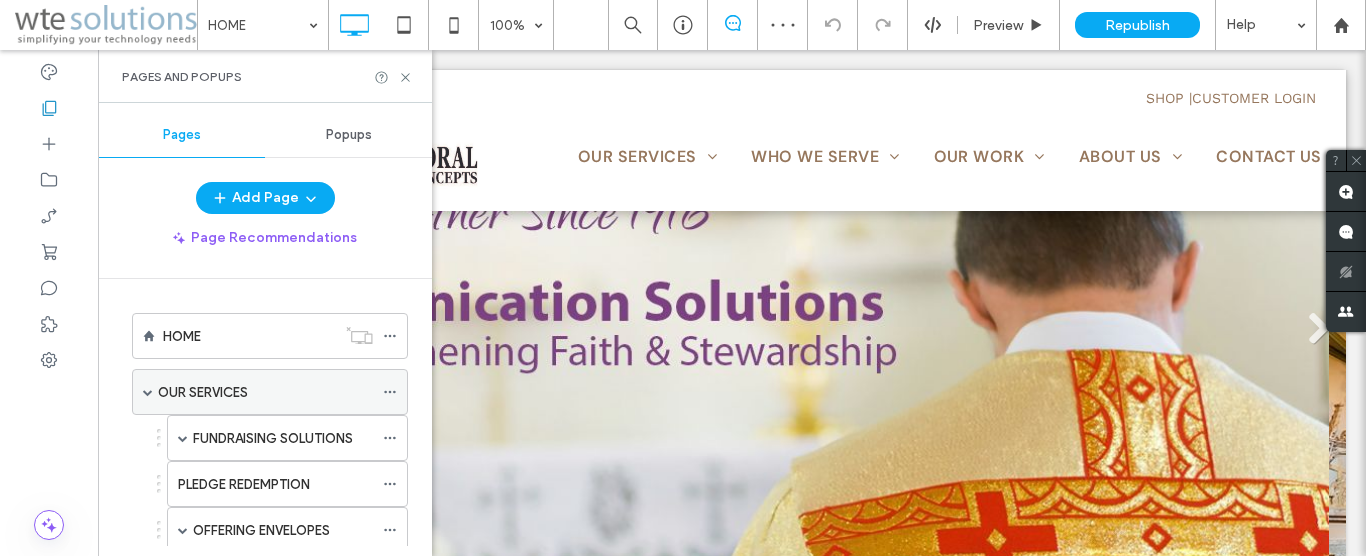 click on "OUR SERVICES" at bounding box center [203, 392] 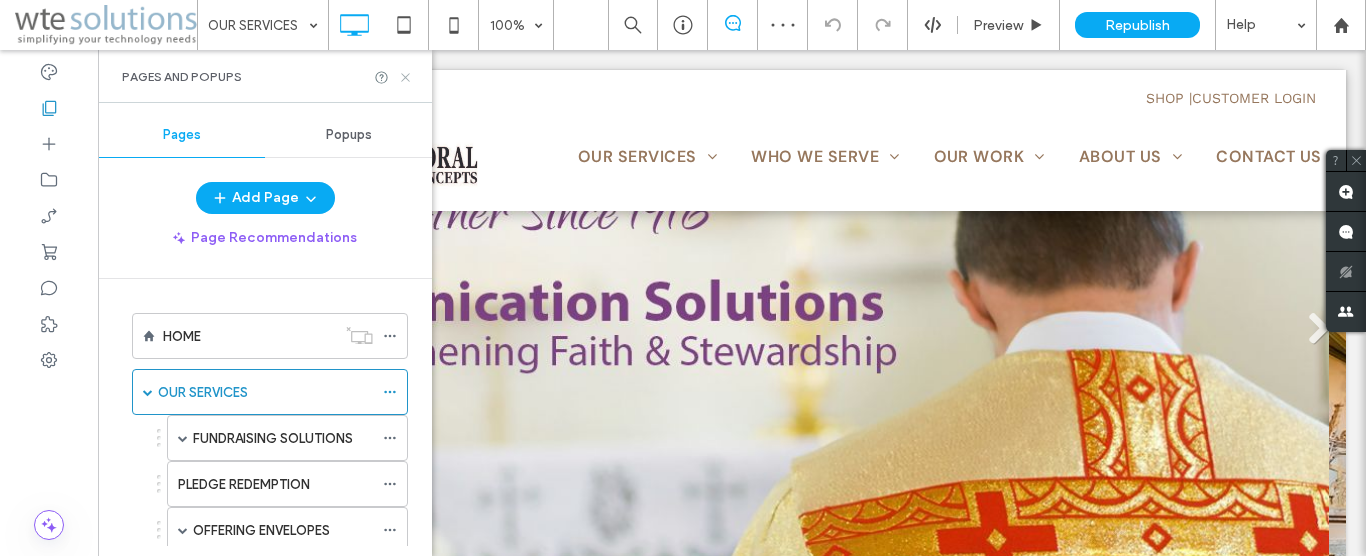 click 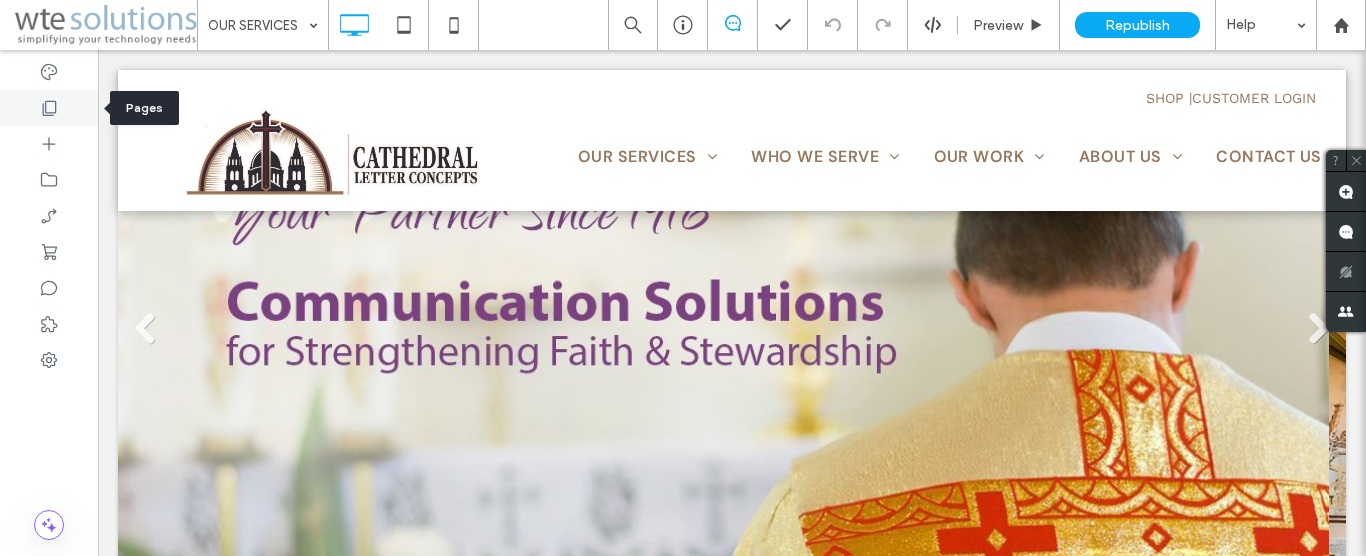 click 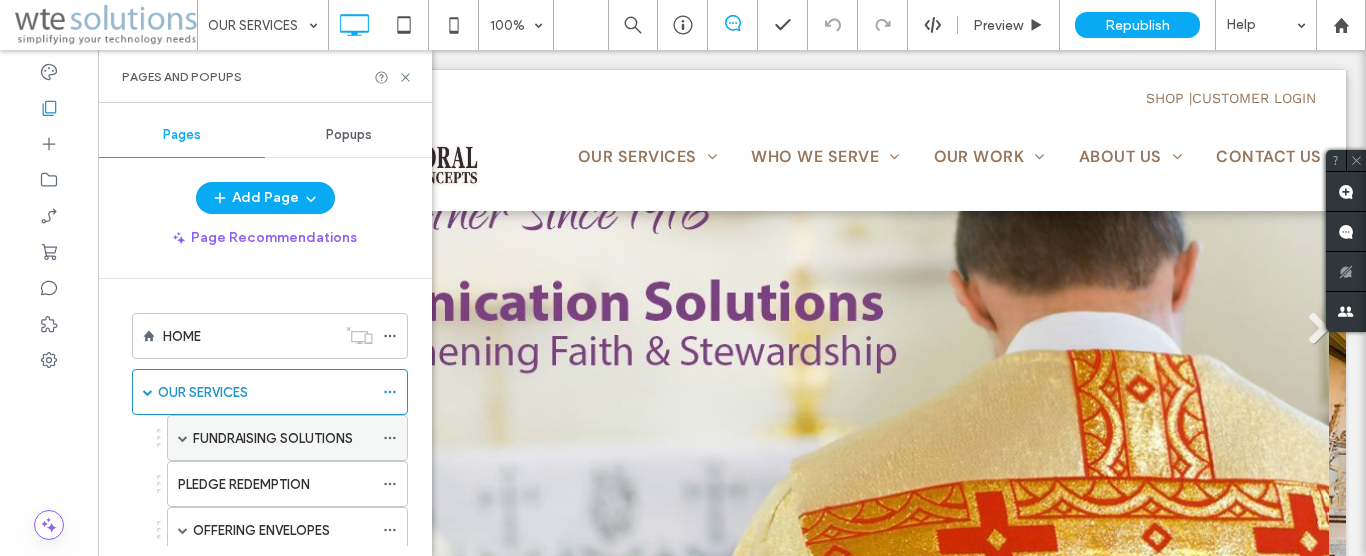 click on "FUNDRAISING SOLUTIONS" at bounding box center [273, 438] 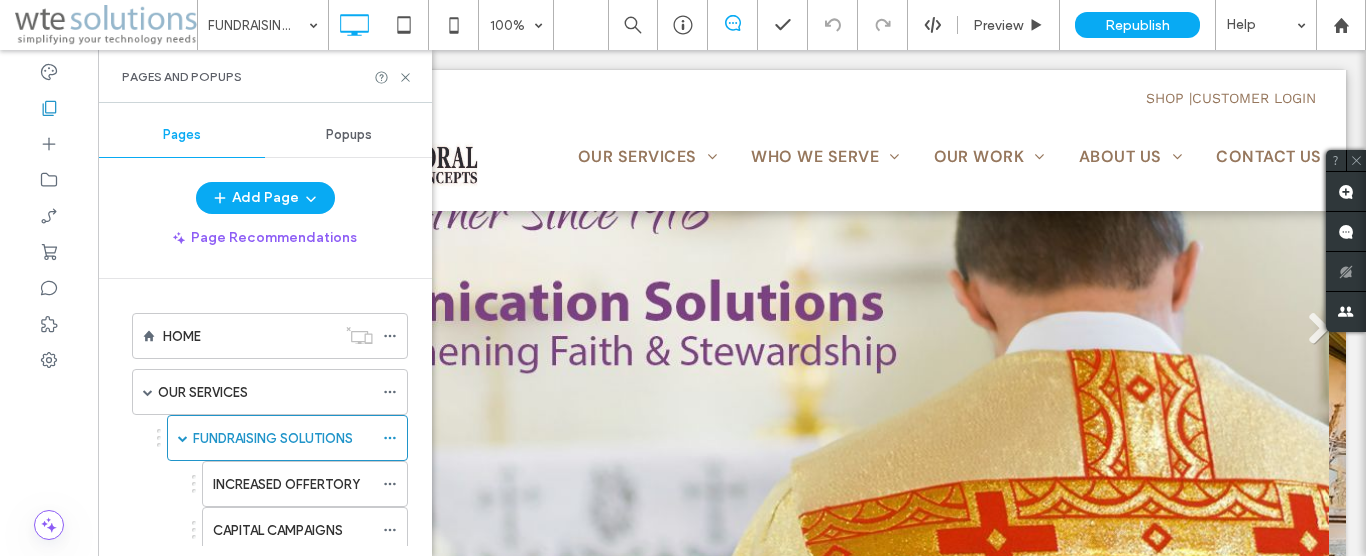 click 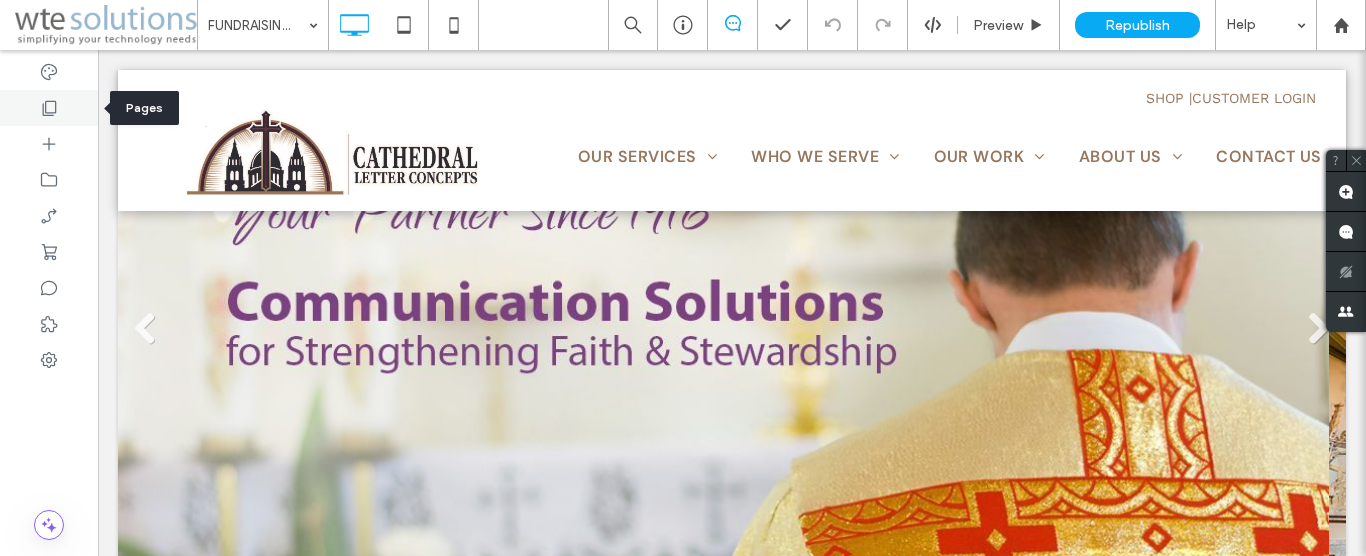 click 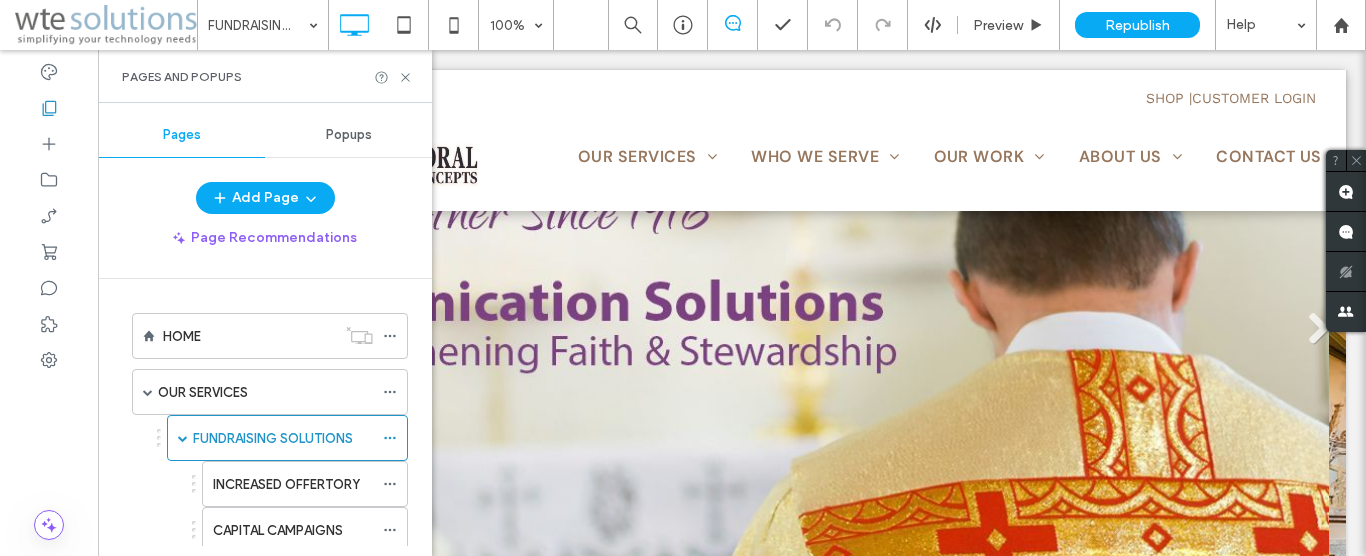drag, startPoint x: 164, startPoint y: 334, endPoint x: 174, endPoint y: 331, distance: 10.440307 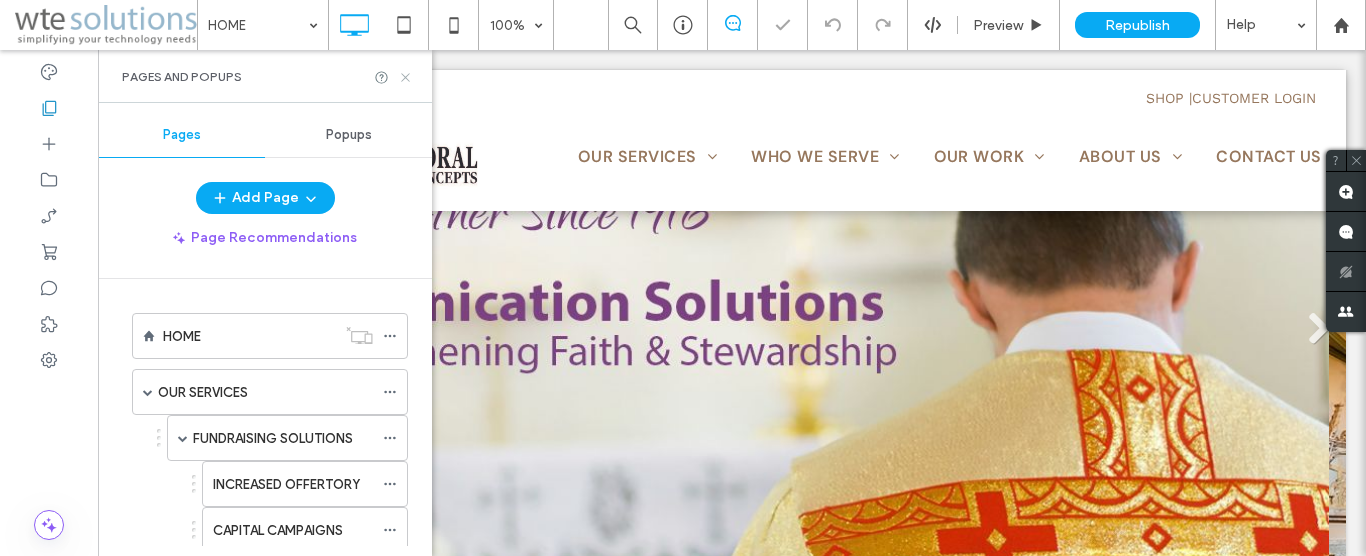 click 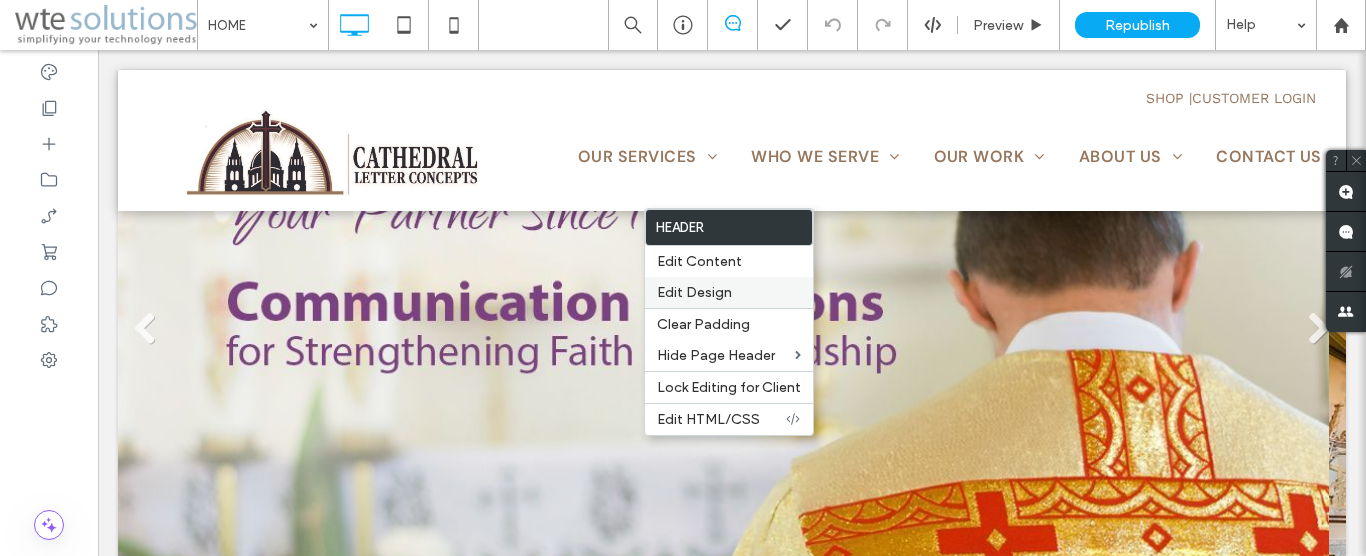 click on "Edit Design" at bounding box center (694, 292) 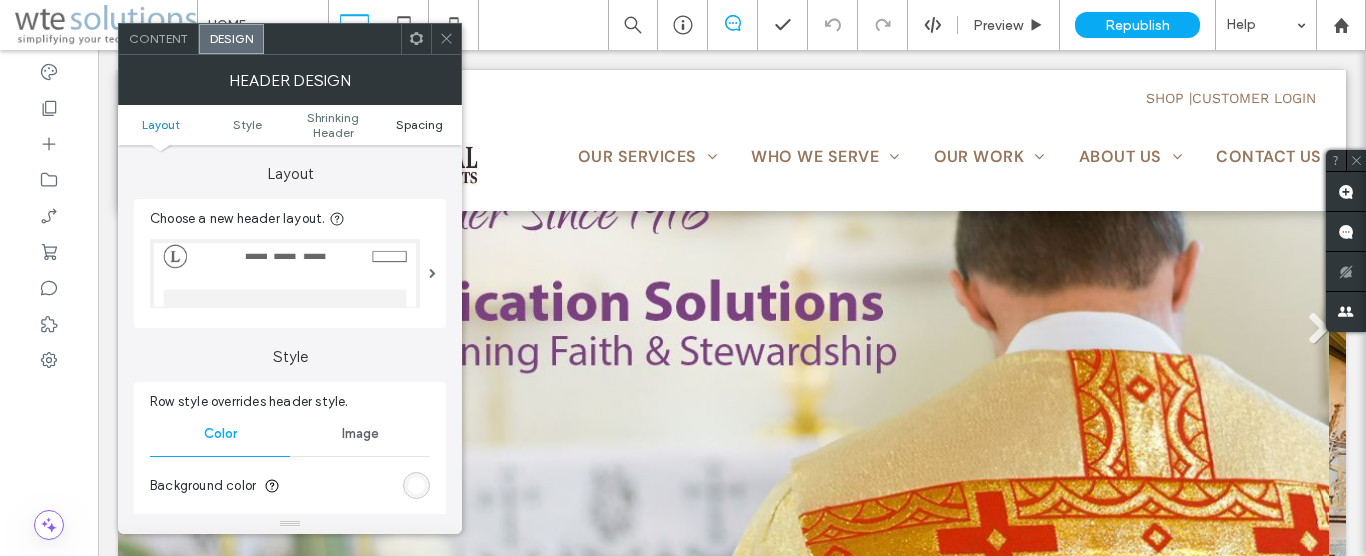 click on "Spacing" at bounding box center [419, 124] 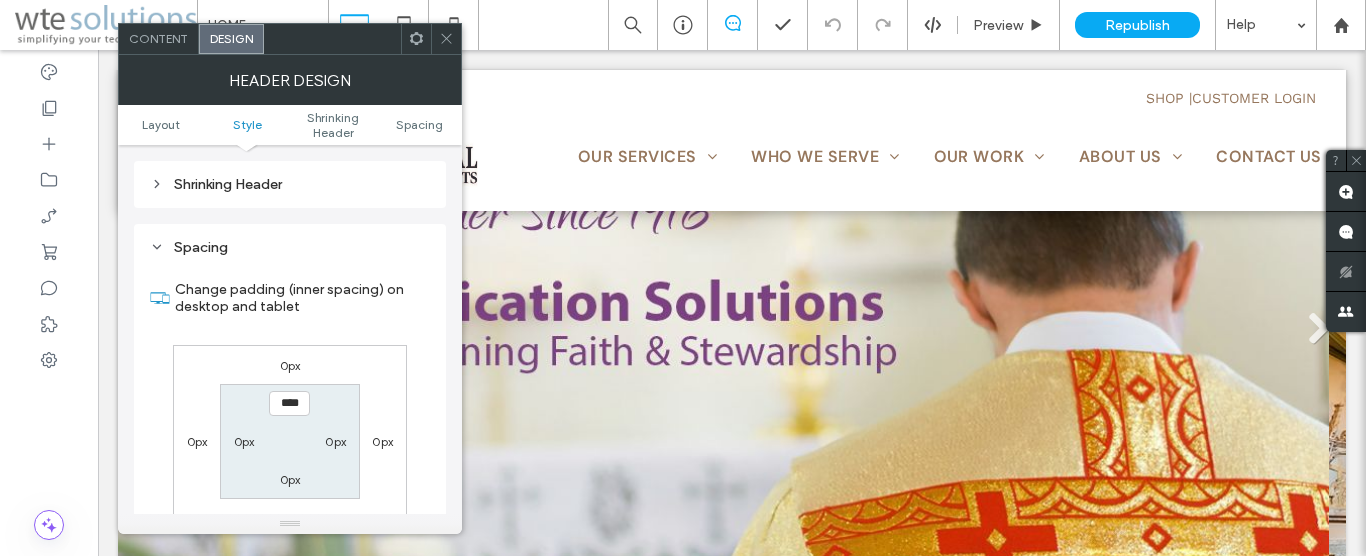 scroll, scrollTop: 684, scrollLeft: 0, axis: vertical 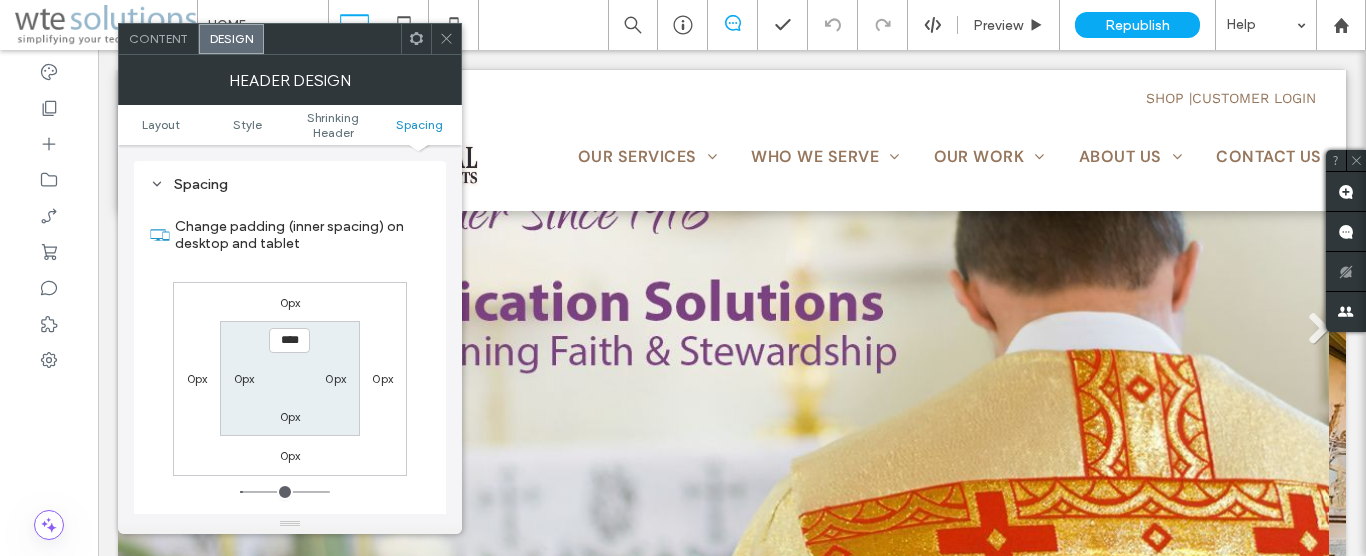 click 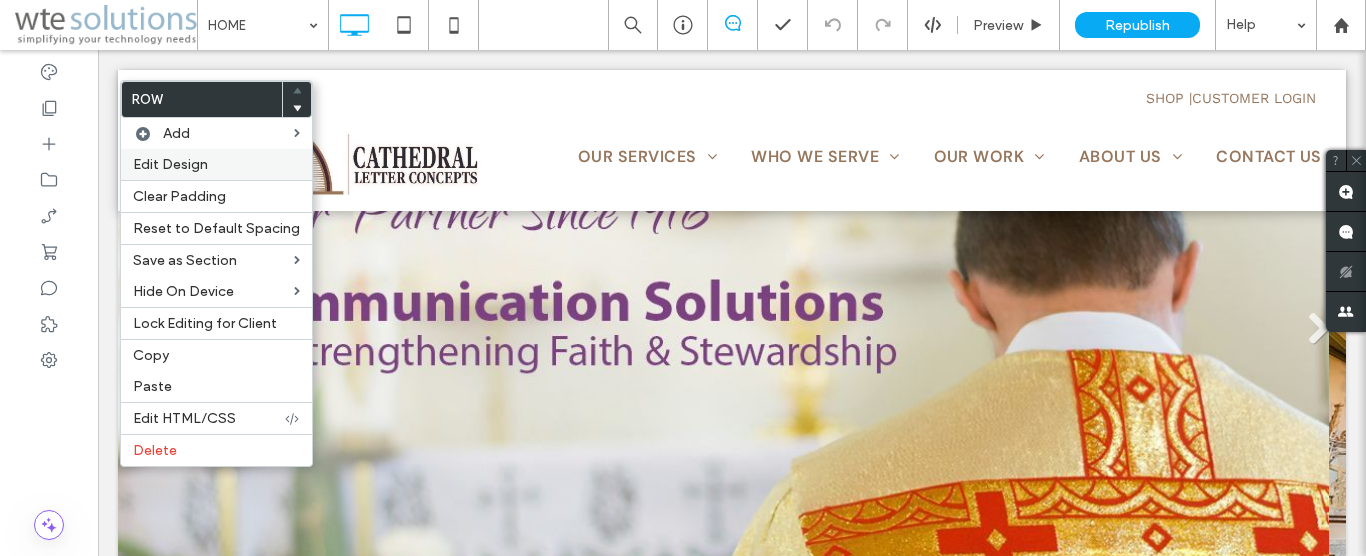 click on "Edit Design" at bounding box center (170, 164) 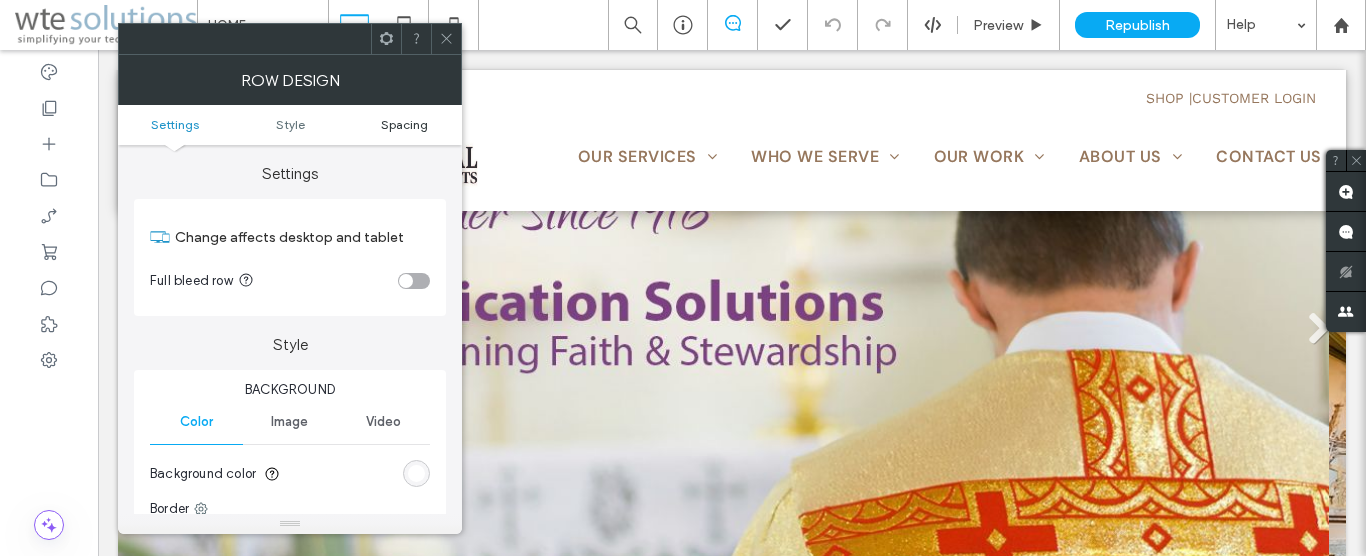 click on "Spacing" at bounding box center [404, 124] 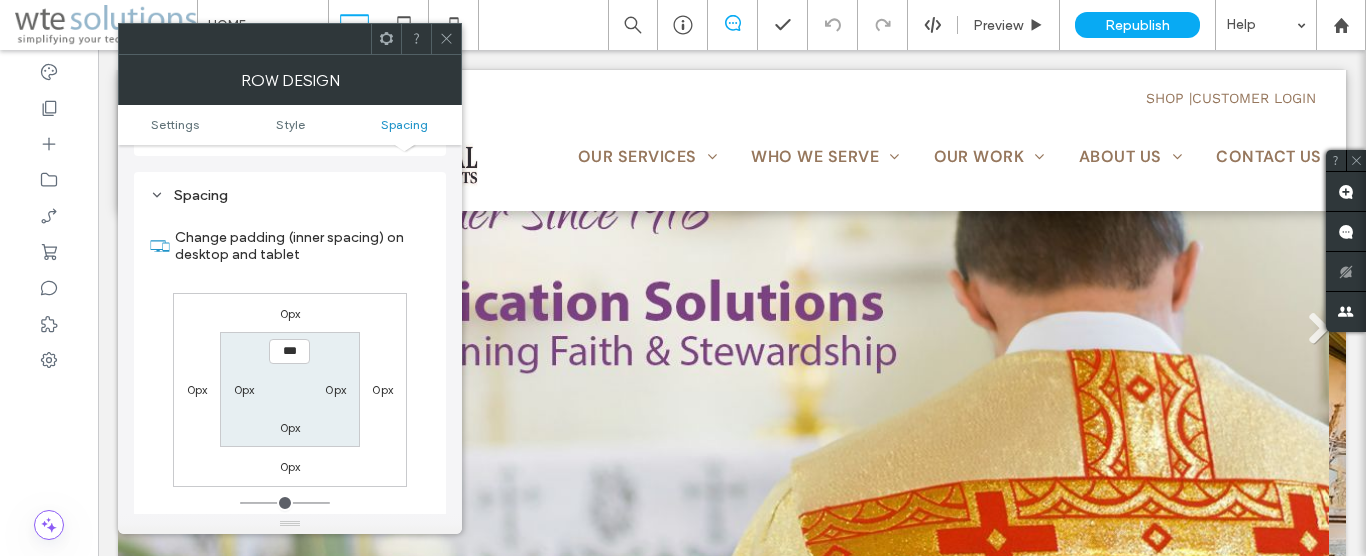scroll, scrollTop: 502, scrollLeft: 0, axis: vertical 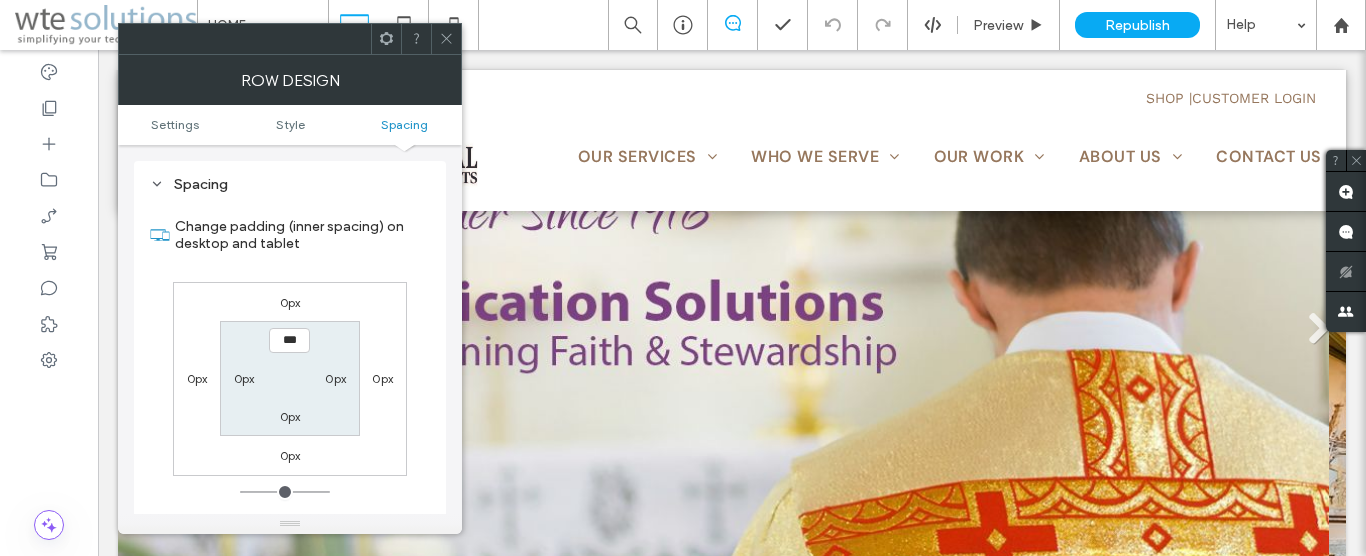click on "Row Design" at bounding box center [290, 80] 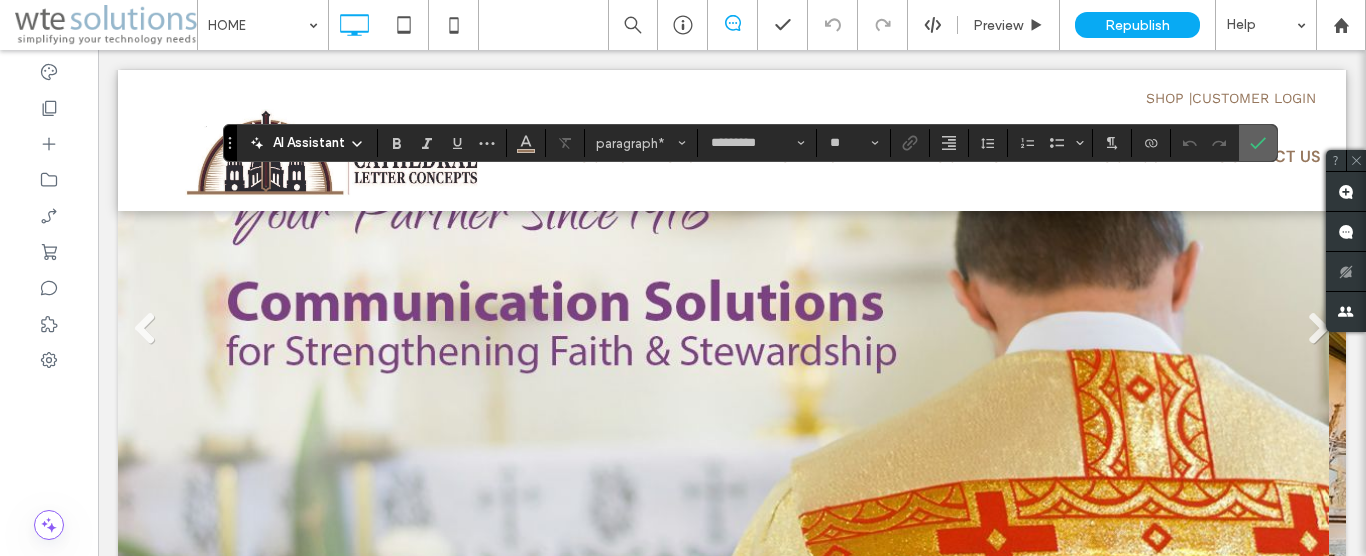 click at bounding box center (1258, 143) 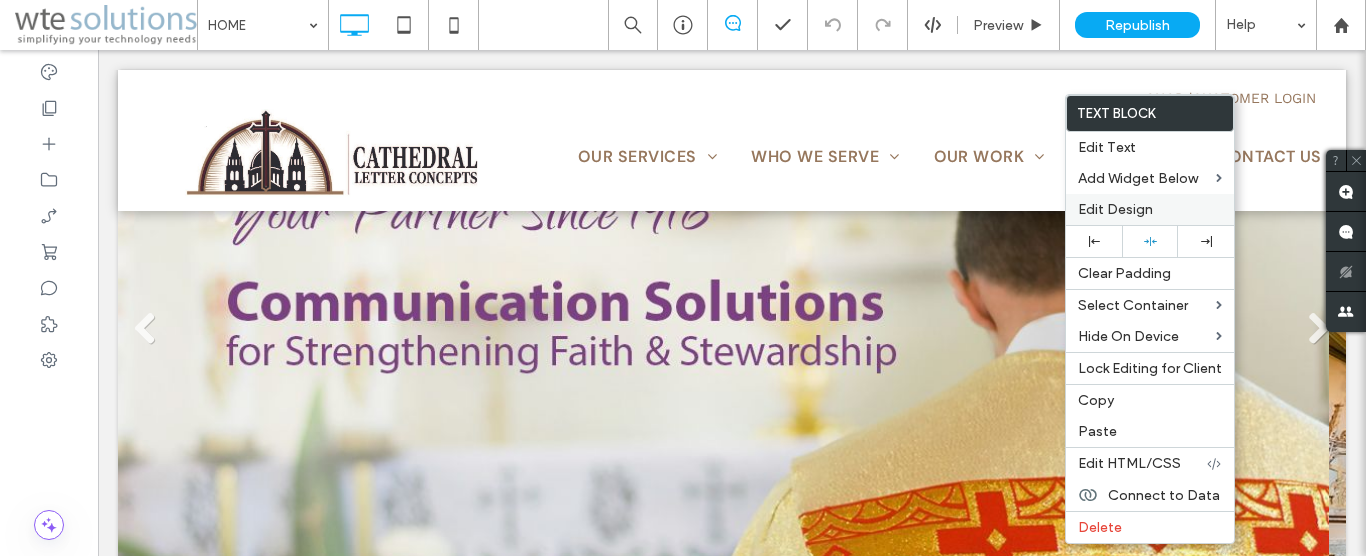 click on "Edit Design" at bounding box center [1115, 209] 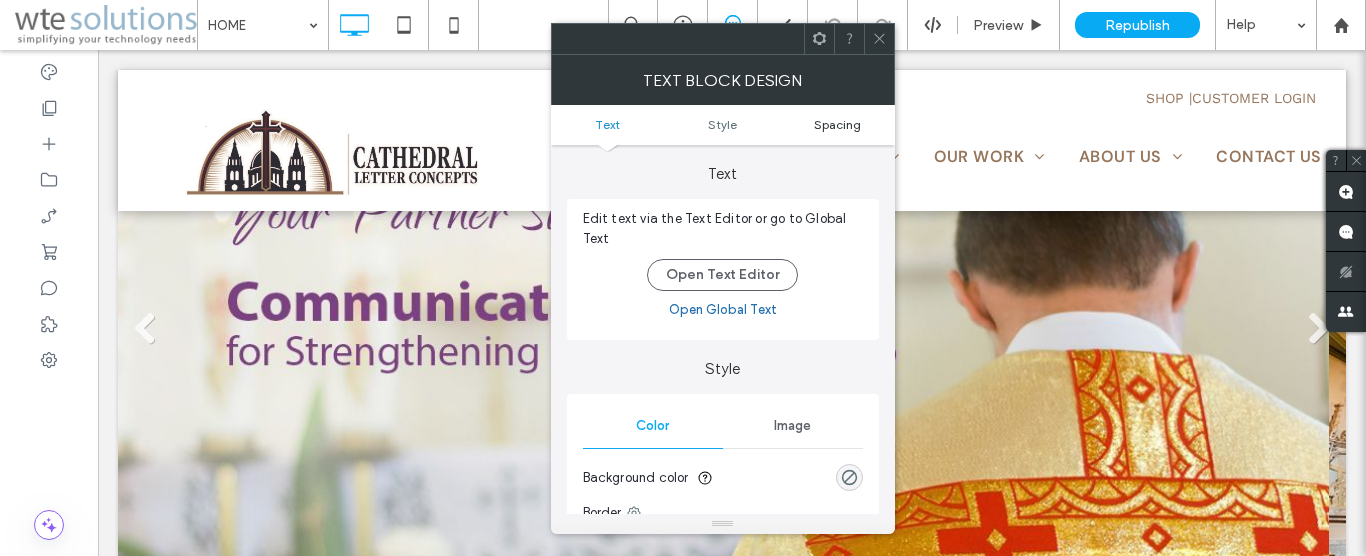 click on "Spacing" at bounding box center (837, 124) 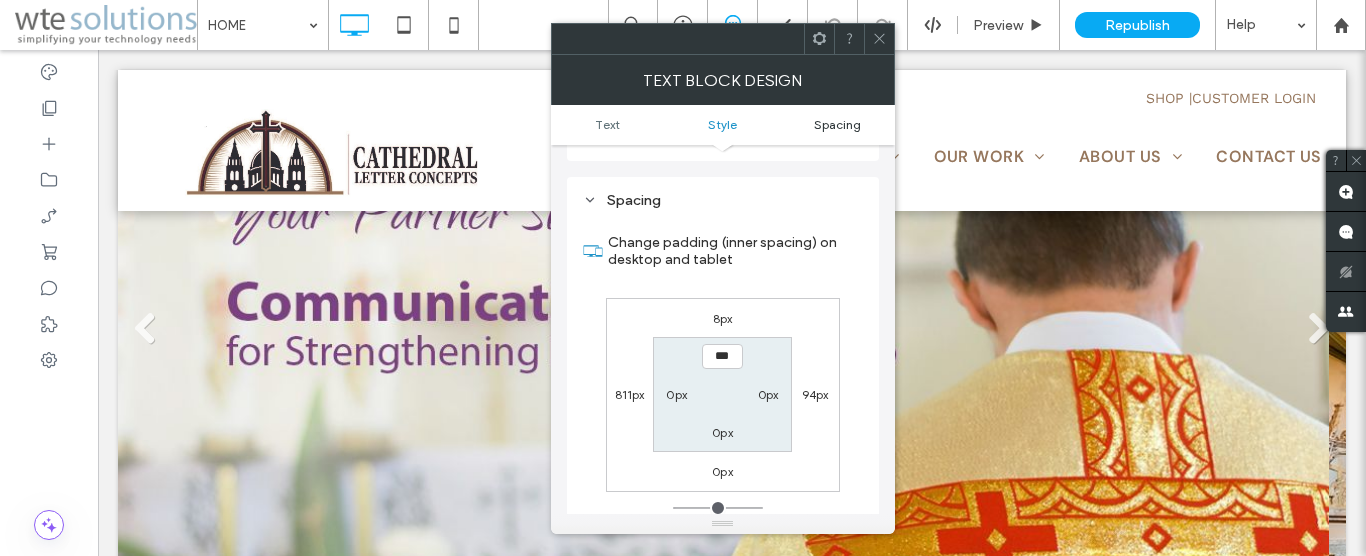 scroll, scrollTop: 499, scrollLeft: 0, axis: vertical 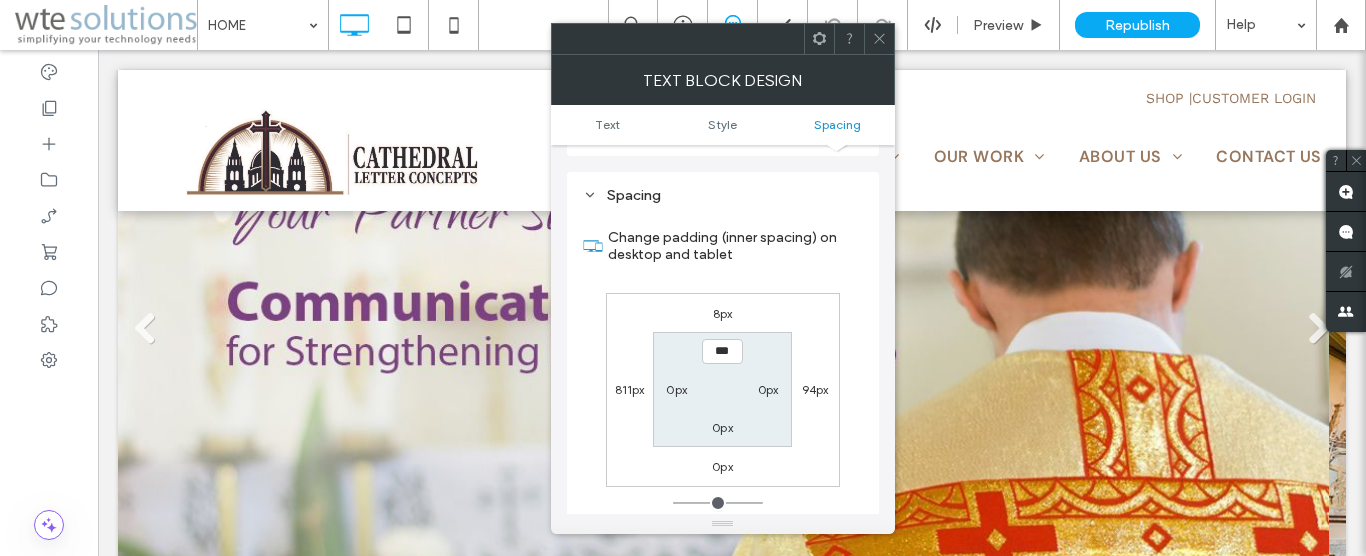 click on "8px" at bounding box center [723, 313] 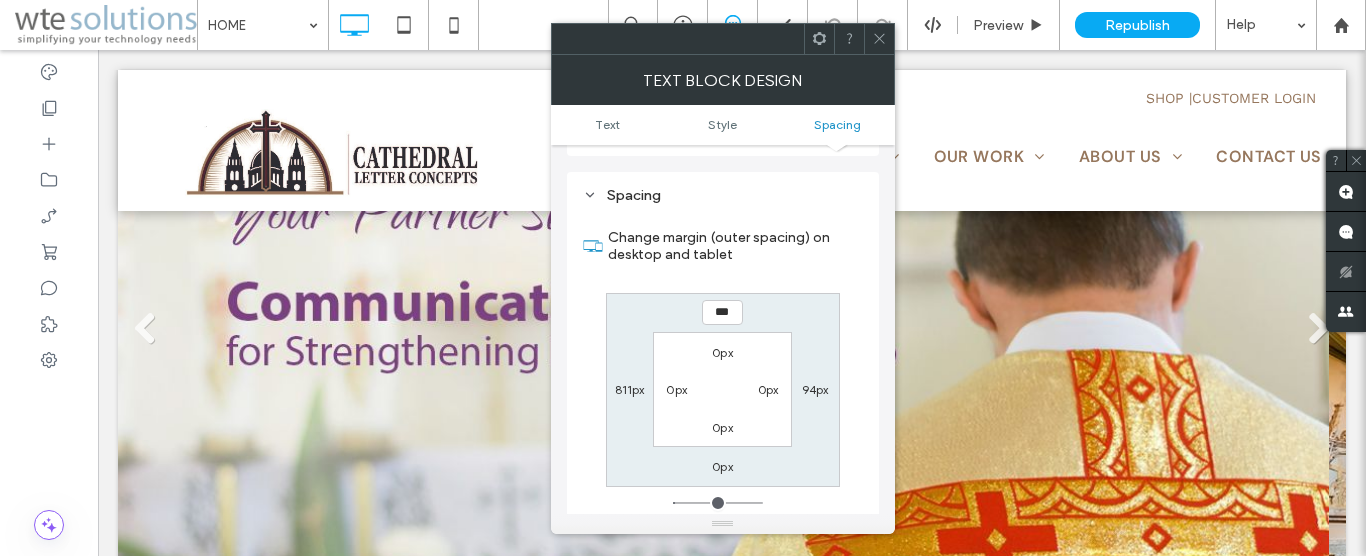 click on "***" at bounding box center [722, 312] 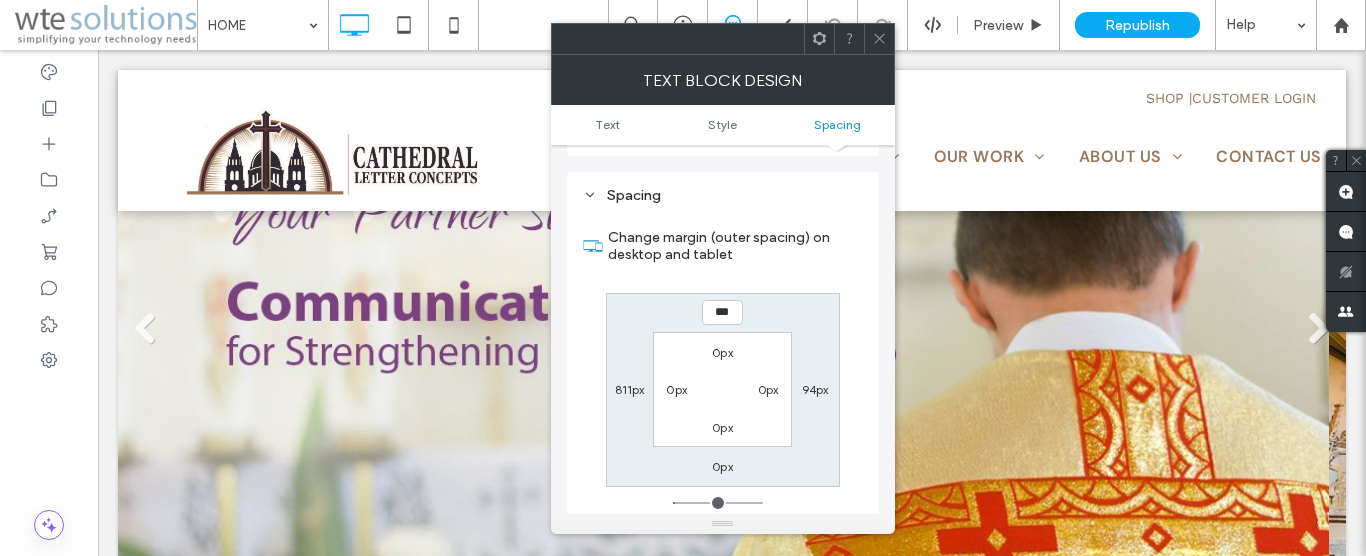 type on "***" 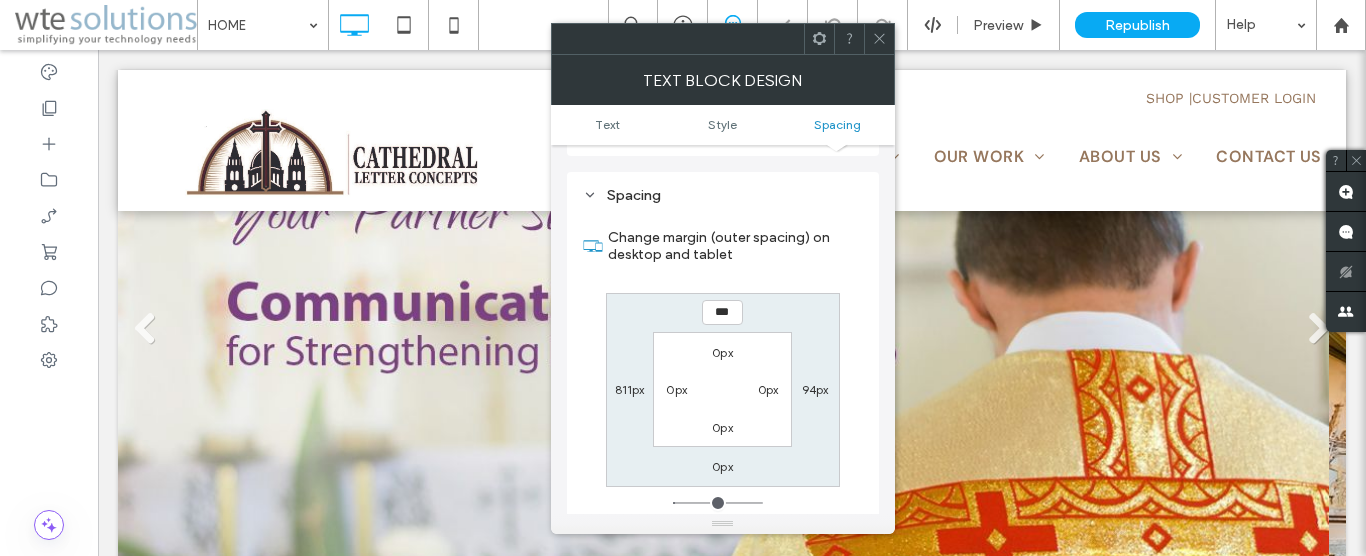 type on "*" 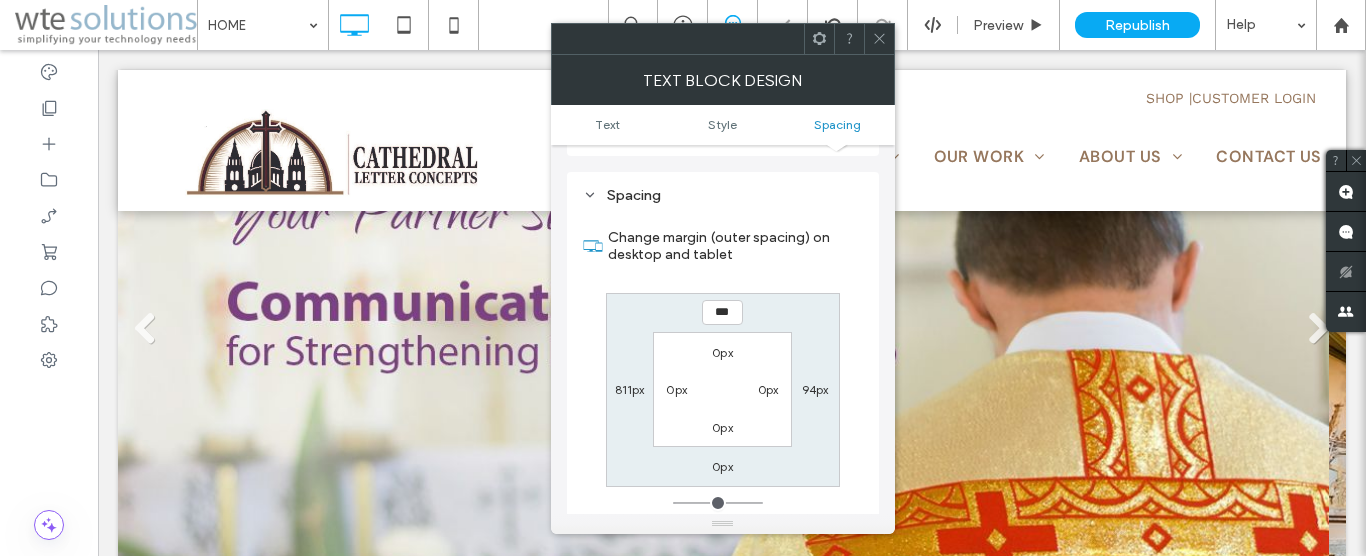 click 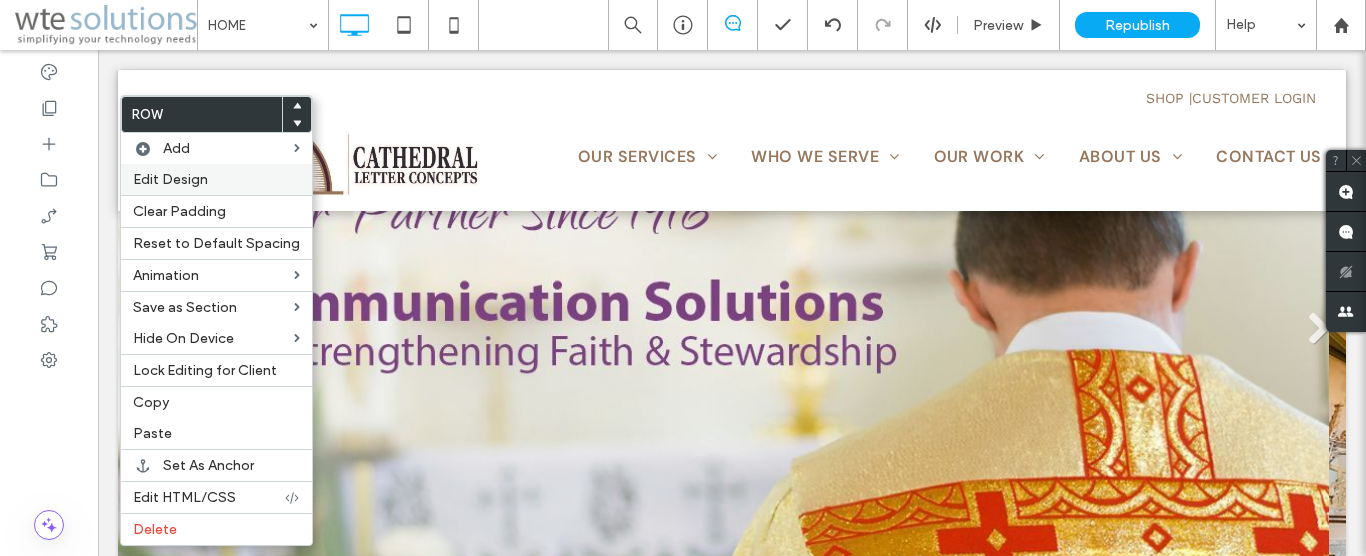 click on "Edit Design" at bounding box center (216, 179) 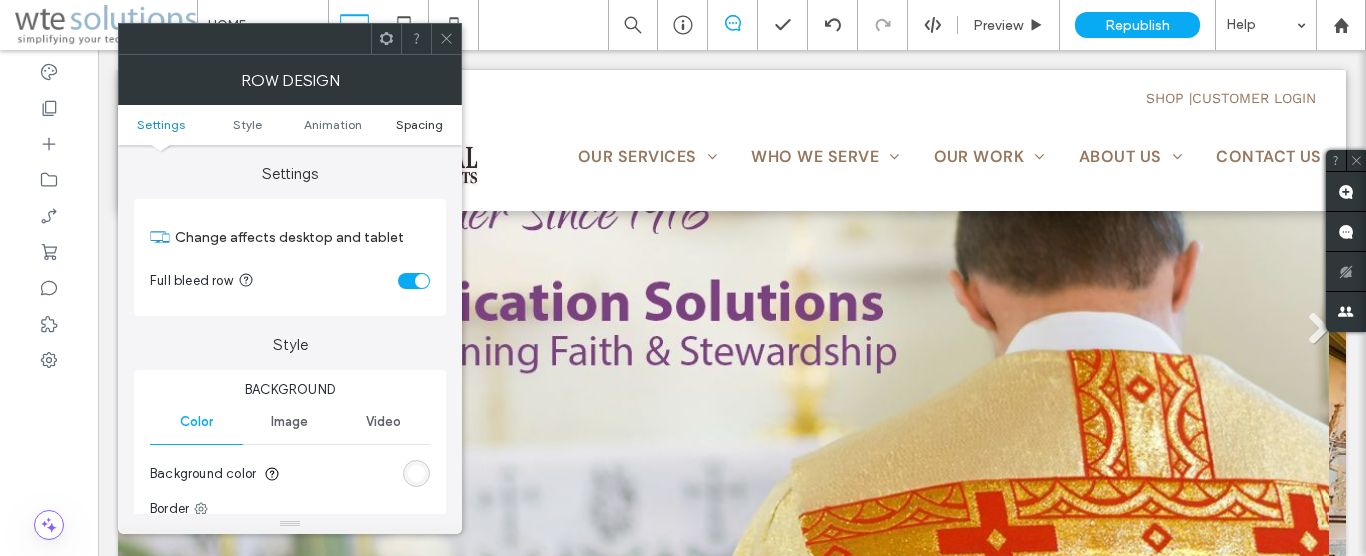 click on "Spacing" at bounding box center (419, 124) 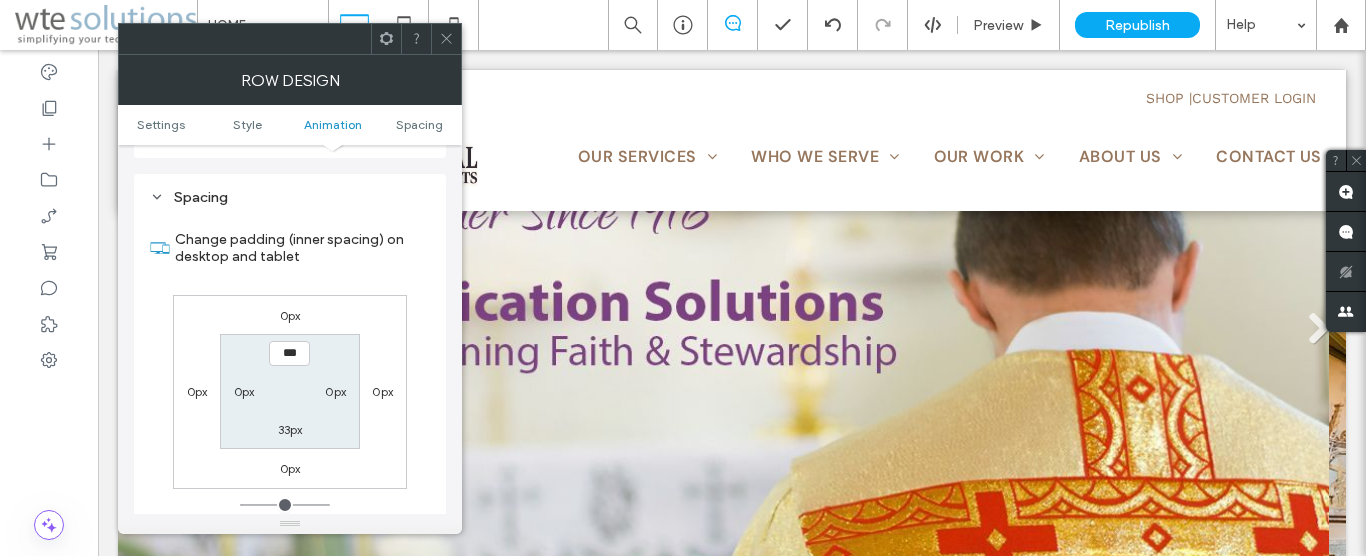 scroll, scrollTop: 565, scrollLeft: 0, axis: vertical 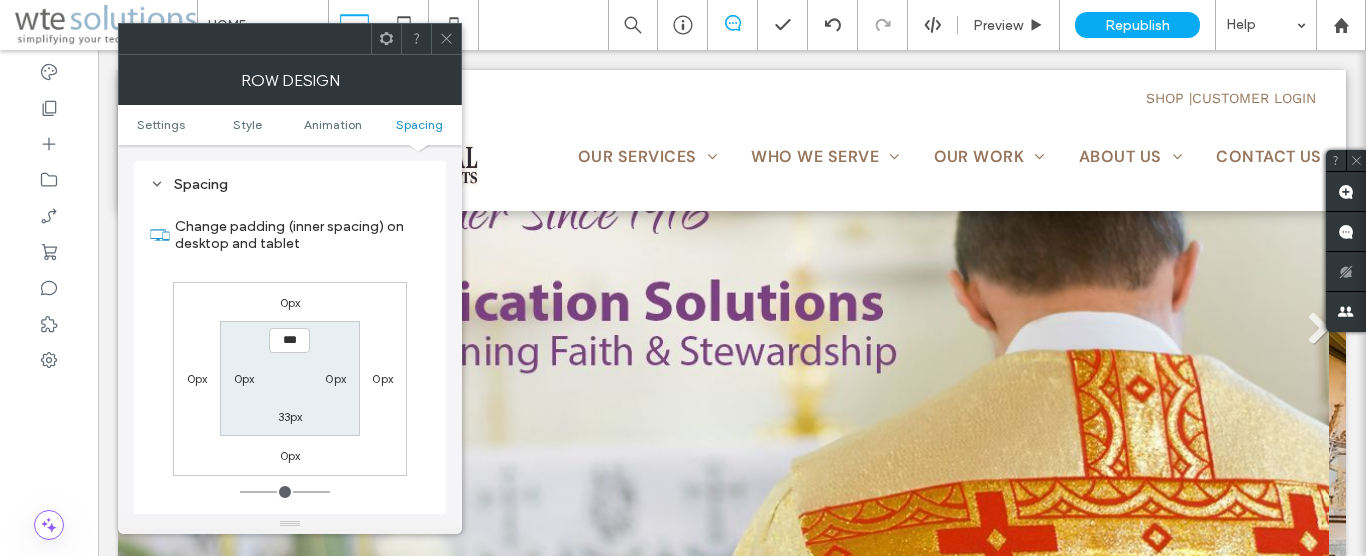 click 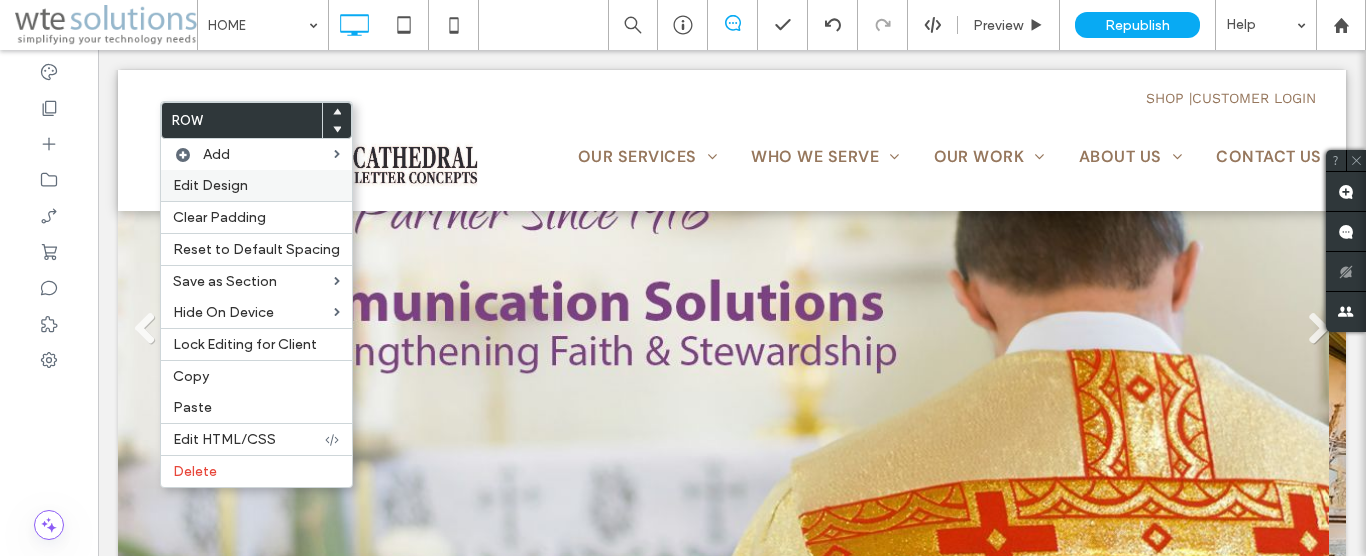 click on "Edit Design" at bounding box center [256, 185] 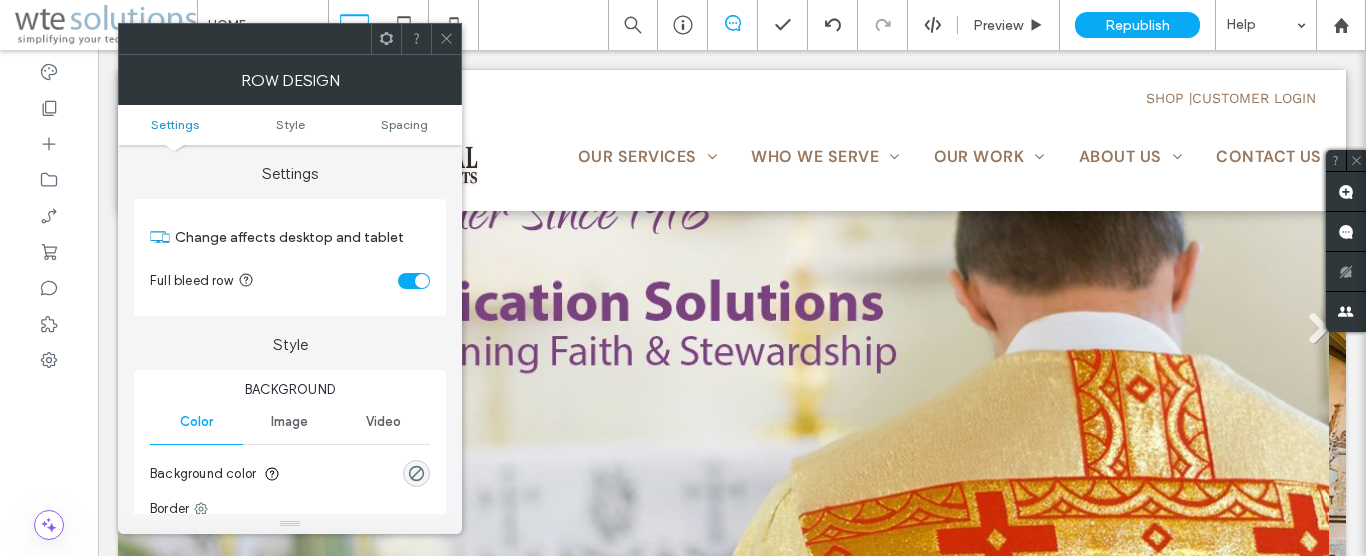 click on "Settings Style Spacing" at bounding box center (290, 125) 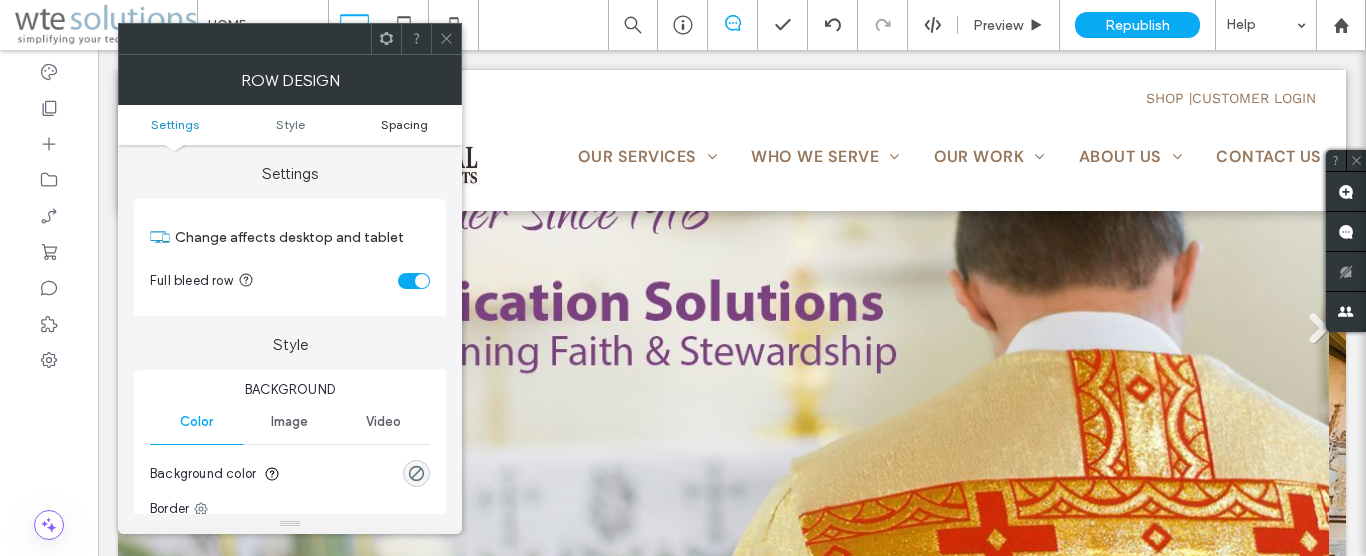 click on "Spacing" at bounding box center [404, 124] 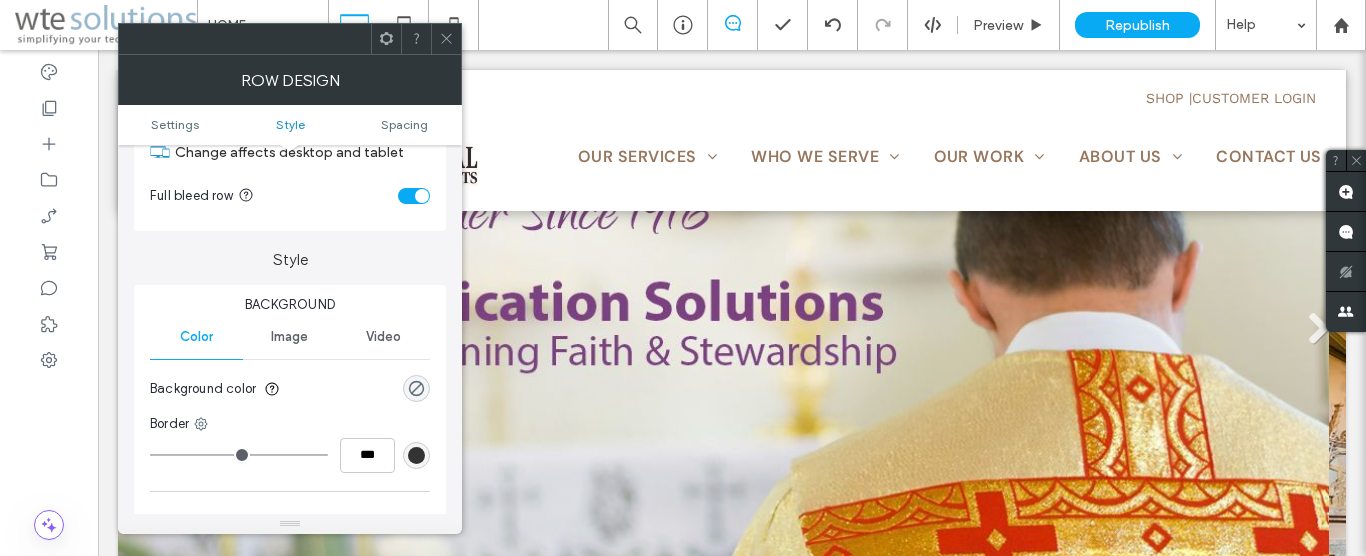 scroll, scrollTop: 502, scrollLeft: 0, axis: vertical 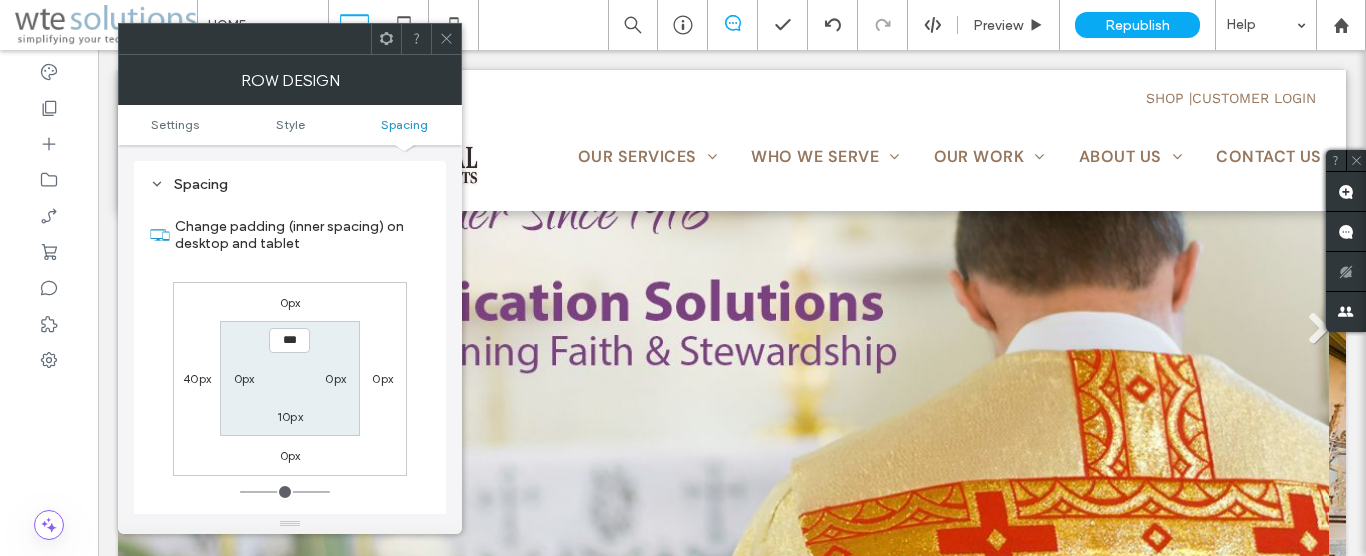 click on "10px" at bounding box center (290, 416) 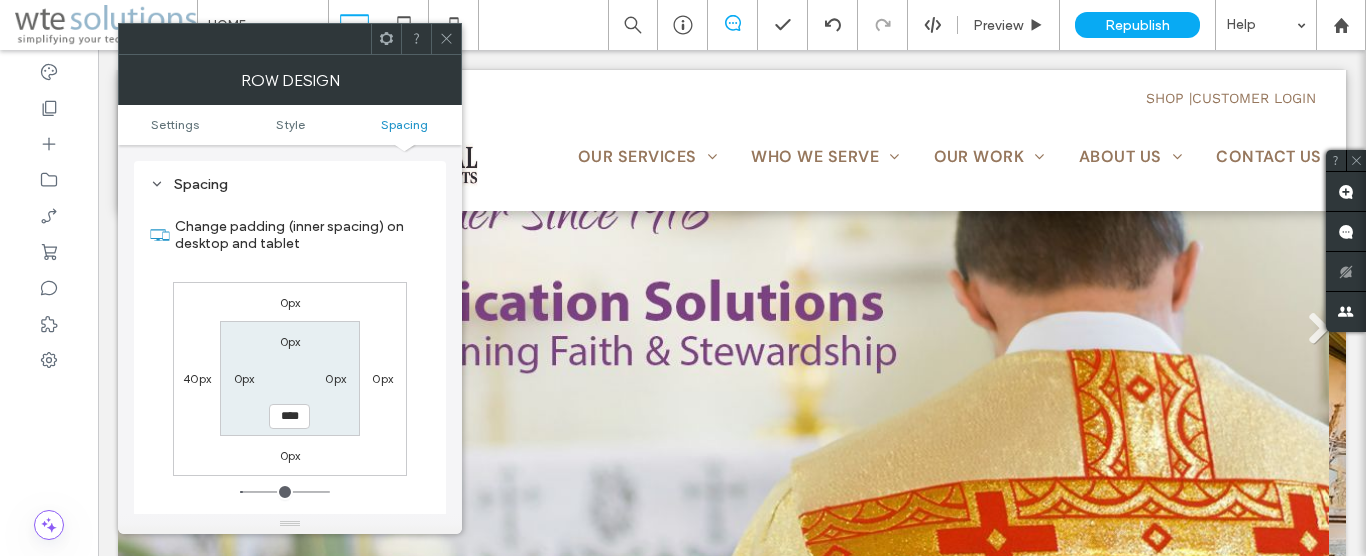 click on "****" at bounding box center (289, 416) 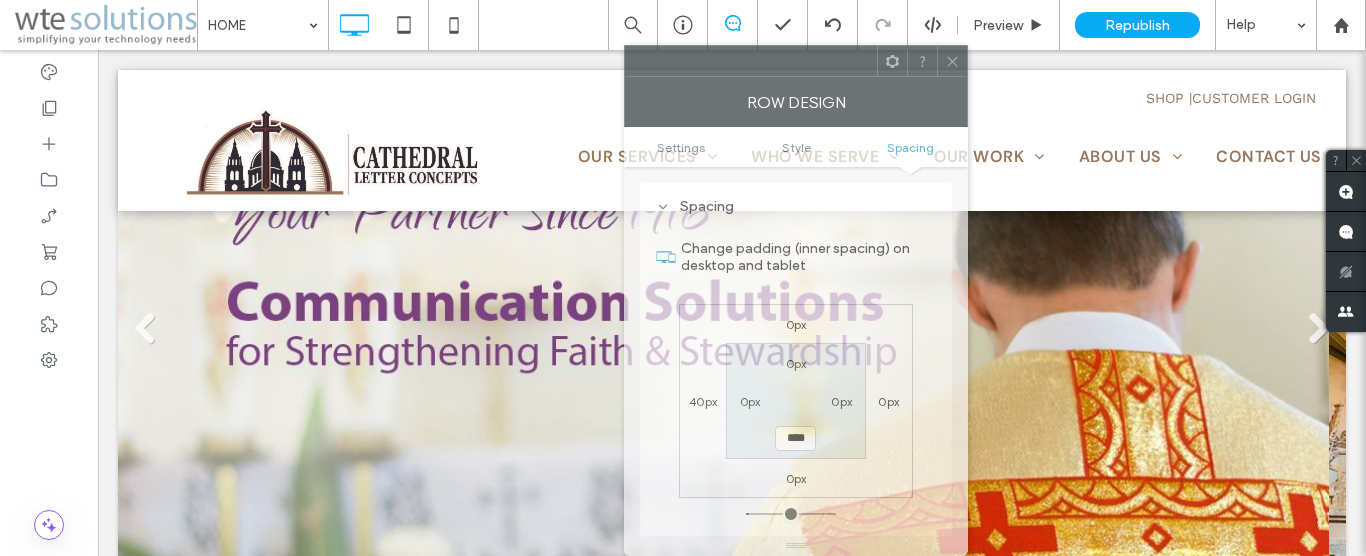 drag, startPoint x: 287, startPoint y: 46, endPoint x: 793, endPoint y: 124, distance: 511.97656 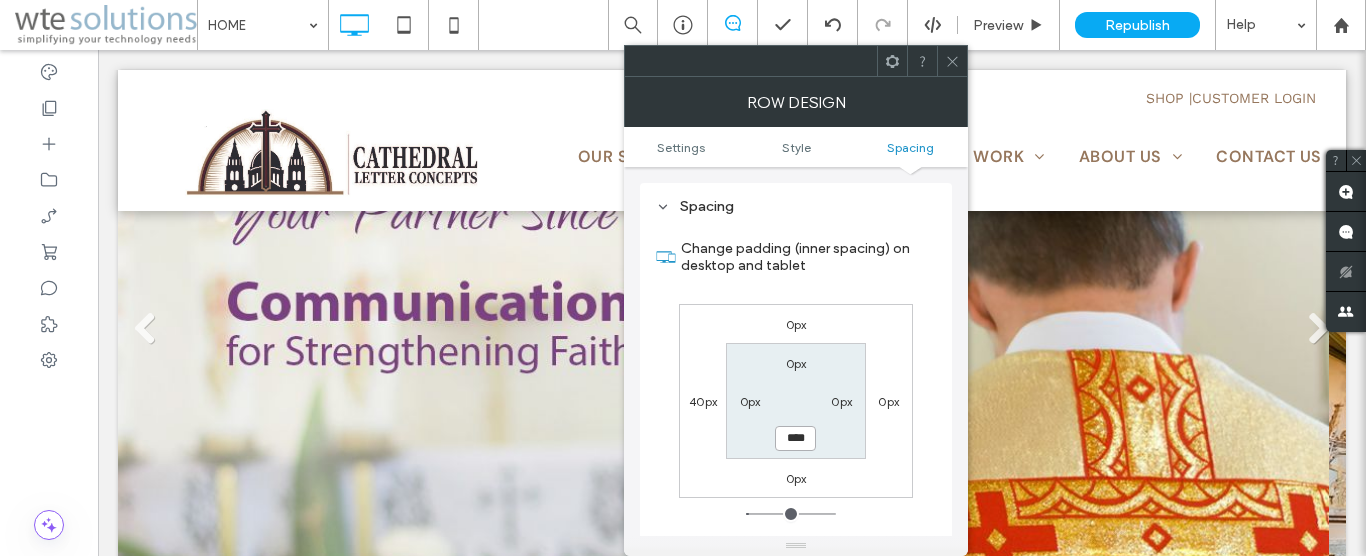click on "****" at bounding box center (795, 438) 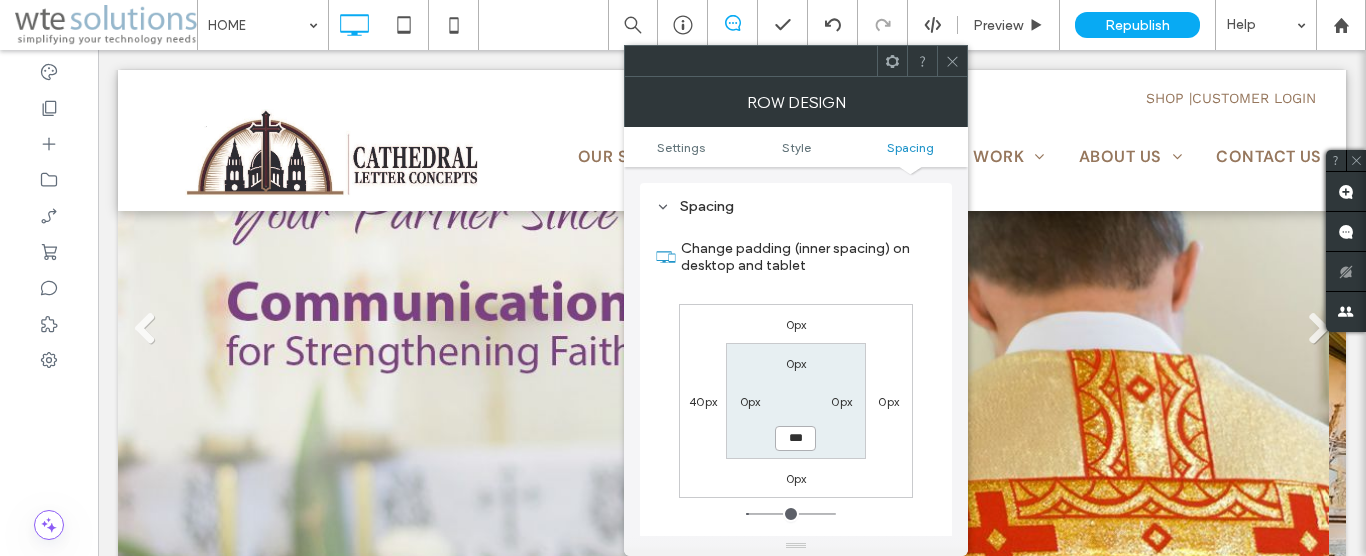 type on "***" 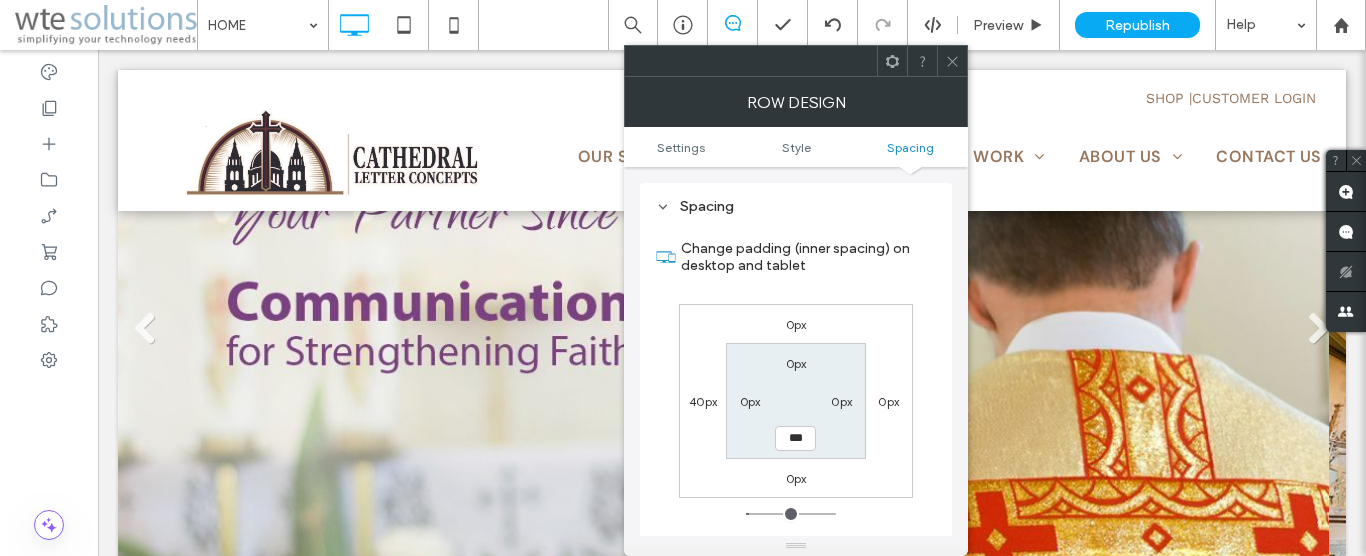 type on "*" 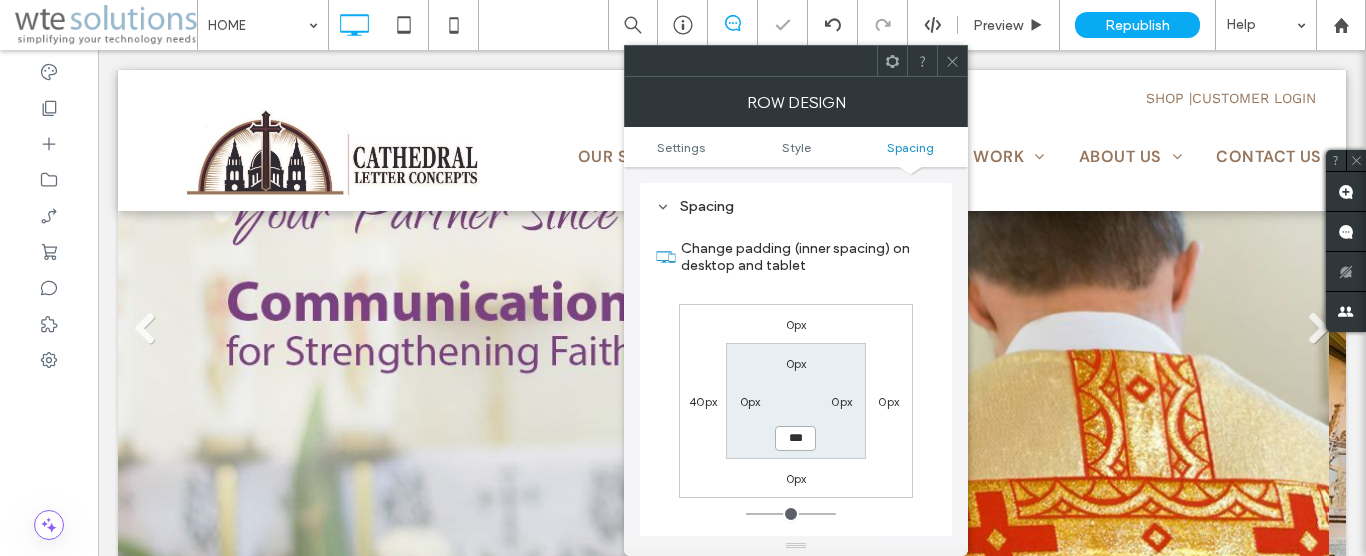 click on "***" at bounding box center (795, 438) 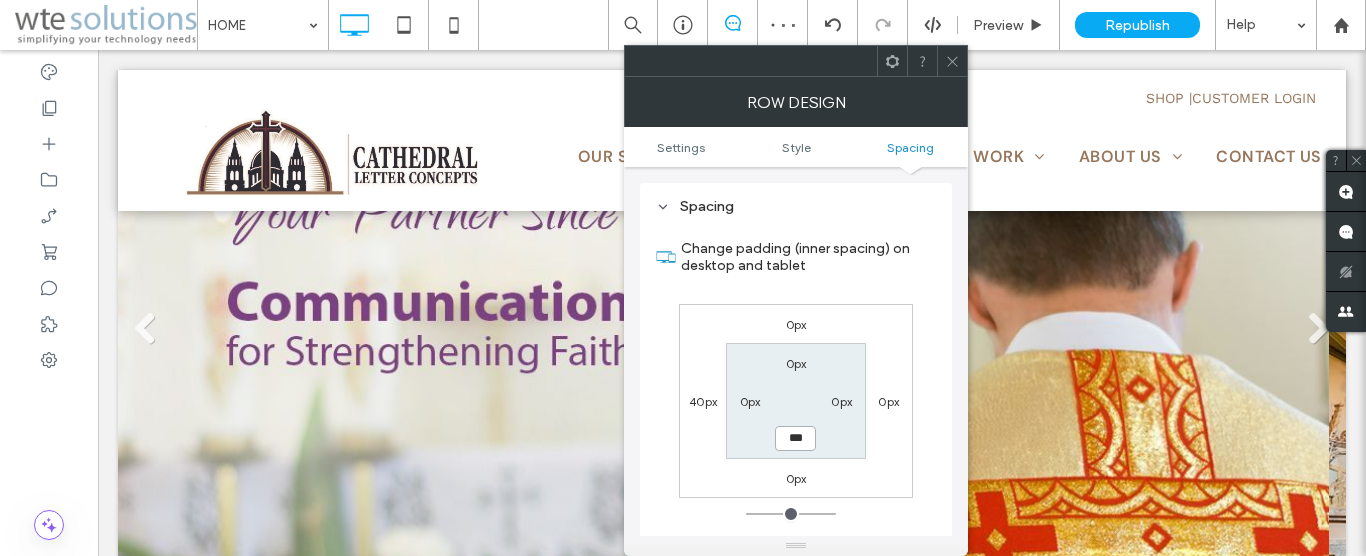 click on "***" at bounding box center (795, 438) 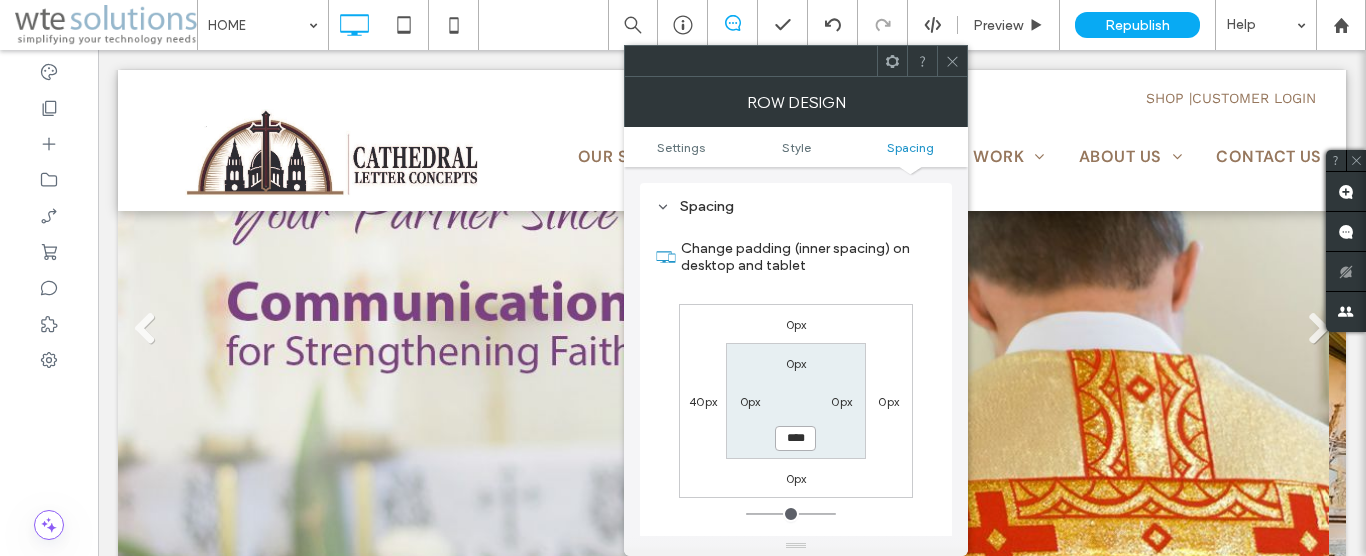 type on "****" 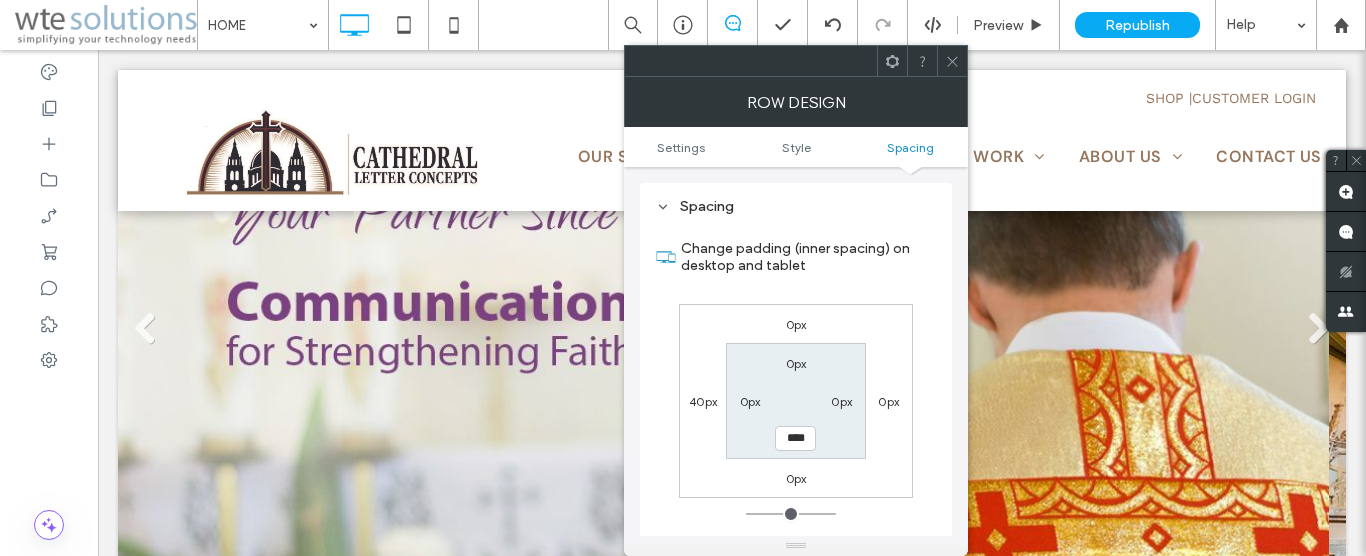 type on "**" 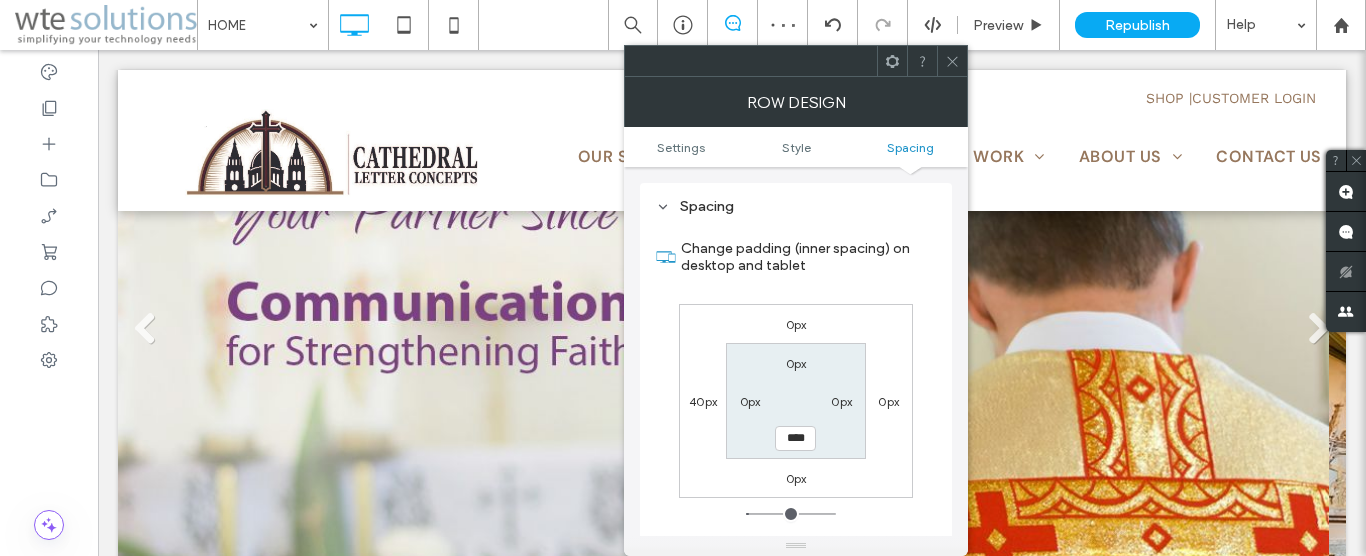 click 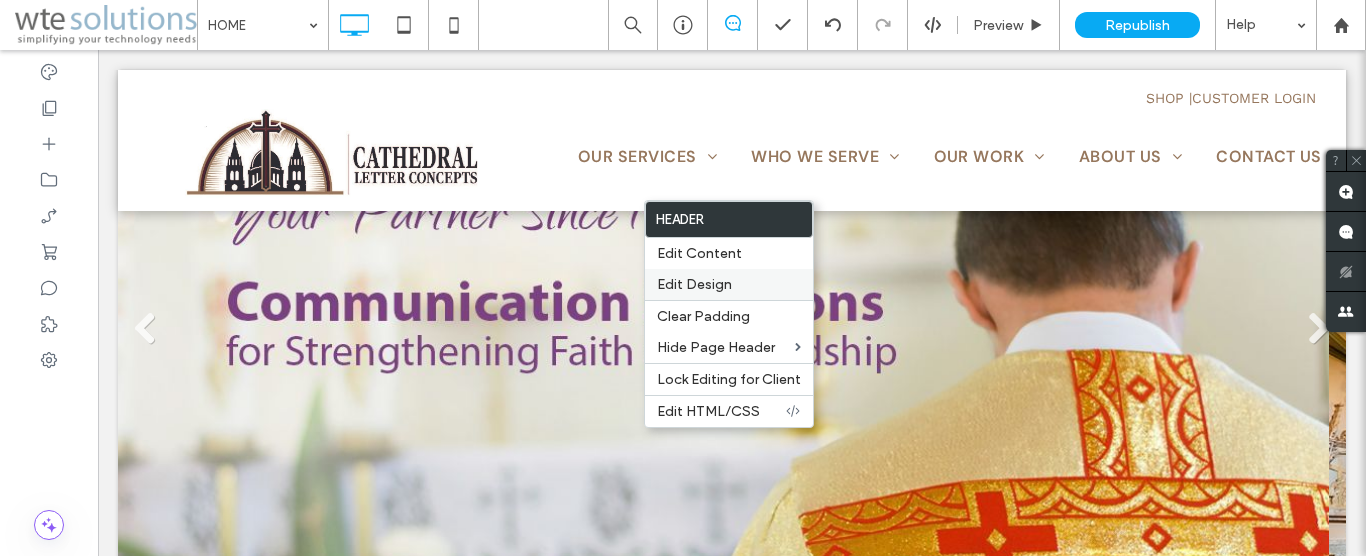 click on "Edit Design" at bounding box center [694, 284] 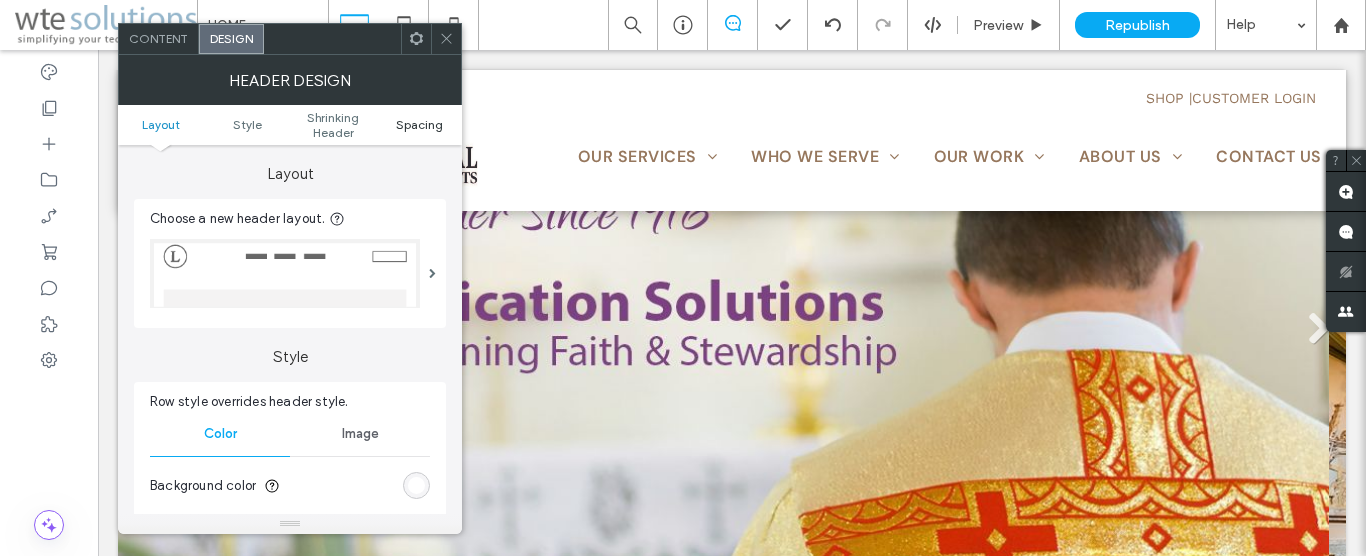 click on "Spacing" at bounding box center (419, 124) 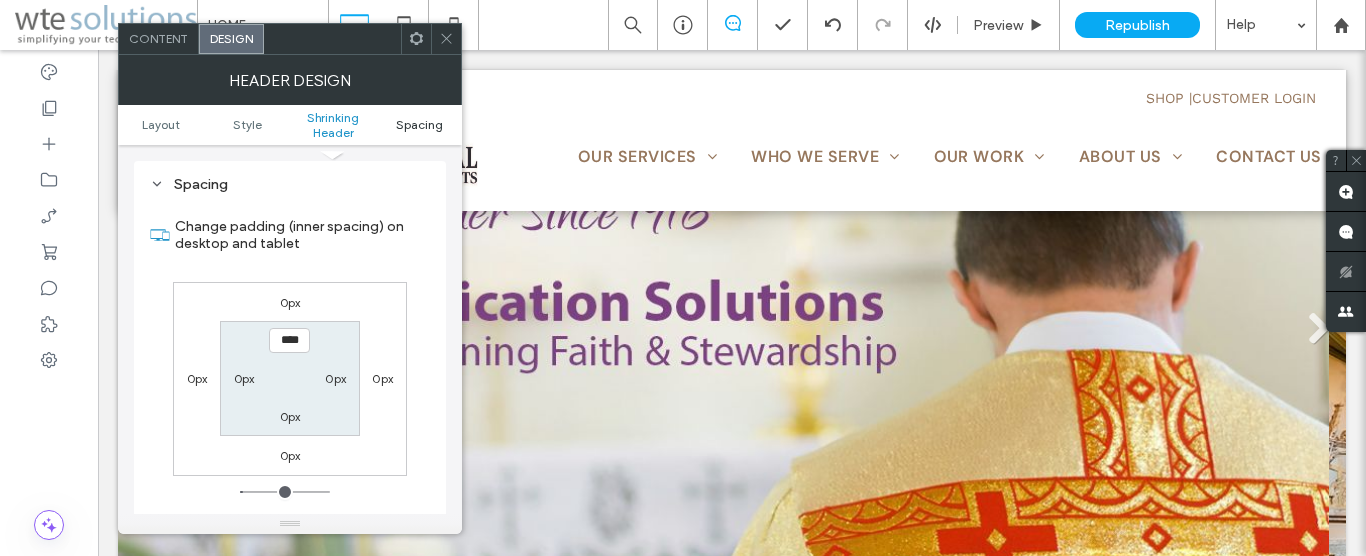 scroll, scrollTop: 684, scrollLeft: 0, axis: vertical 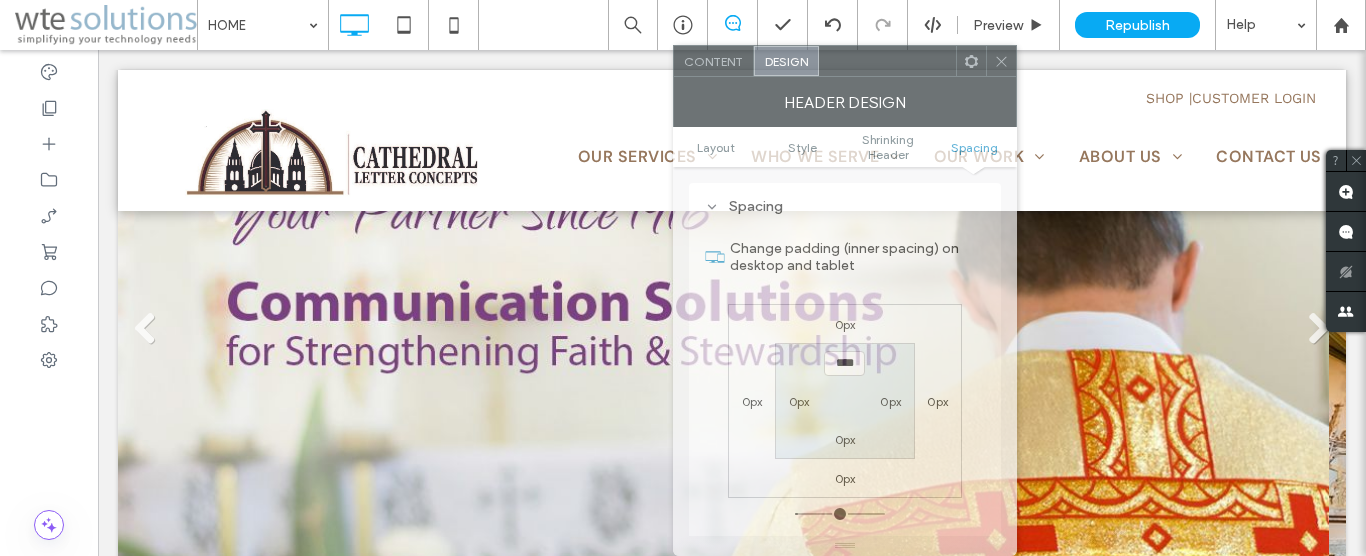 drag, startPoint x: 291, startPoint y: 41, endPoint x: 846, endPoint y: 277, distance: 603.09283 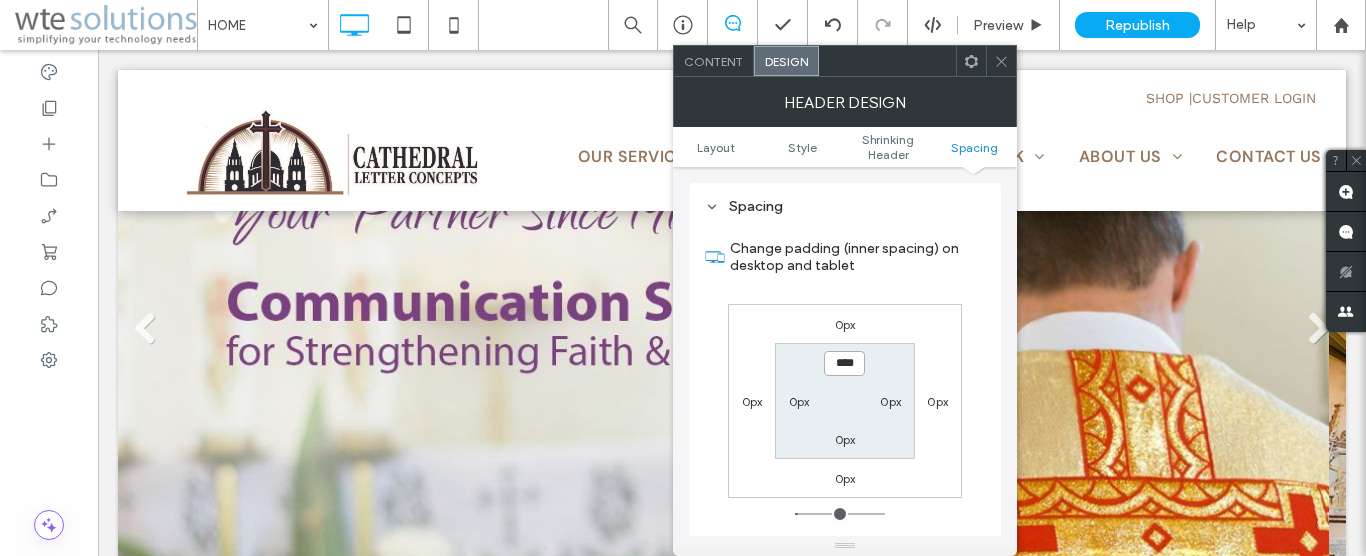 click on "****" at bounding box center [844, 363] 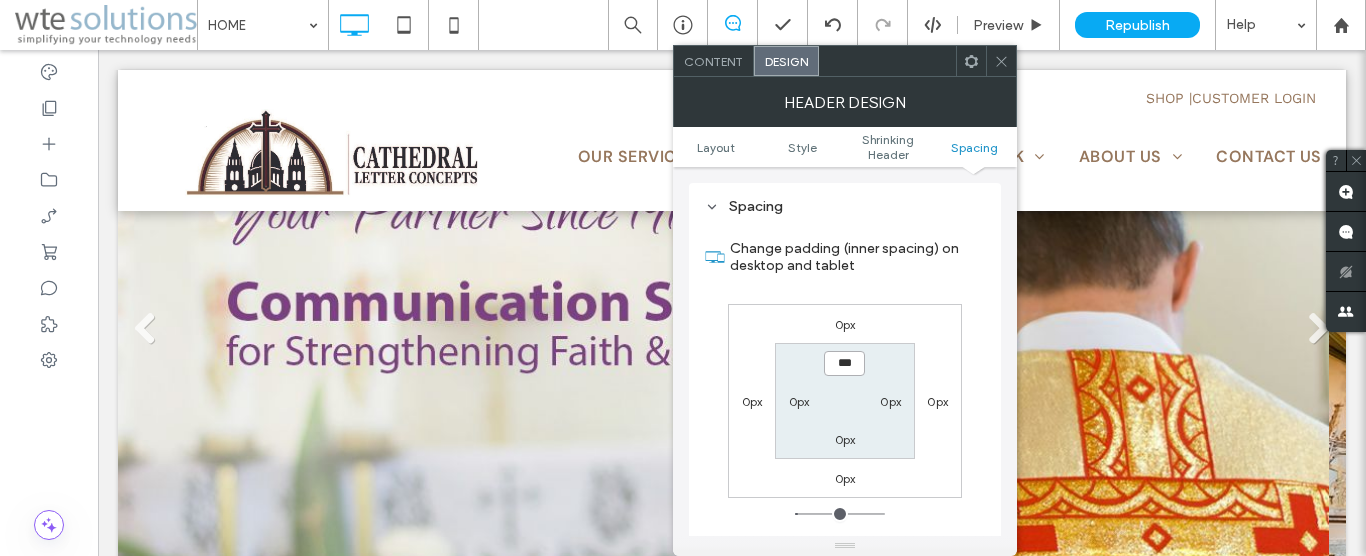 type on "***" 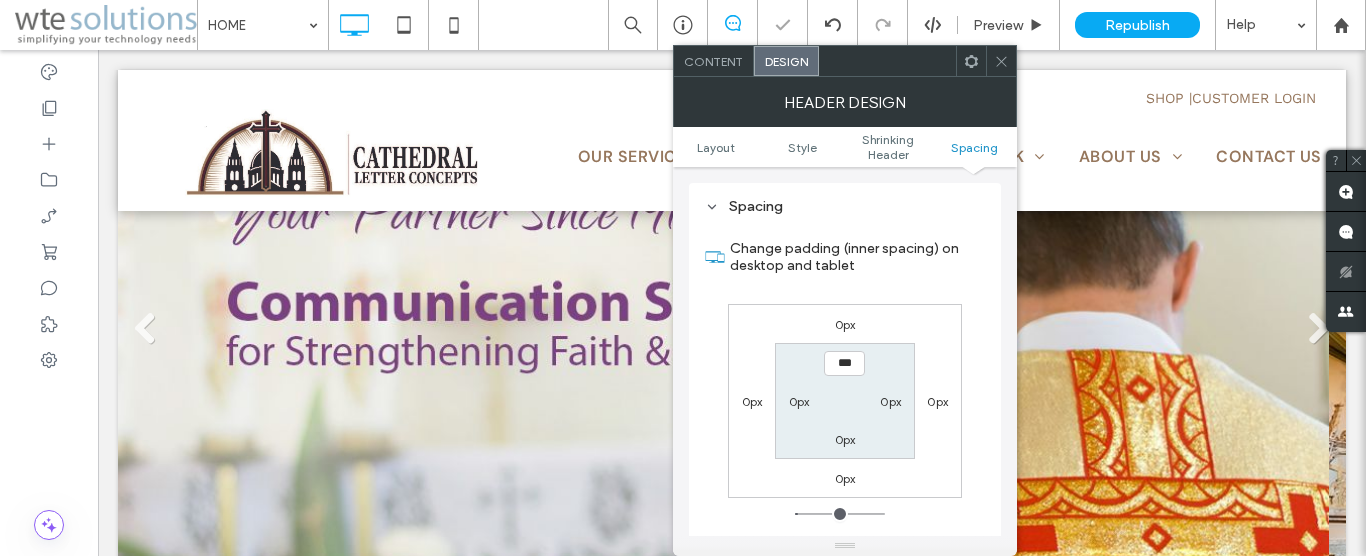 type on "*" 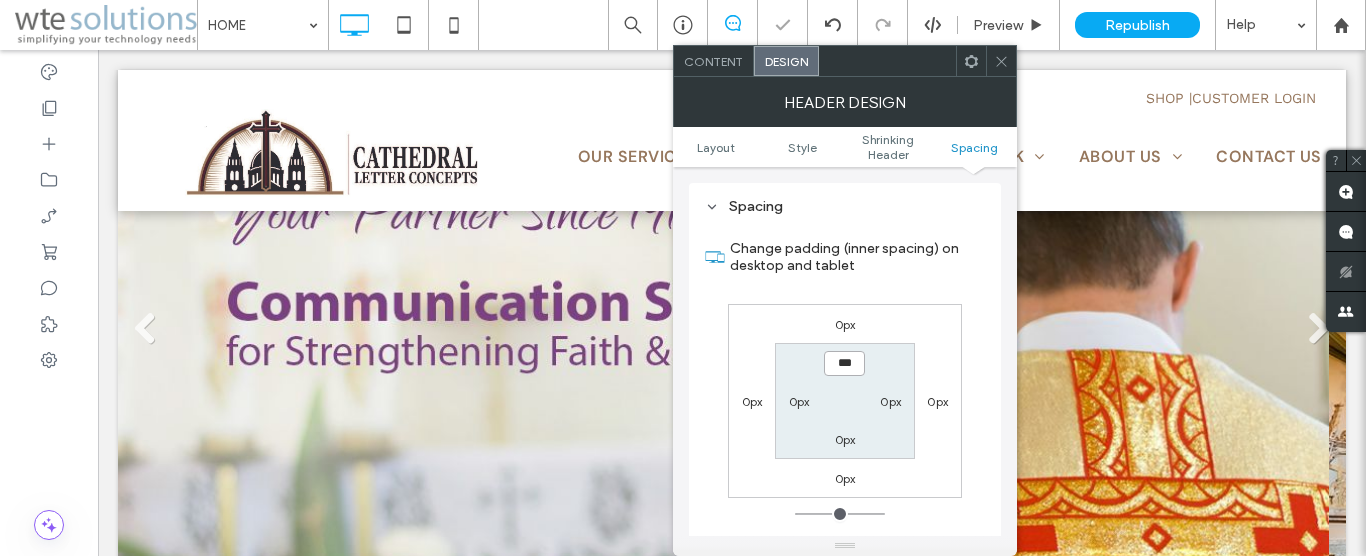 click on "***" at bounding box center (844, 363) 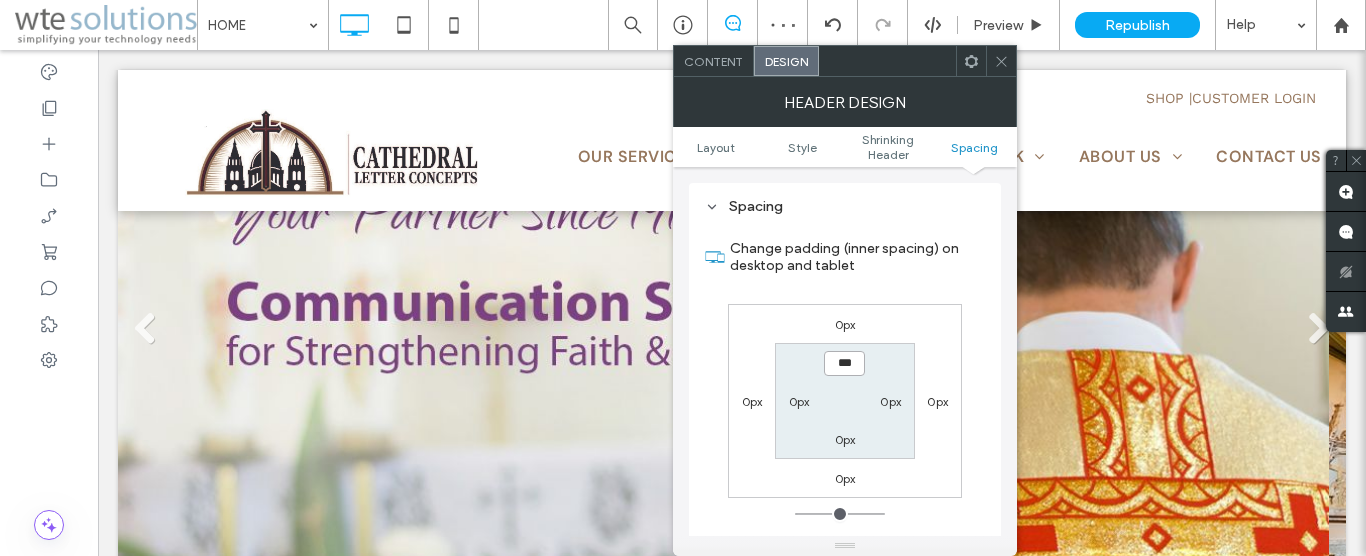 click on "***" at bounding box center [844, 363] 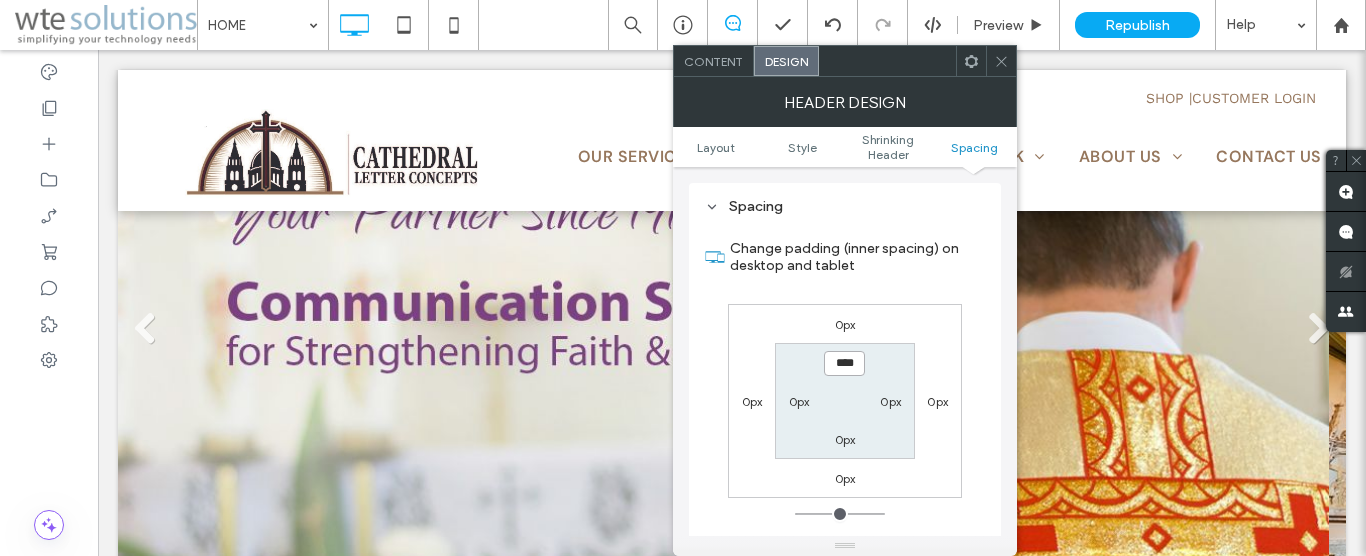 type on "****" 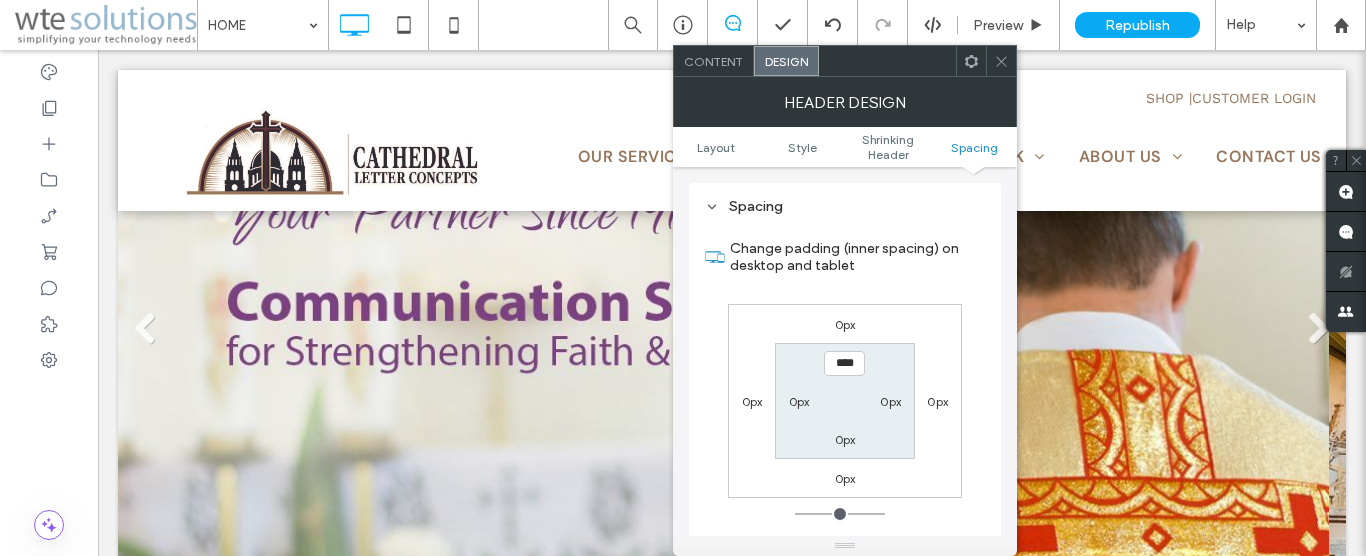 type on "**" 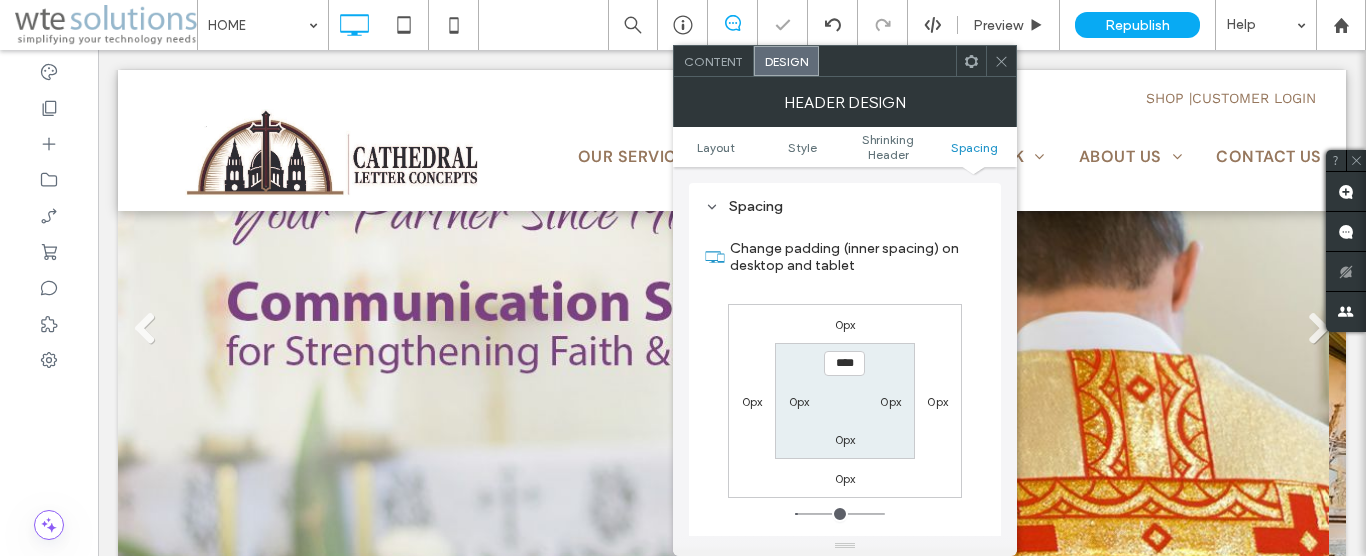 click on "0px 0px 0px 0px **** 0px 0px 0px" at bounding box center [845, 401] 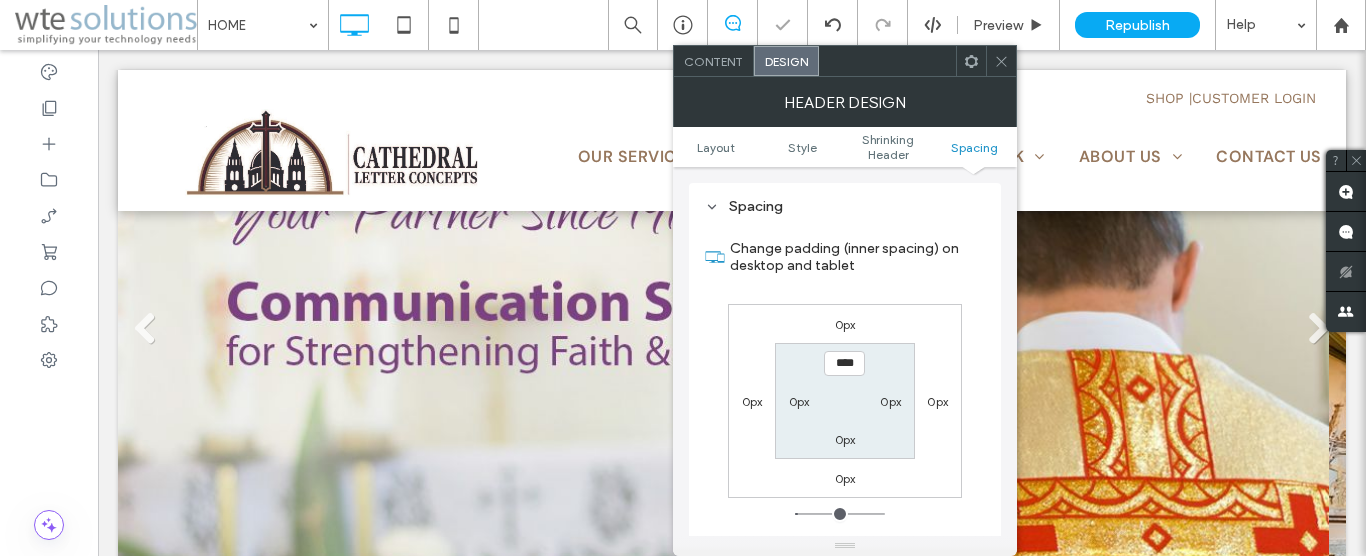 click at bounding box center (1001, 61) 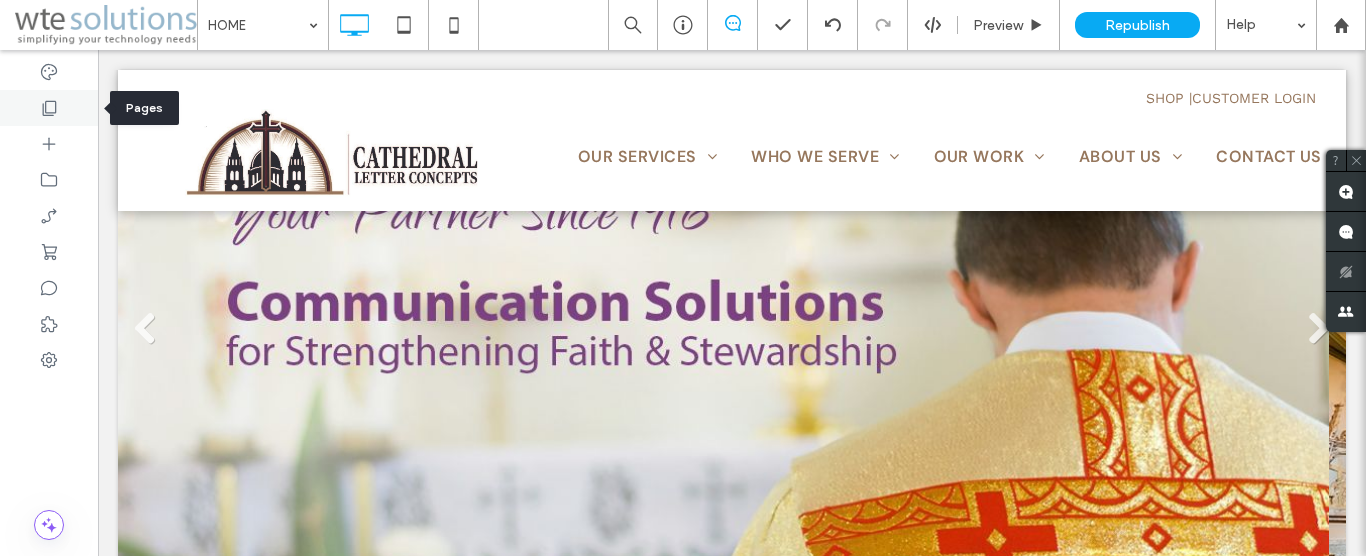 click 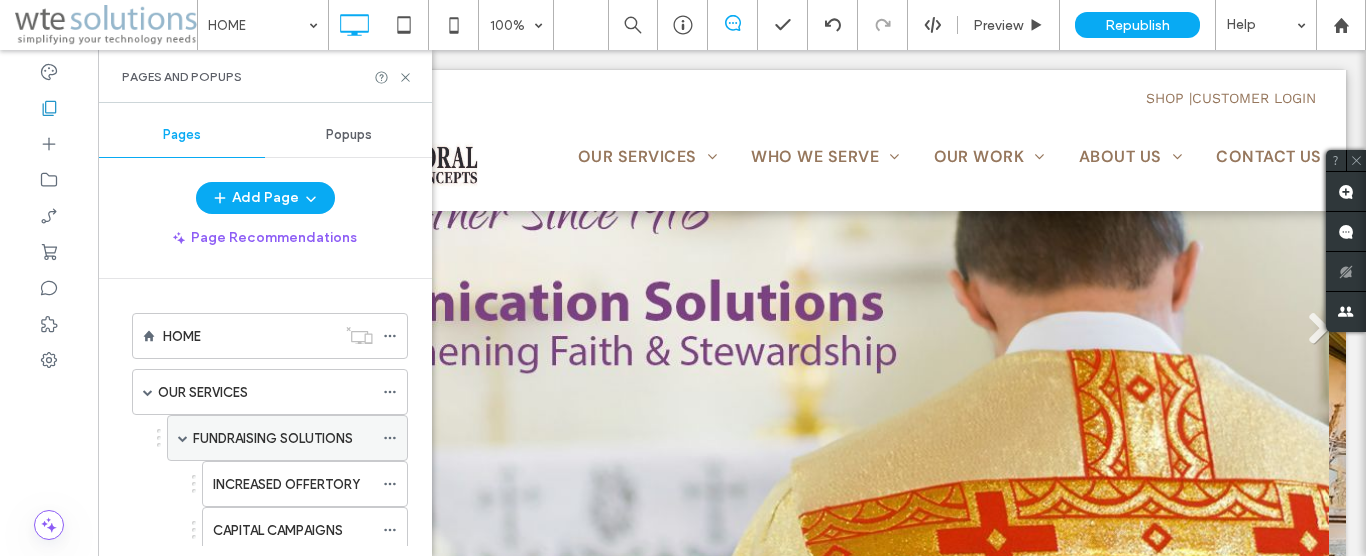 click on "FUNDRAISING SOLUTIONS" at bounding box center (273, 438) 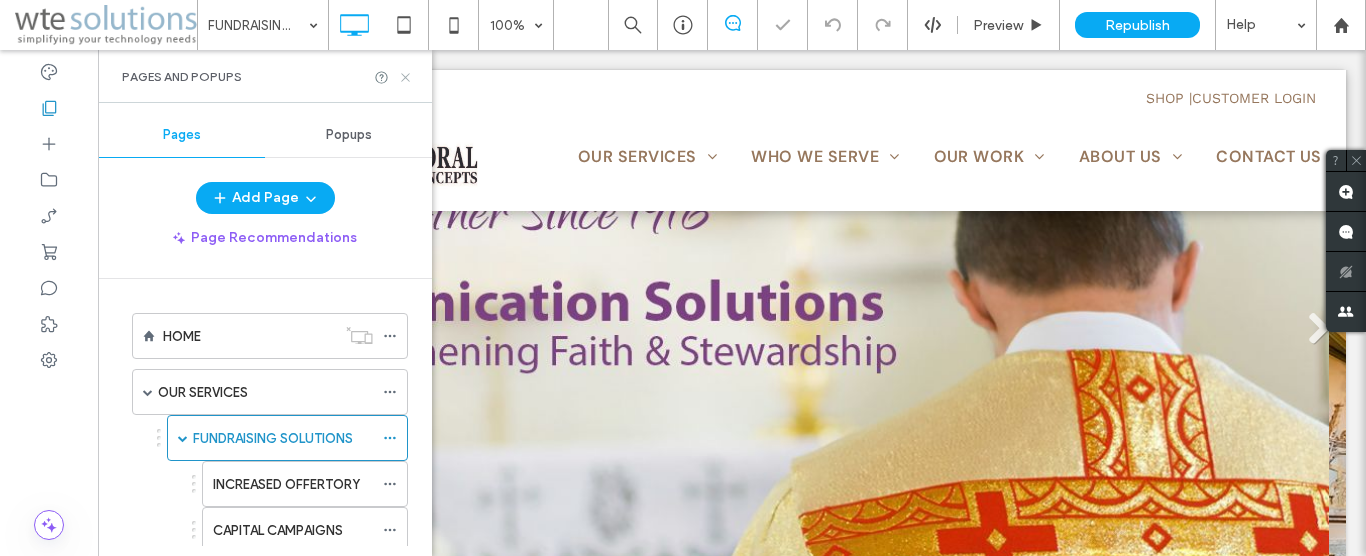 click 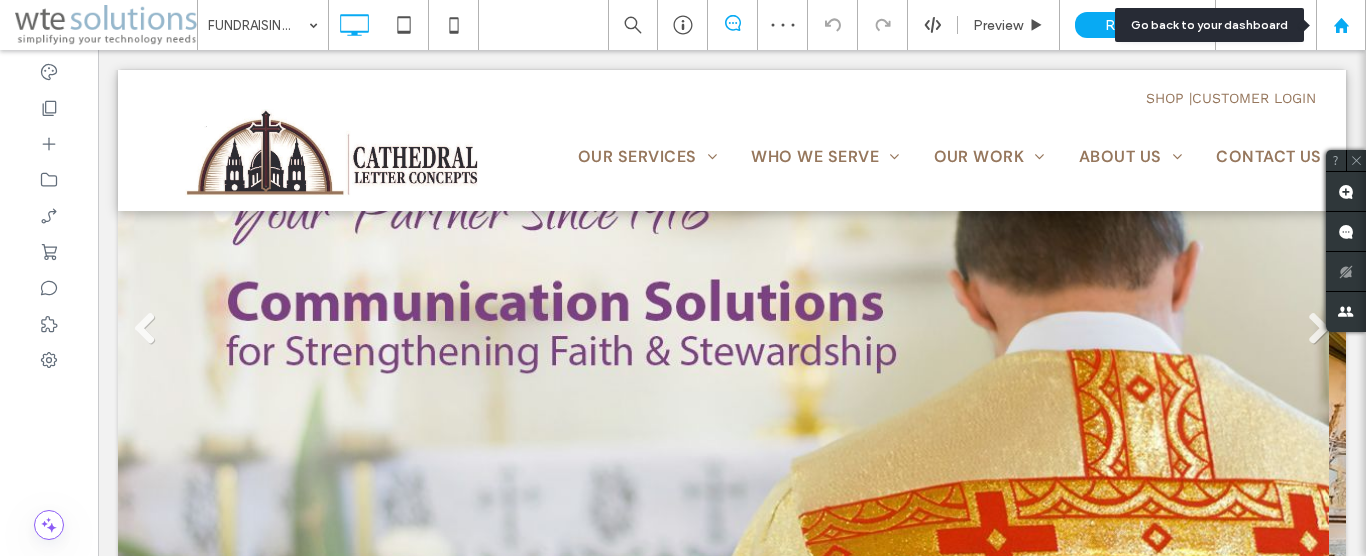 click 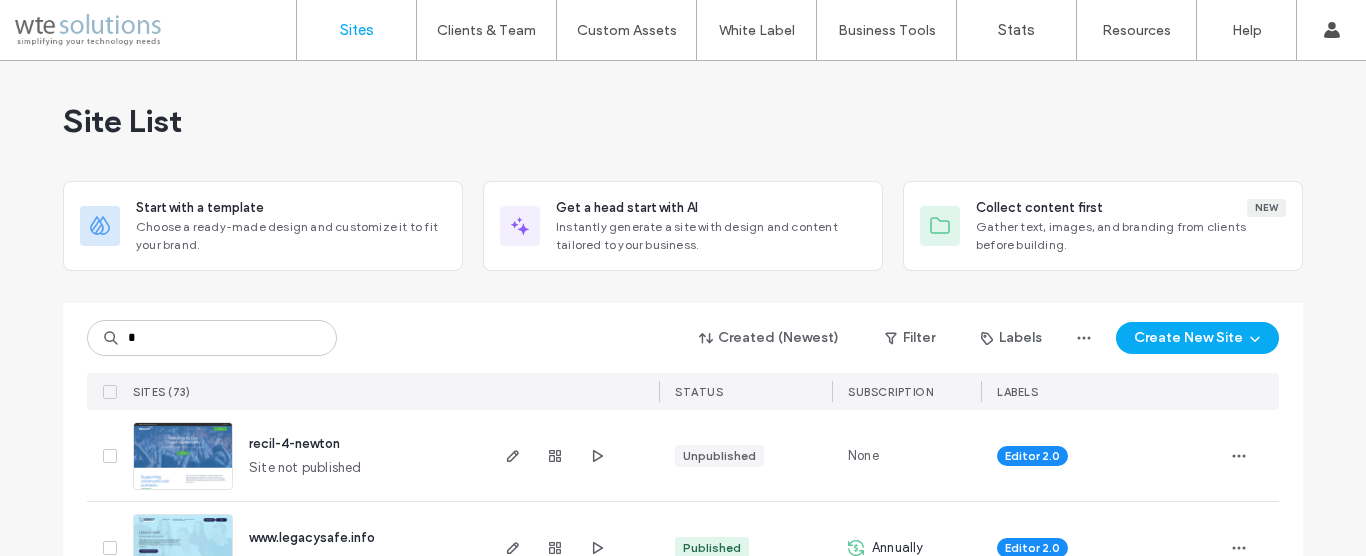 scroll, scrollTop: 0, scrollLeft: 0, axis: both 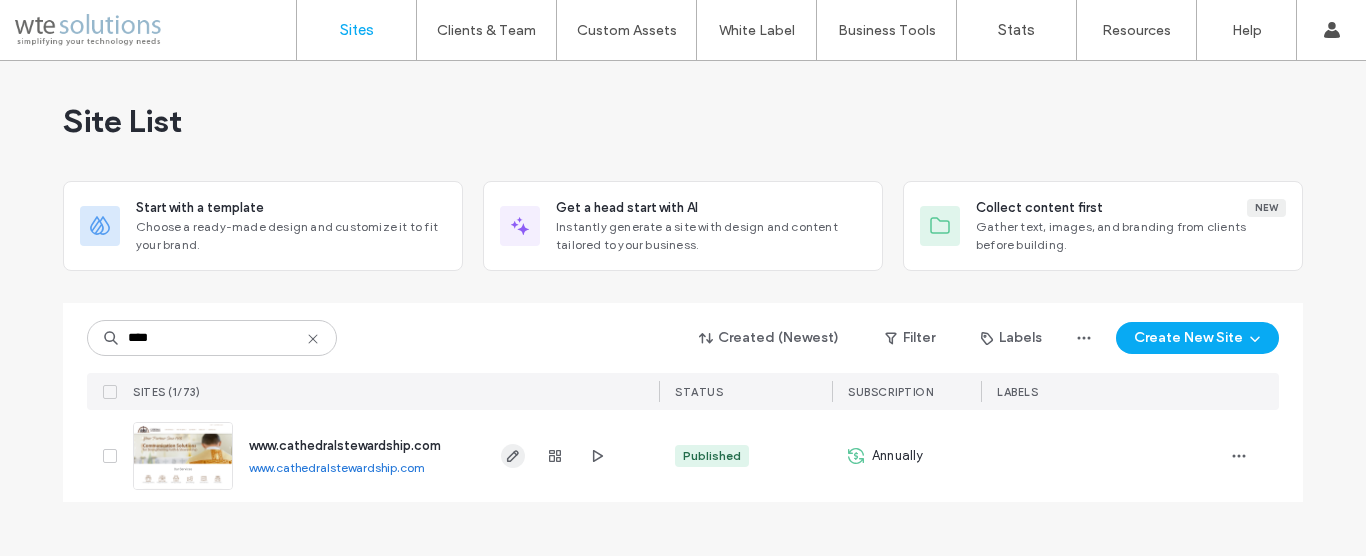 type on "****" 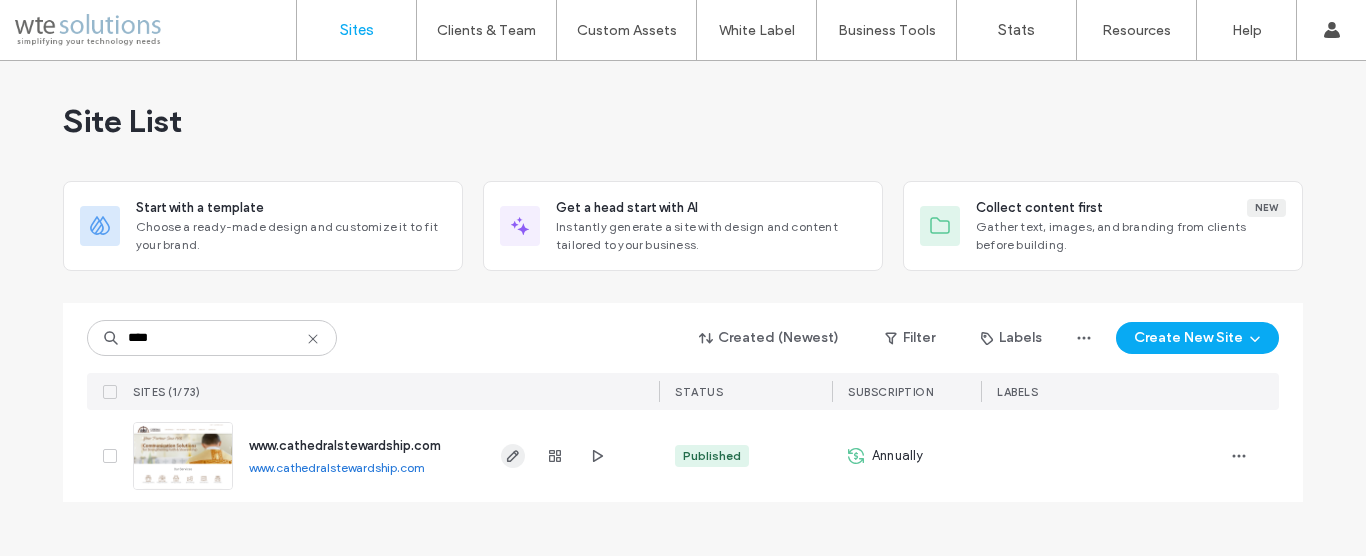 click 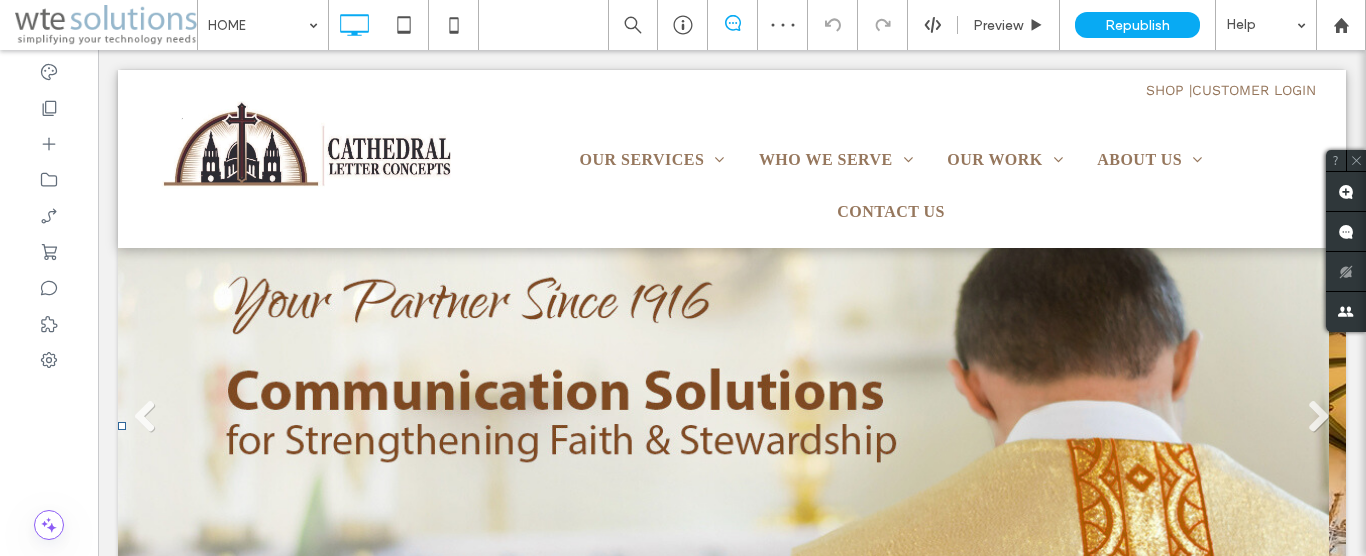 scroll, scrollTop: 0, scrollLeft: 0, axis: both 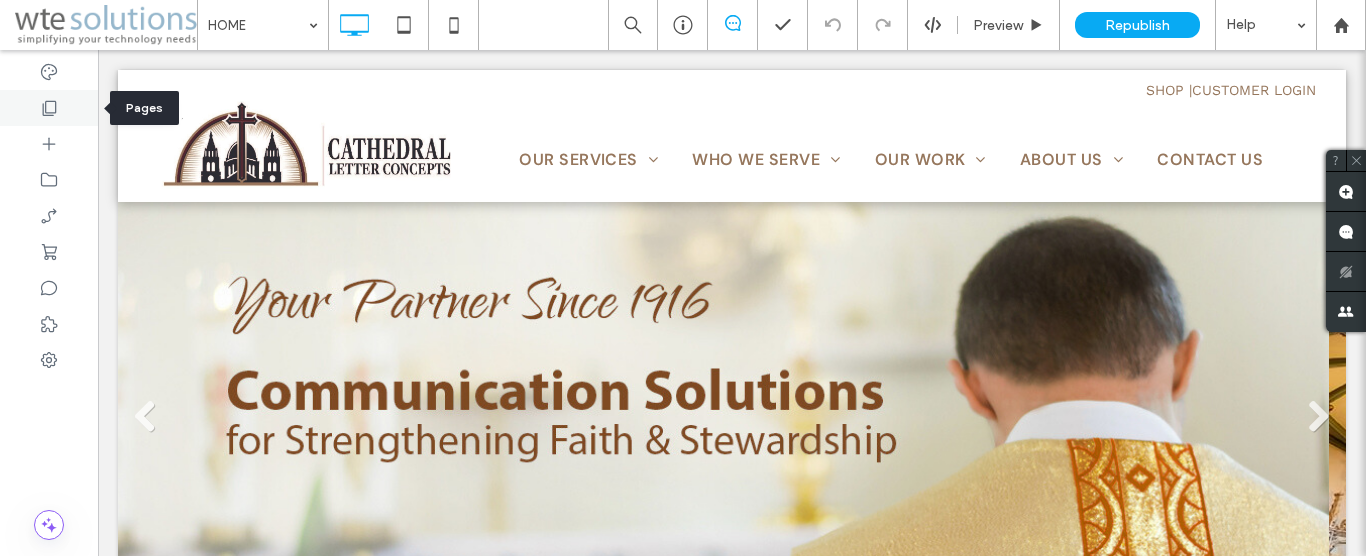 click 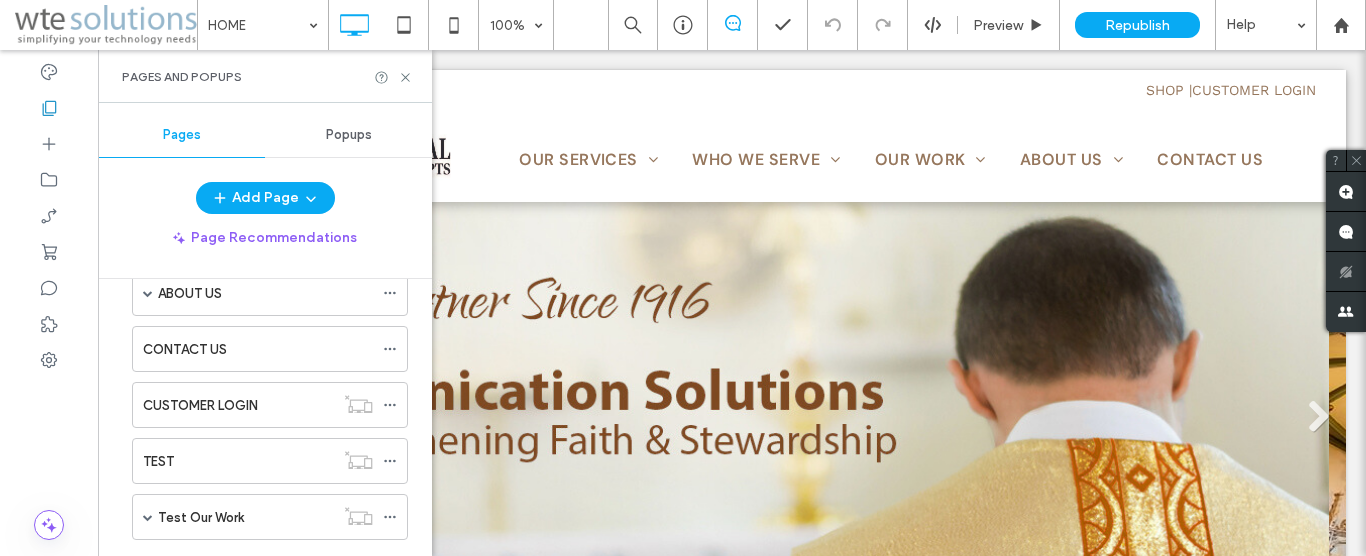 scroll, scrollTop: 251, scrollLeft: 0, axis: vertical 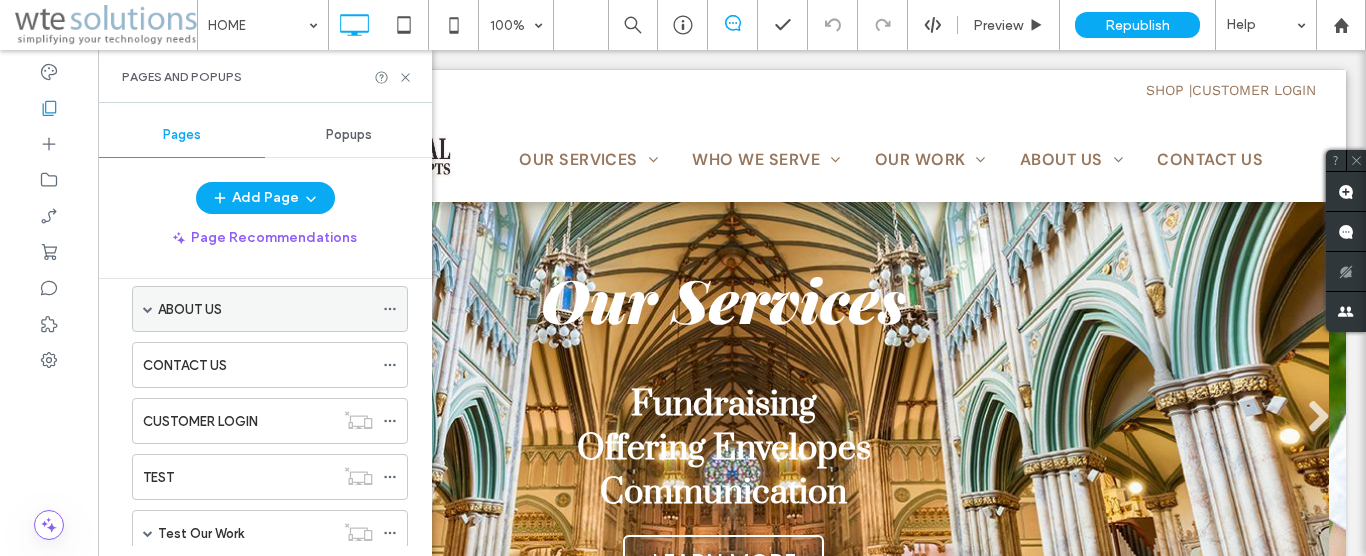 click at bounding box center [148, 309] 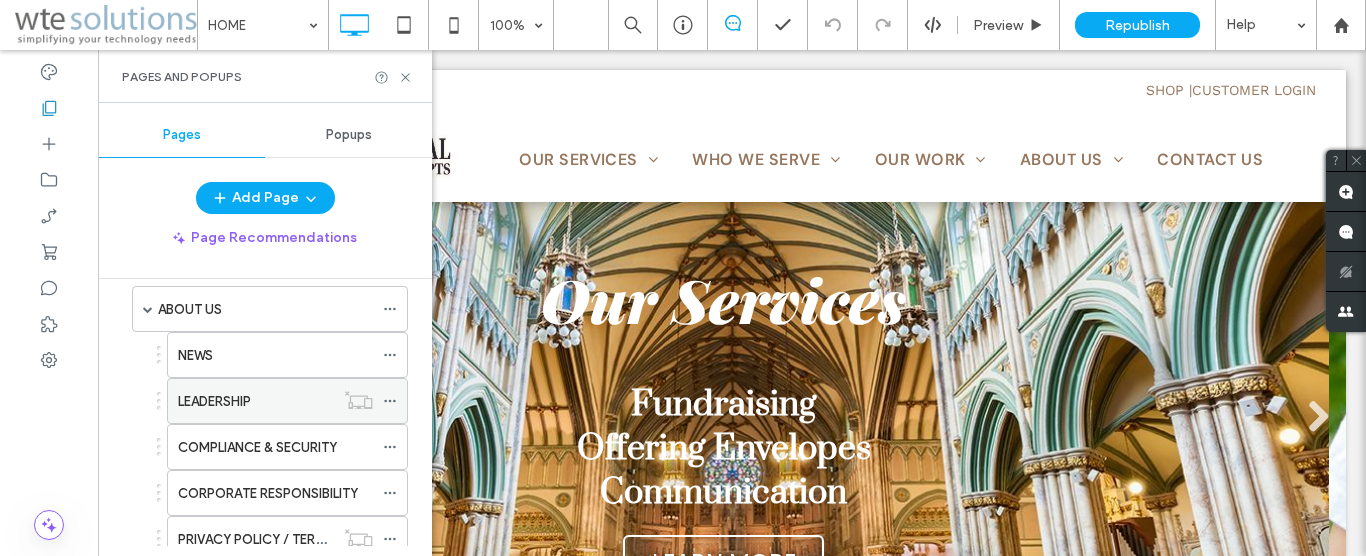 click 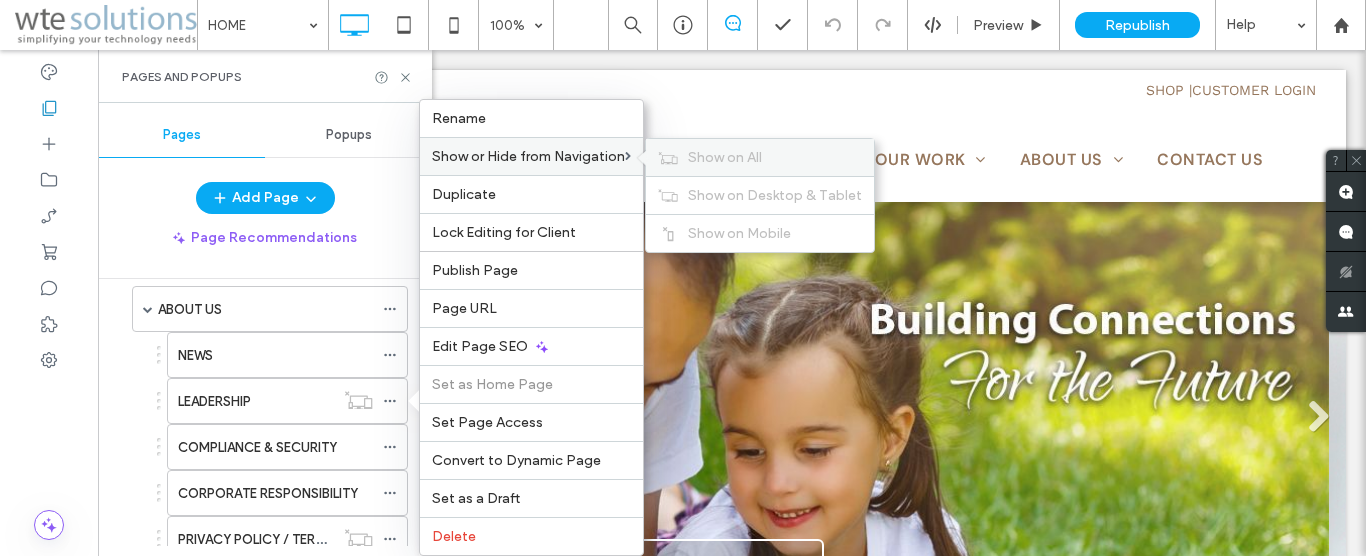 click on "Show on All" at bounding box center [725, 157] 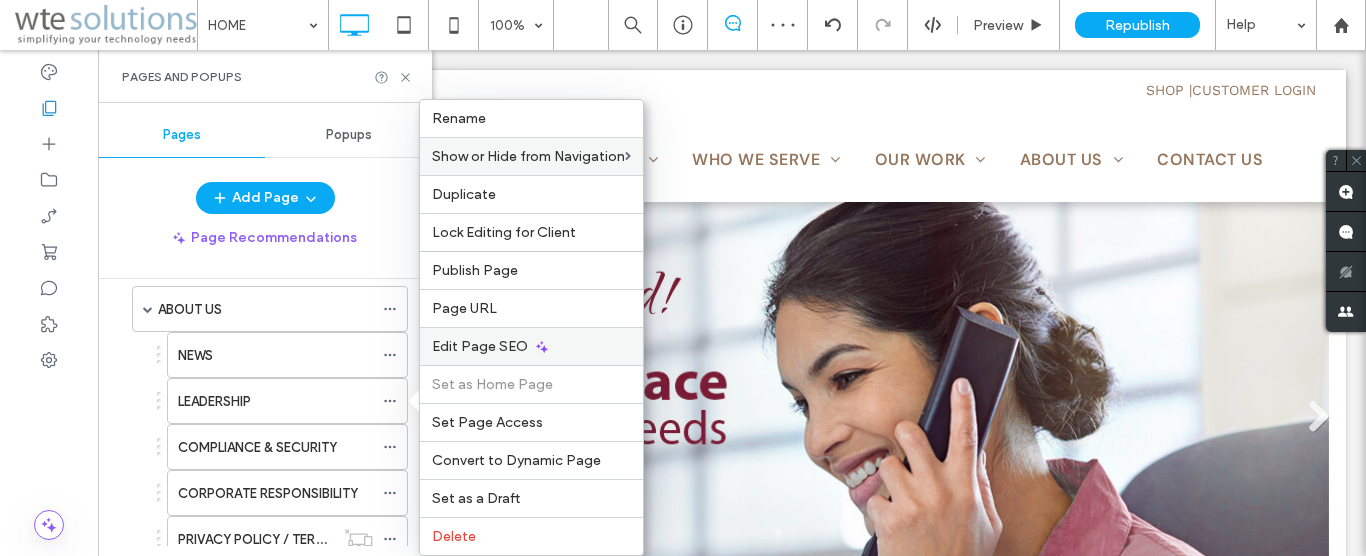 click on "Edit Page SEO" at bounding box center (531, 346) 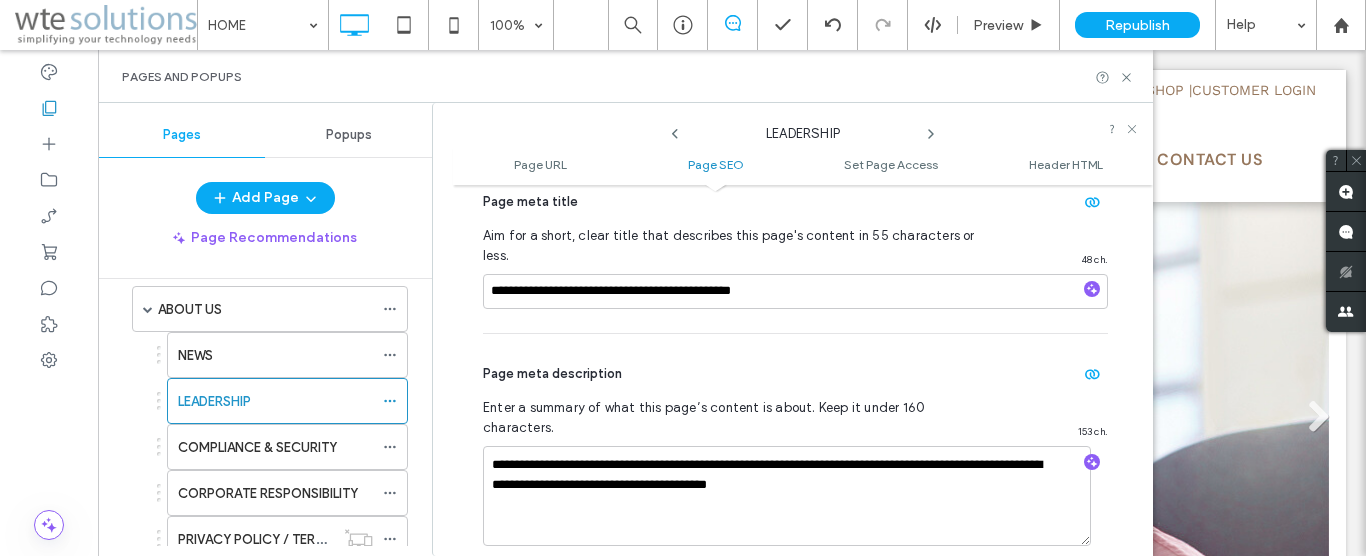 scroll, scrollTop: 729, scrollLeft: 0, axis: vertical 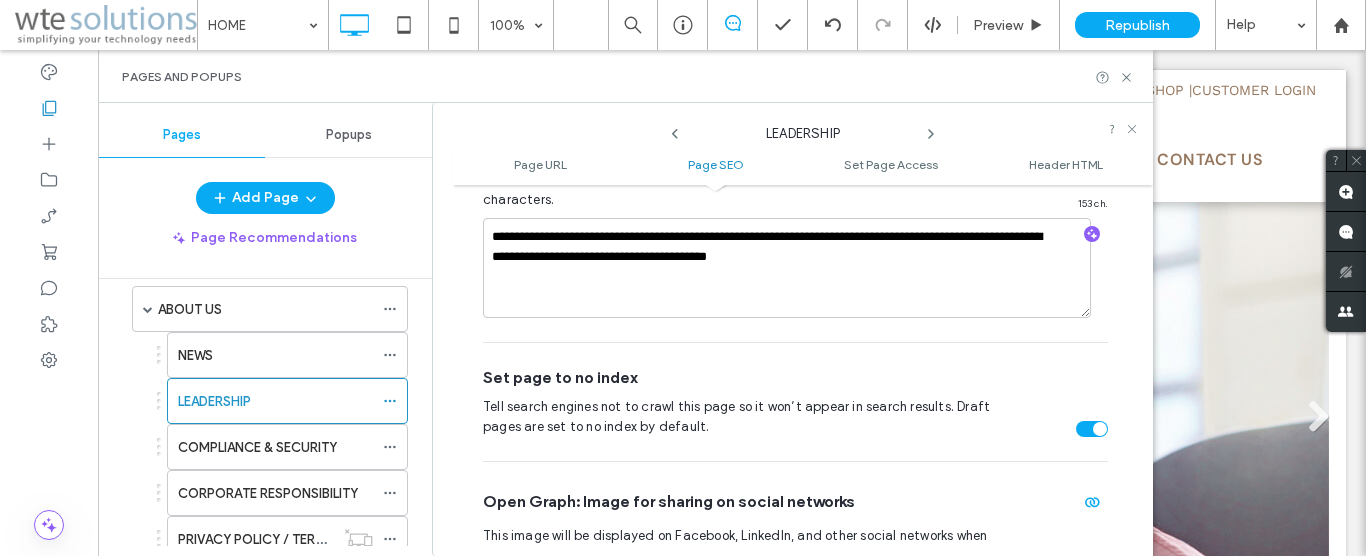 click at bounding box center [1092, 429] 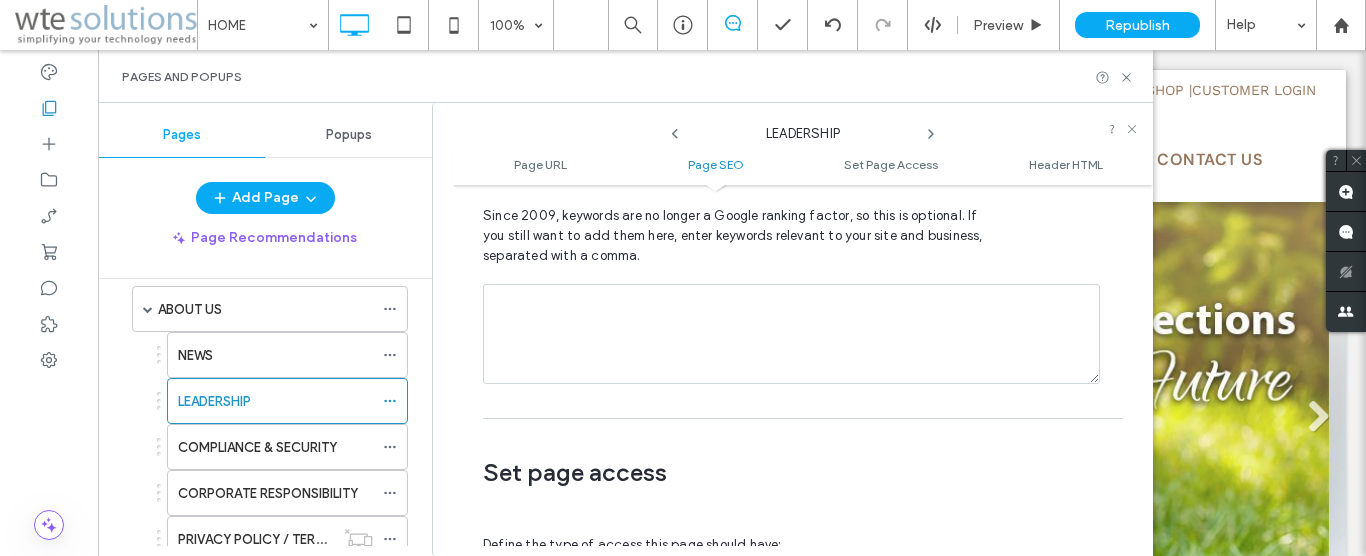 scroll, scrollTop: 1185, scrollLeft: 0, axis: vertical 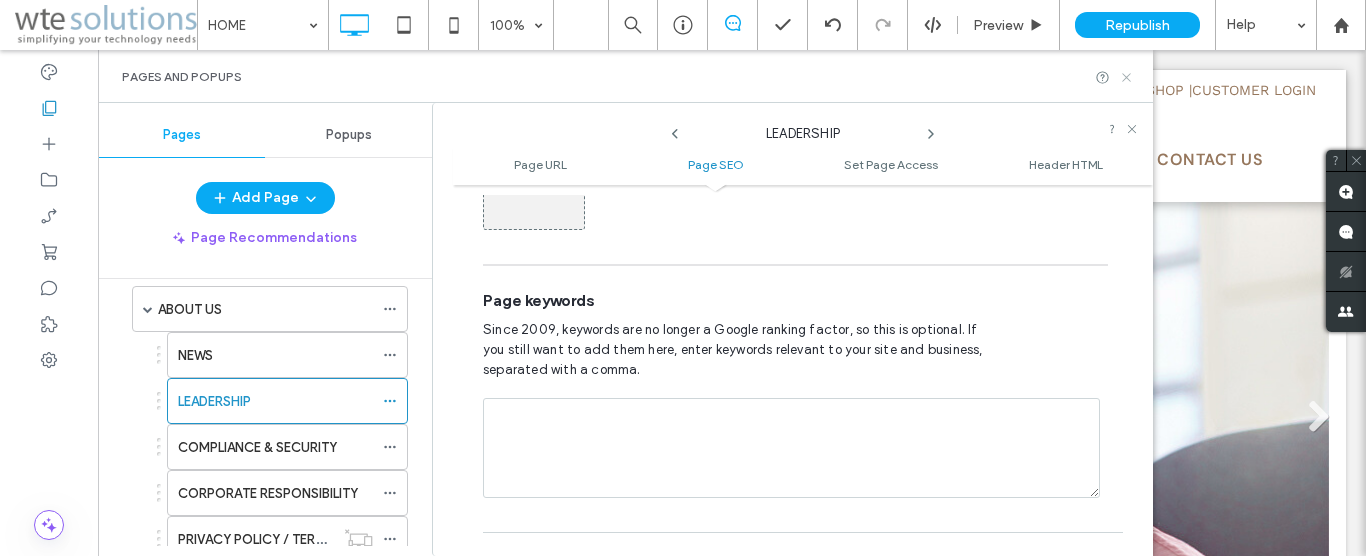 click 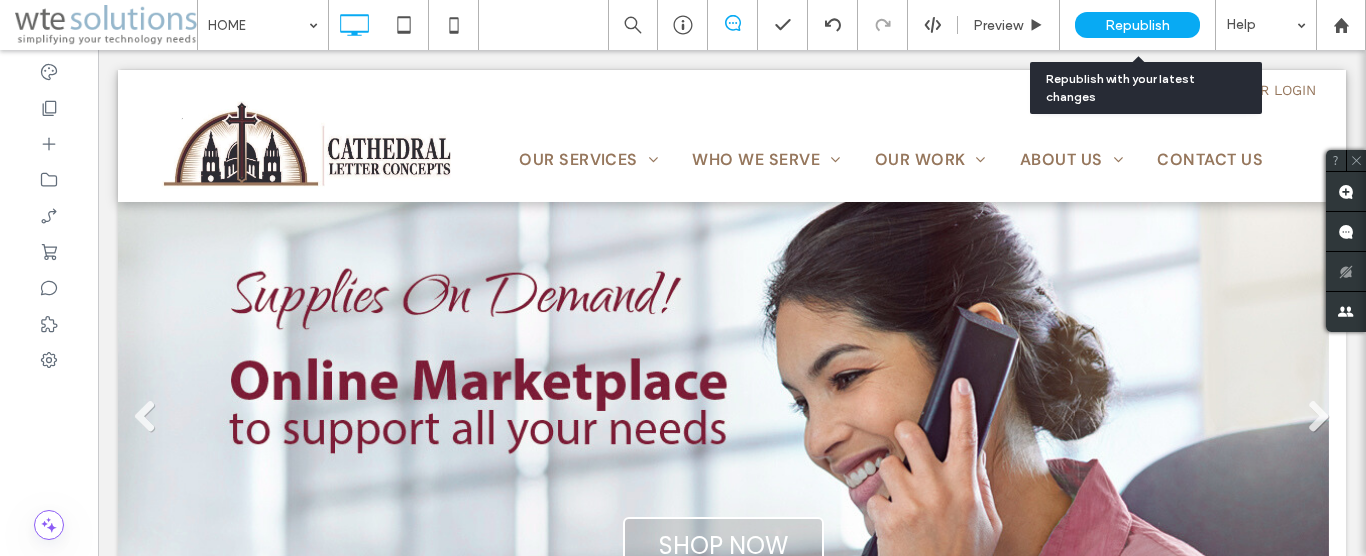 click on "Republish" at bounding box center (1137, 25) 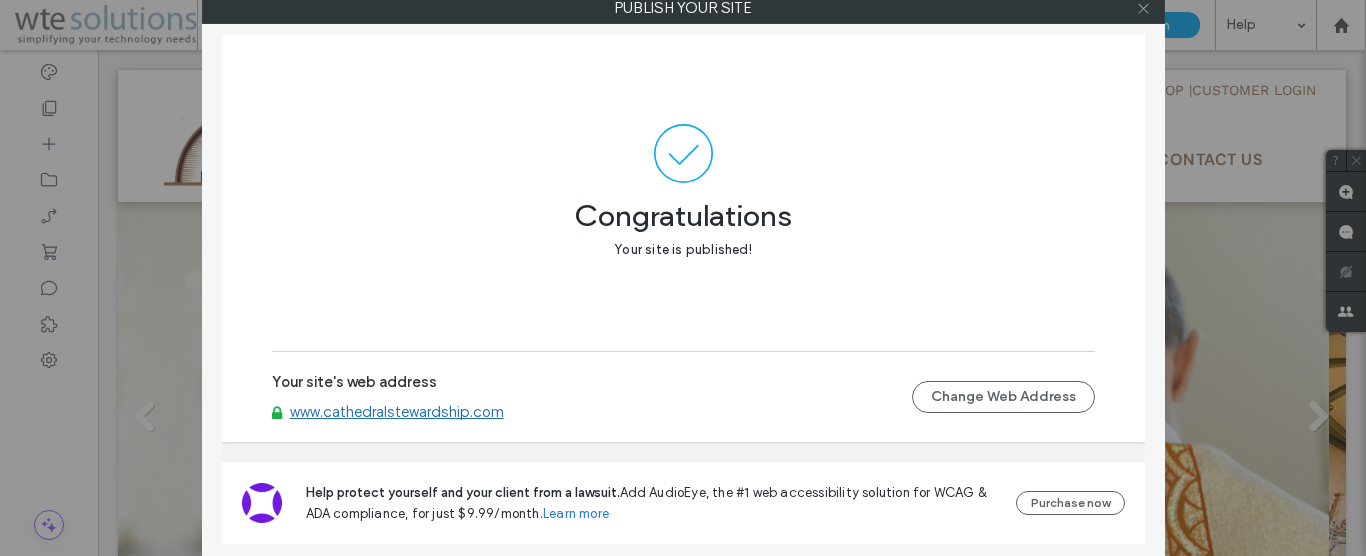 click 